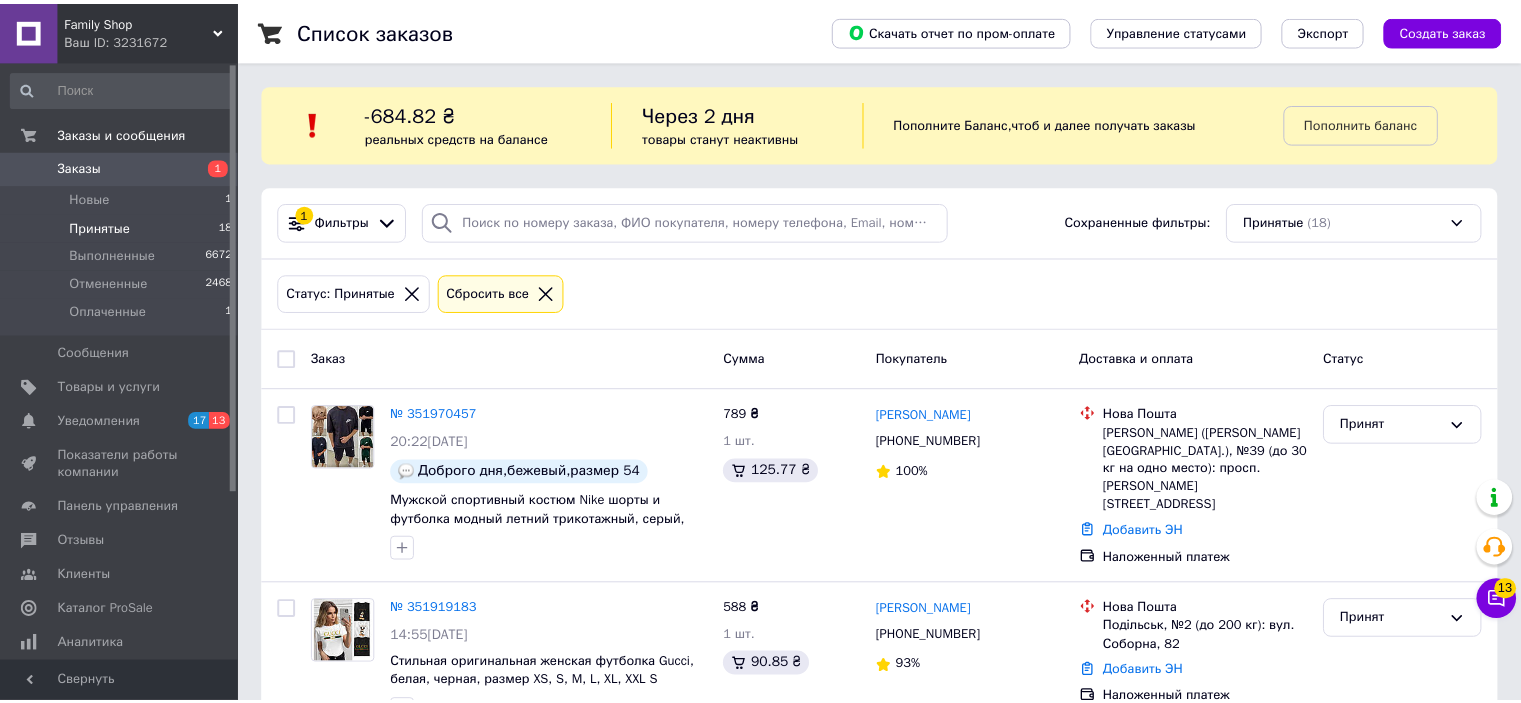 scroll, scrollTop: 100, scrollLeft: 0, axis: vertical 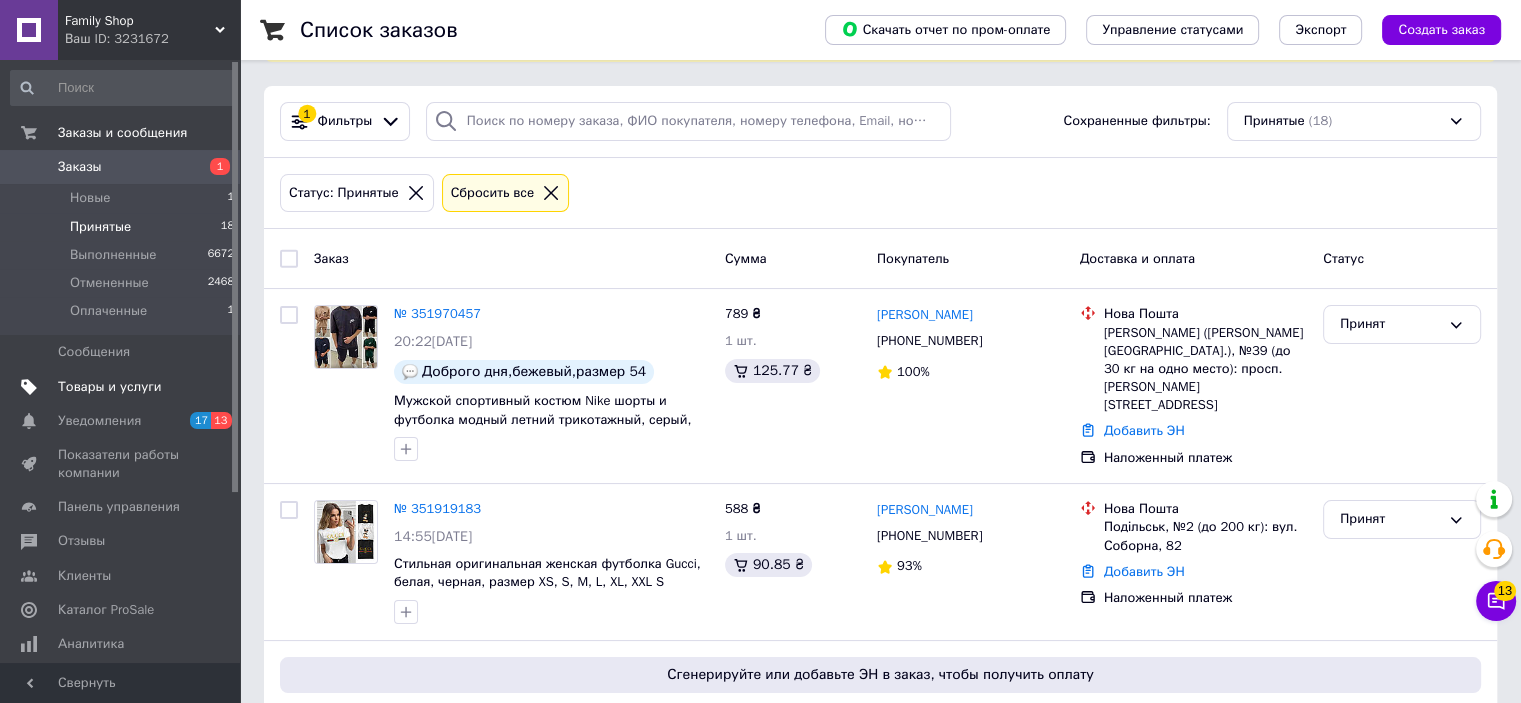 click on "Товары и услуги" at bounding box center [110, 387] 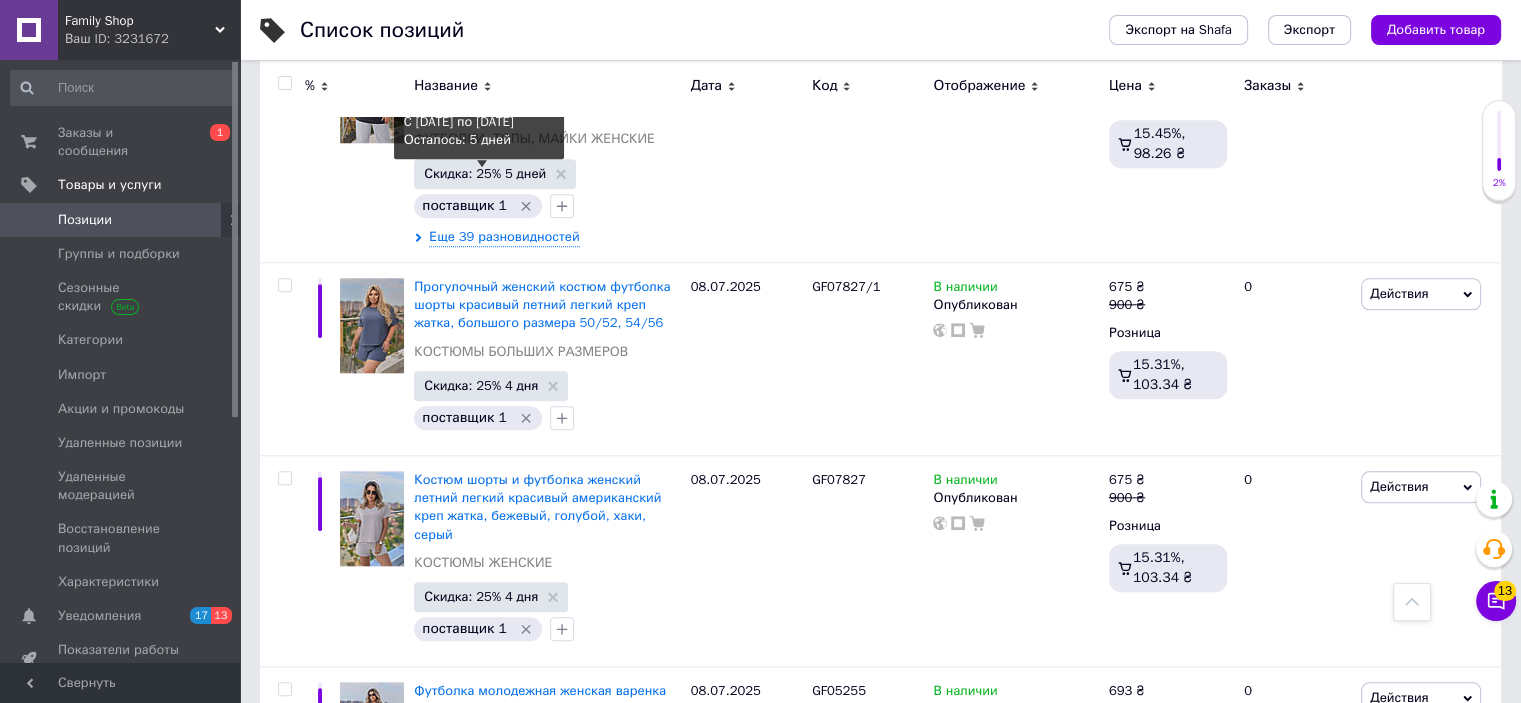 scroll, scrollTop: 2000, scrollLeft: 0, axis: vertical 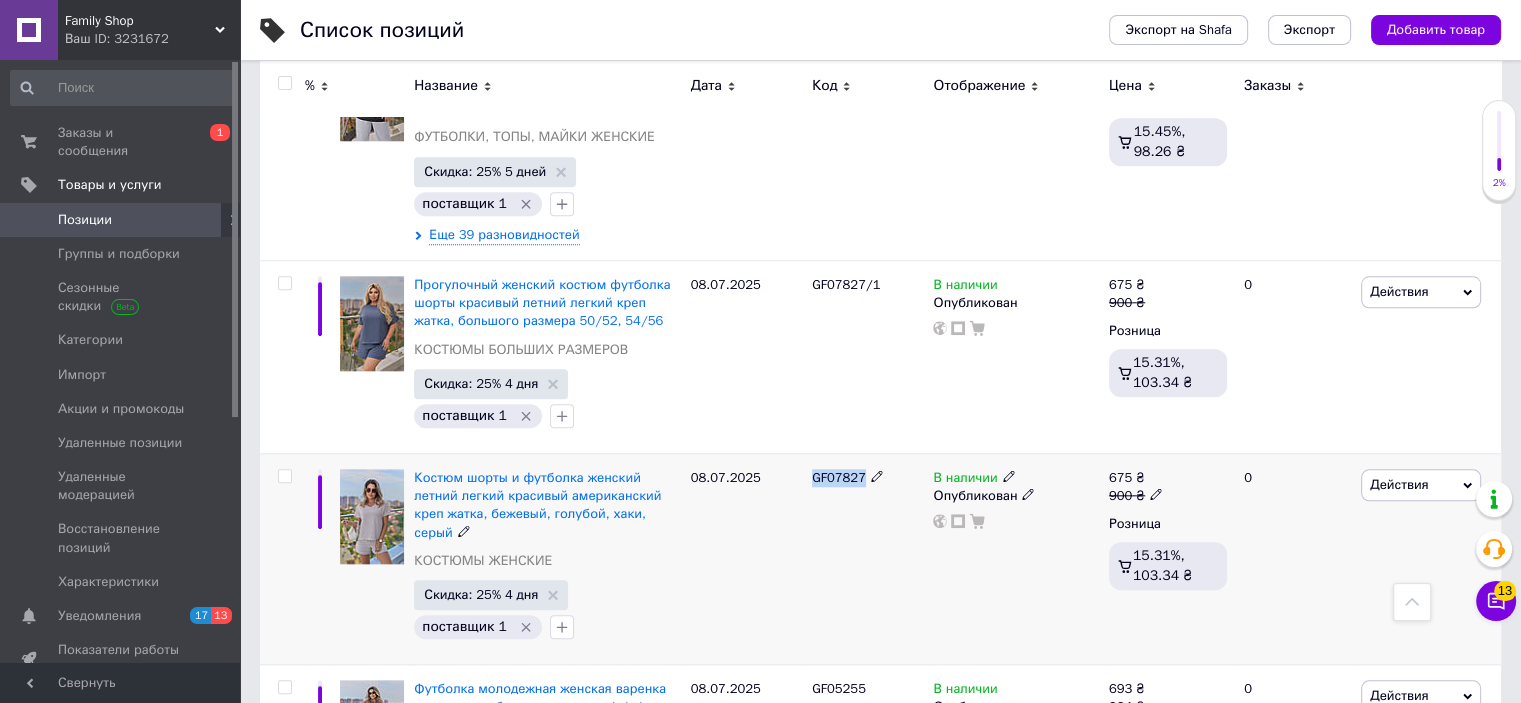 drag, startPoint x: 814, startPoint y: 424, endPoint x: 860, endPoint y: 424, distance: 46 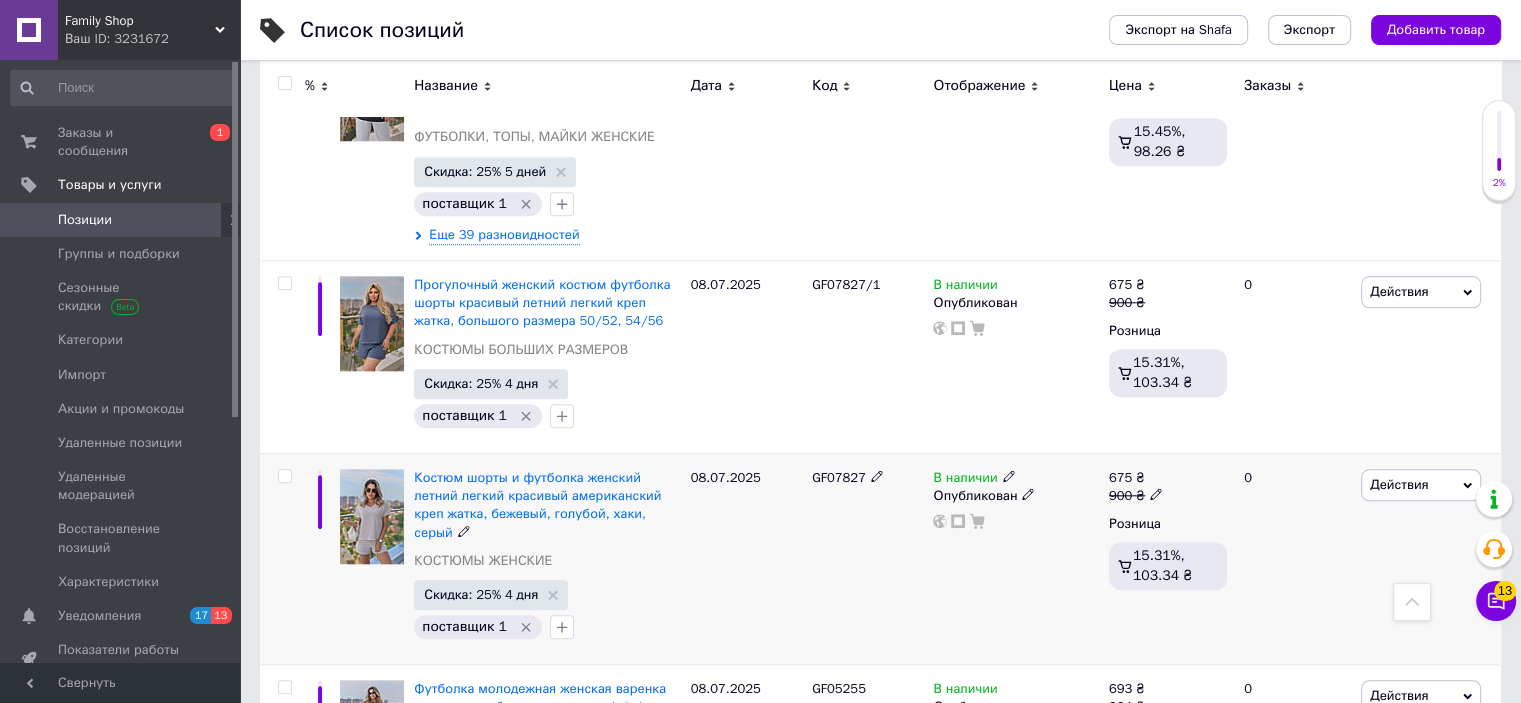 click 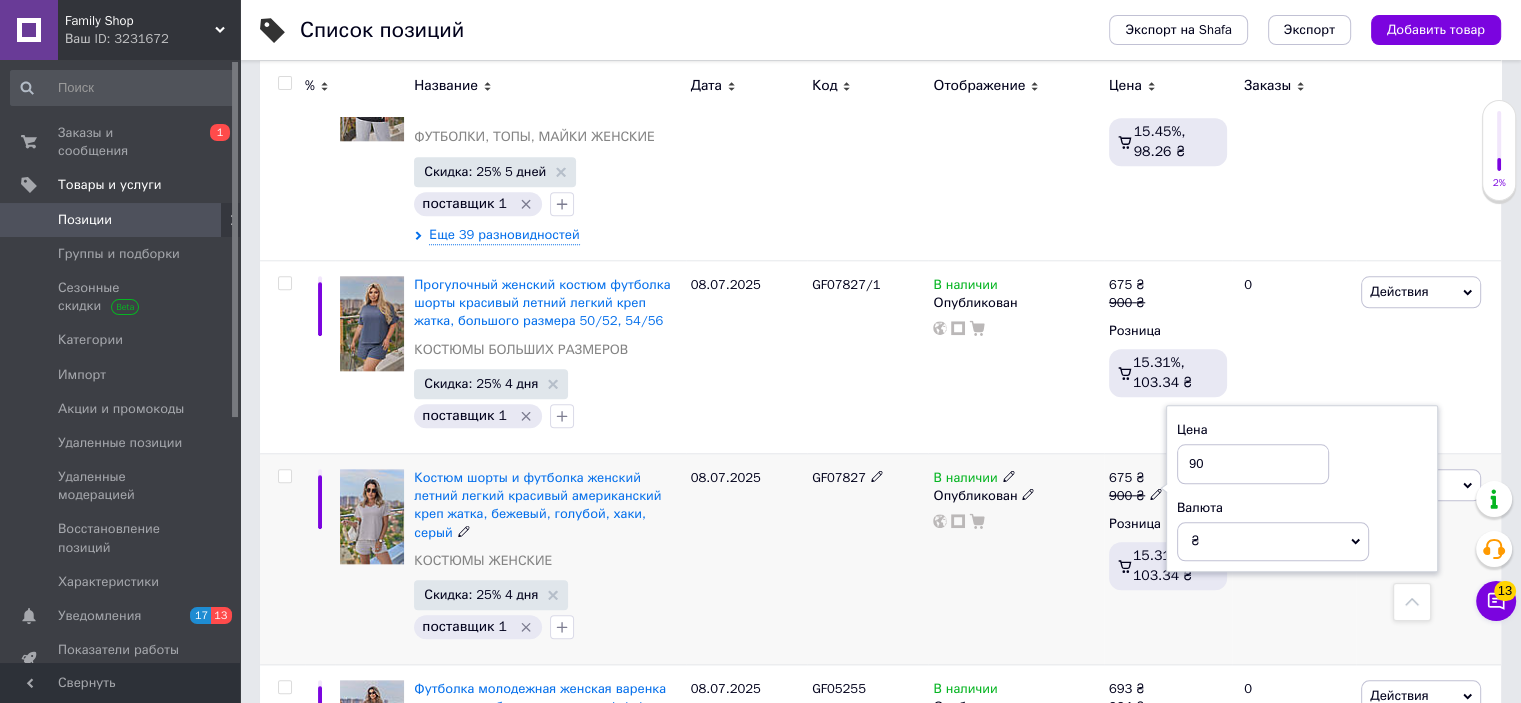type on "9" 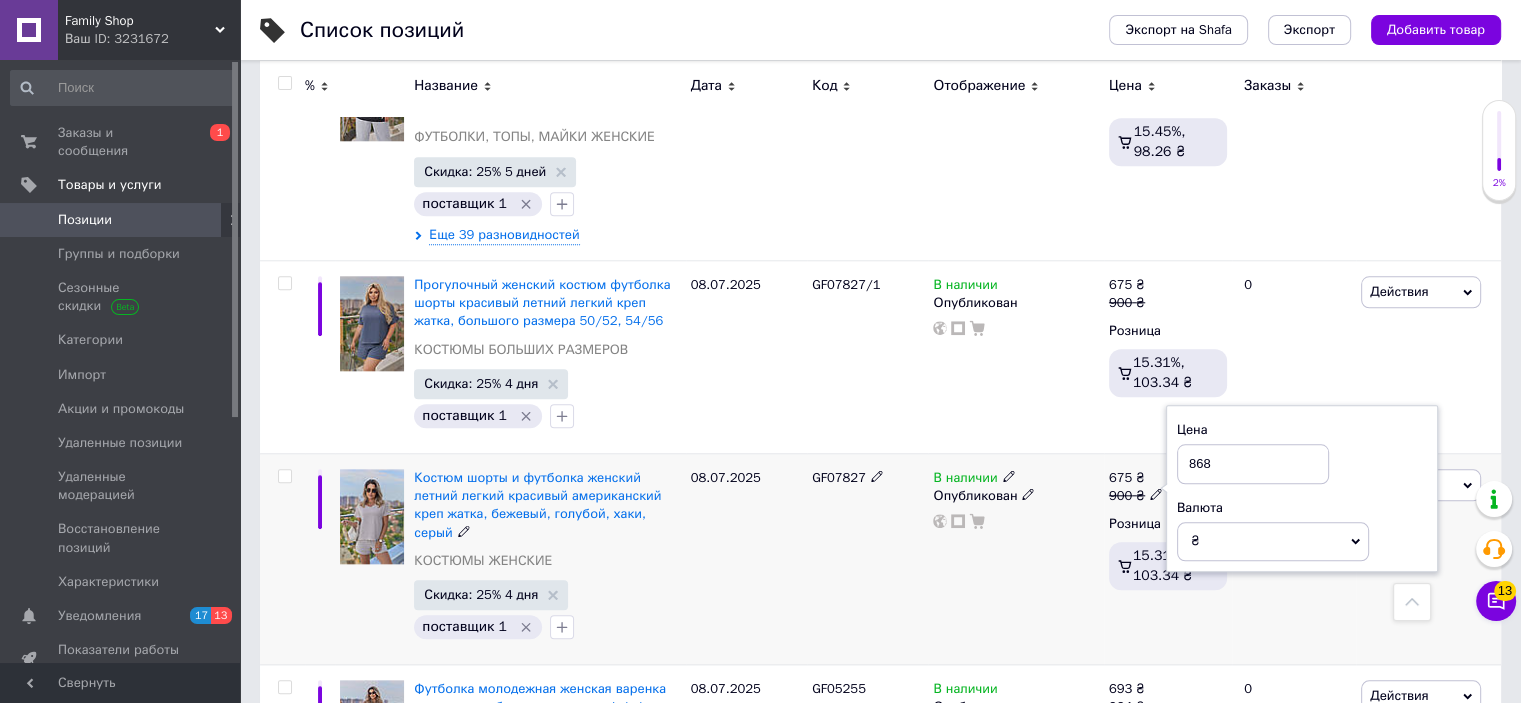 type on "868" 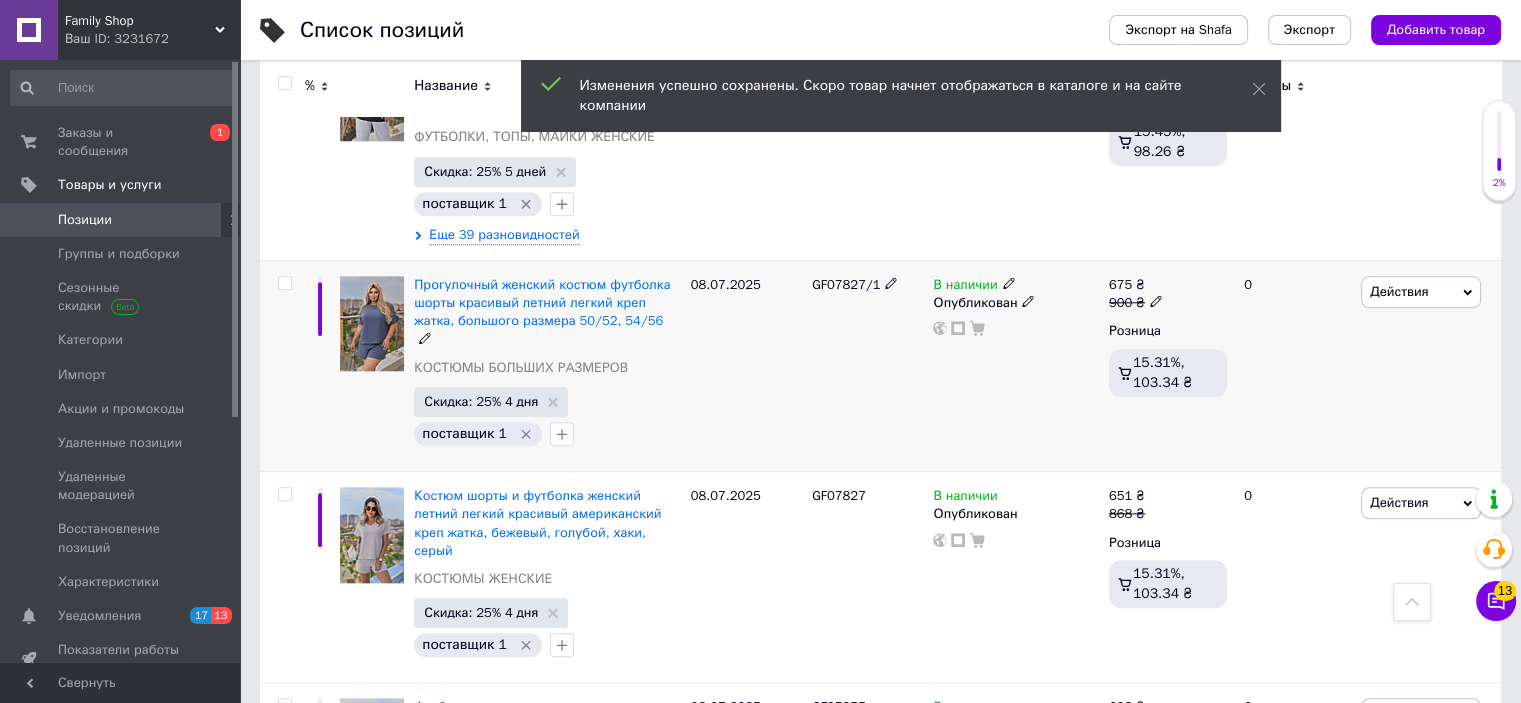 click 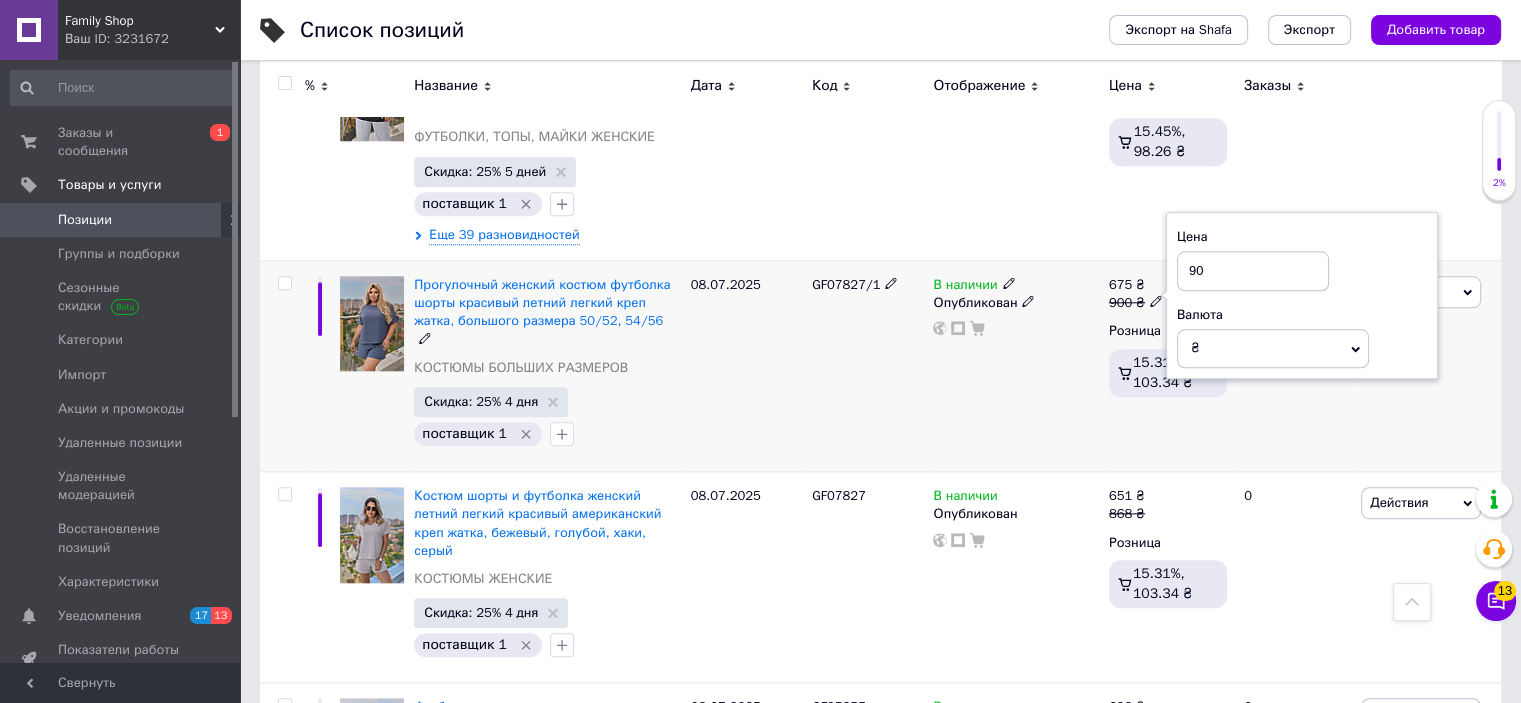 type on "9" 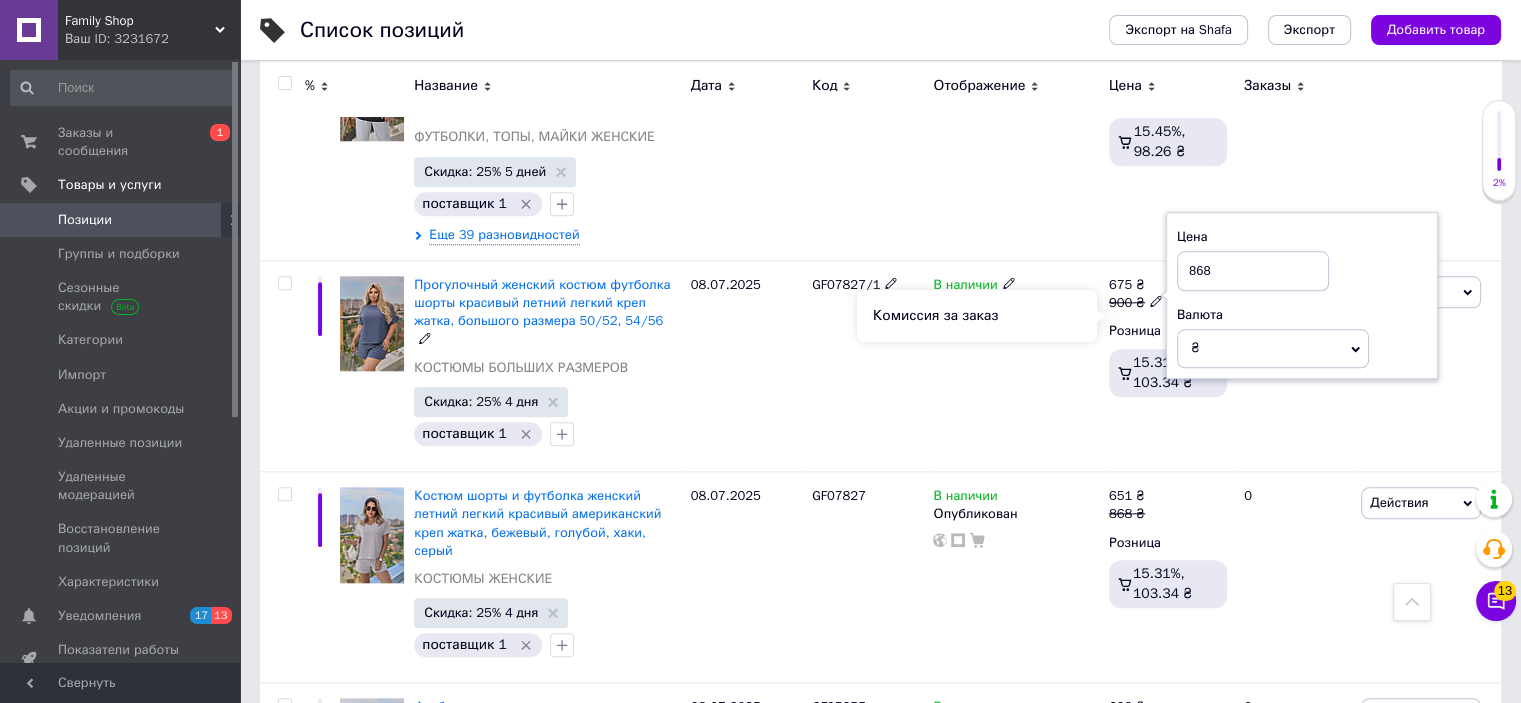 type on "868" 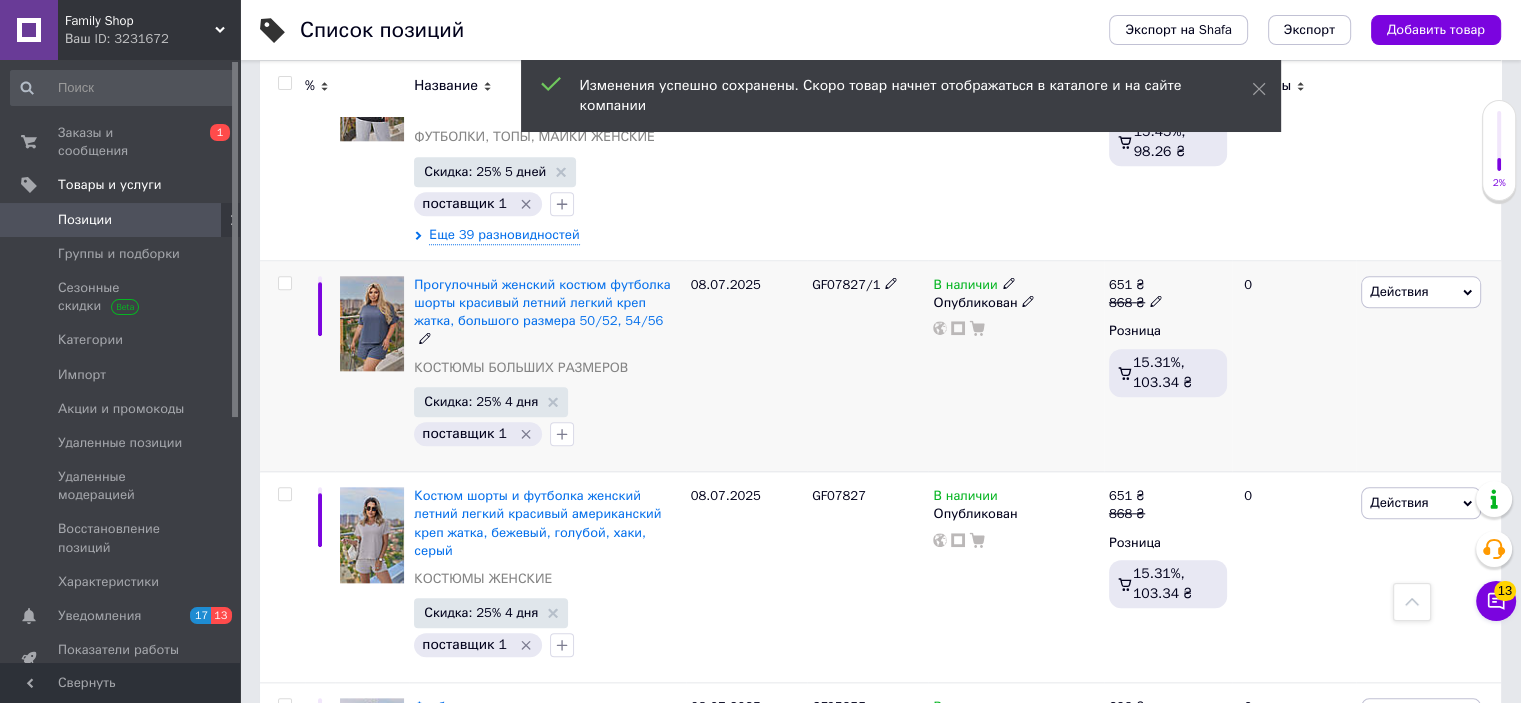 click on "Опубликован" at bounding box center [1015, 303] 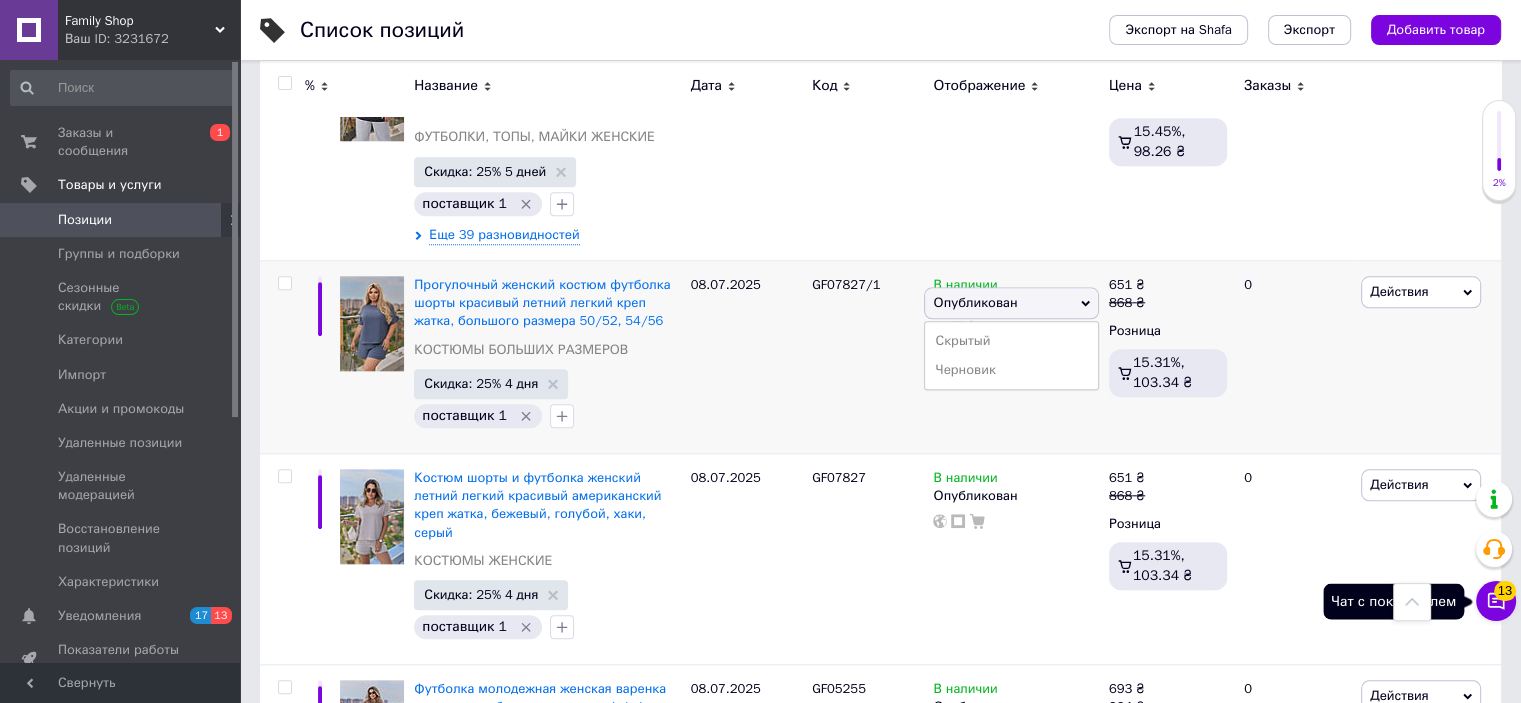 click 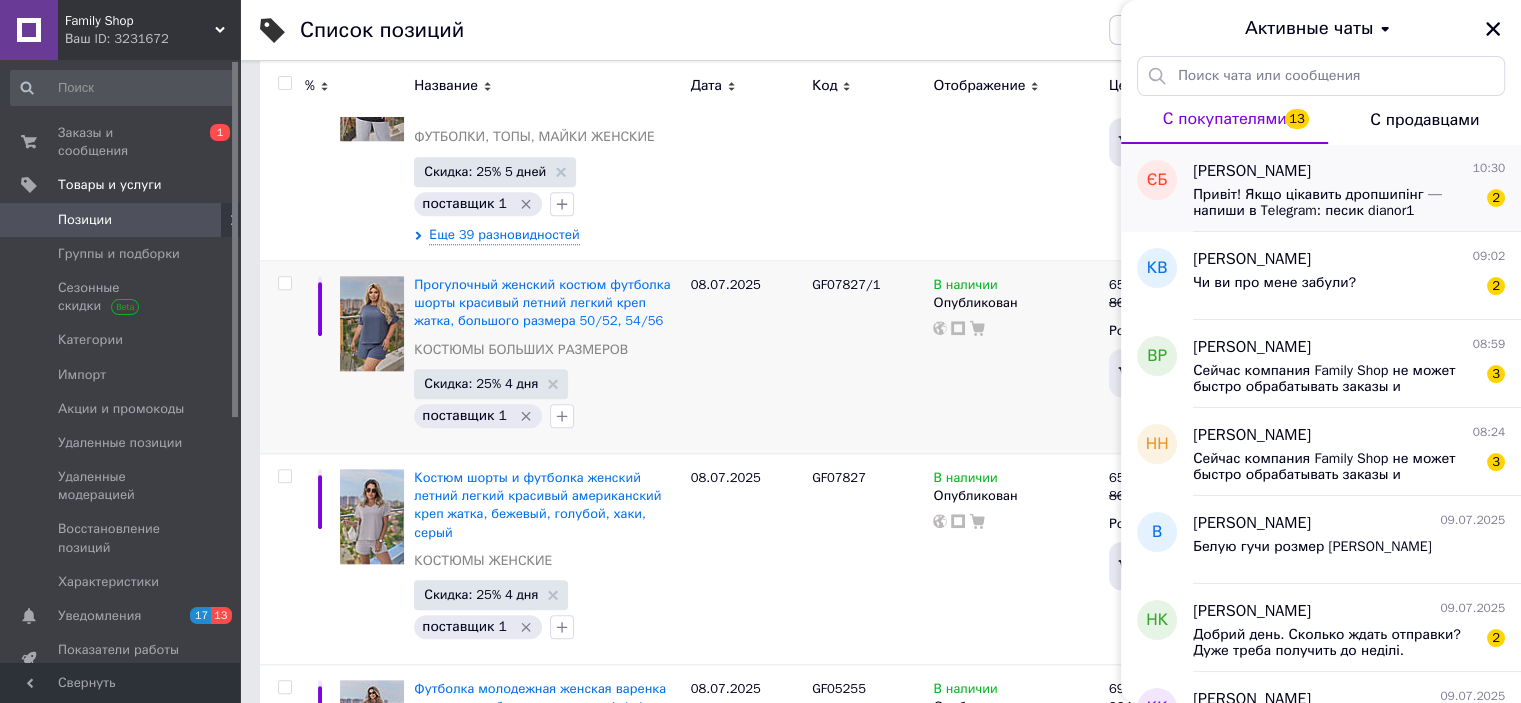 click on "ЄБ" at bounding box center [1157, 188] 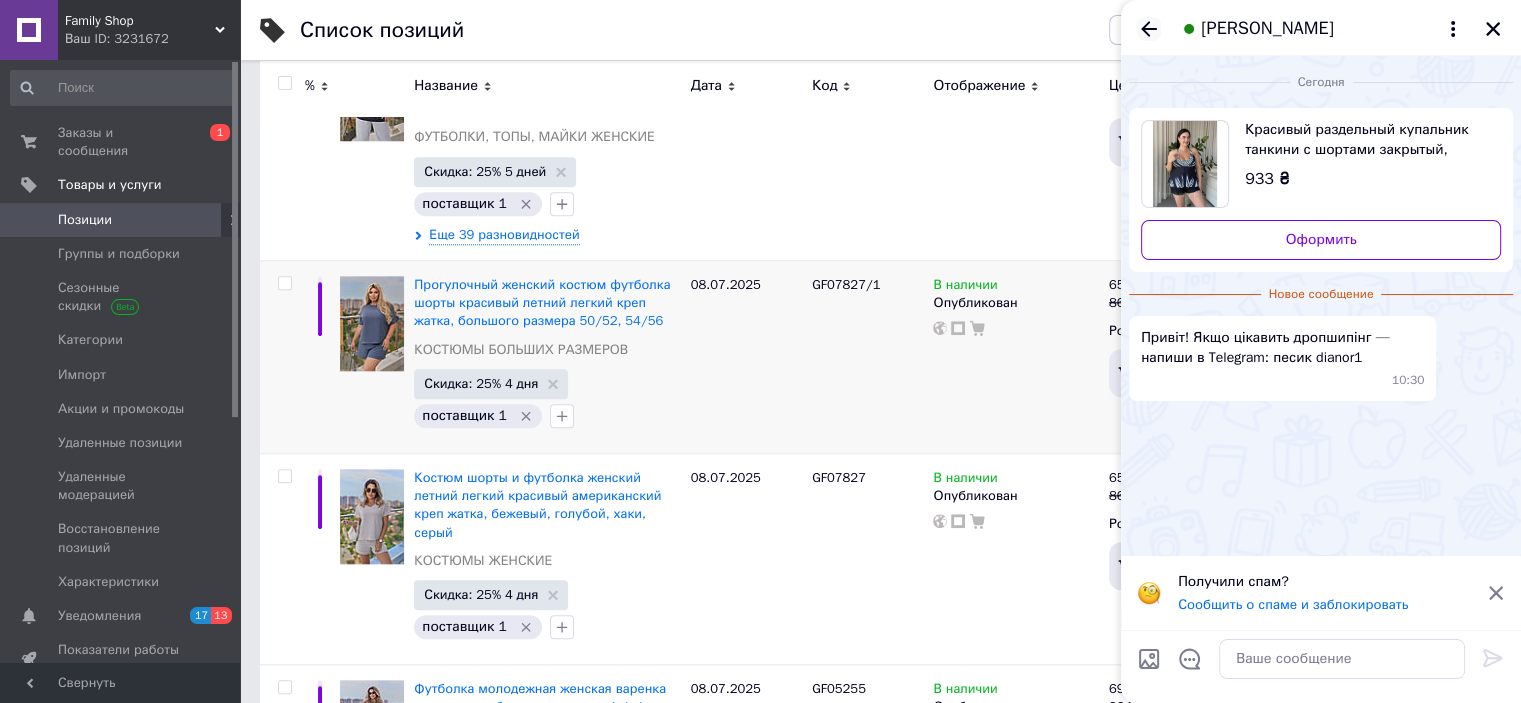 click 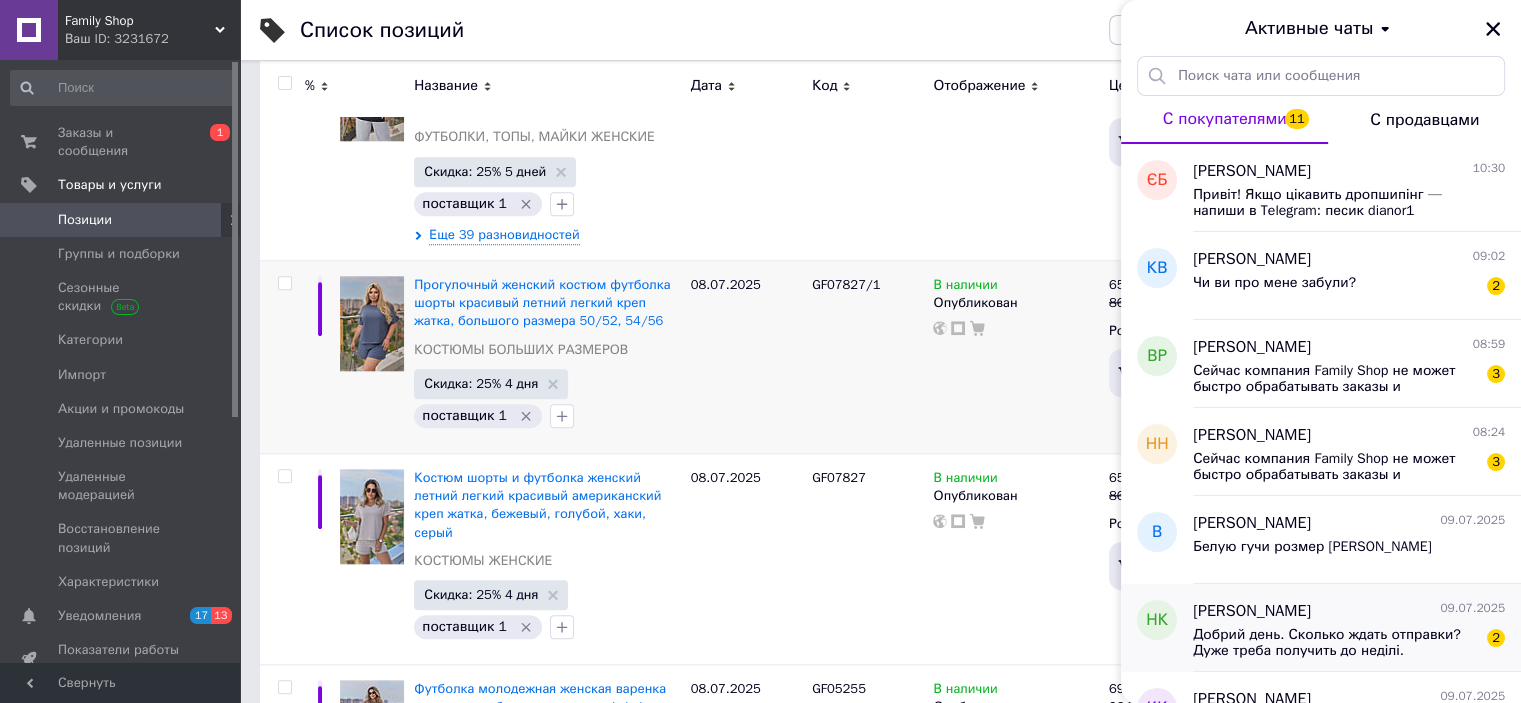 click on "Добрий день.
Сколько ждать отправки?
Дуже треба получить до неділі." at bounding box center [1335, 643] 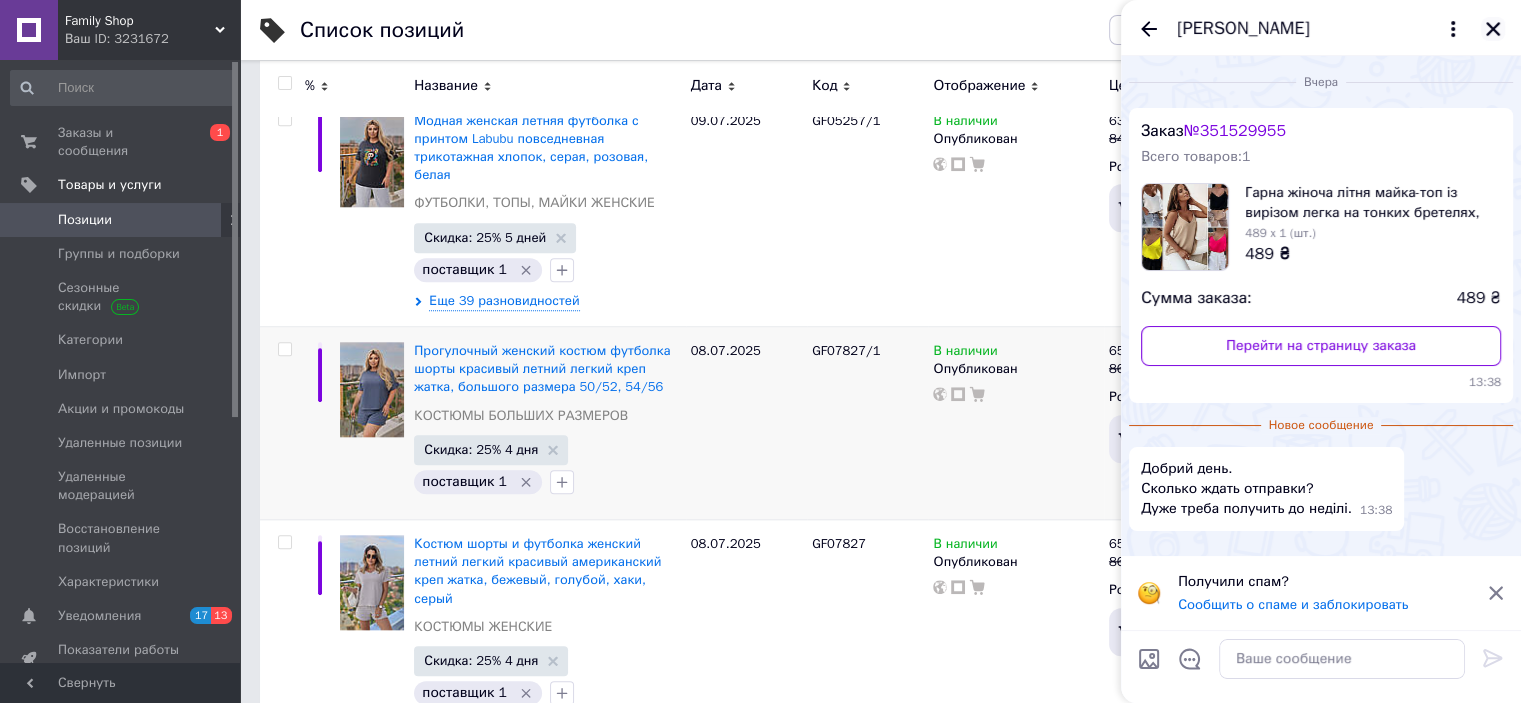 scroll, scrollTop: 1900, scrollLeft: 0, axis: vertical 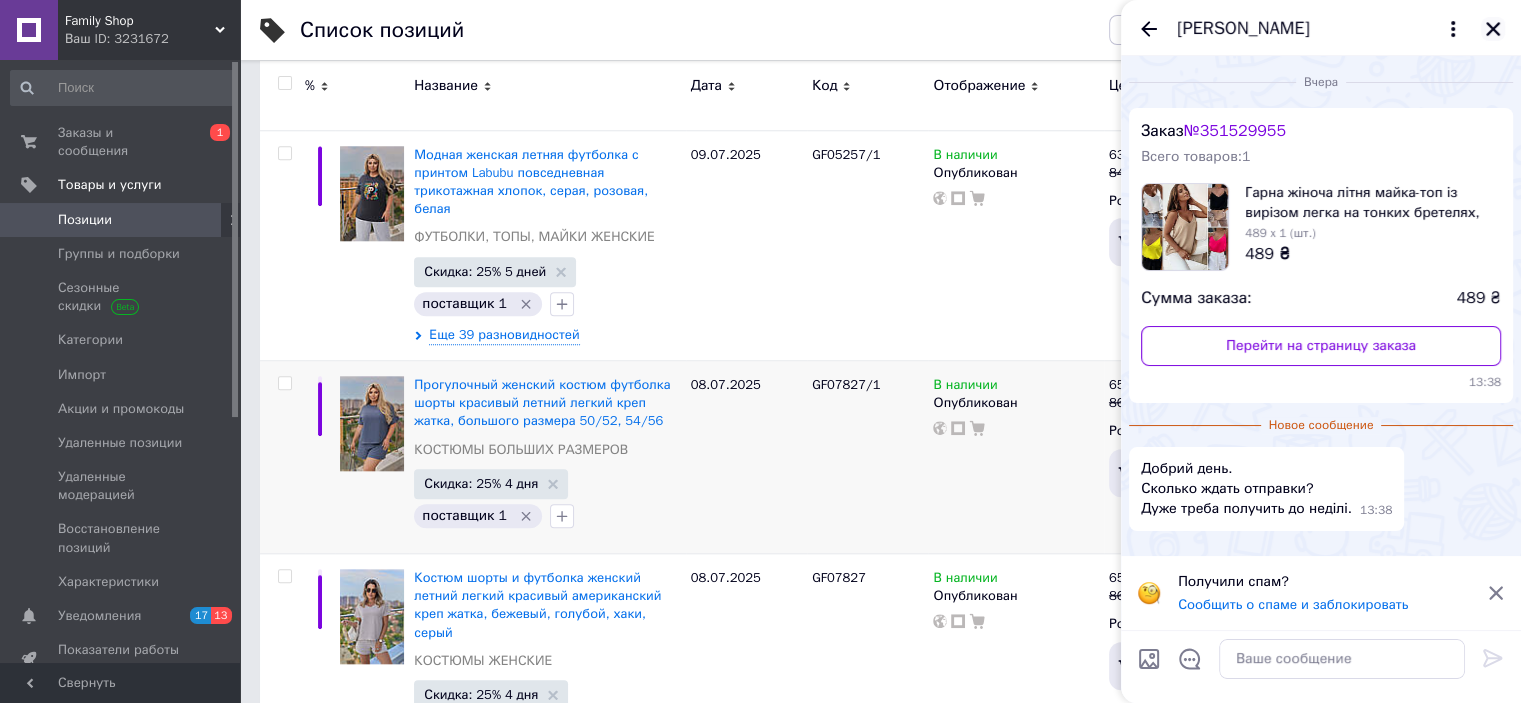 click 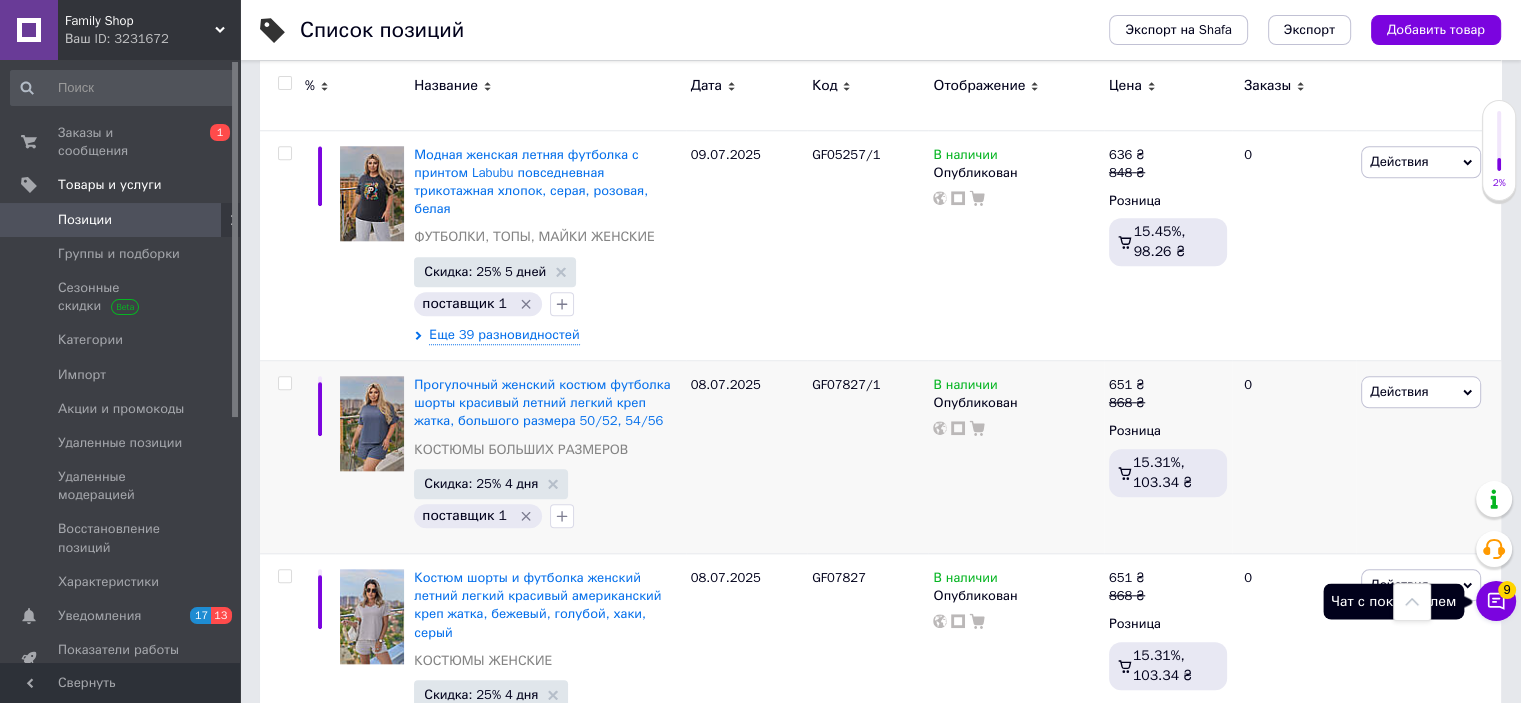 click 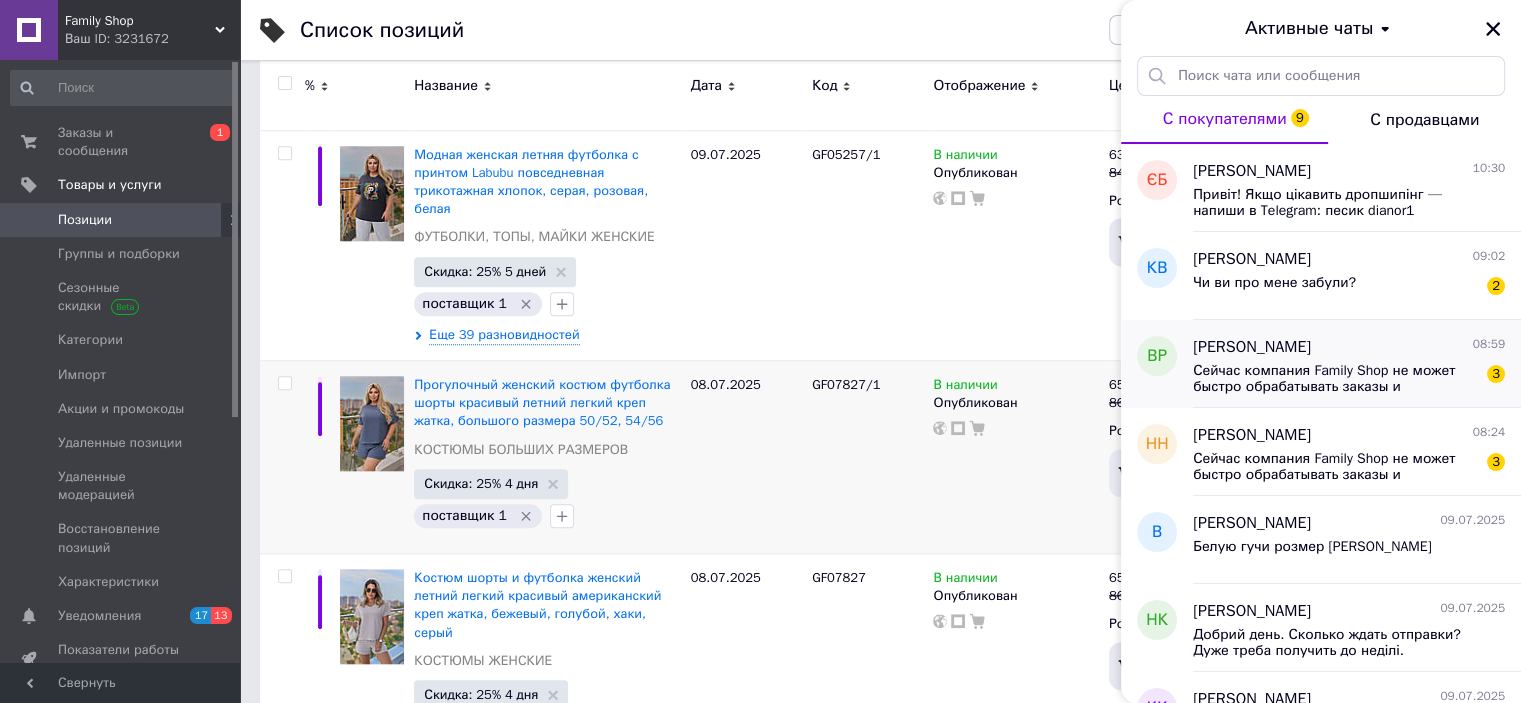 click on "Сейчас компания Family Shop не может быстро обрабатывать заказы и сообщения,
поскольку по ее графику сейчас не рабочее время. Ваша заявка будет обработана в ближайшее рабочее время." at bounding box center [1335, 379] 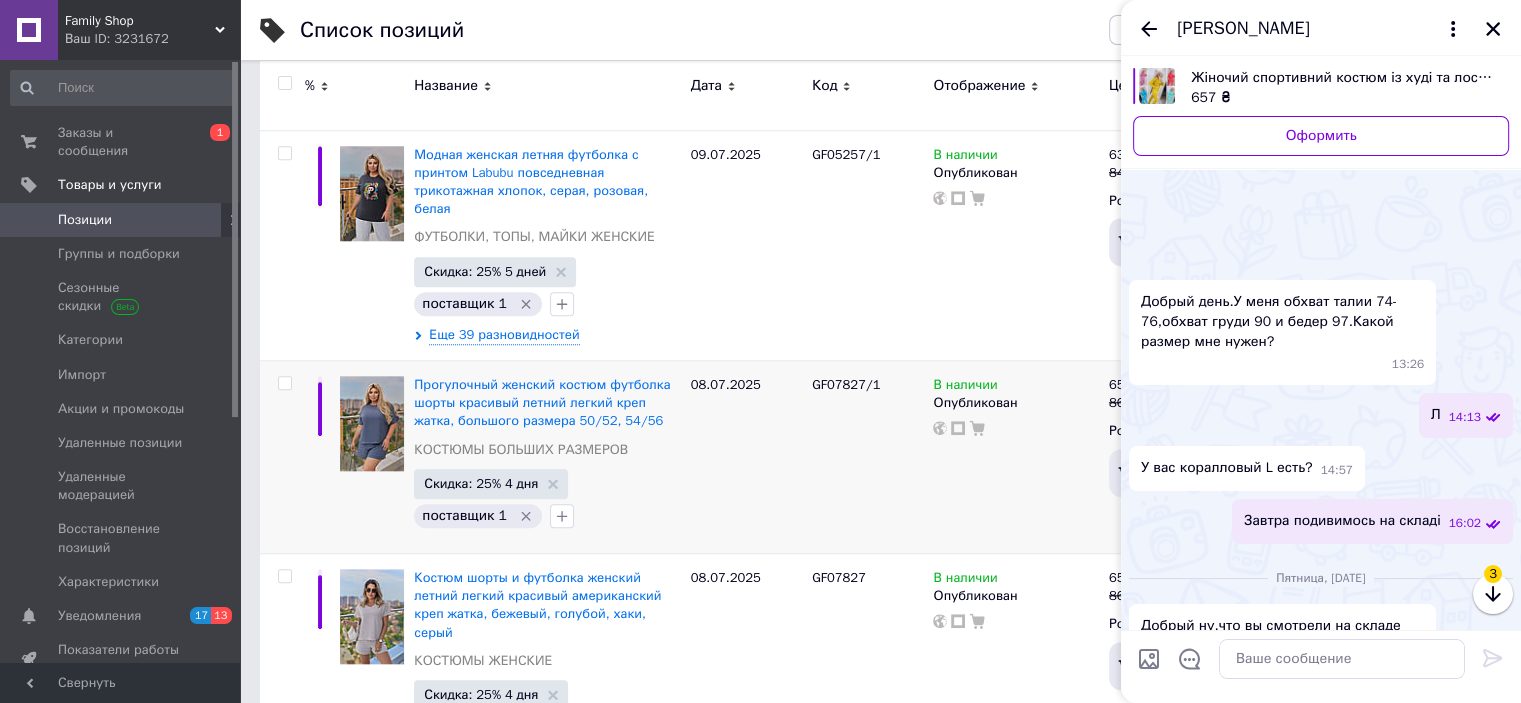 scroll, scrollTop: 1136, scrollLeft: 0, axis: vertical 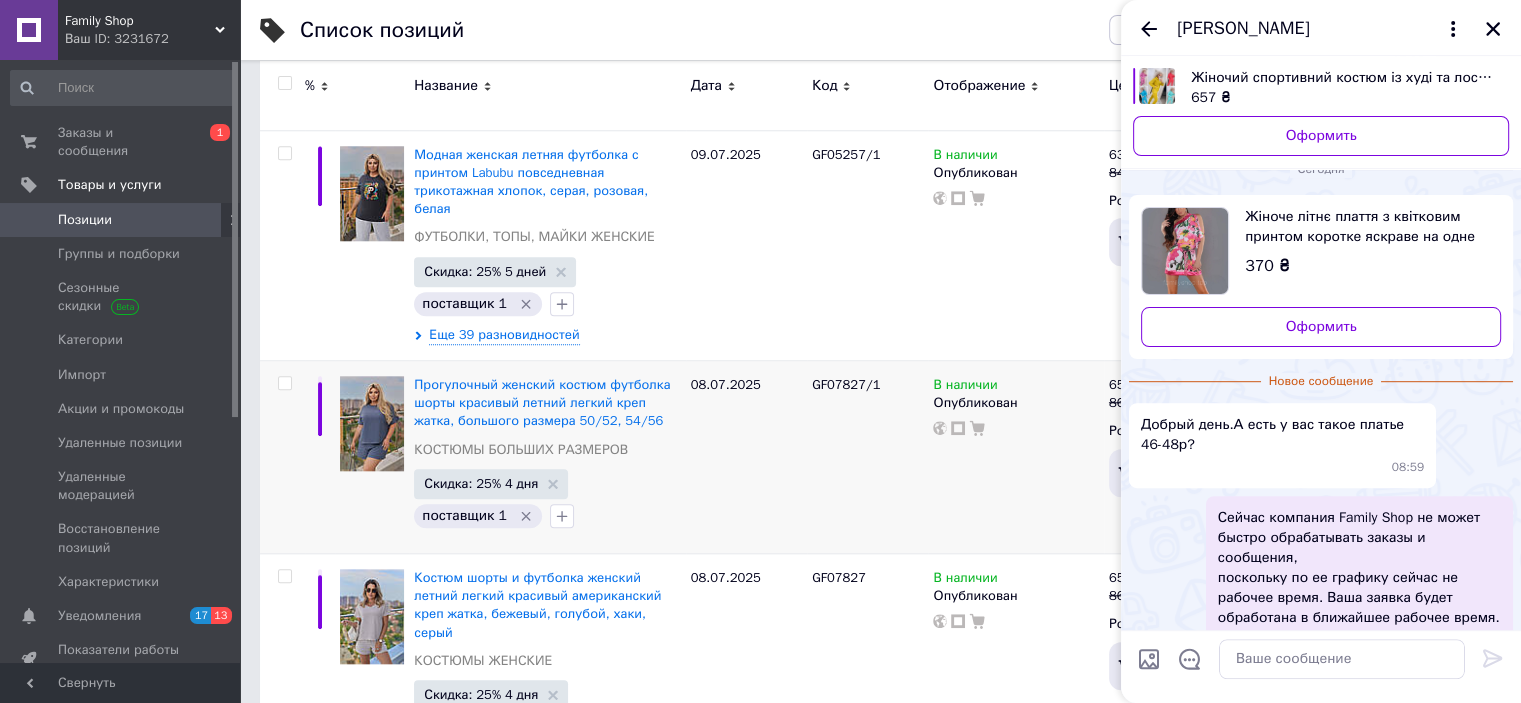 click on "Жіноче літнє плаття з квітковим принтом коротке яскраве на одне плече, рожеве, бузкове, розмір 42, 44," at bounding box center (1365, 227) 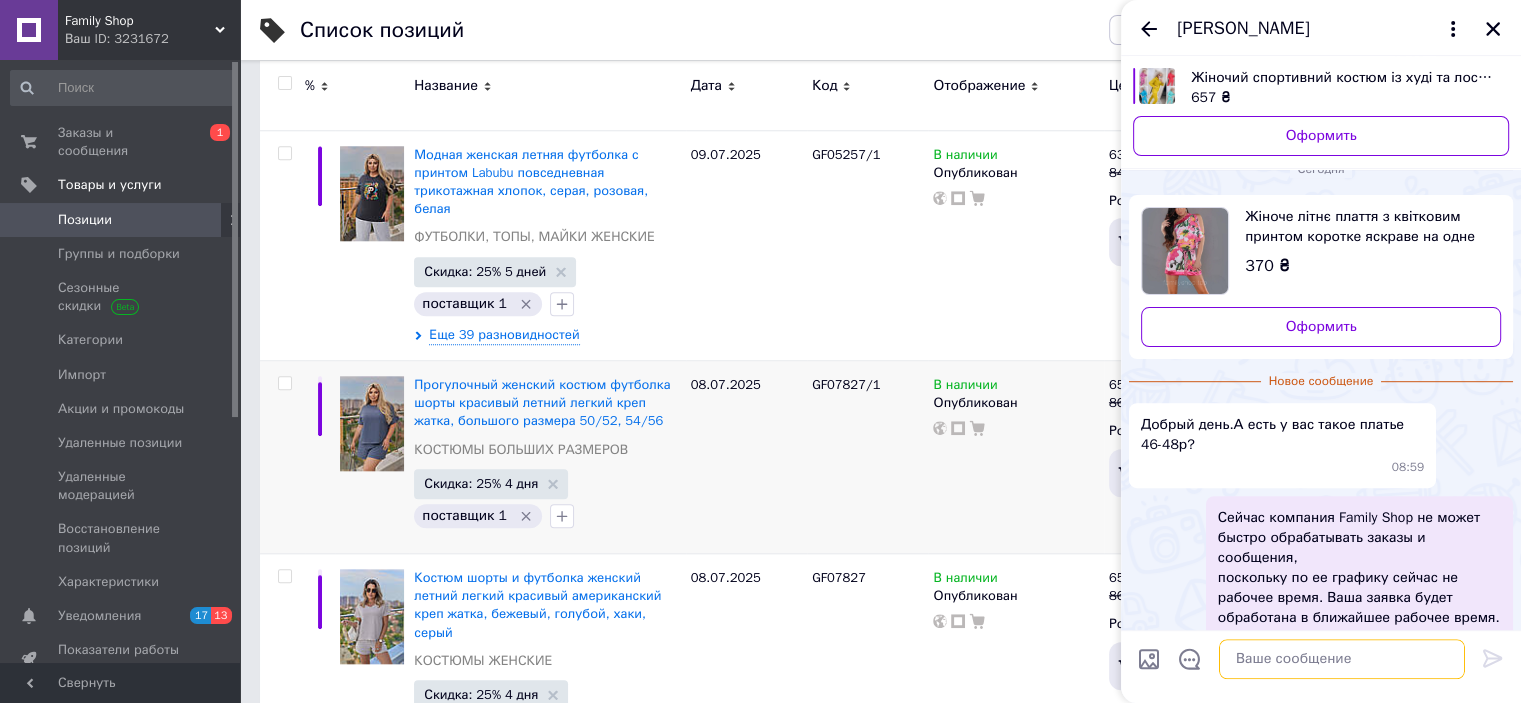 click at bounding box center [1342, 659] 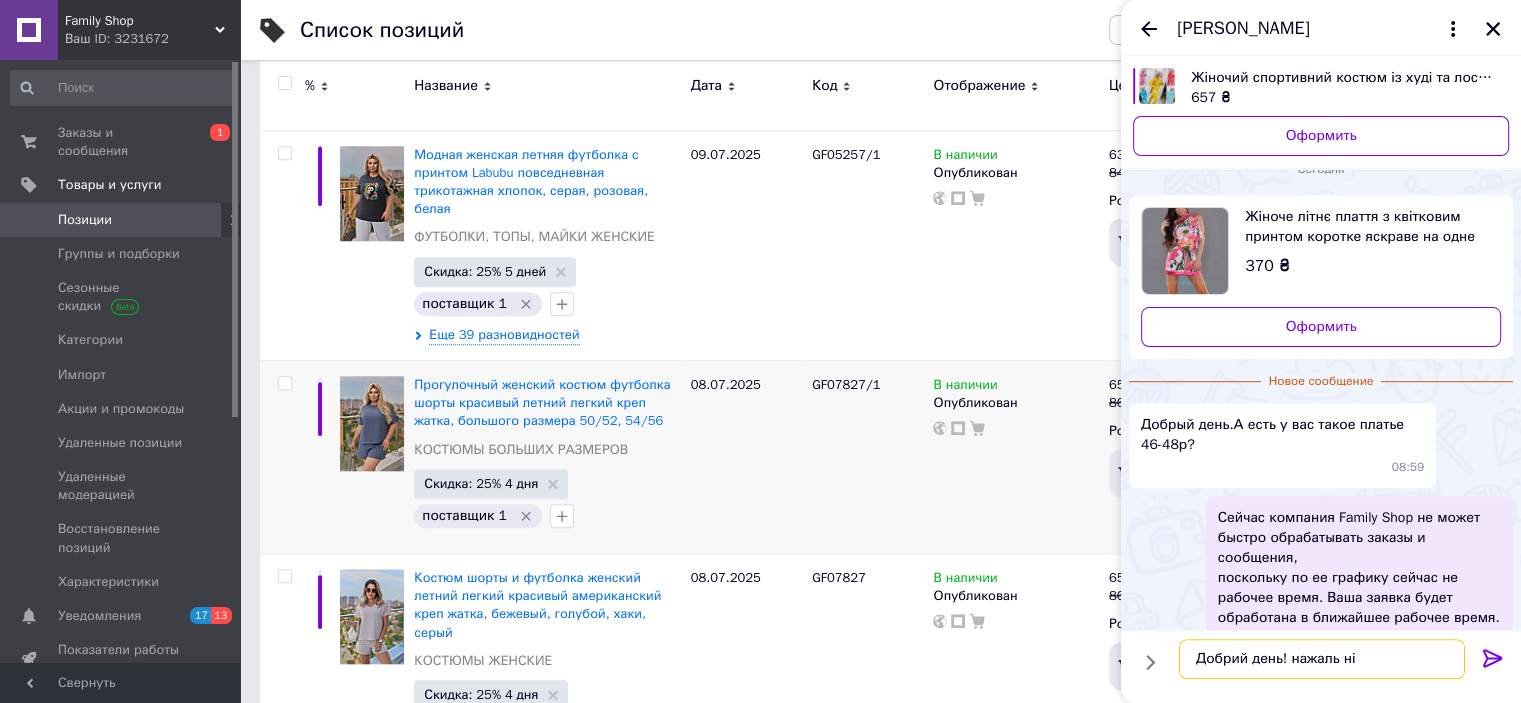 type on "Добрий день! нажаль ні" 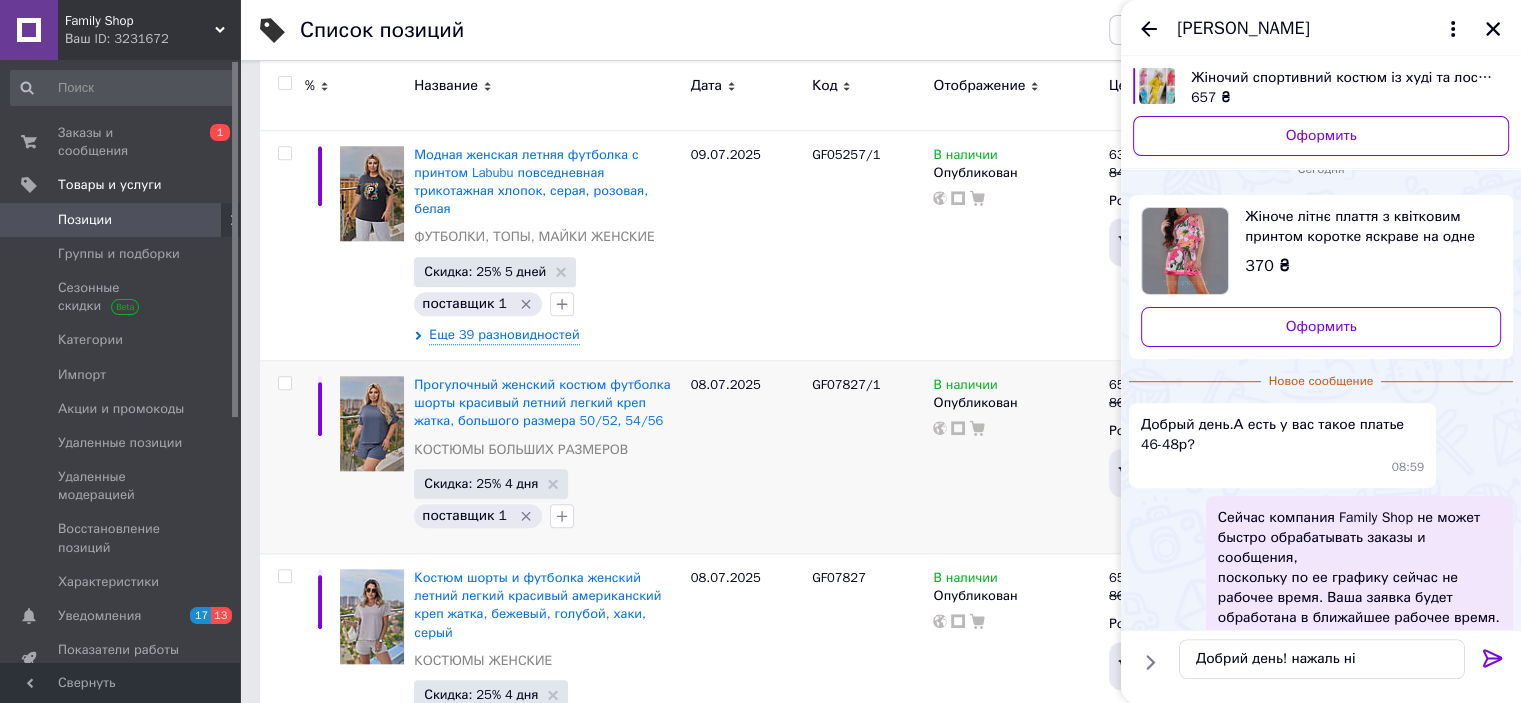 click 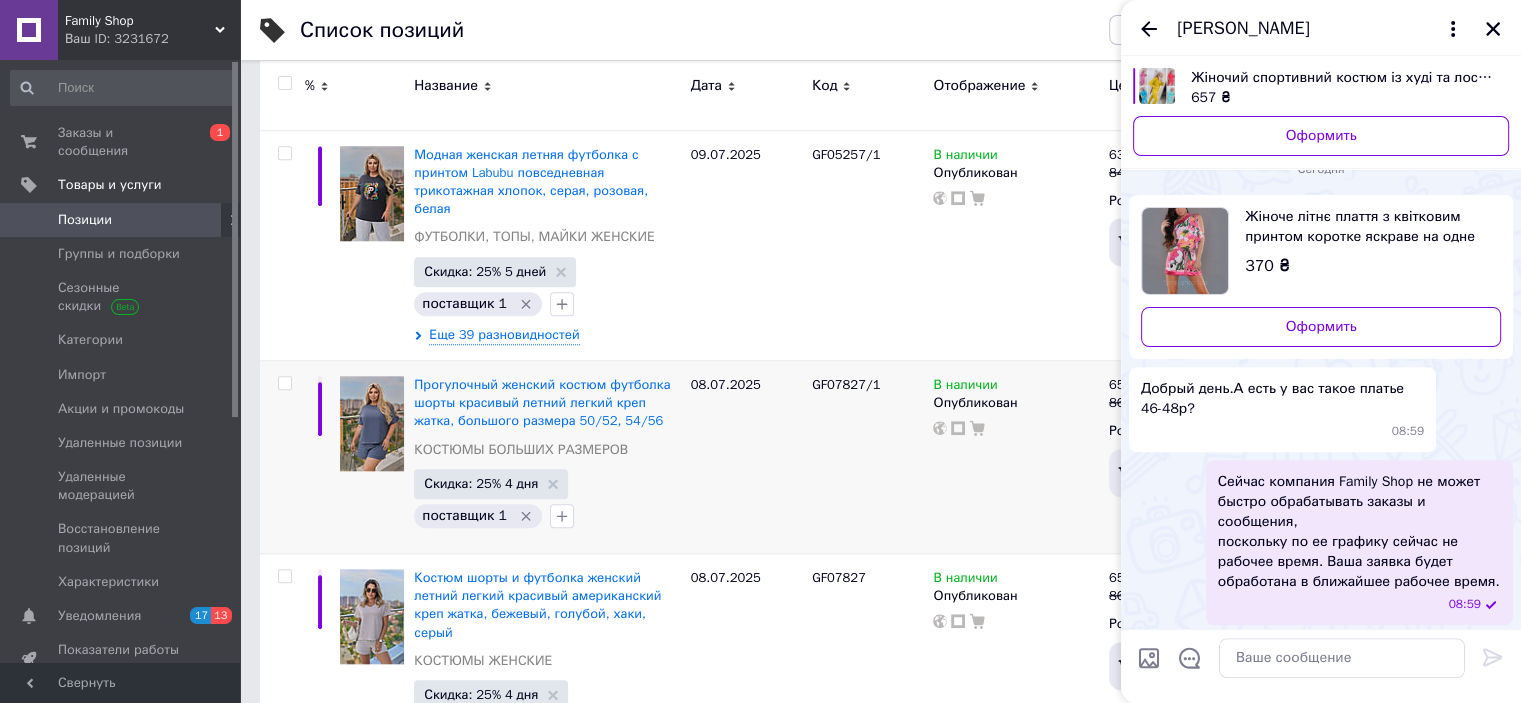 scroll, scrollTop: 1102, scrollLeft: 0, axis: vertical 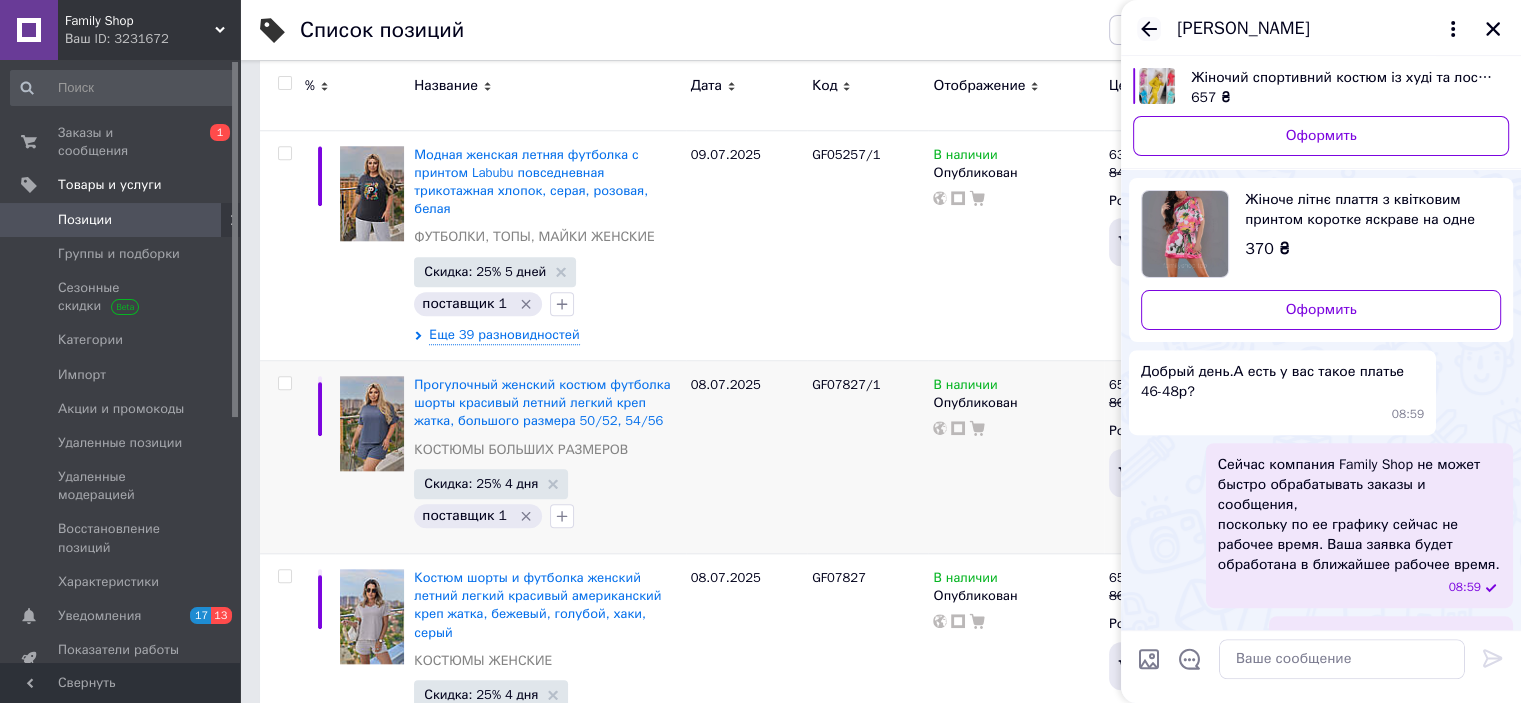 click 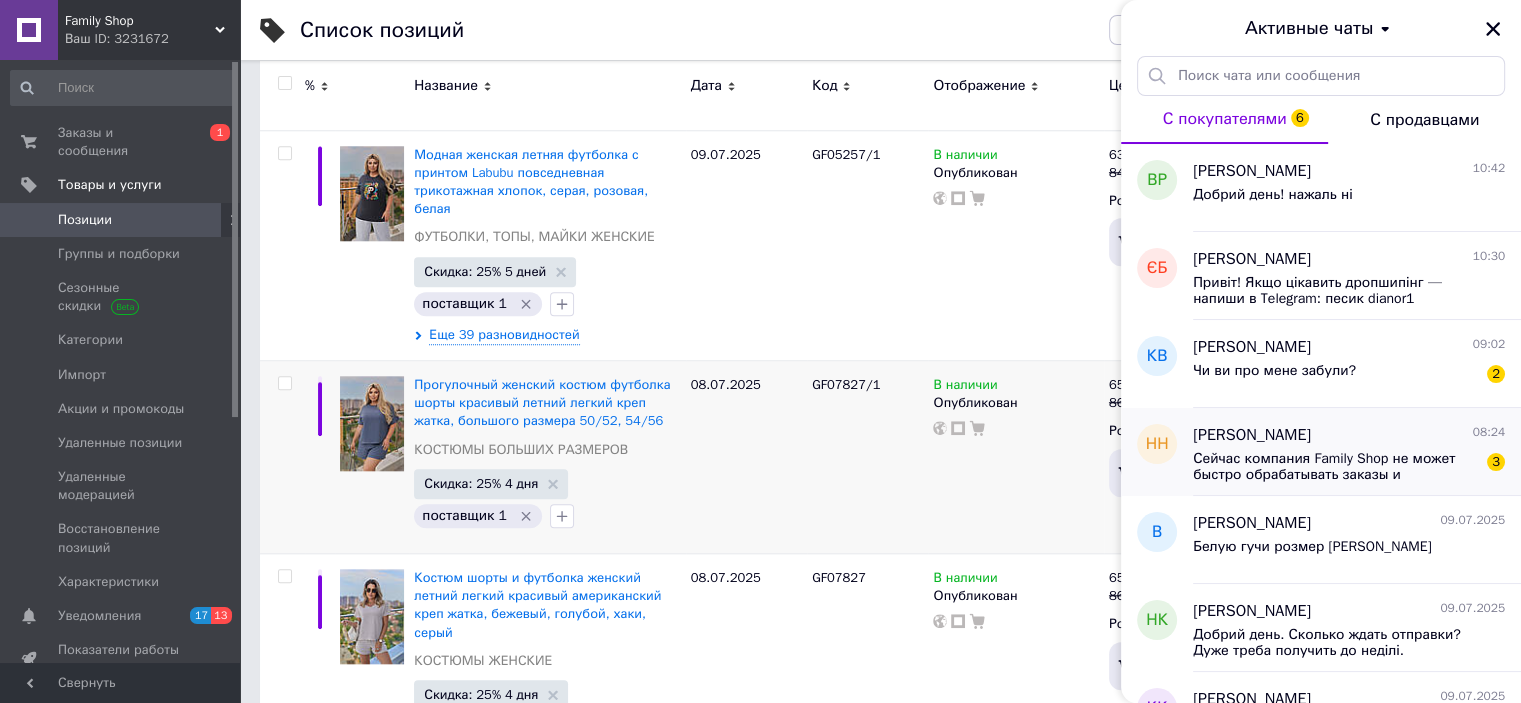 click on "Сейчас компания Family Shop не может быстро обрабатывать заказы и сообщения,
поскольку по ее графику сейчас не рабочее время. Ваша заявка будет обработана в ближайшее рабочее время." at bounding box center [1335, 467] 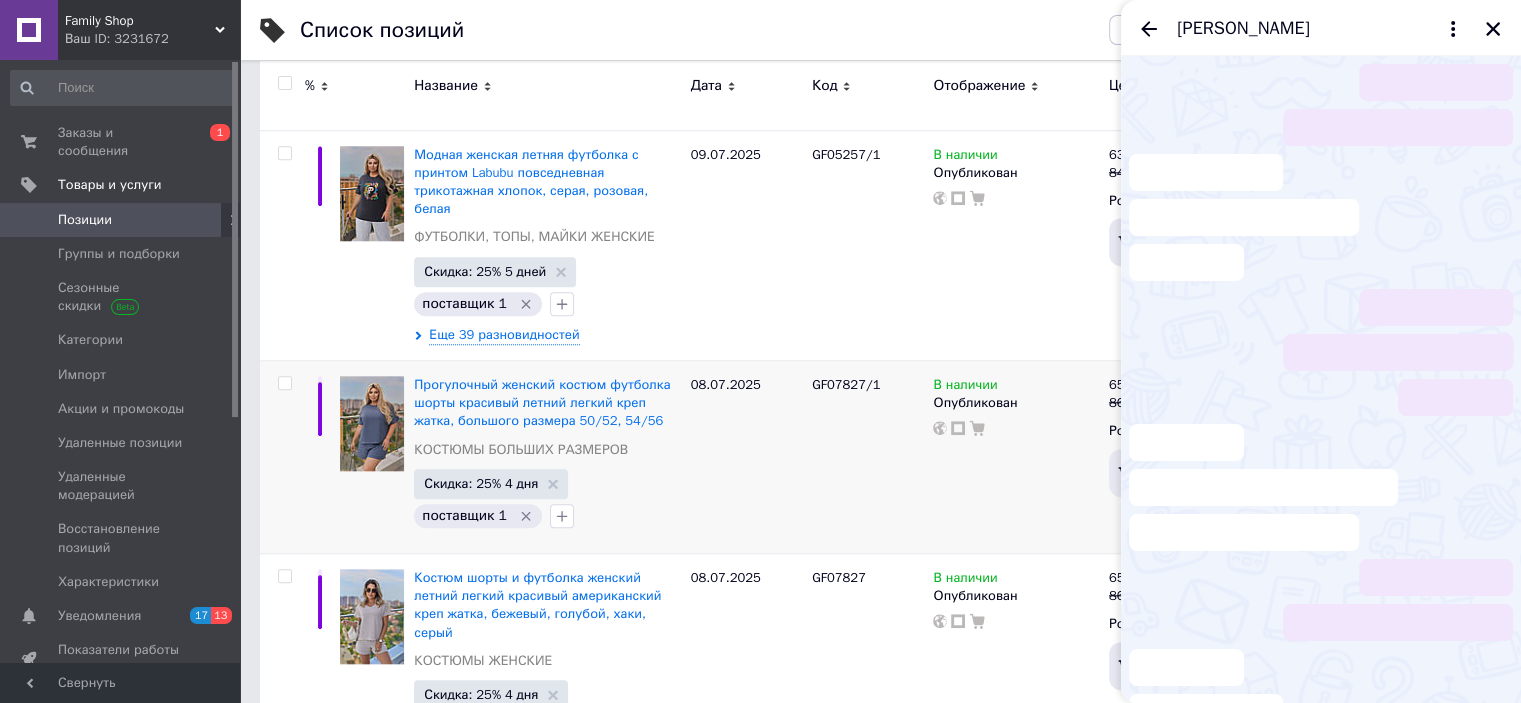 scroll, scrollTop: 593, scrollLeft: 0, axis: vertical 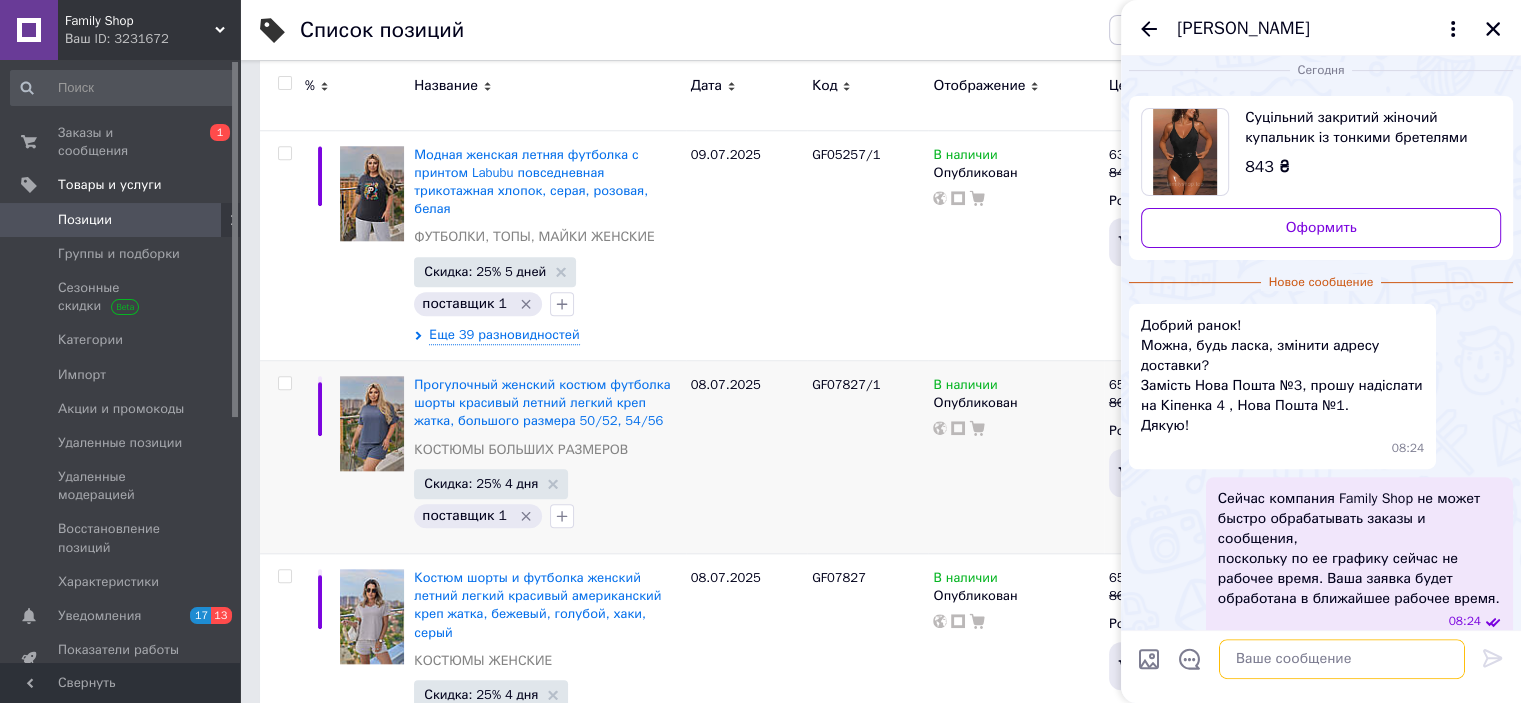 click at bounding box center [1342, 659] 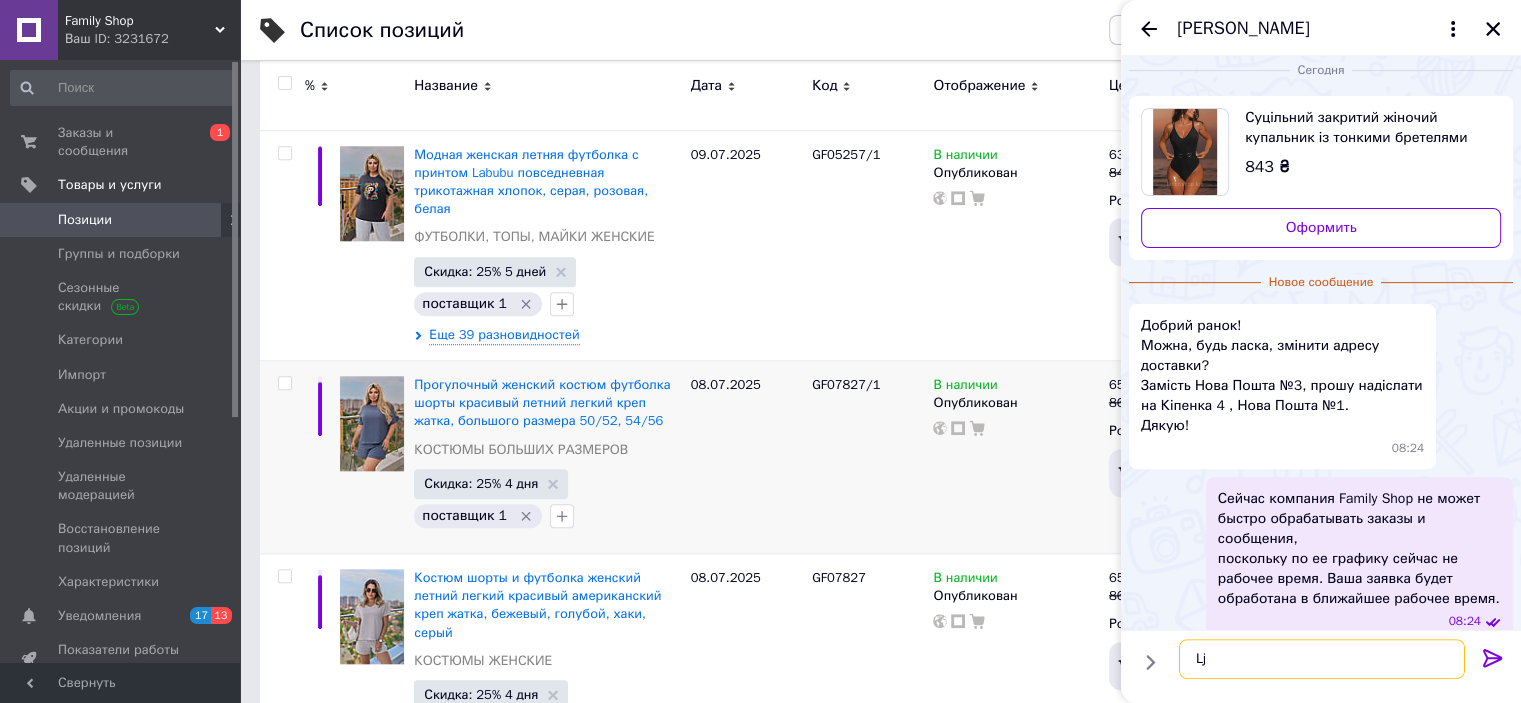 type on "L" 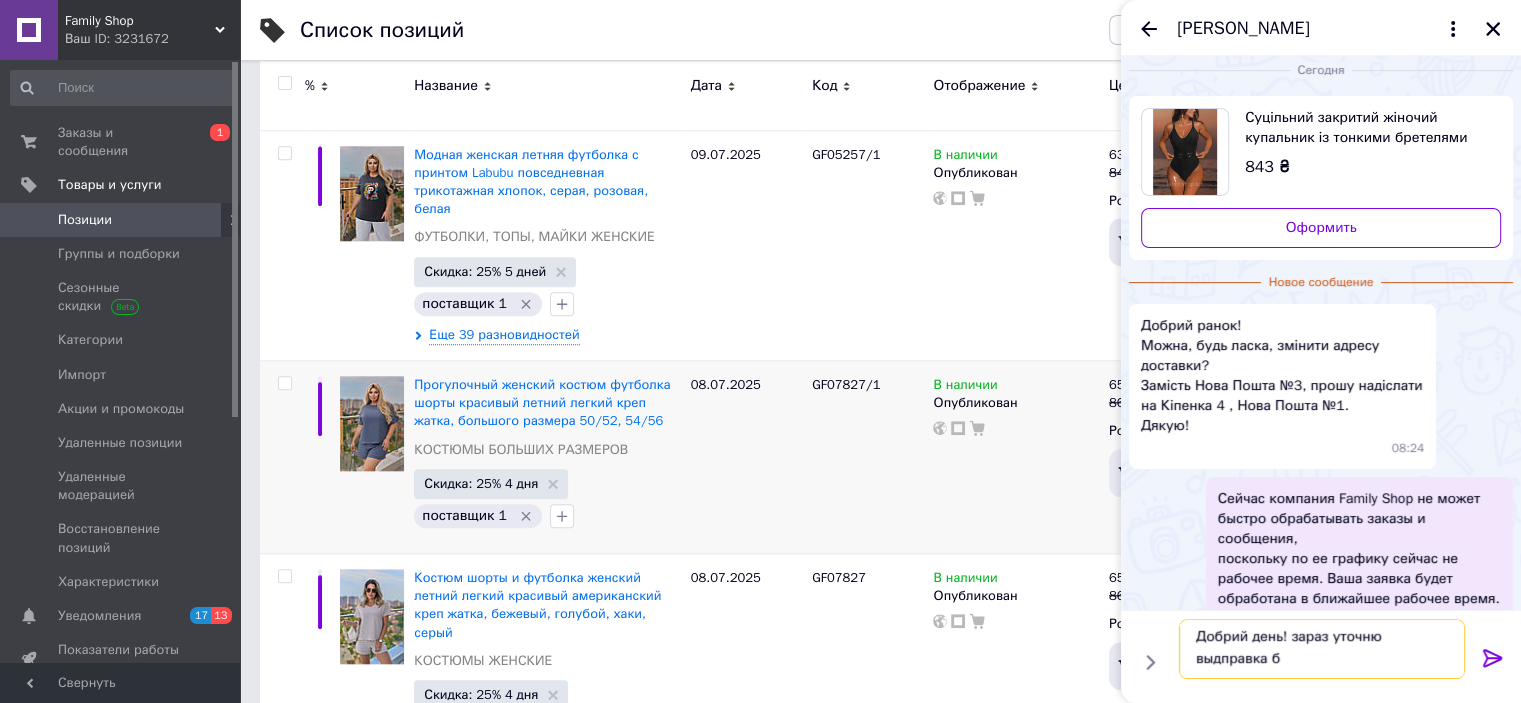 scroll, scrollTop: 1, scrollLeft: 0, axis: vertical 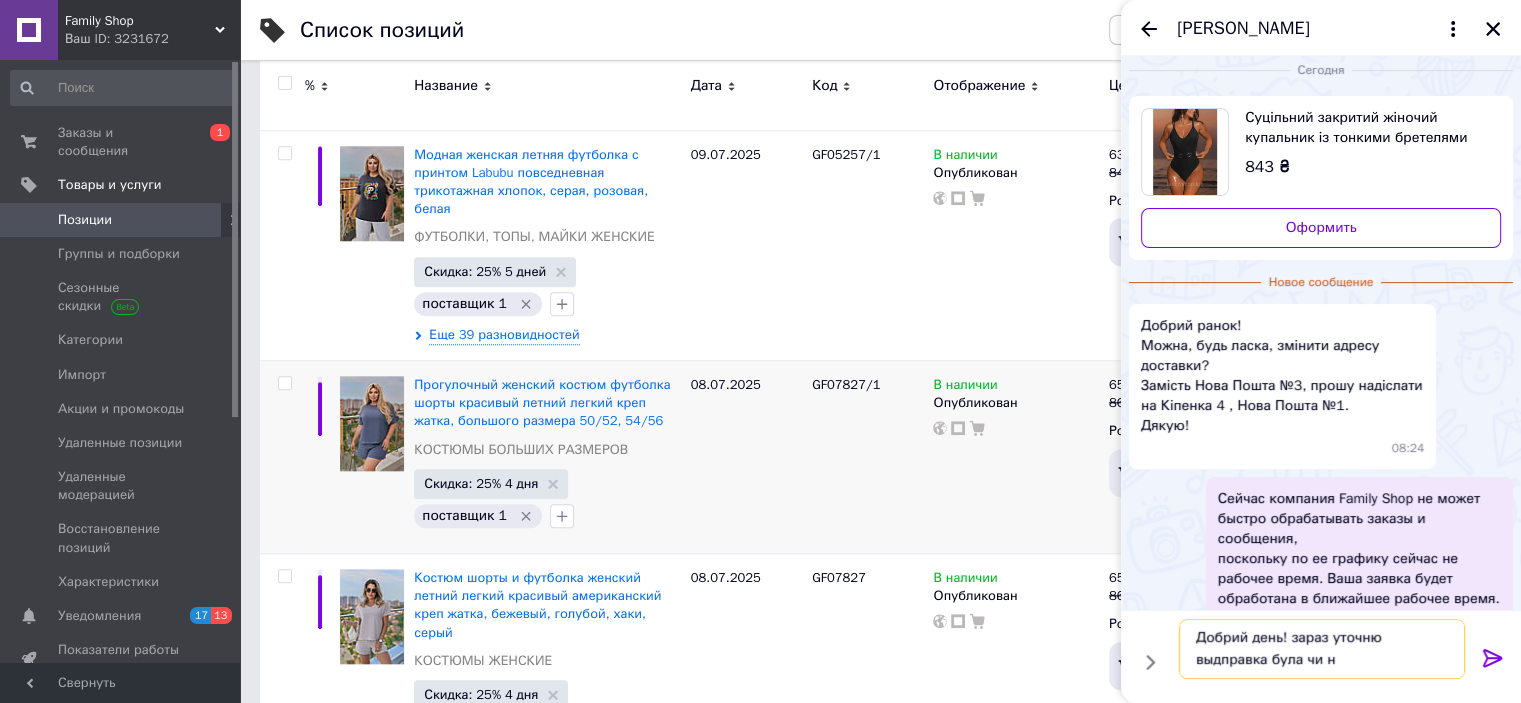 type on "Добрий день! зараз уточню выдправка була чи ны" 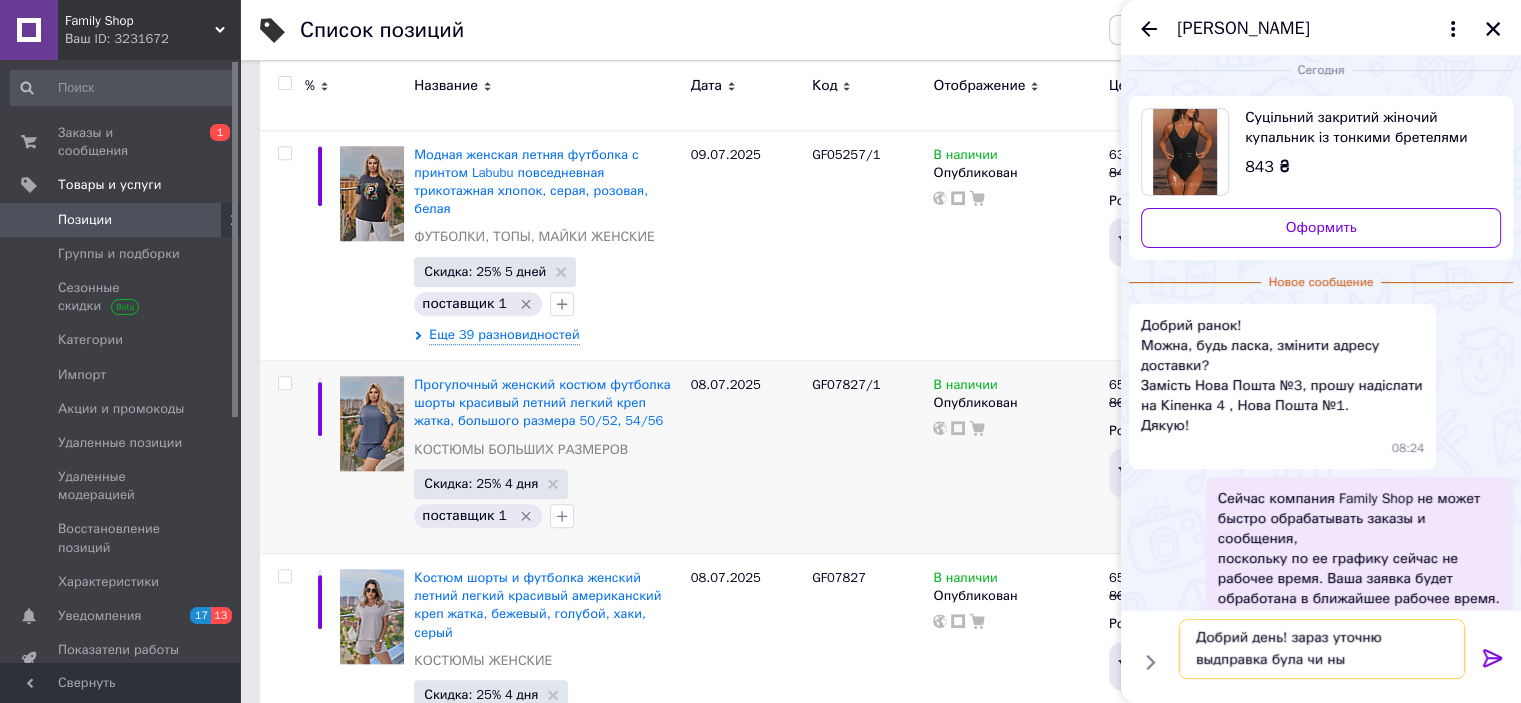 type 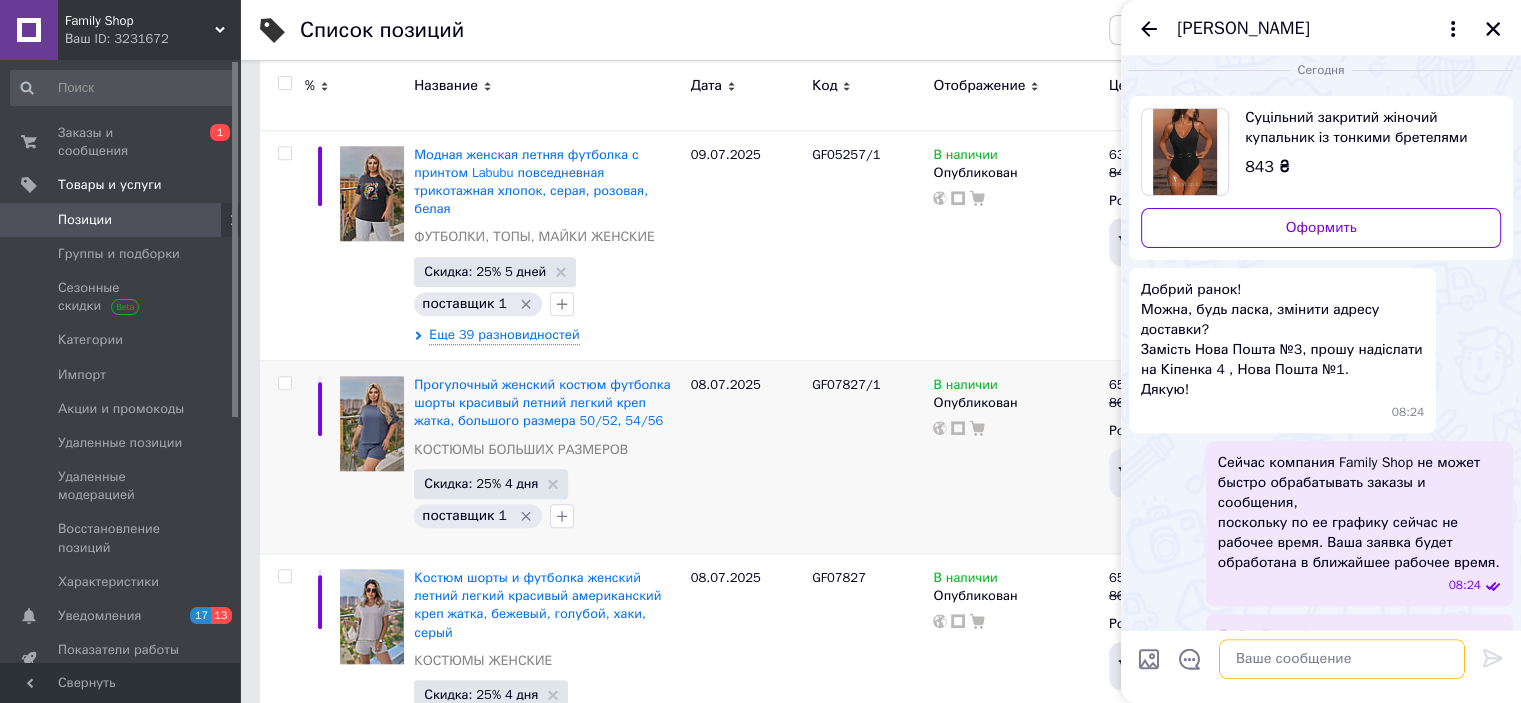 scroll, scrollTop: 0, scrollLeft: 0, axis: both 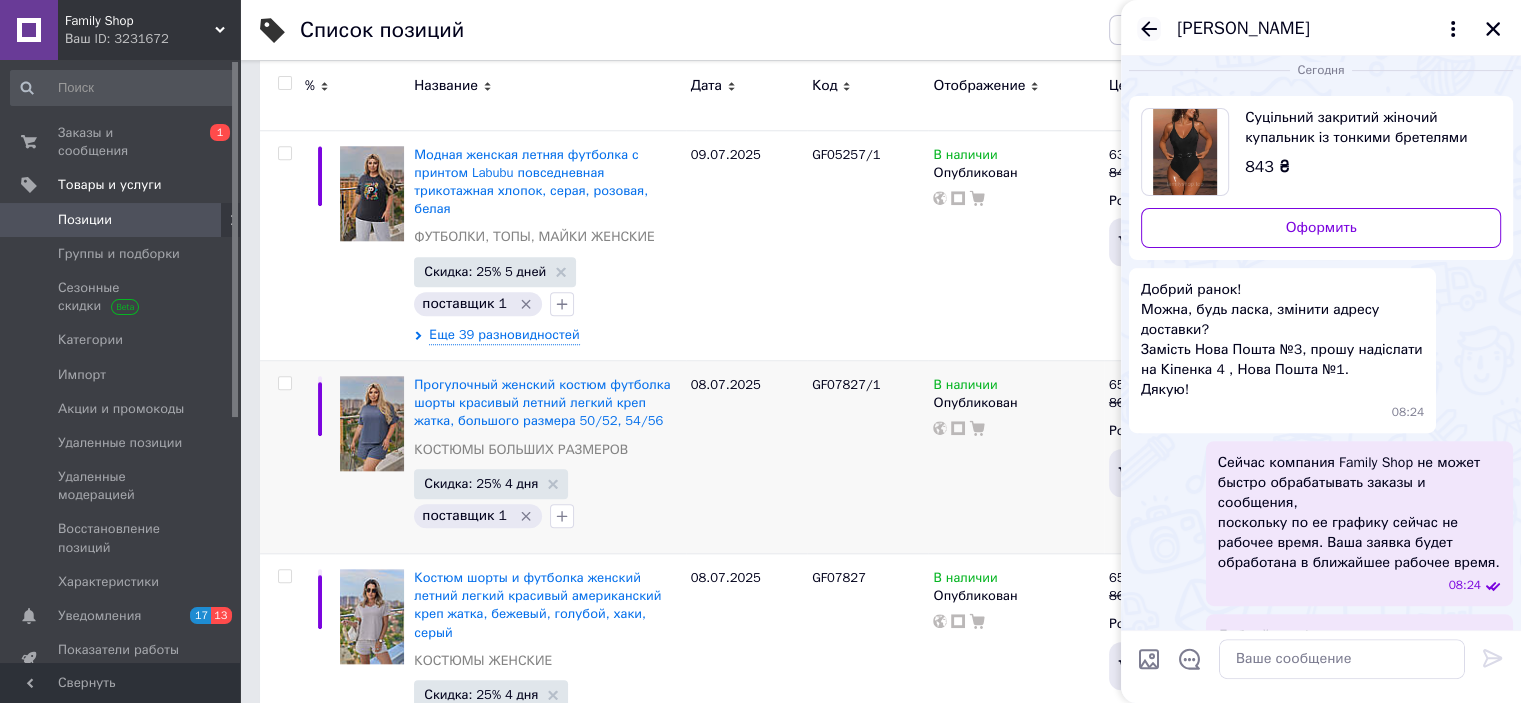 click 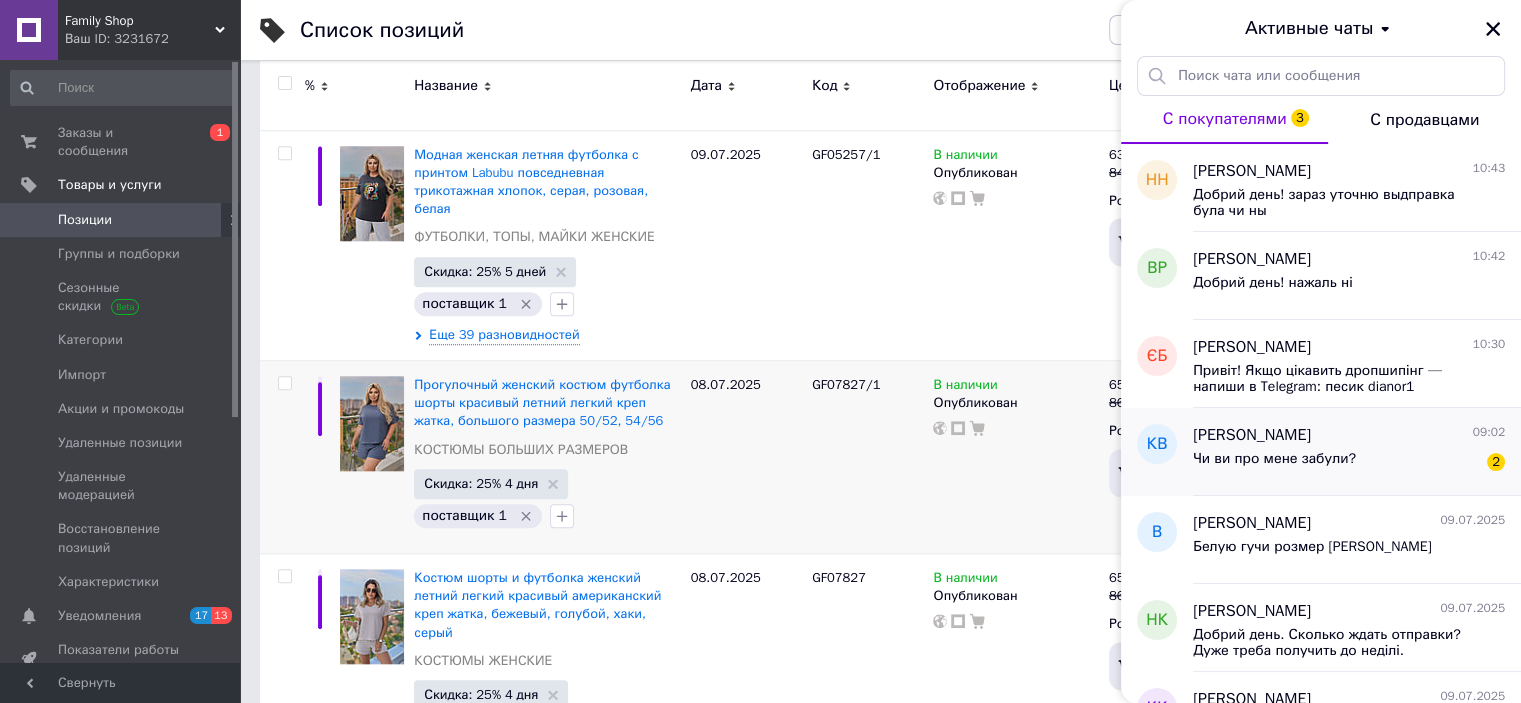 click on "Ксения Воронина 09:02" at bounding box center (1349, 435) 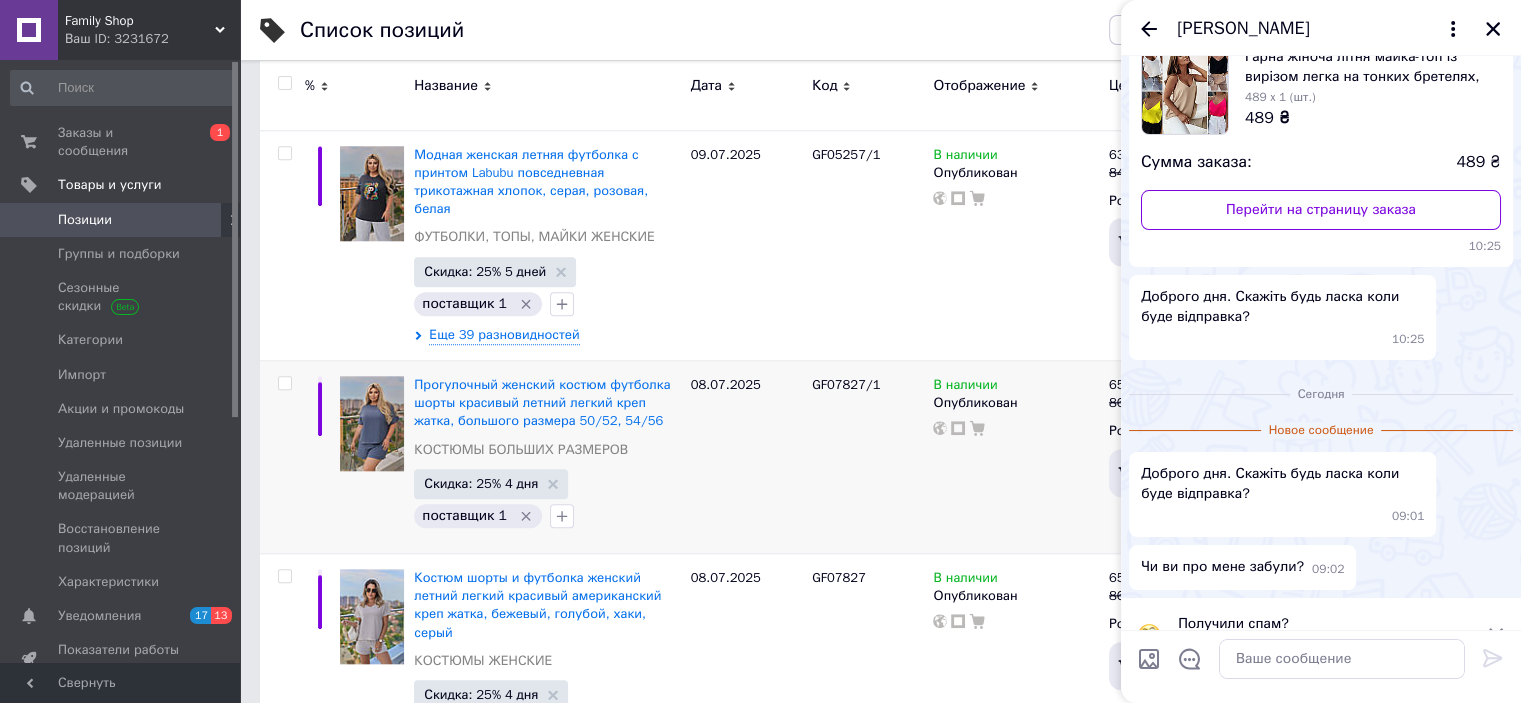 scroll, scrollTop: 78, scrollLeft: 0, axis: vertical 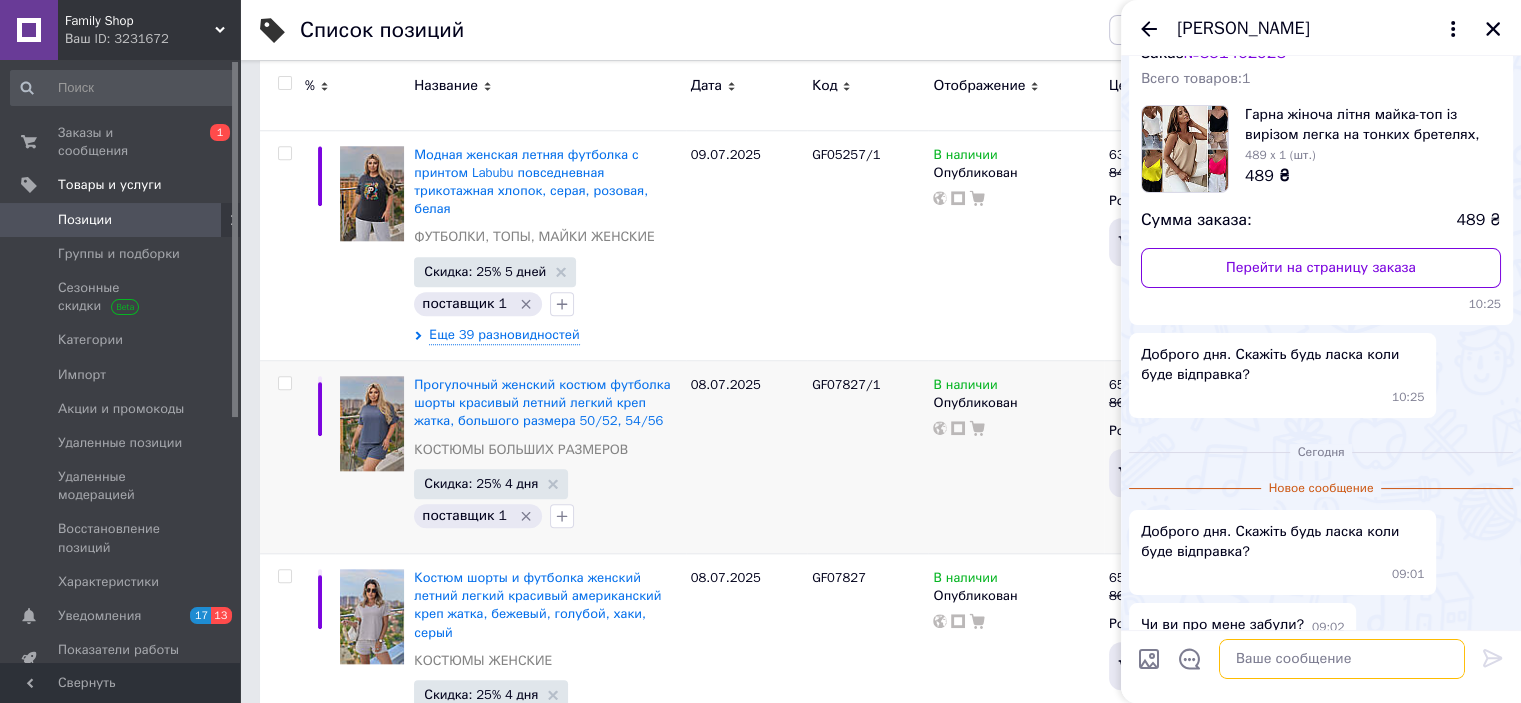 click at bounding box center (1342, 659) 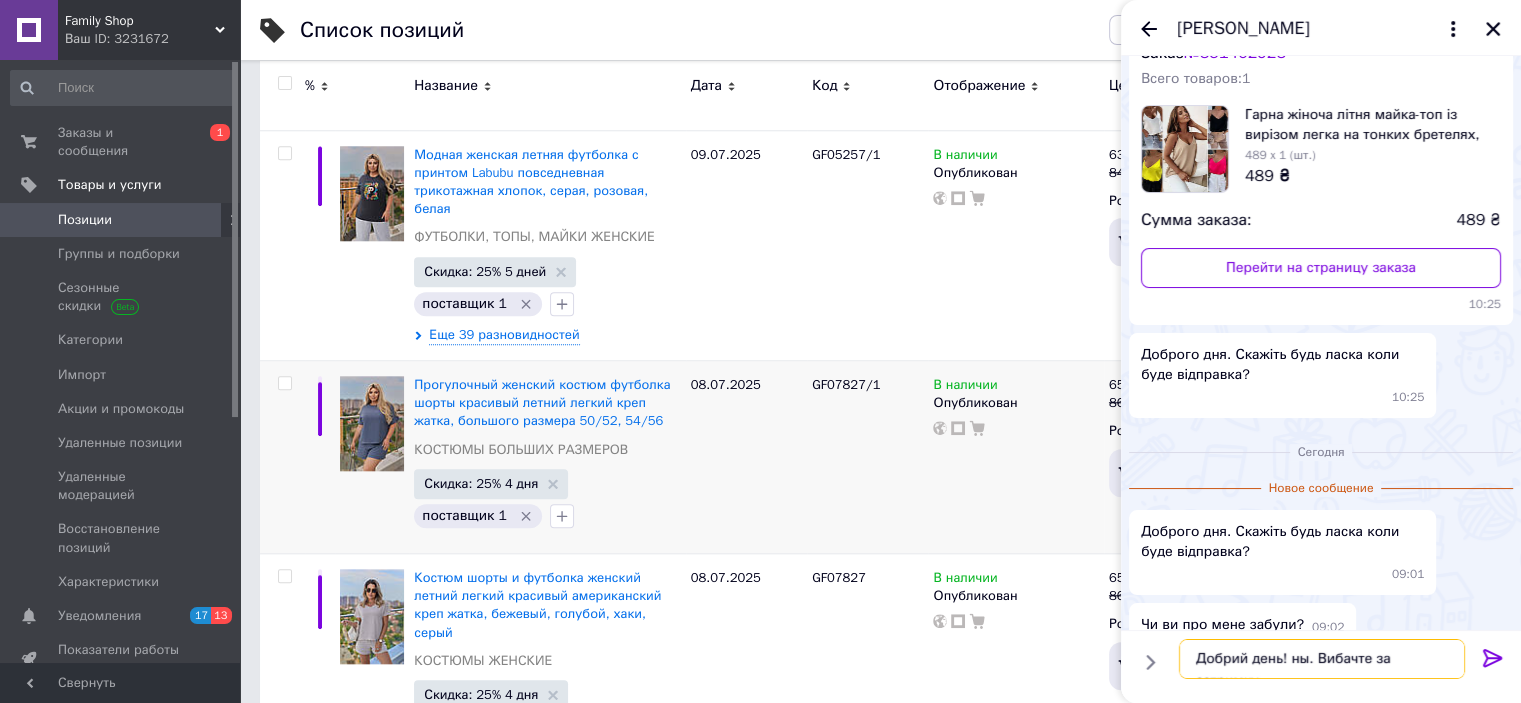 click on "Добрий день! ны. Вибачте за затримку" at bounding box center [1322, 659] 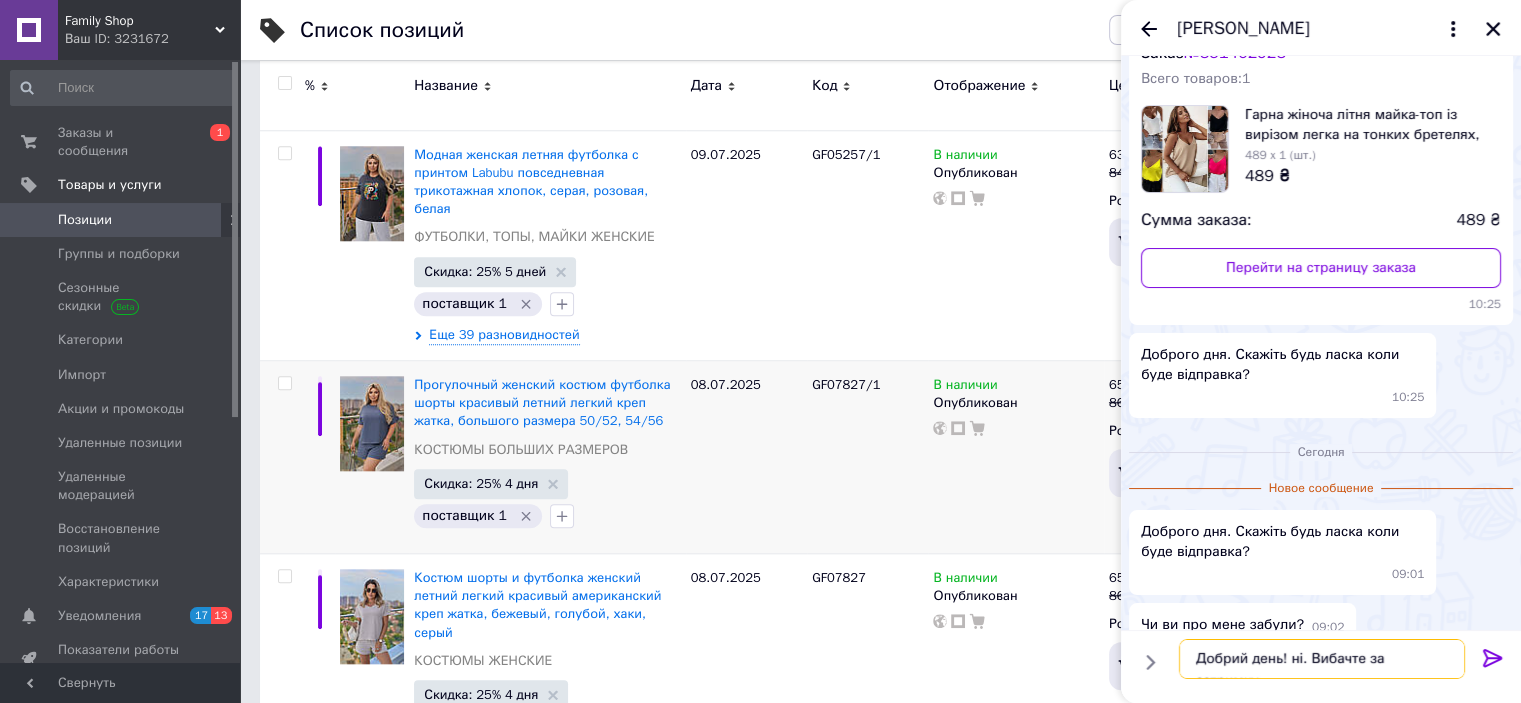 type on "Добрий день! ні. Вибачте за затримку" 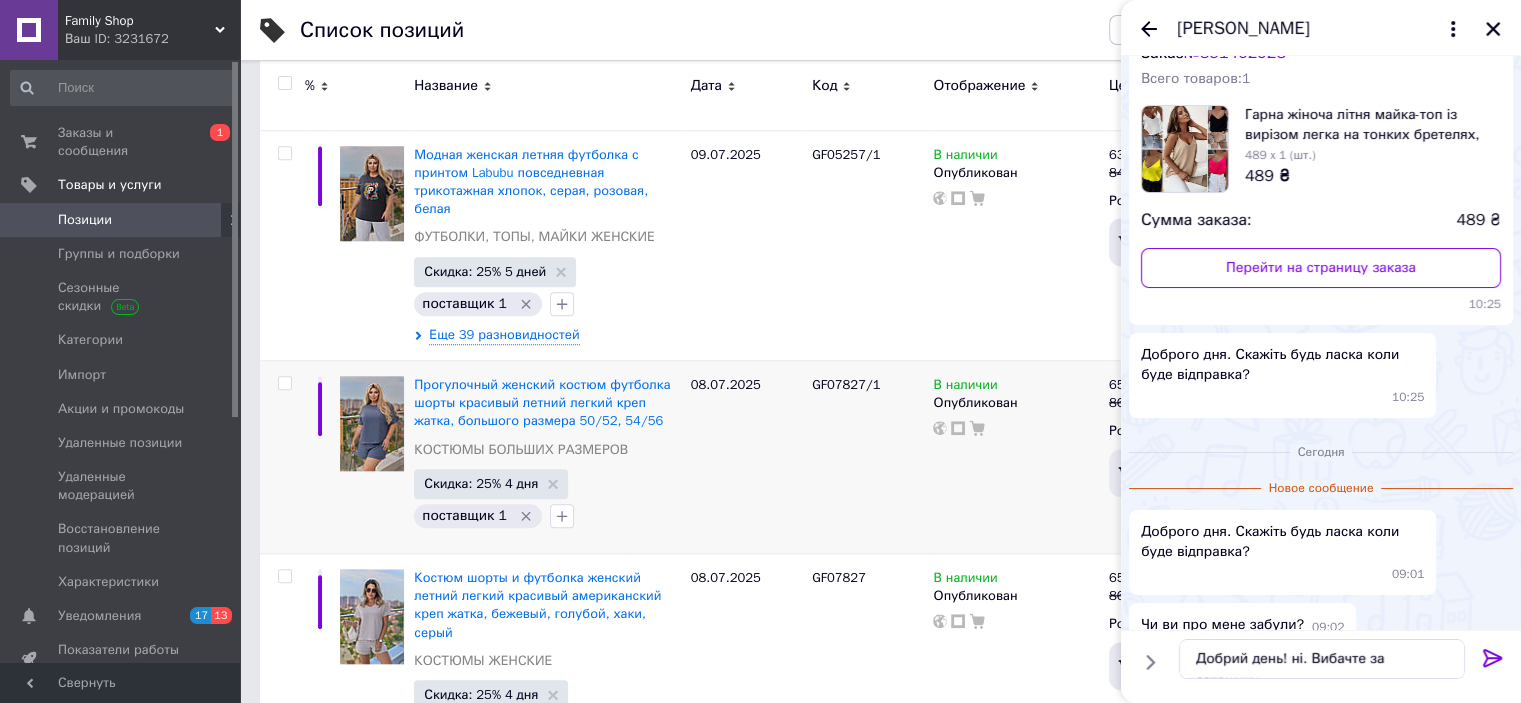 click at bounding box center [0, 0] 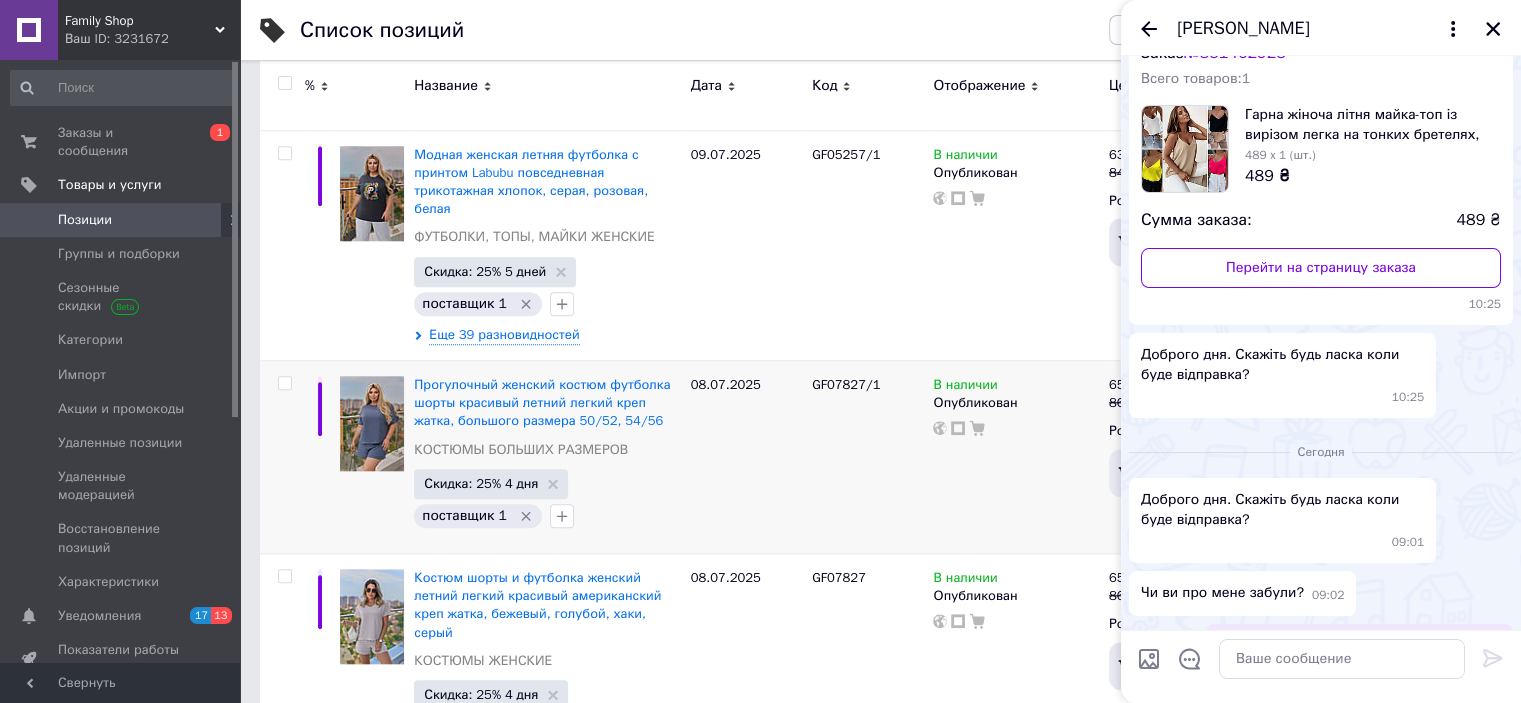 scroll, scrollTop: 145, scrollLeft: 0, axis: vertical 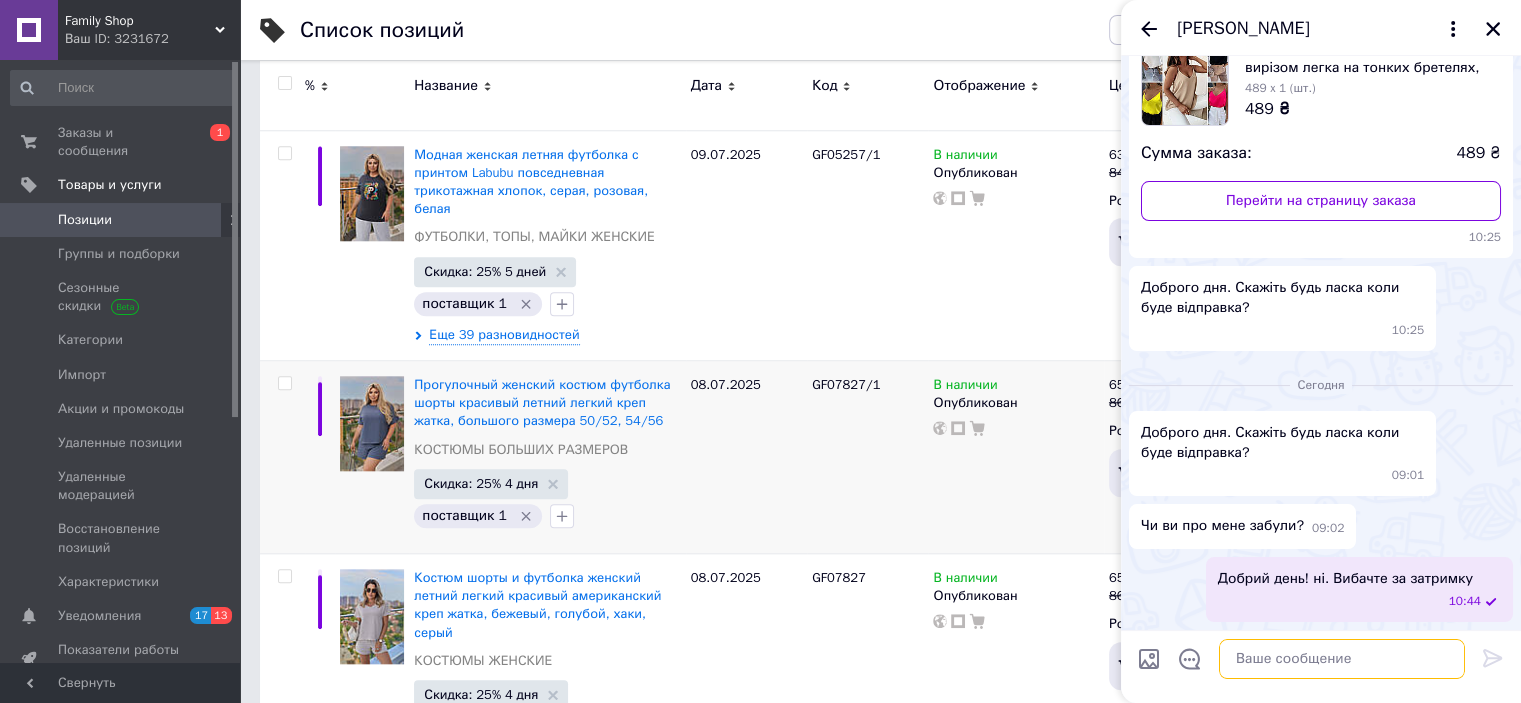 click at bounding box center [1342, 659] 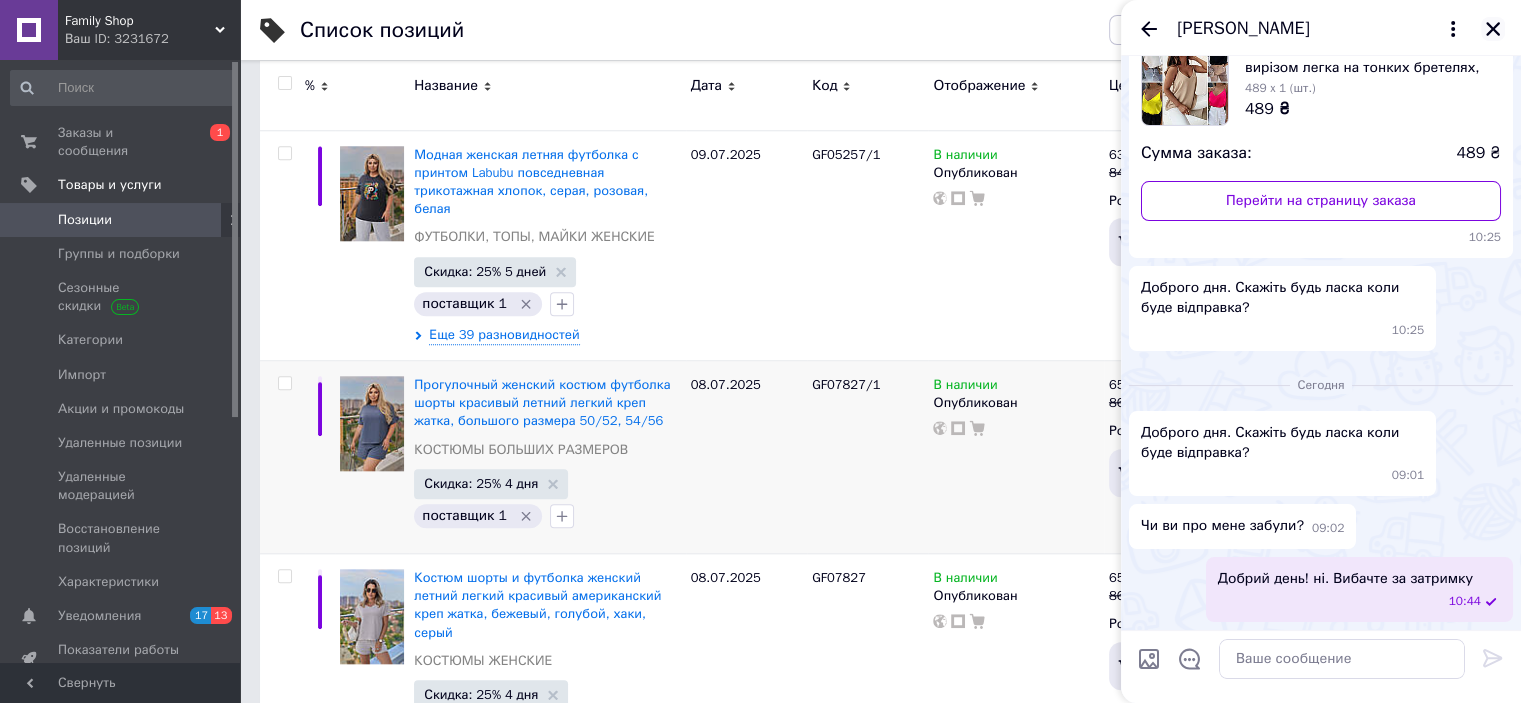 click 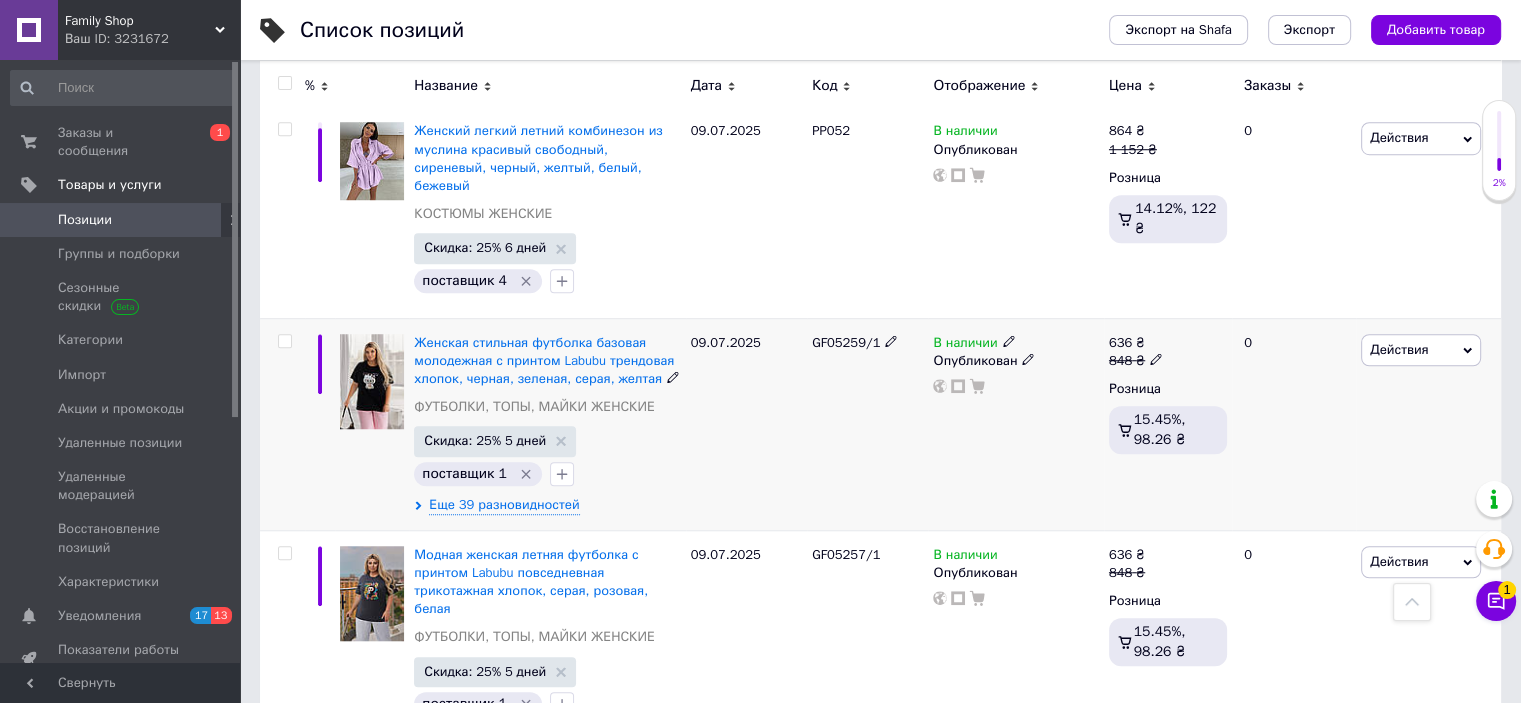 scroll, scrollTop: 1300, scrollLeft: 0, axis: vertical 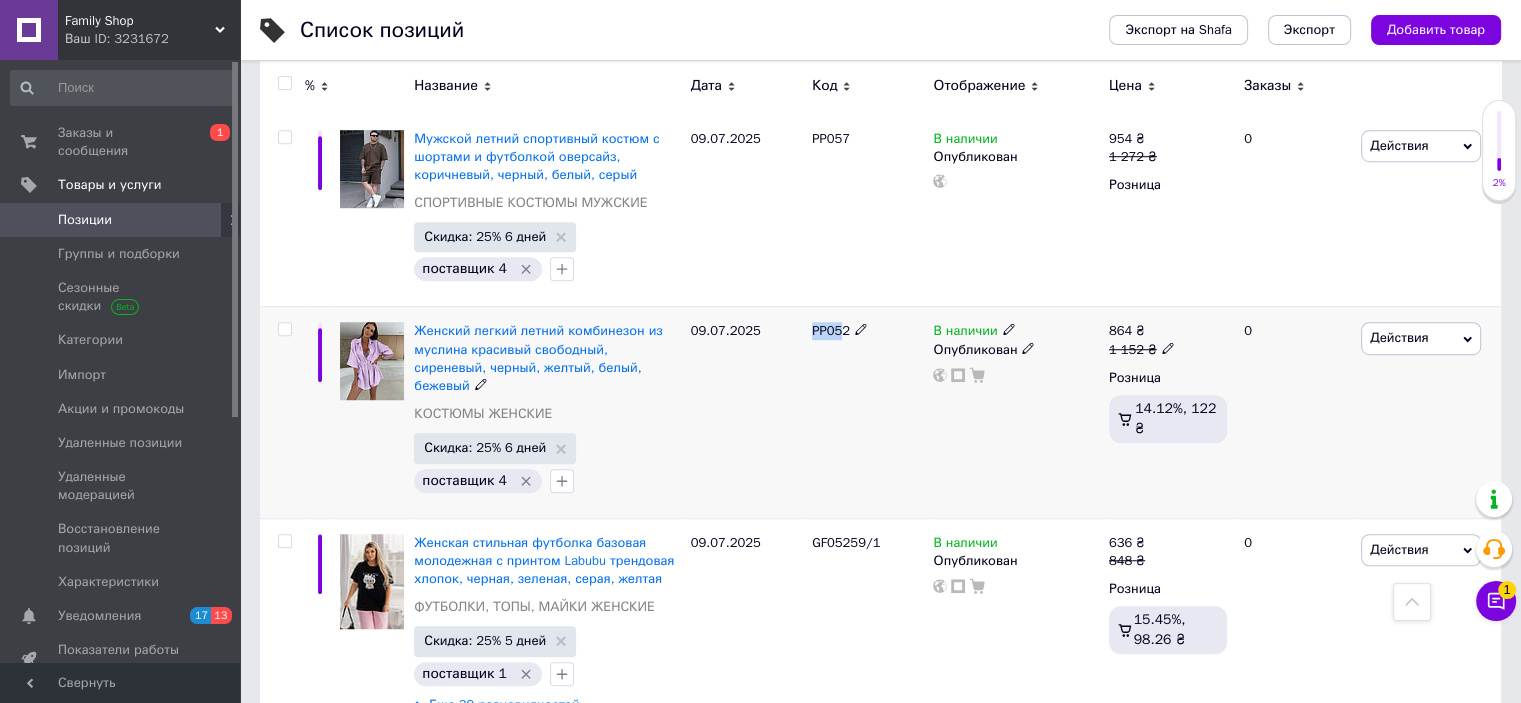 drag, startPoint x: 812, startPoint y: 313, endPoint x: 844, endPoint y: 313, distance: 32 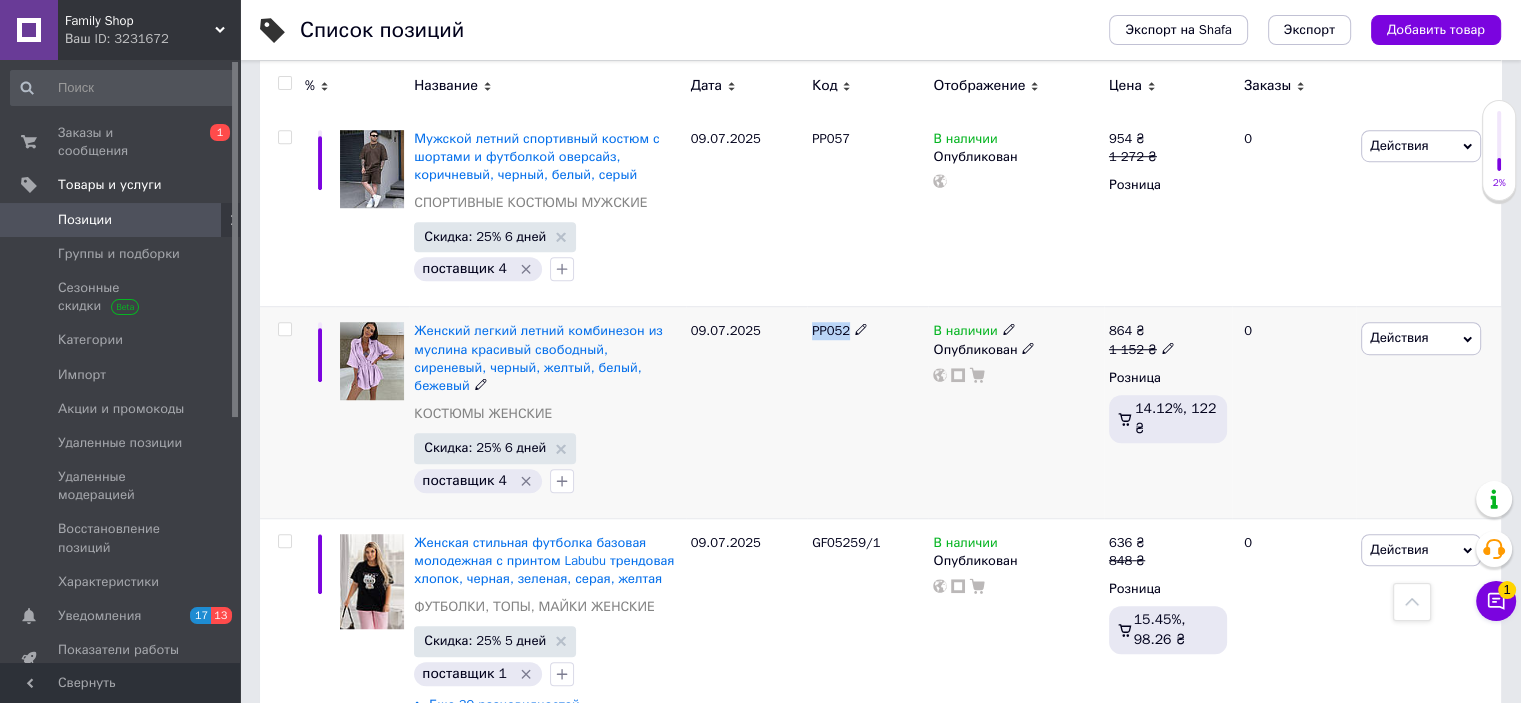 drag, startPoint x: 812, startPoint y: 312, endPoint x: 848, endPoint y: 313, distance: 36.013885 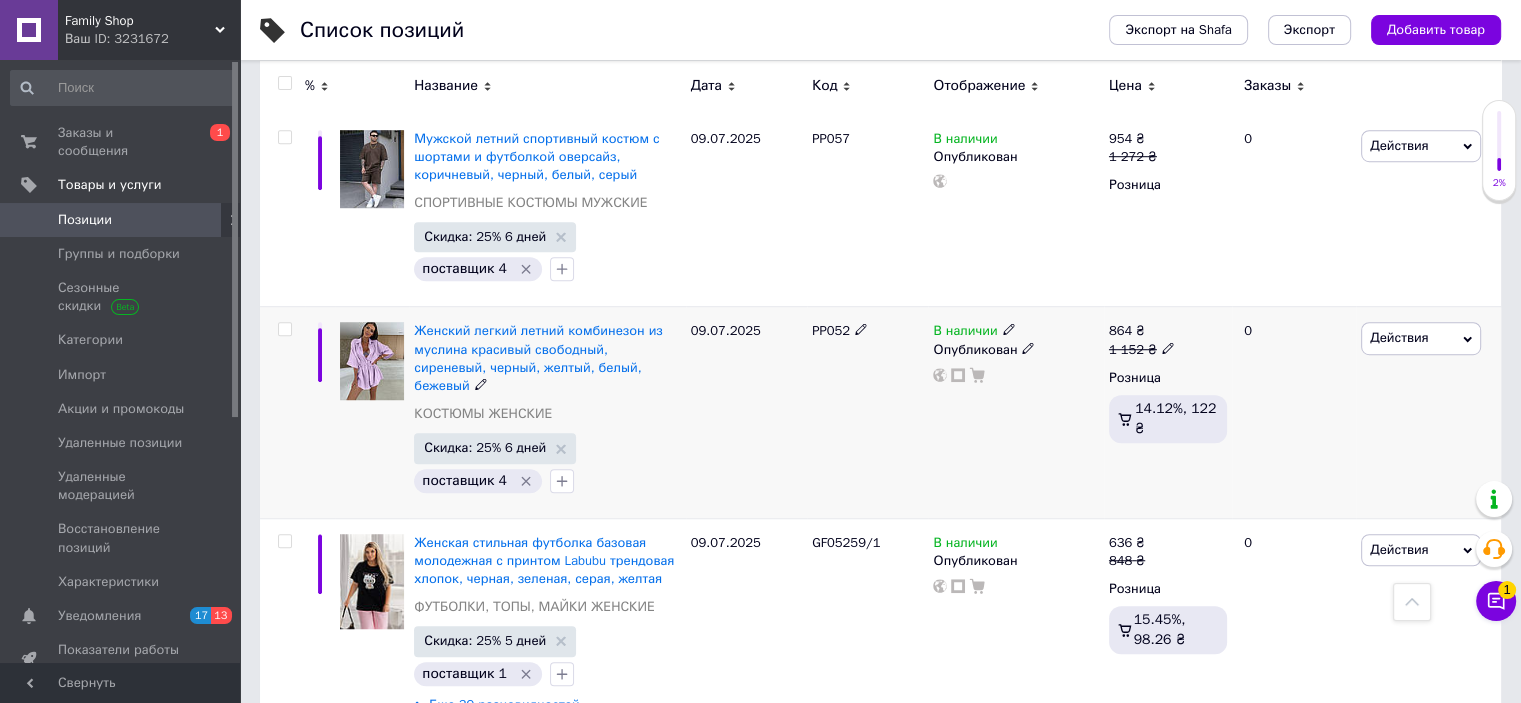 click 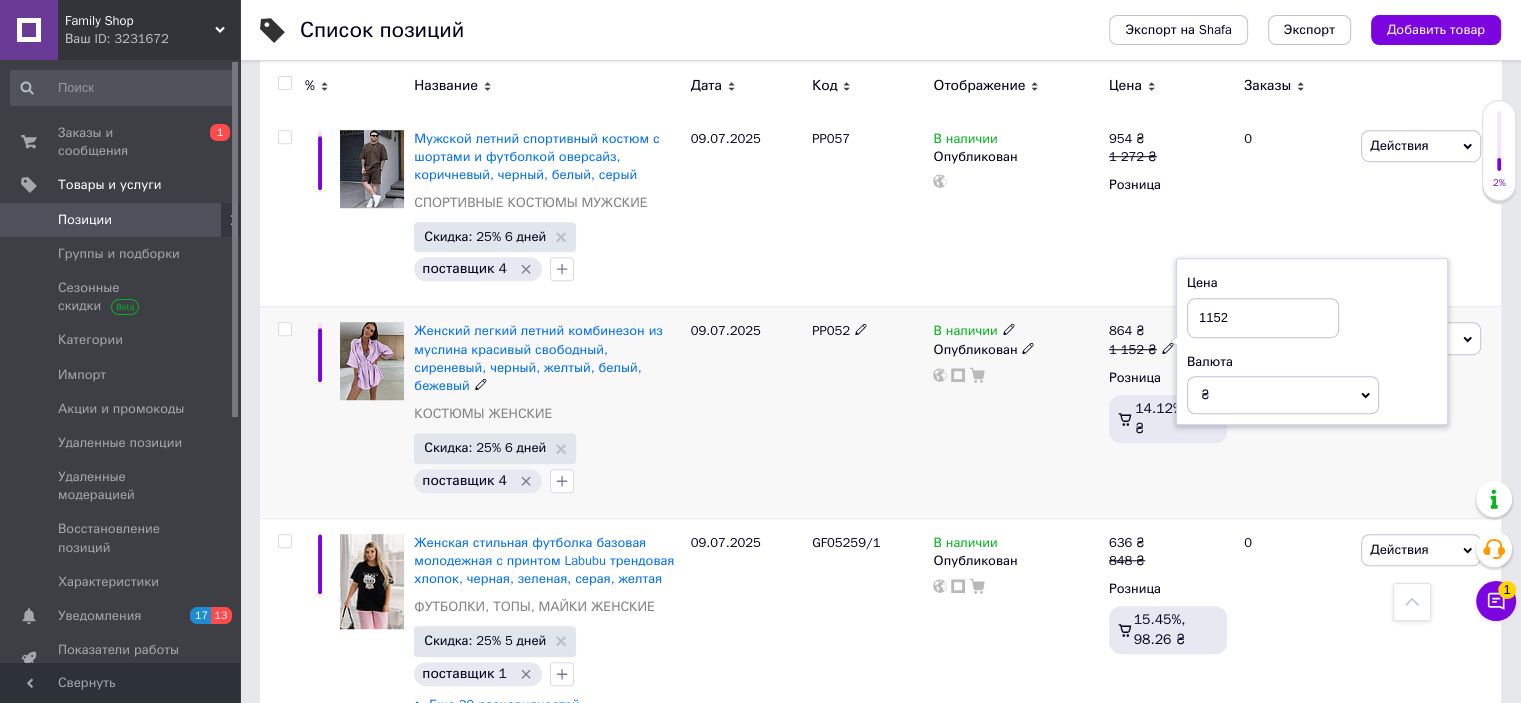 drag, startPoint x: 1201, startPoint y: 295, endPoint x: 1161, endPoint y: 295, distance: 40 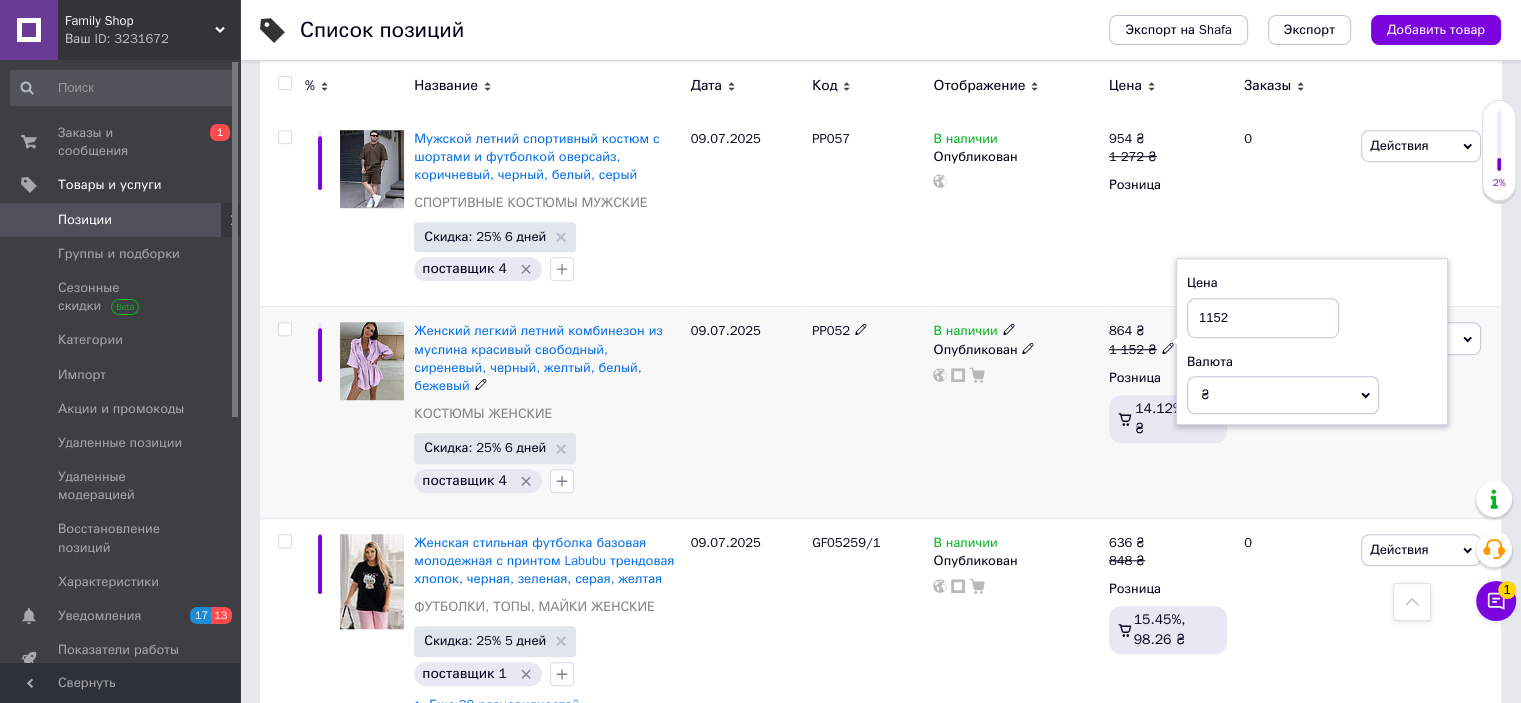 click on "864   ₴ 1 152   ₴ Цена 1152 Валюта ₴ $ € CHF £ ¥ PLN ₸ MDL HUF KGS CN¥ TRY ₩ lei Розница 14.12%, 122 ₴" at bounding box center (1168, 412) 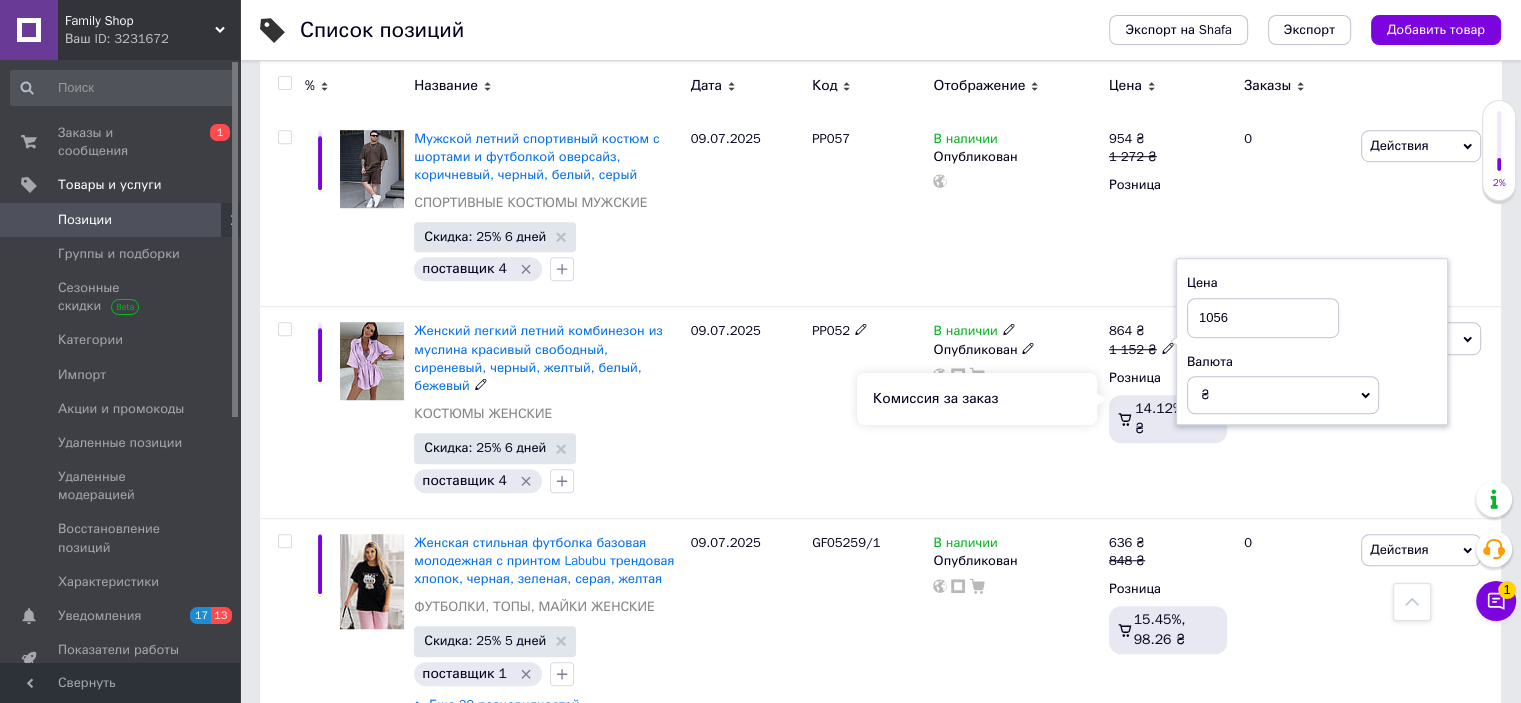 type on "1056" 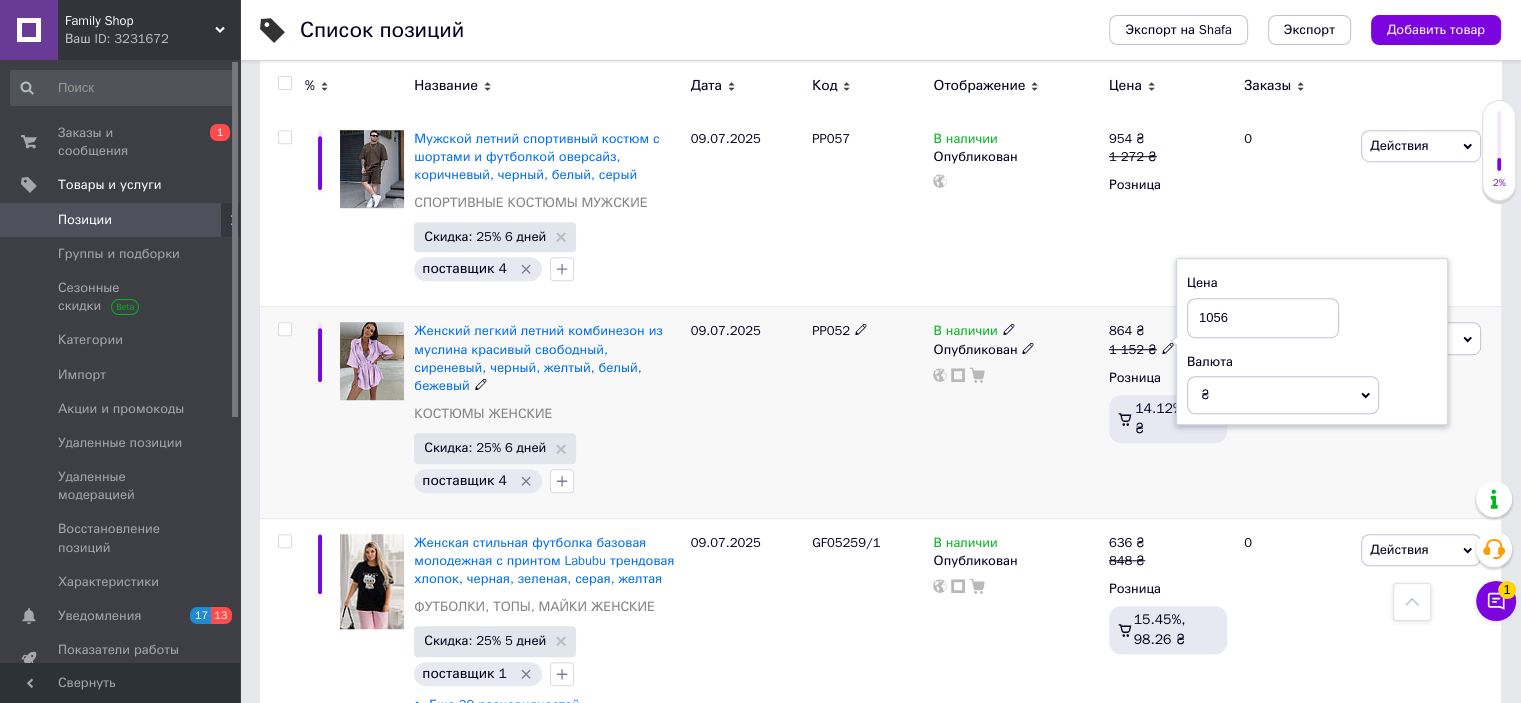 click on "В наличии Опубликован" at bounding box center [1015, 412] 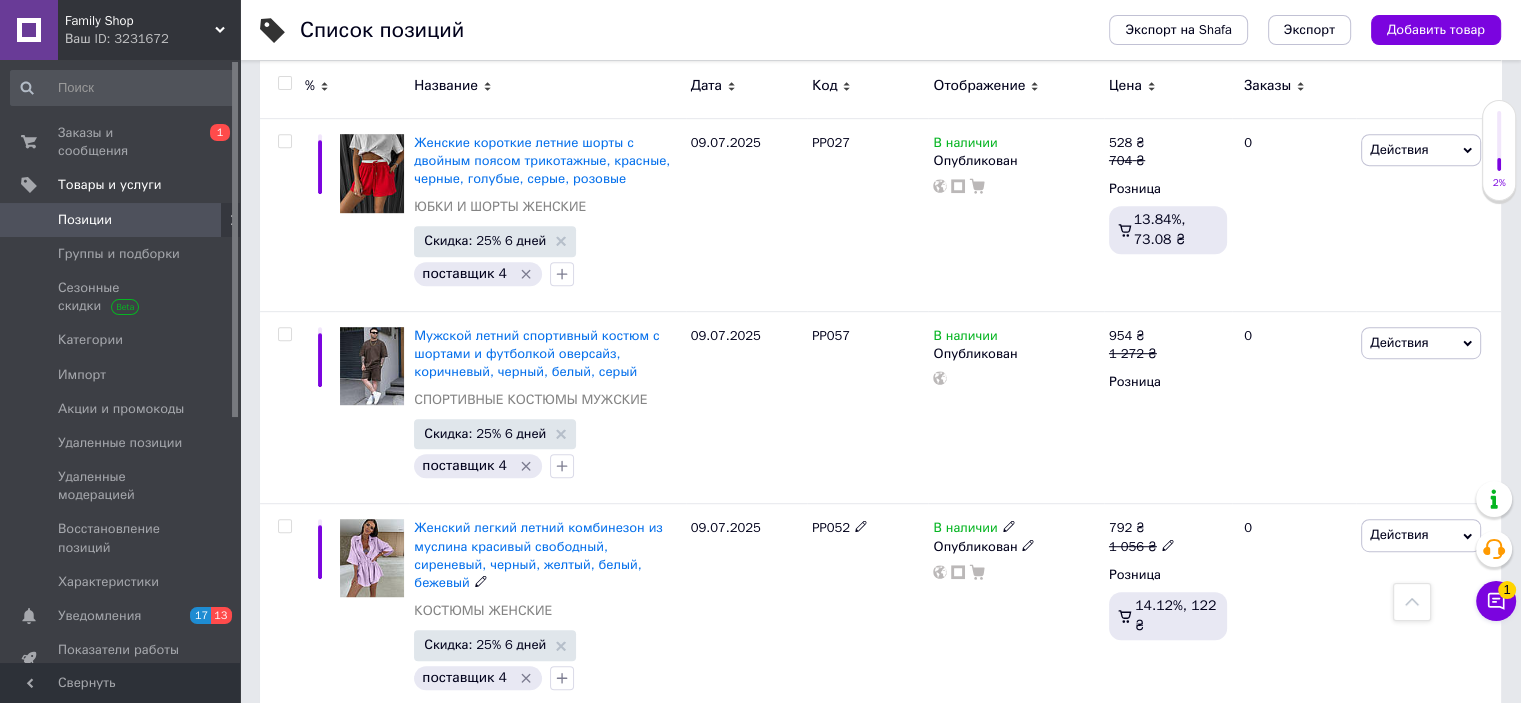 scroll, scrollTop: 1100, scrollLeft: 0, axis: vertical 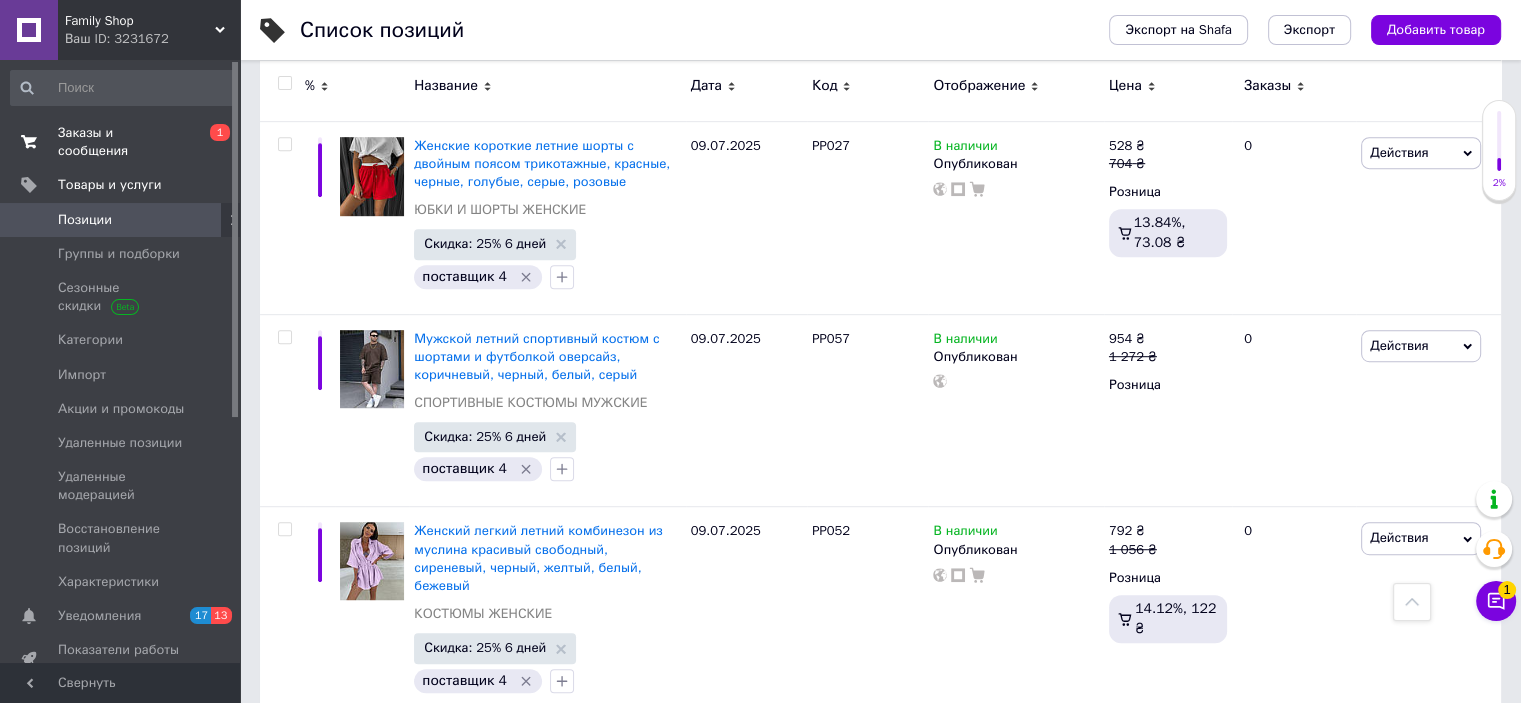 click on "Заказы и сообщения" at bounding box center [121, 142] 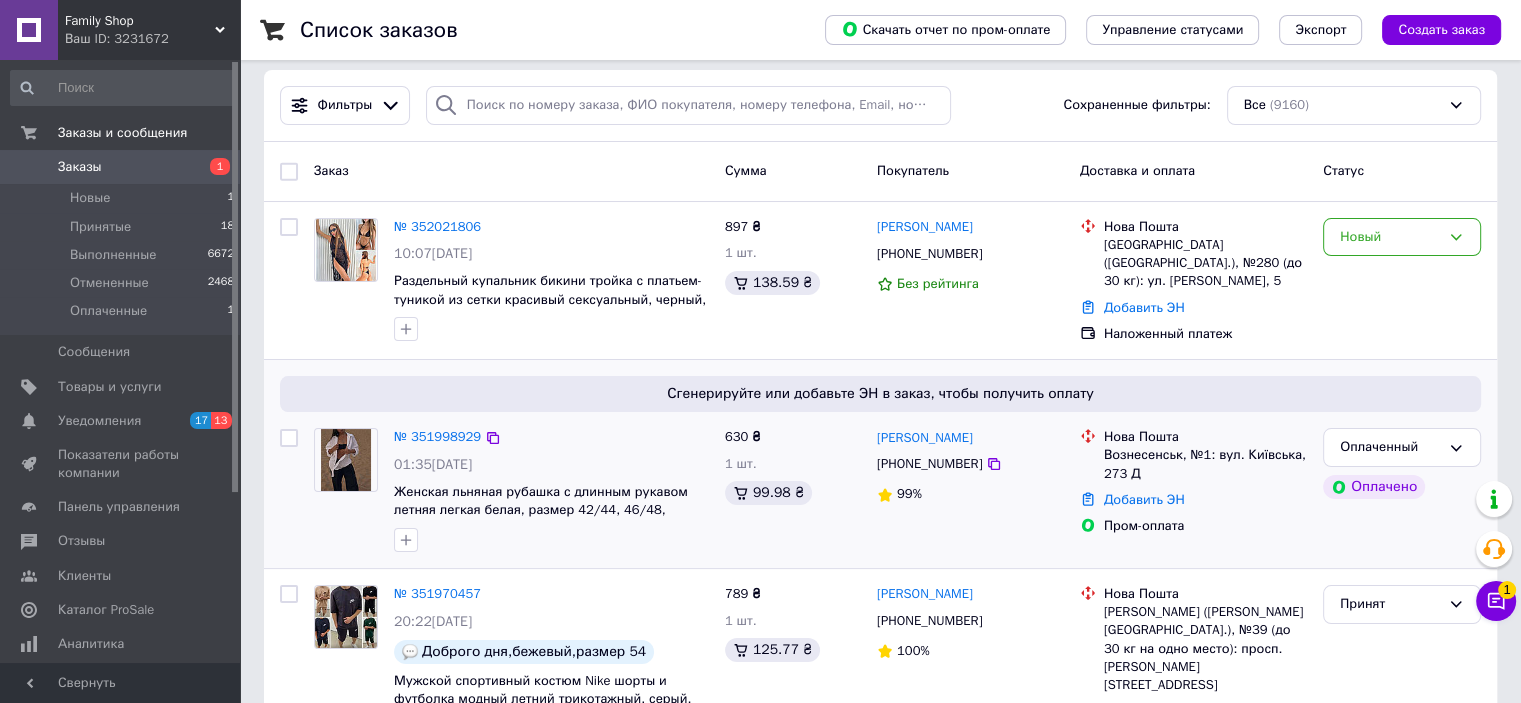 scroll, scrollTop: 200, scrollLeft: 0, axis: vertical 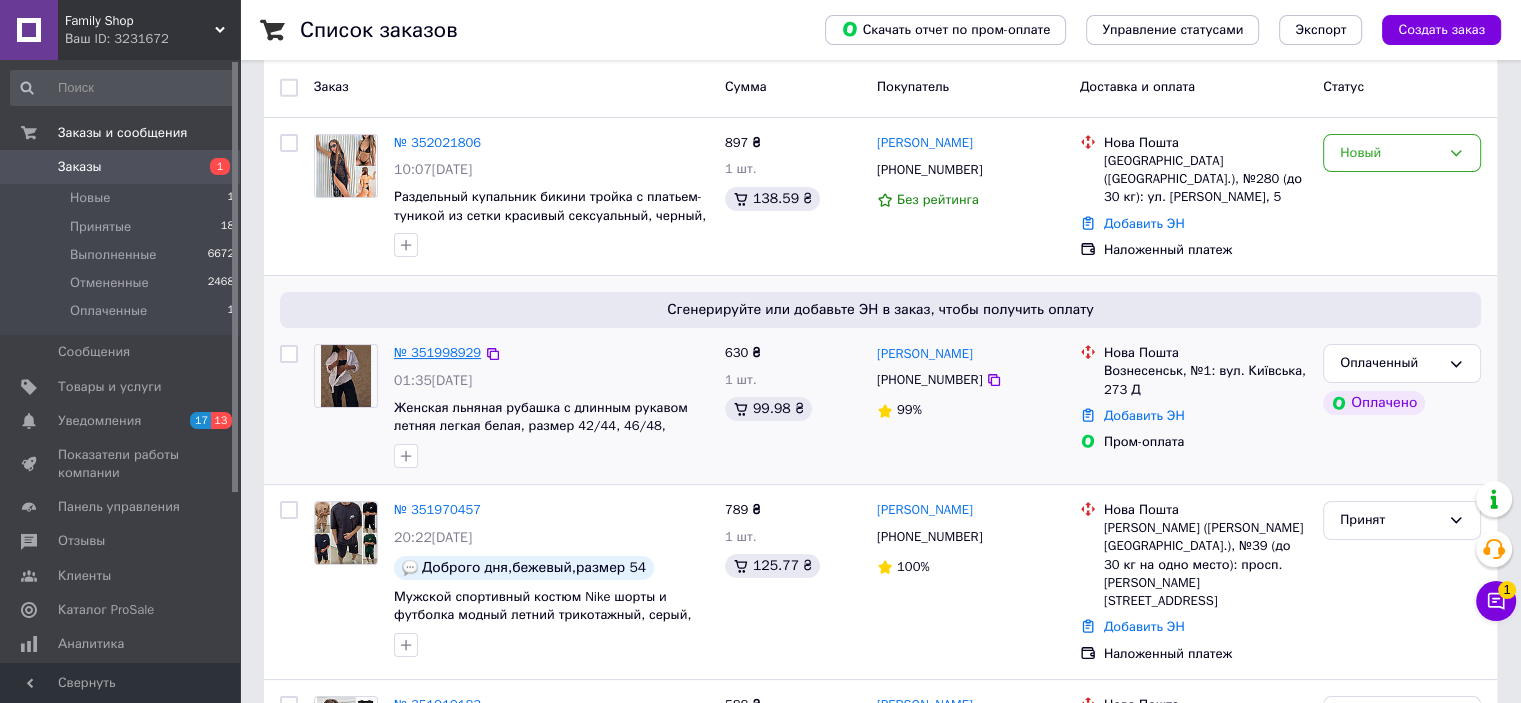 click on "№ 351998929" at bounding box center [437, 352] 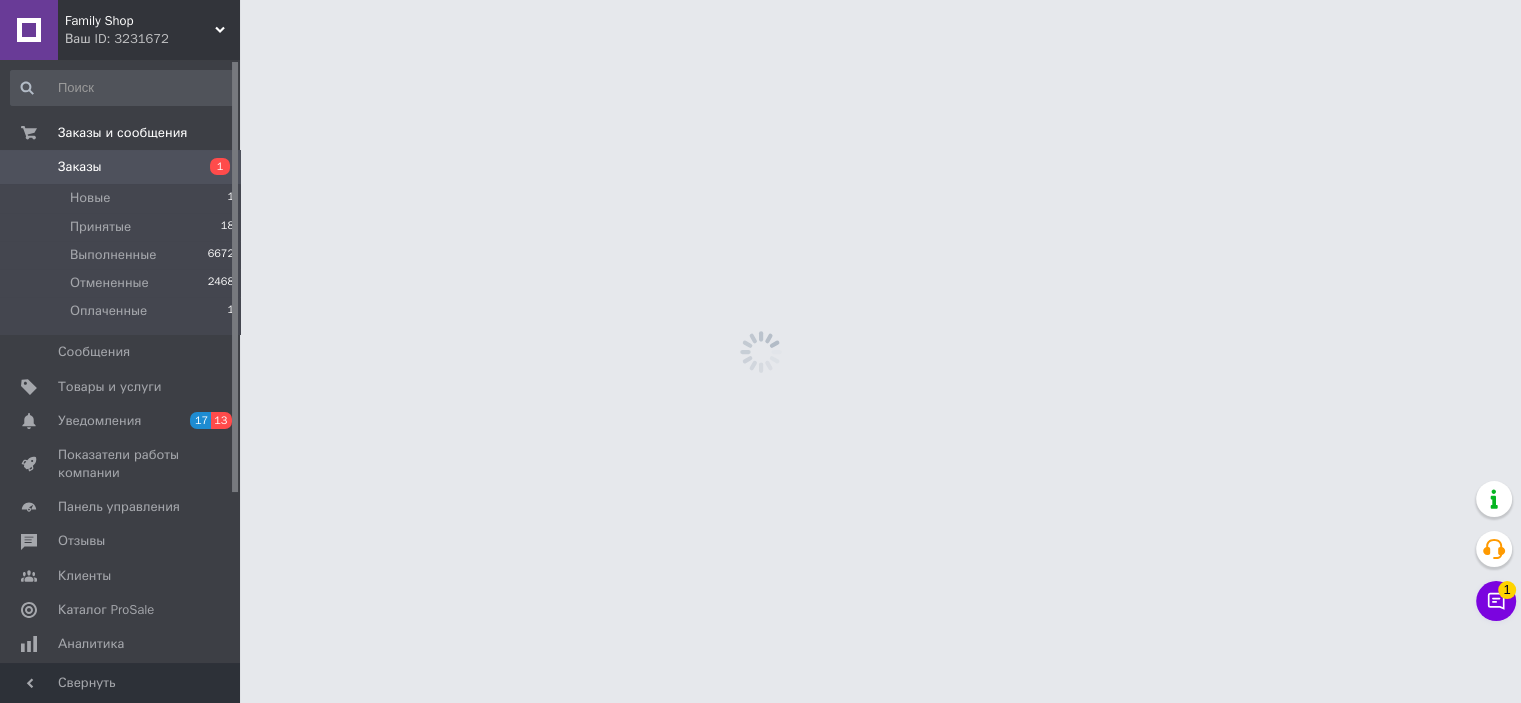 scroll, scrollTop: 0, scrollLeft: 0, axis: both 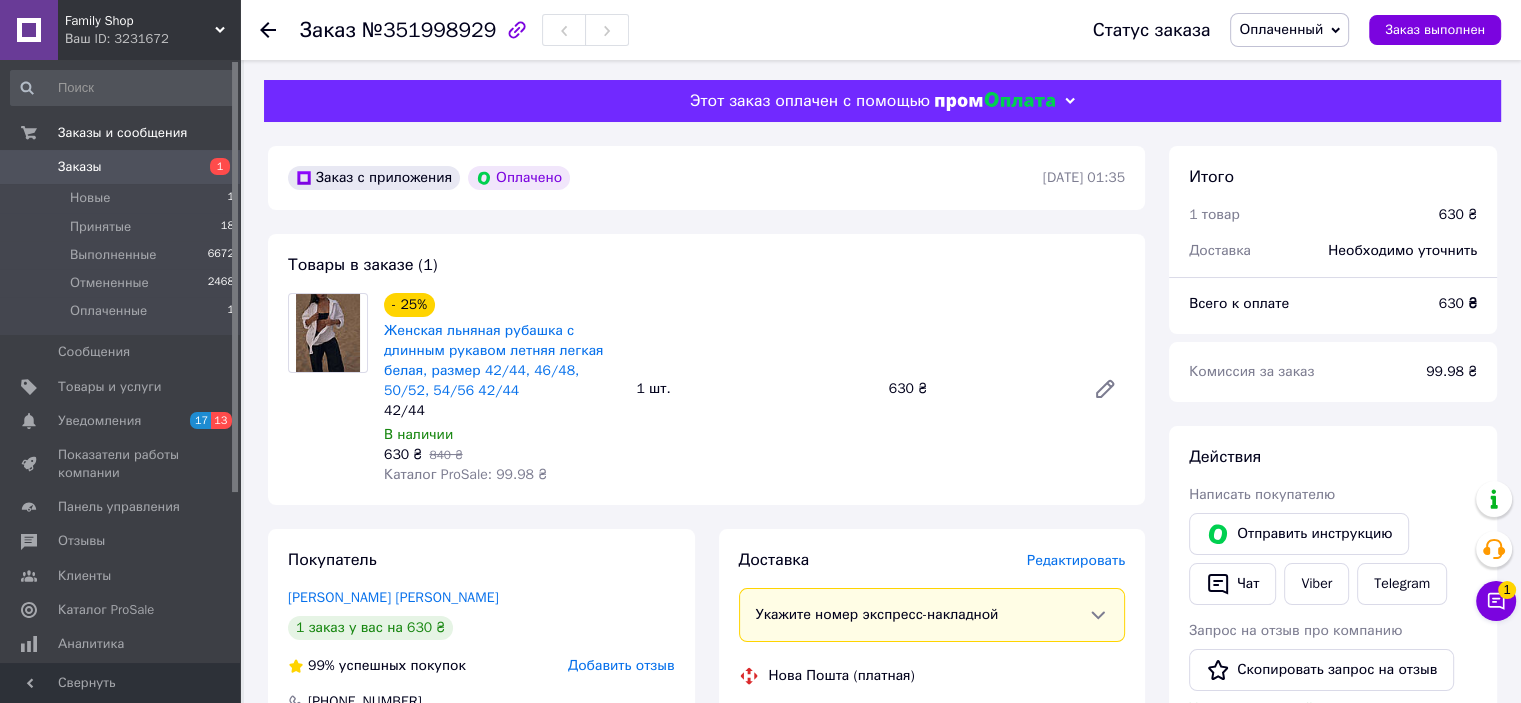 click on "Оплаченный" at bounding box center [1281, 29] 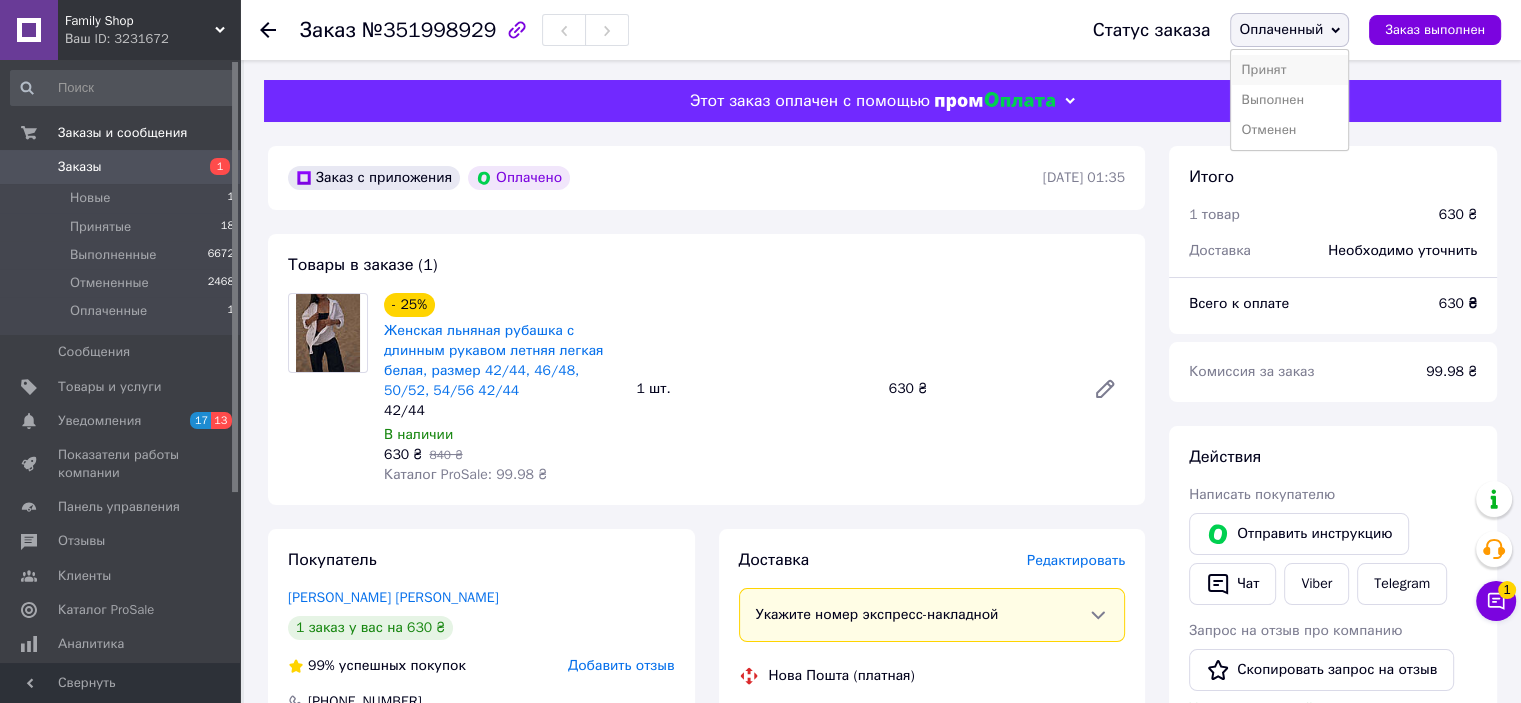 click on "Принят" at bounding box center [1289, 70] 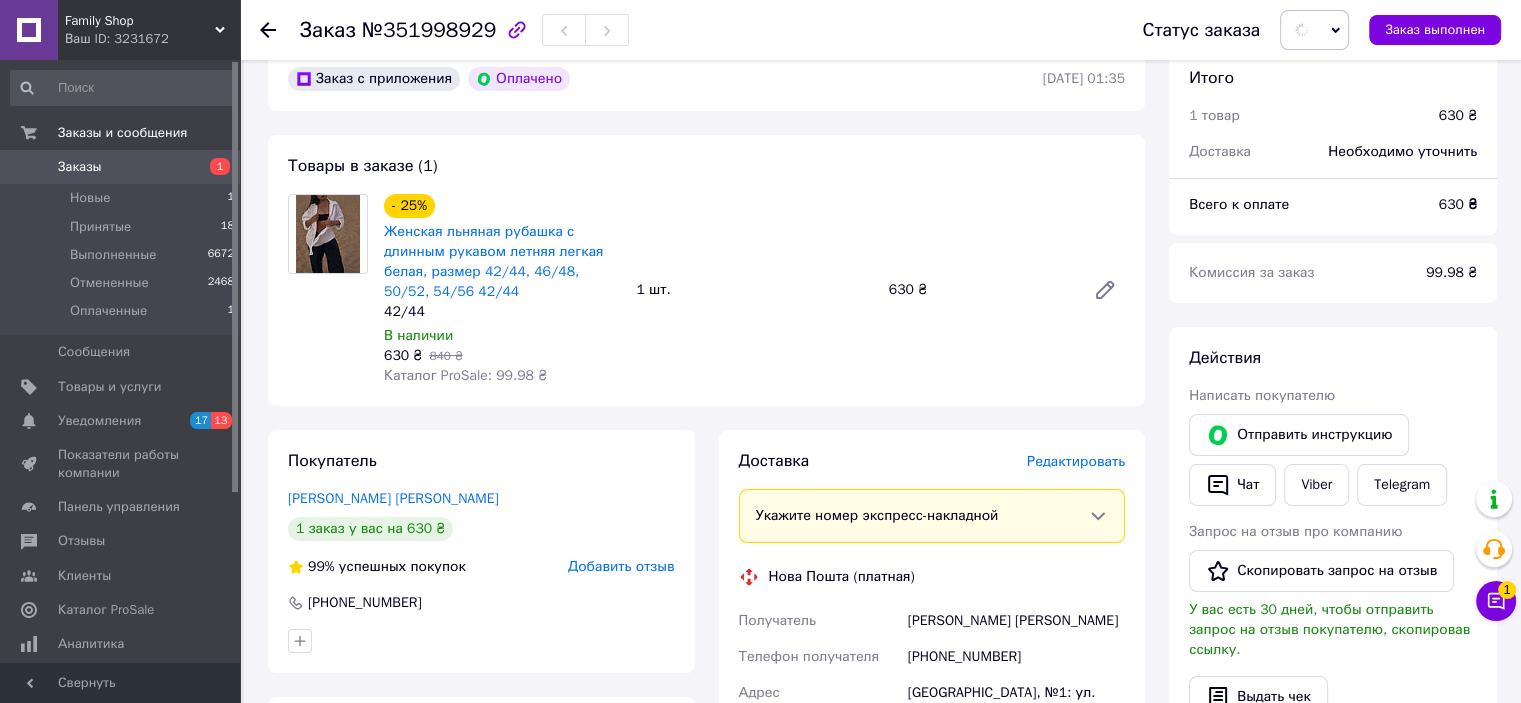 scroll, scrollTop: 100, scrollLeft: 0, axis: vertical 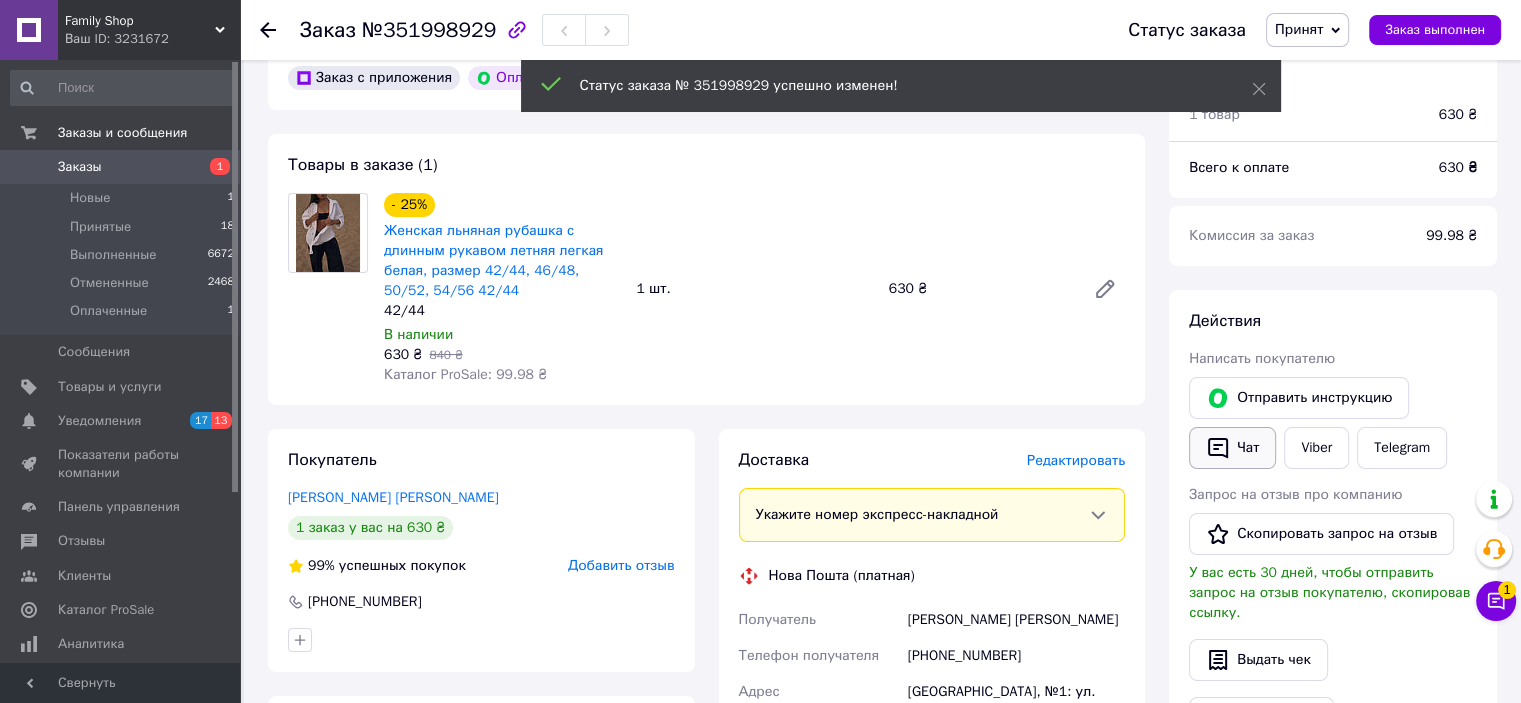 click on "Чат" at bounding box center (1232, 448) 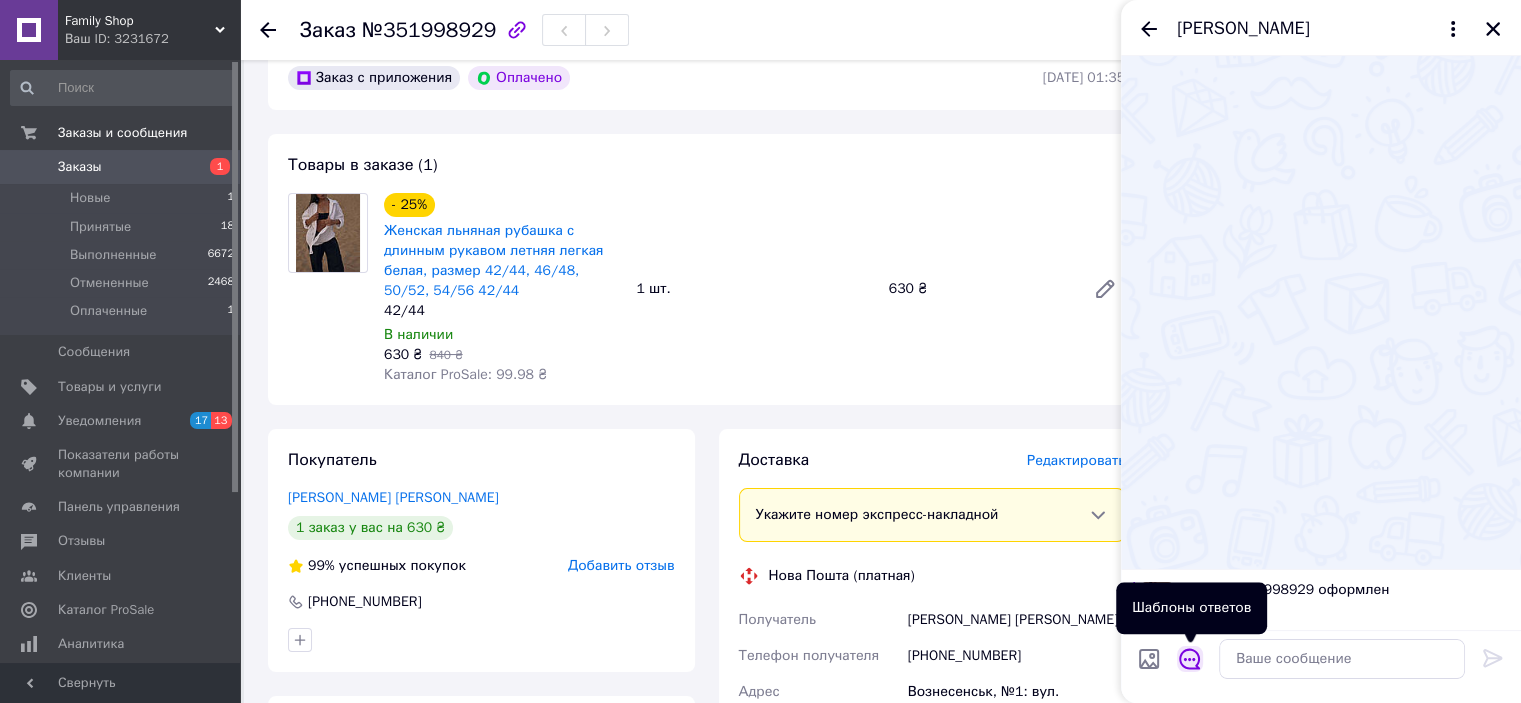 click 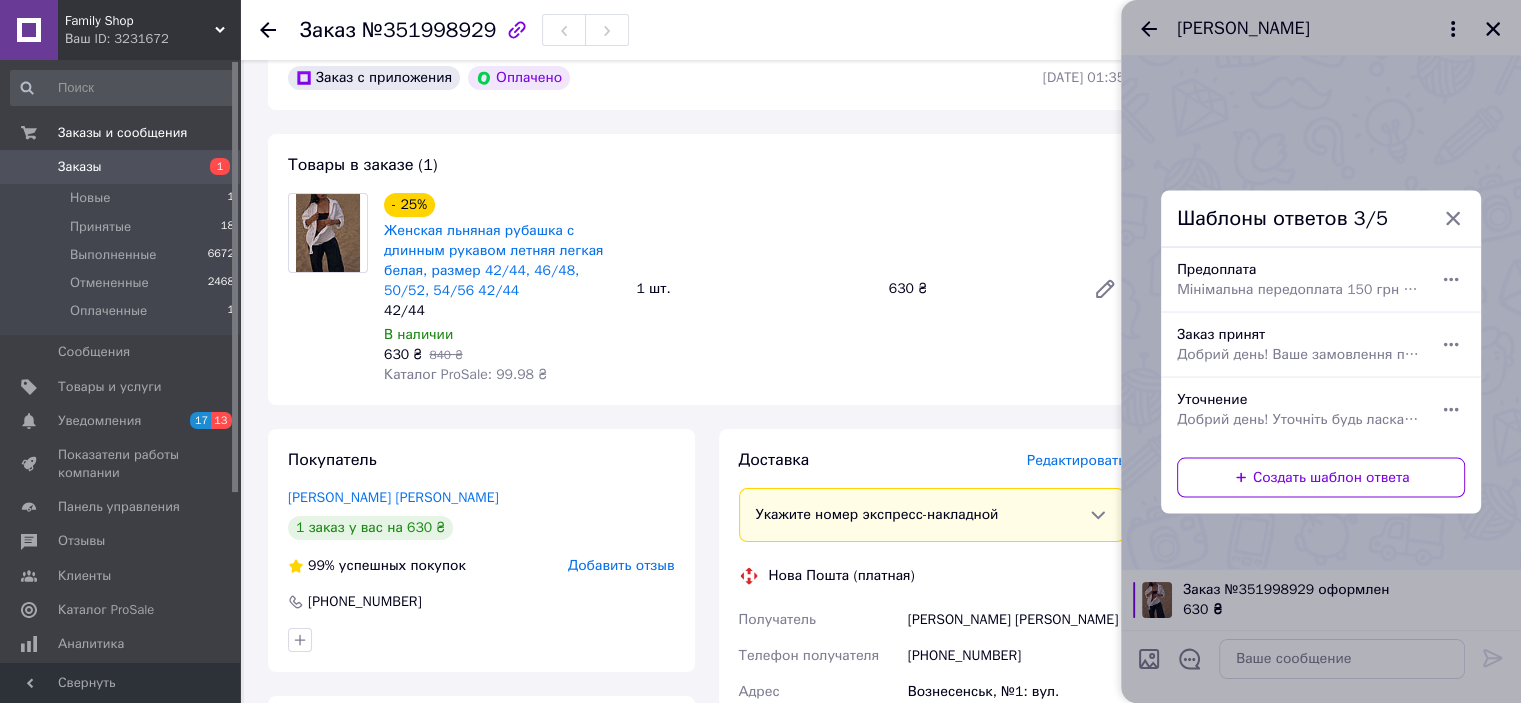 click on "Заказ принят Добрий день! Ваше замовлення прийнято. Відправка на протязі 1 - 3 днів. Дякуємо за замовлення! Гарного дня!" at bounding box center [1299, 344] 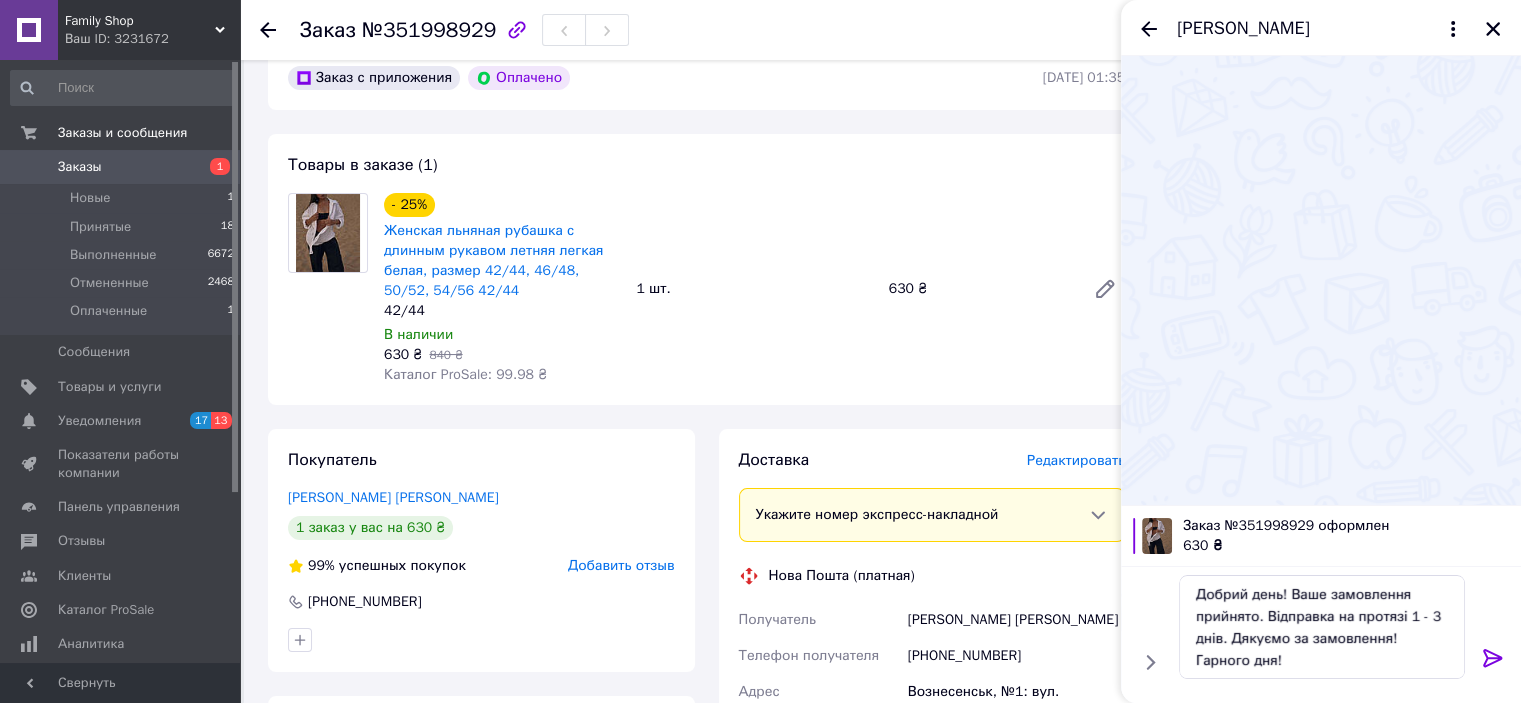click 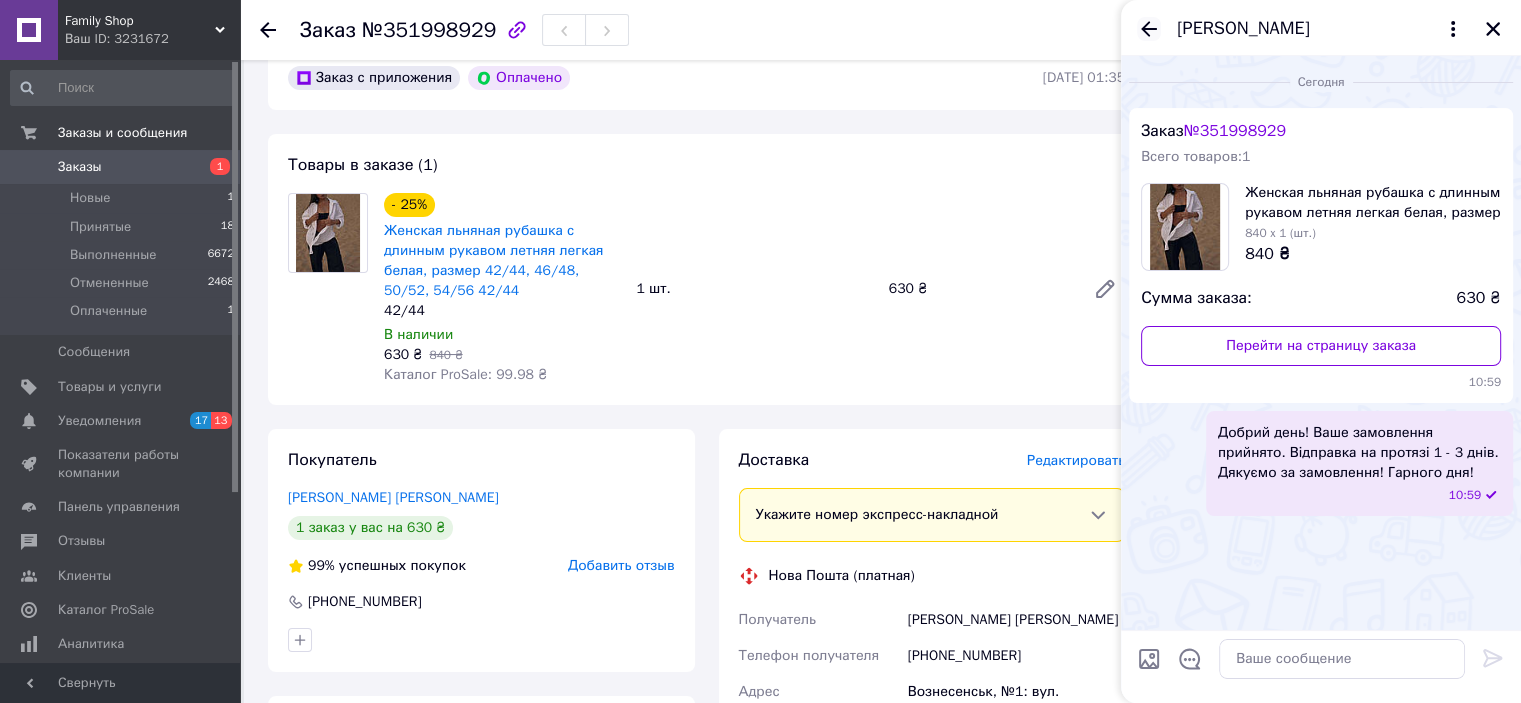 click 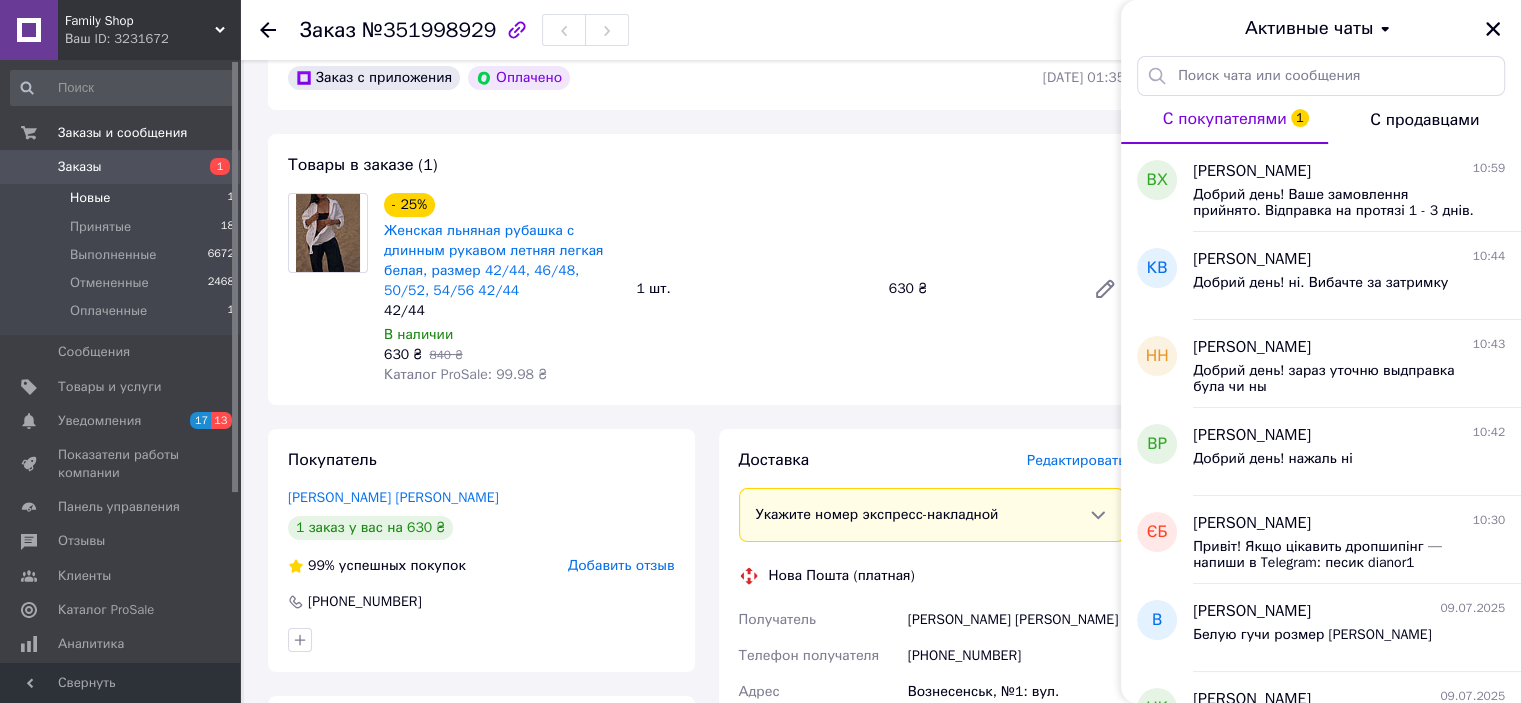 click on "Новые 1" at bounding box center [123, 198] 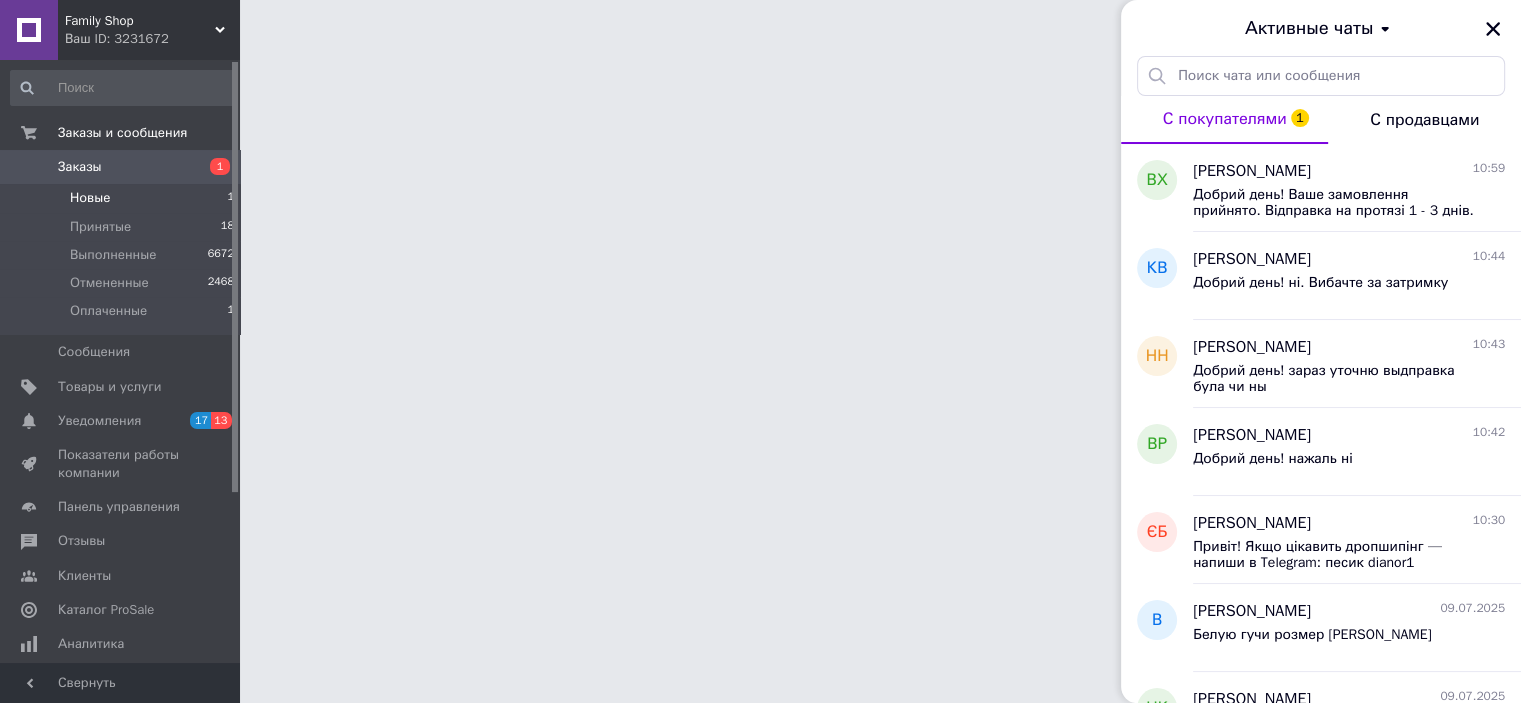 scroll, scrollTop: 0, scrollLeft: 0, axis: both 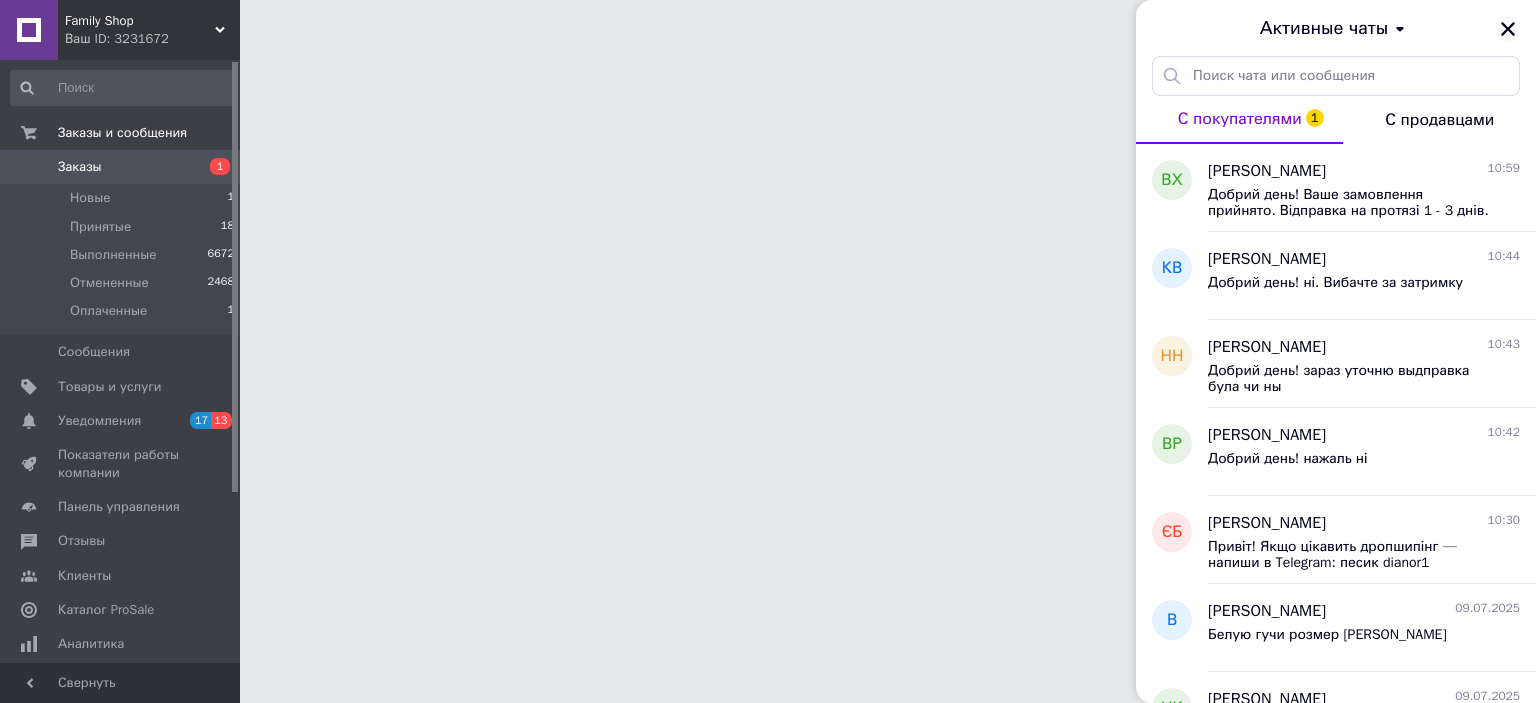 click on "Активные чаты" at bounding box center [1336, 28] 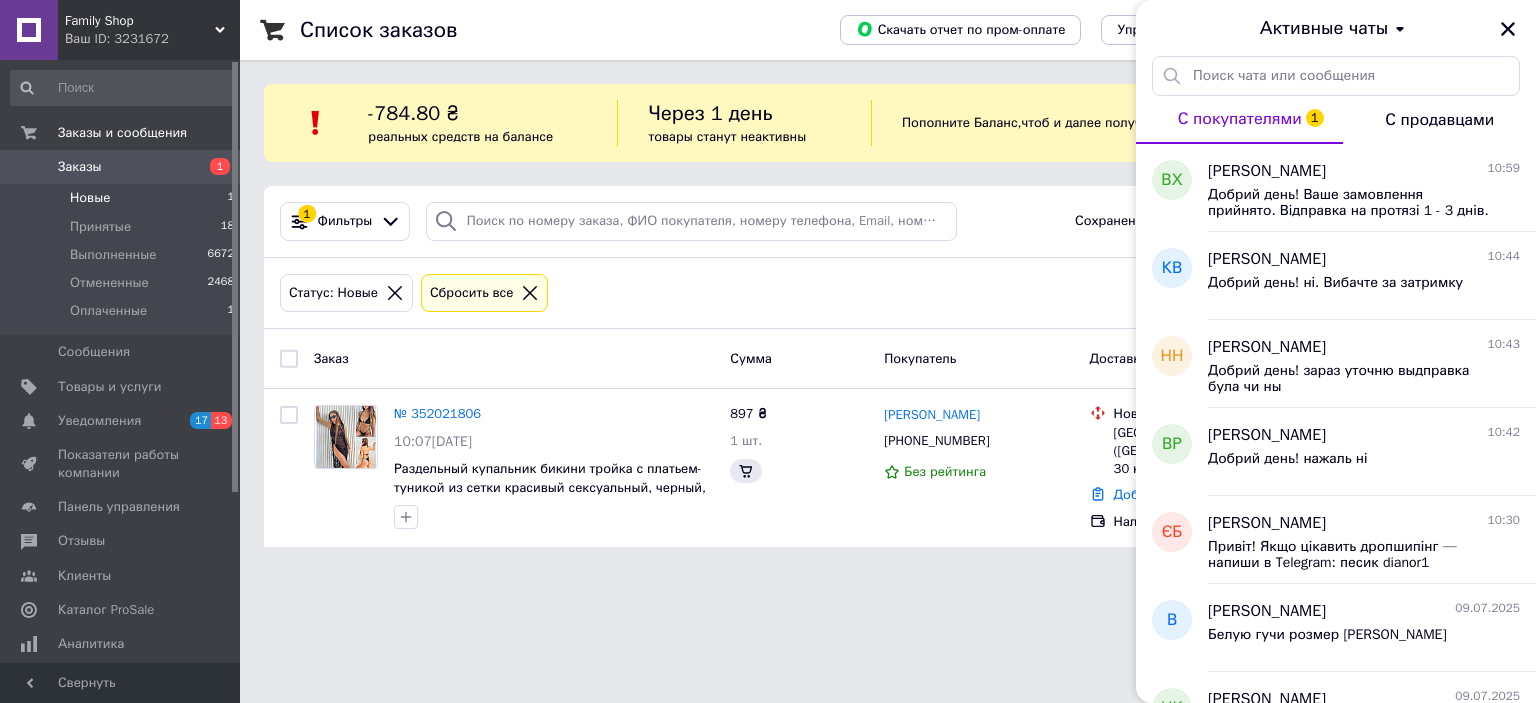 click on "Активные чаты" at bounding box center [1336, 28] 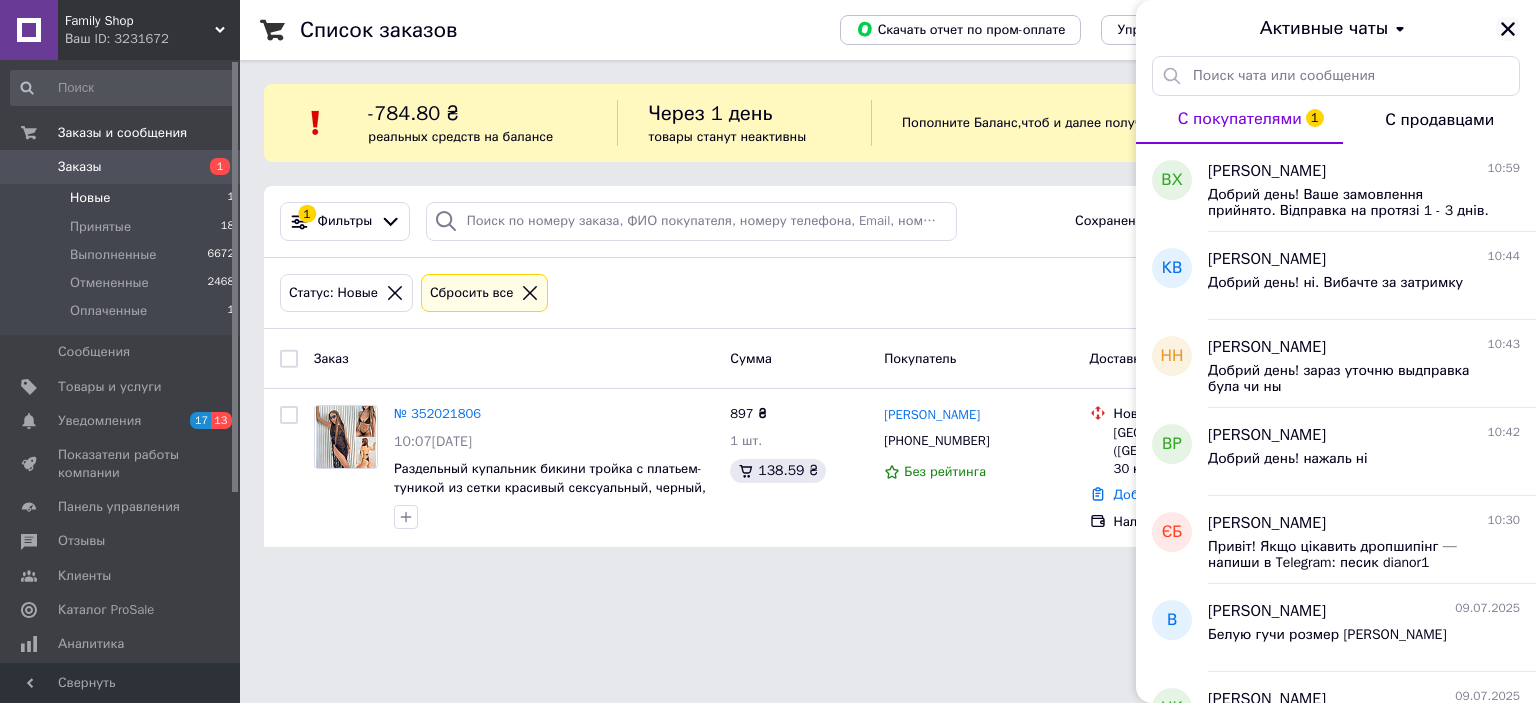 click 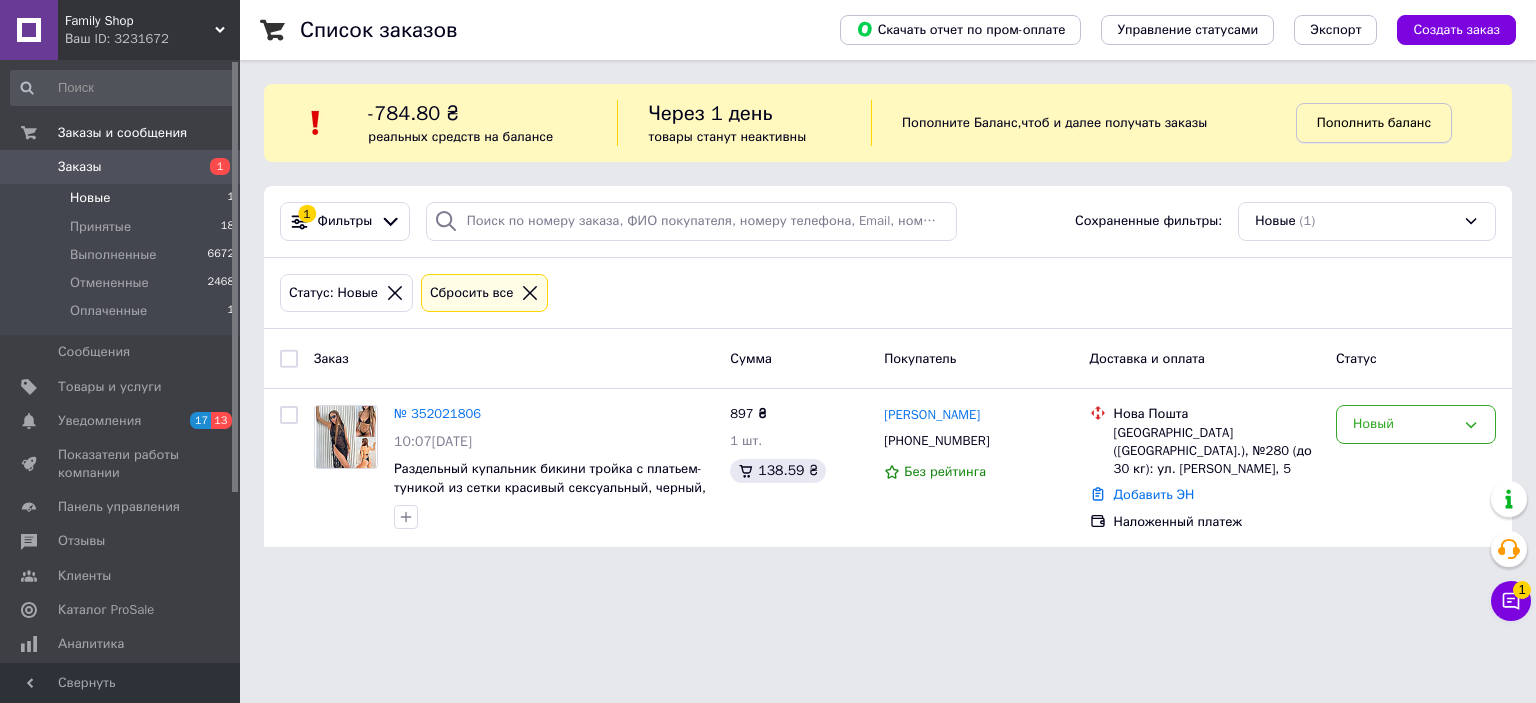 click on "Пополнить баланс" at bounding box center [1374, 122] 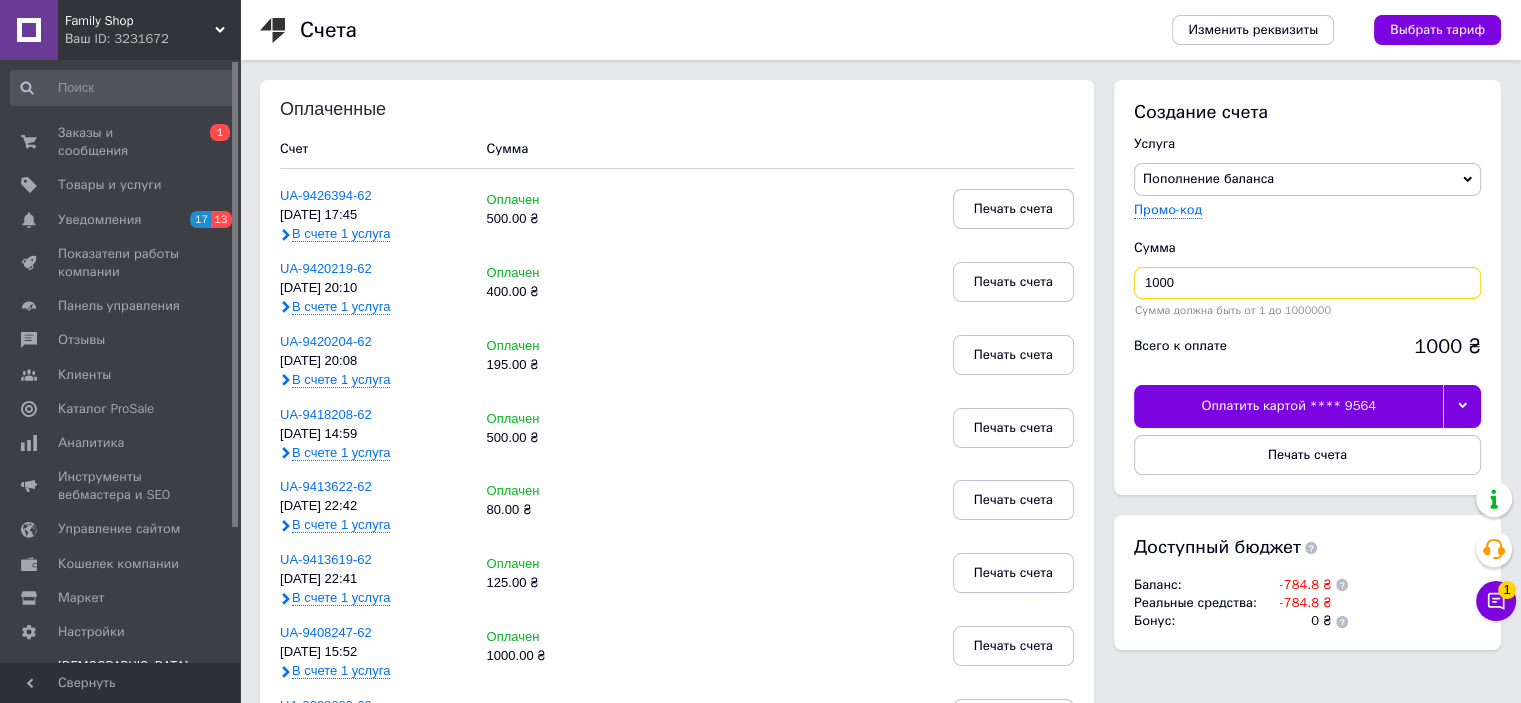 drag, startPoint x: 1183, startPoint y: 293, endPoint x: 1132, endPoint y: 288, distance: 51.24451 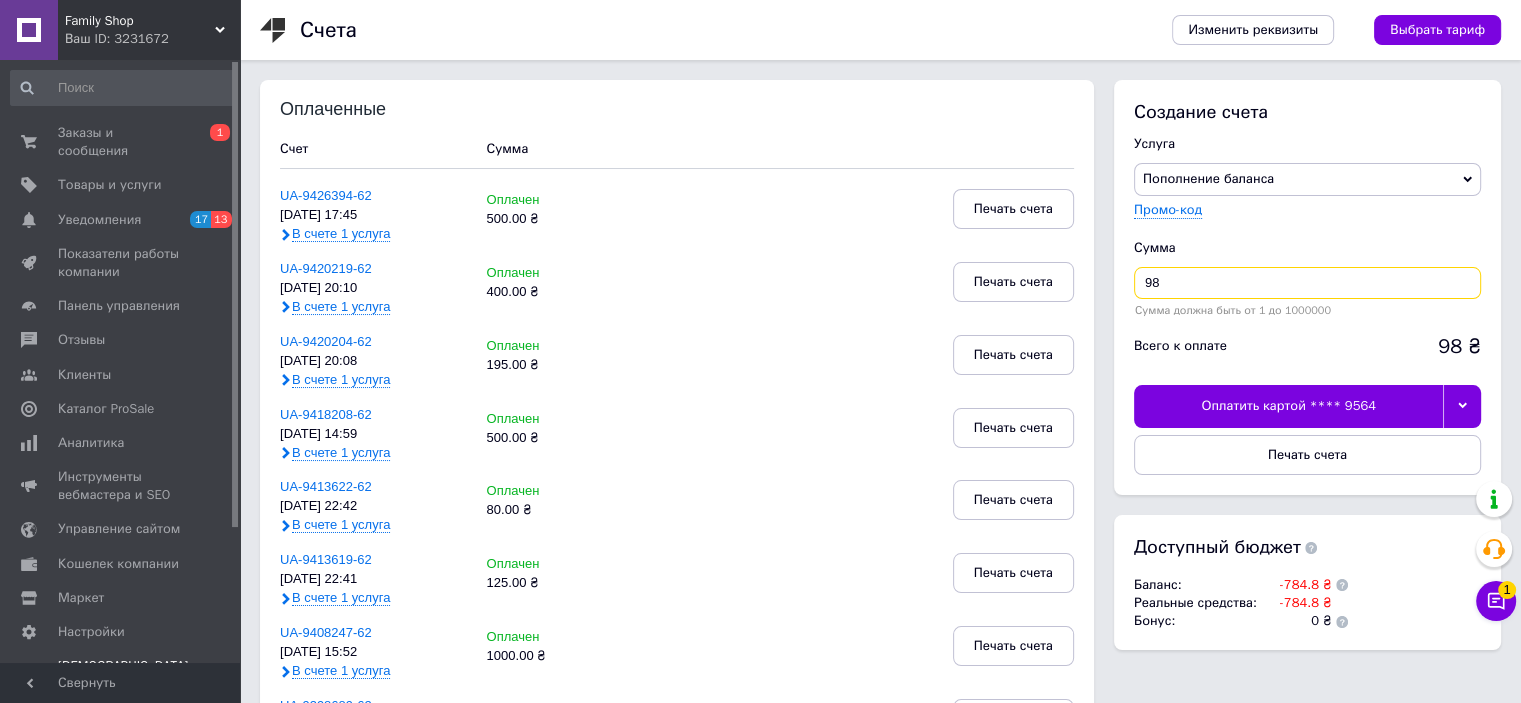 type on "98" 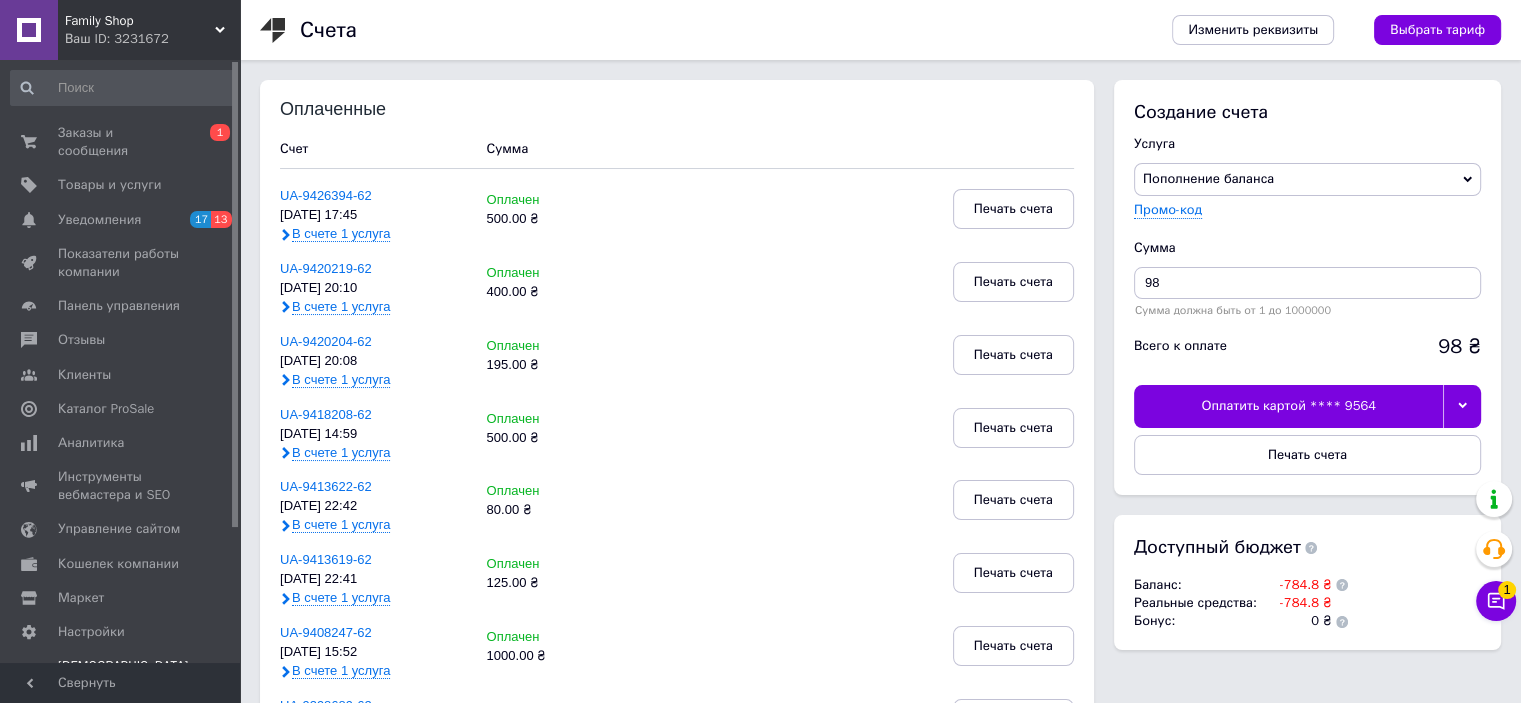 click at bounding box center (1462, 406) 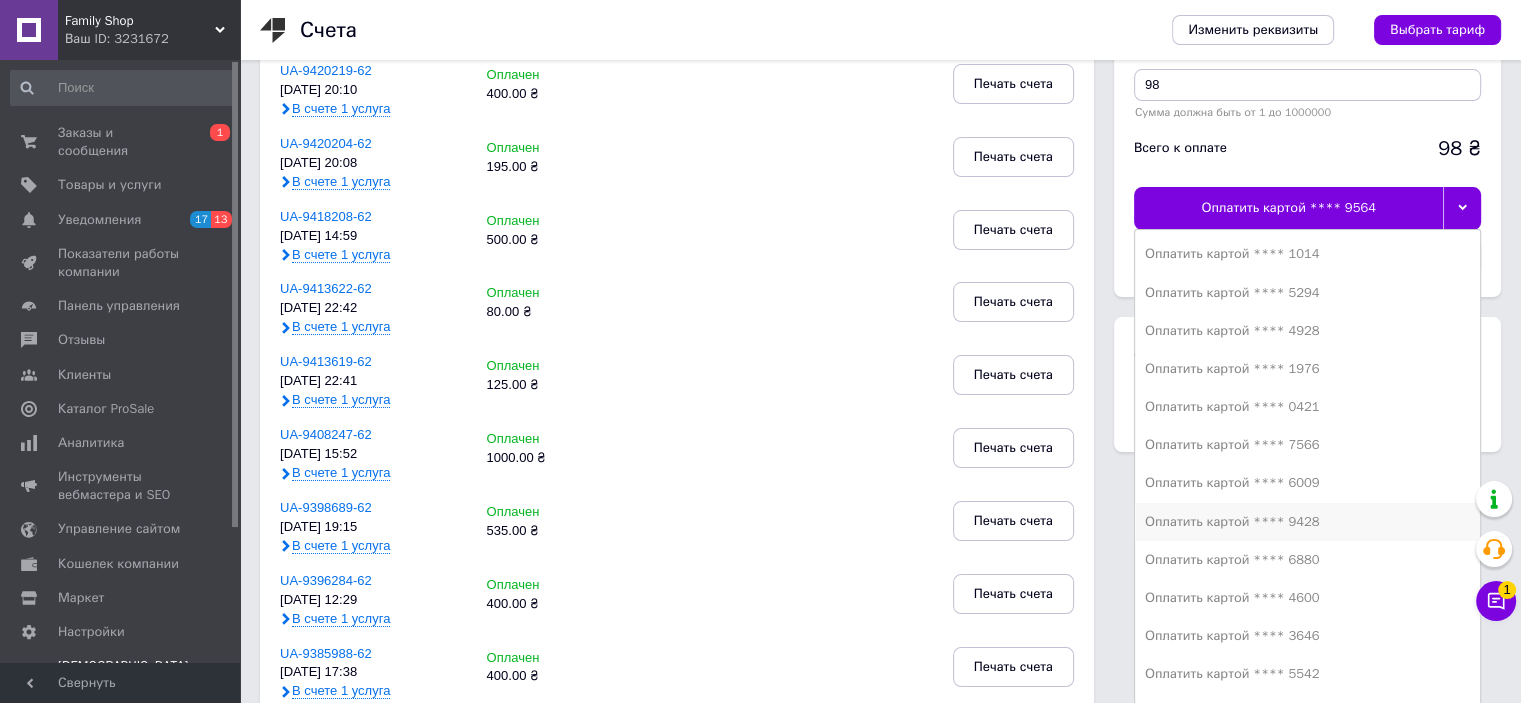 scroll, scrollTop: 200, scrollLeft: 0, axis: vertical 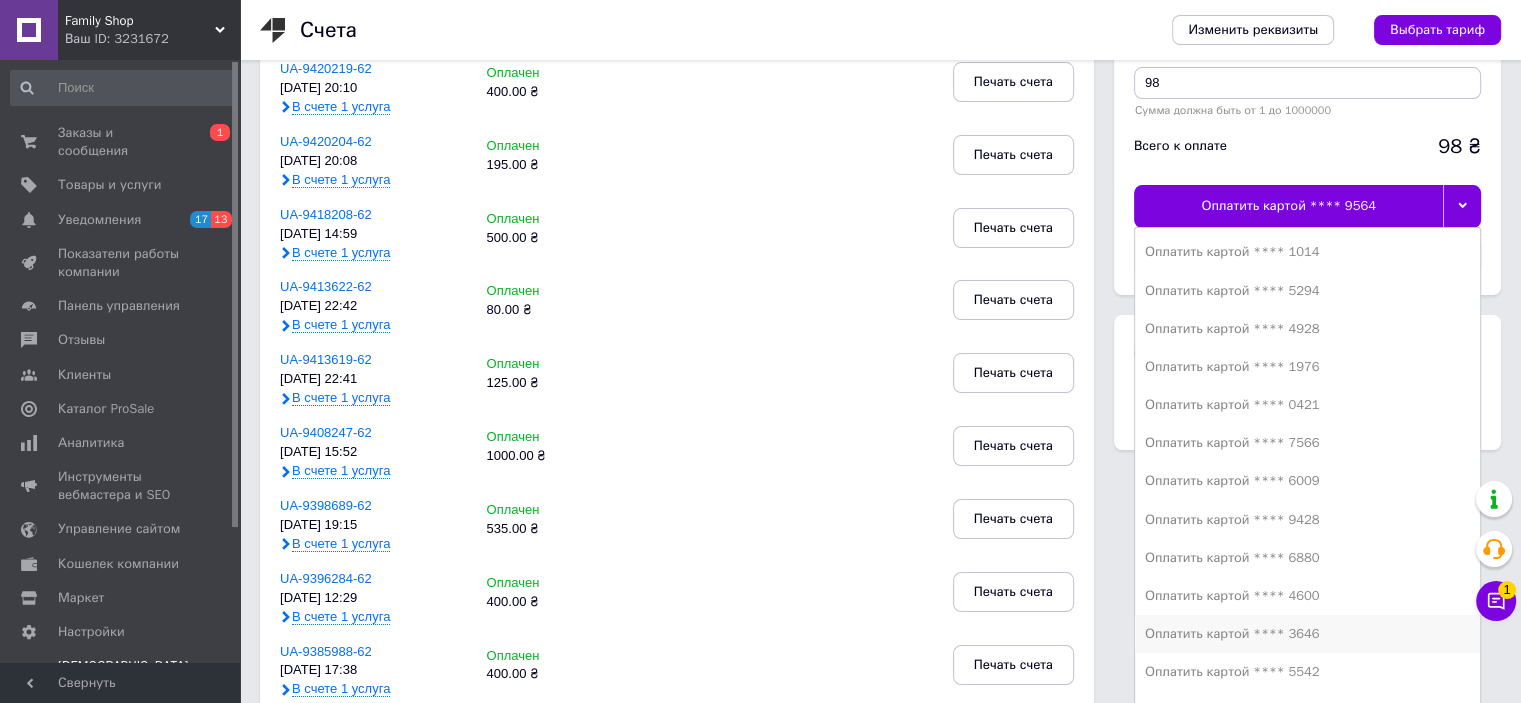 click on "Оплатить картой  **** 3646" at bounding box center (1307, 634) 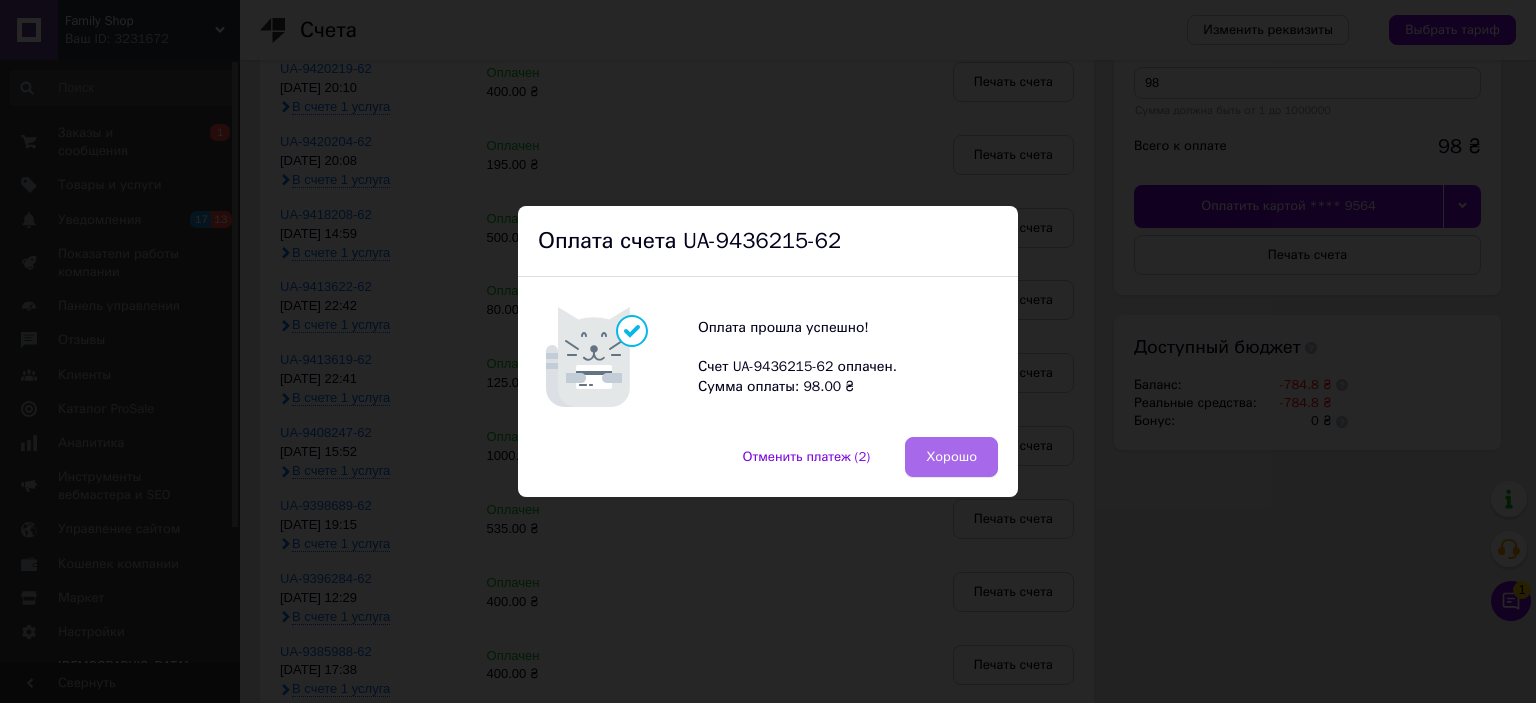 click on "Хорошо" at bounding box center (951, 457) 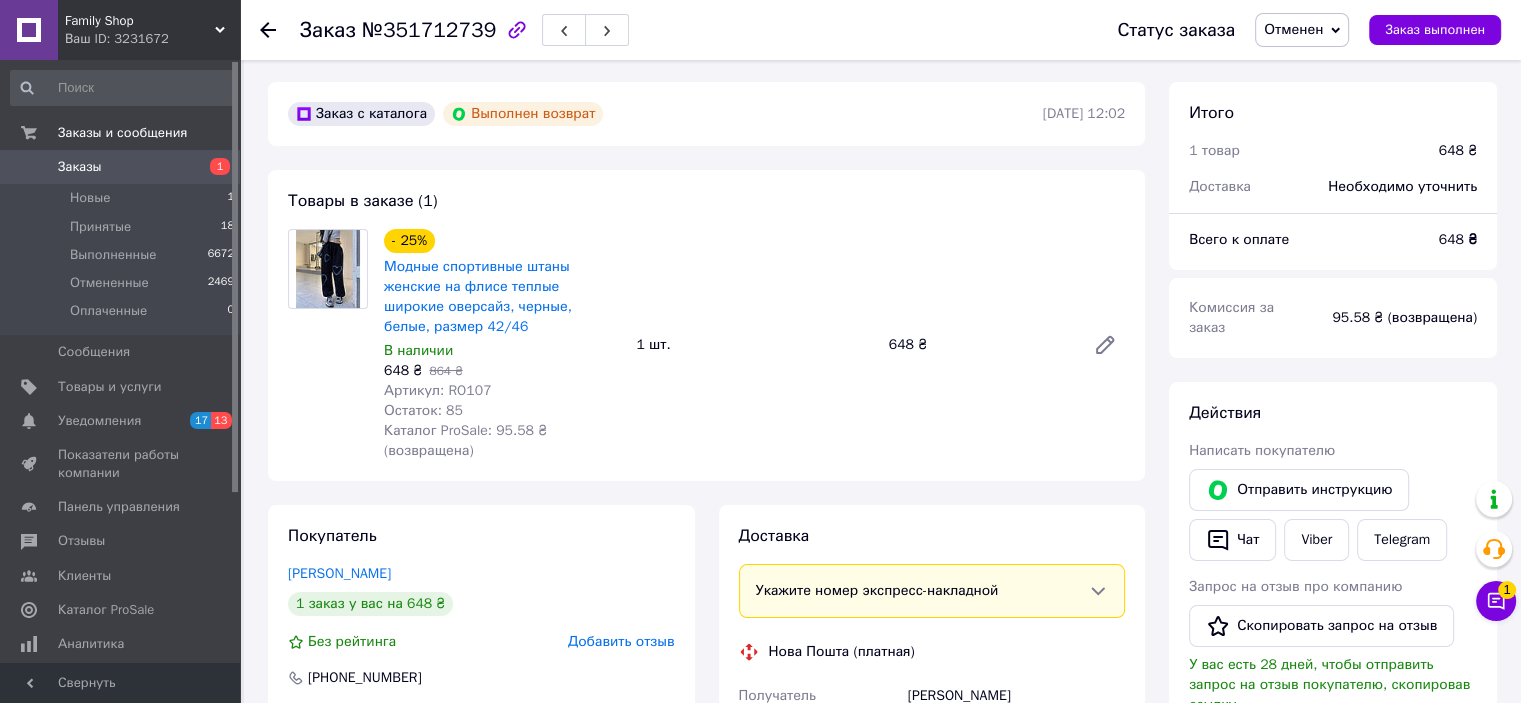 scroll, scrollTop: 0, scrollLeft: 0, axis: both 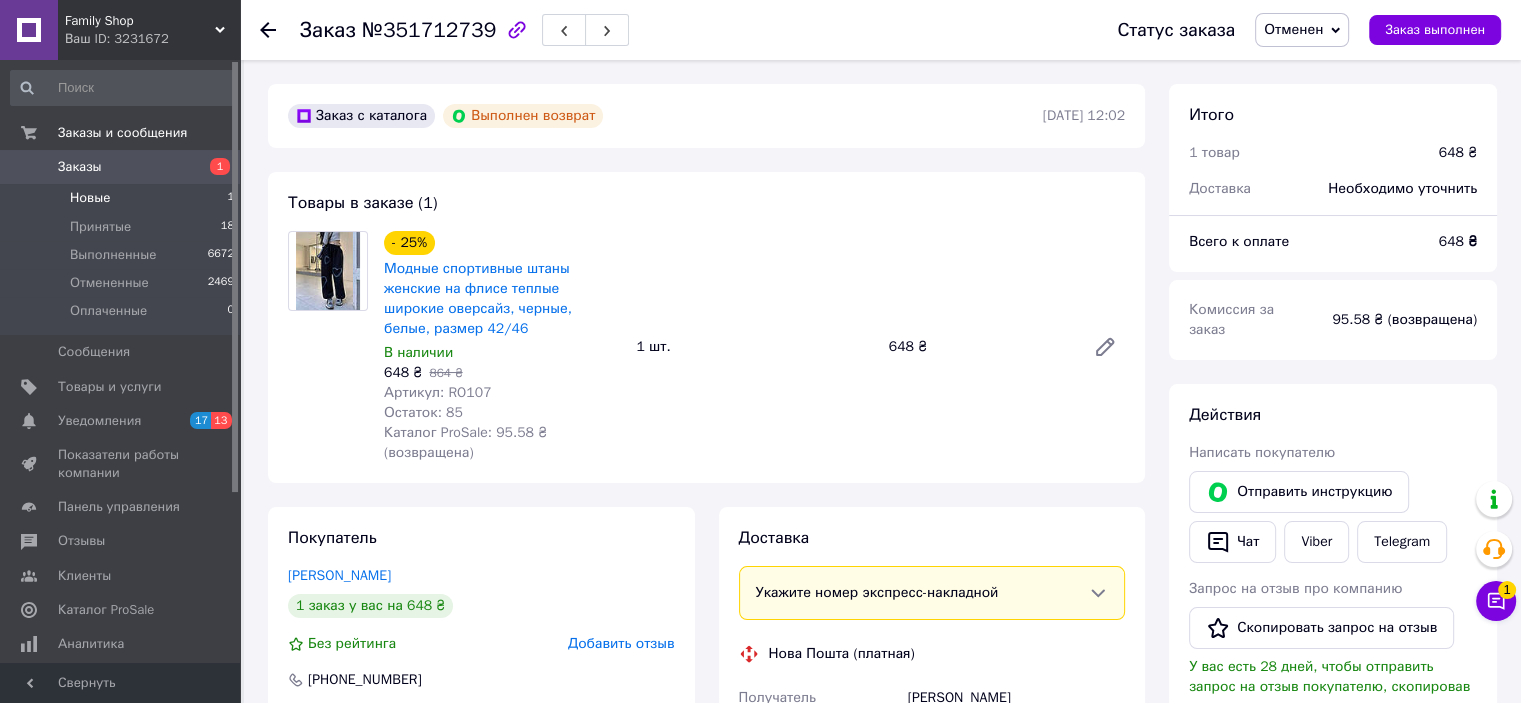 click on "Новые" at bounding box center (90, 198) 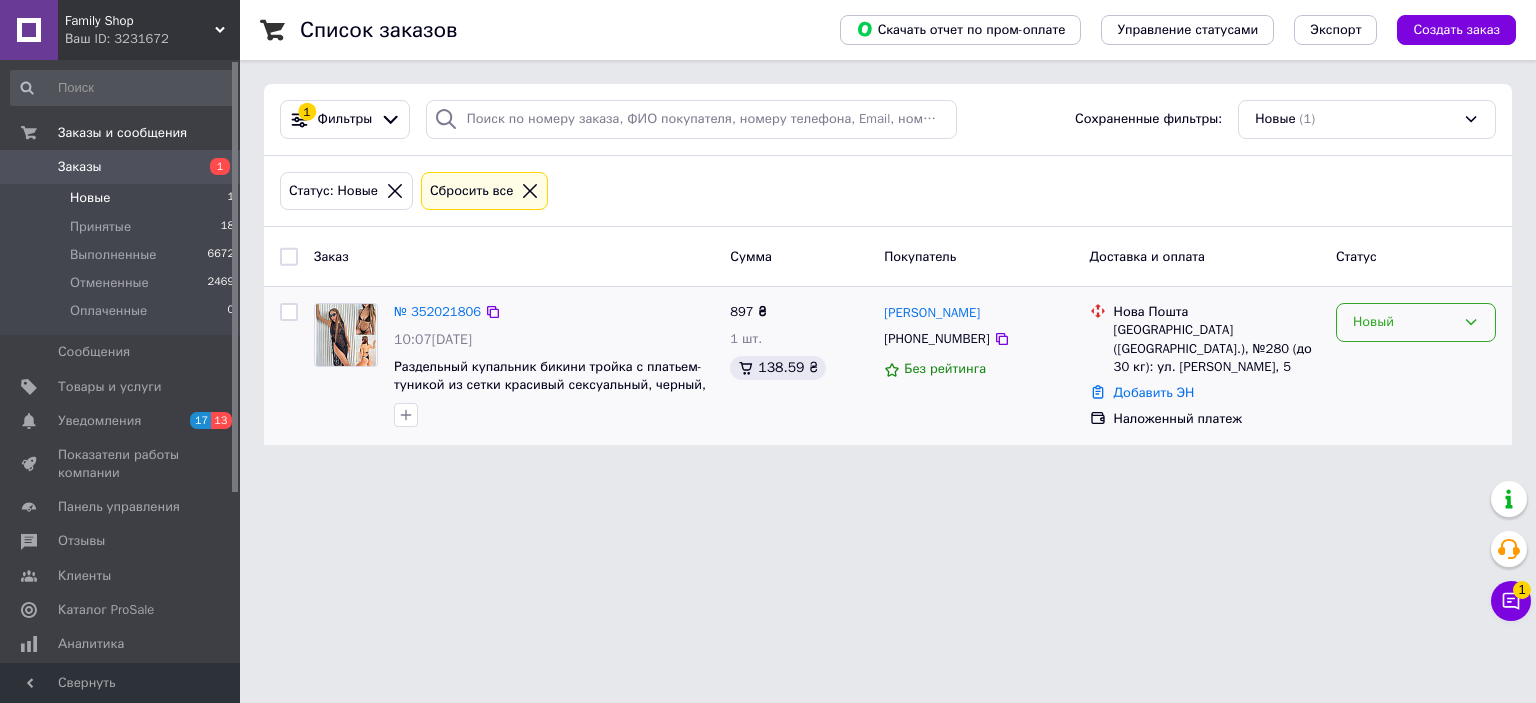 click on "Новый" at bounding box center [1416, 322] 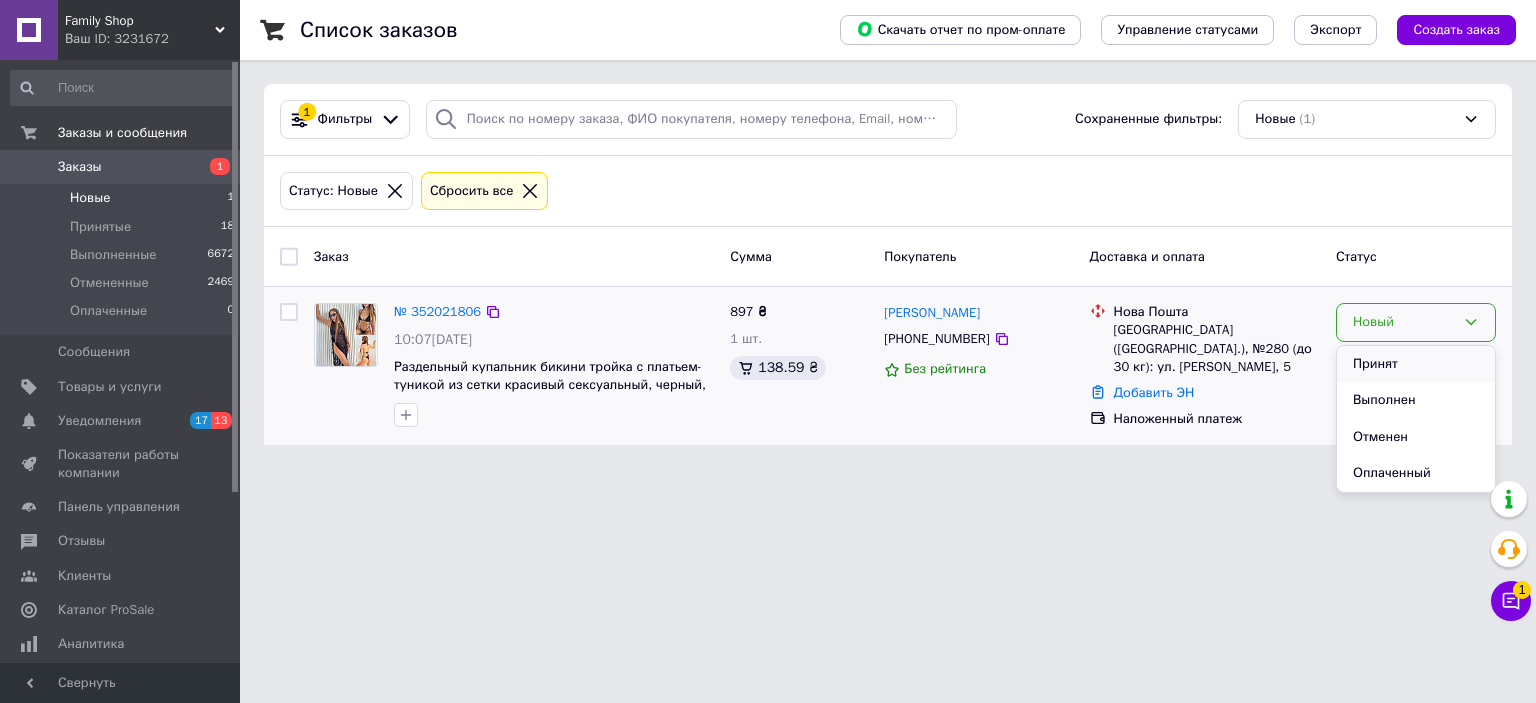 click on "Принят" at bounding box center [1416, 364] 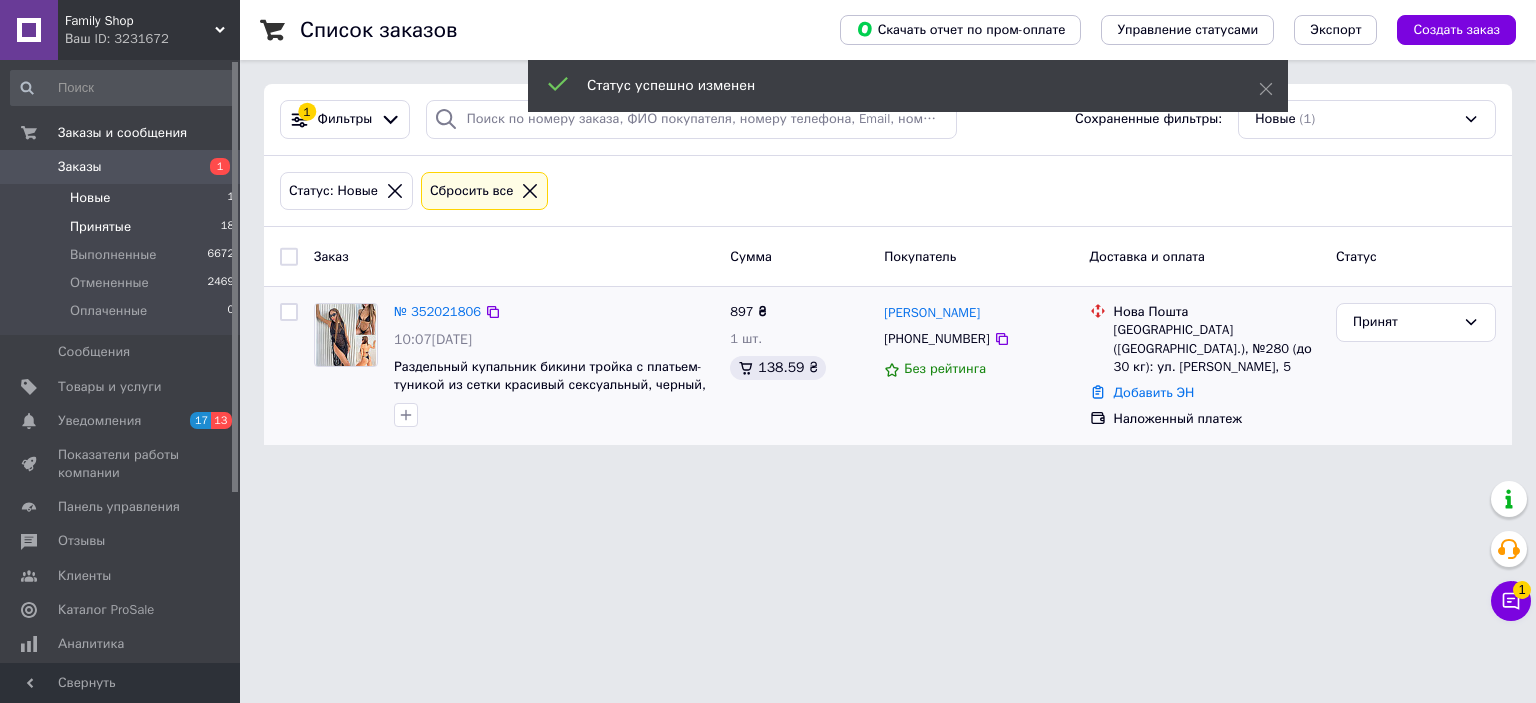click on "Принятые" at bounding box center [100, 227] 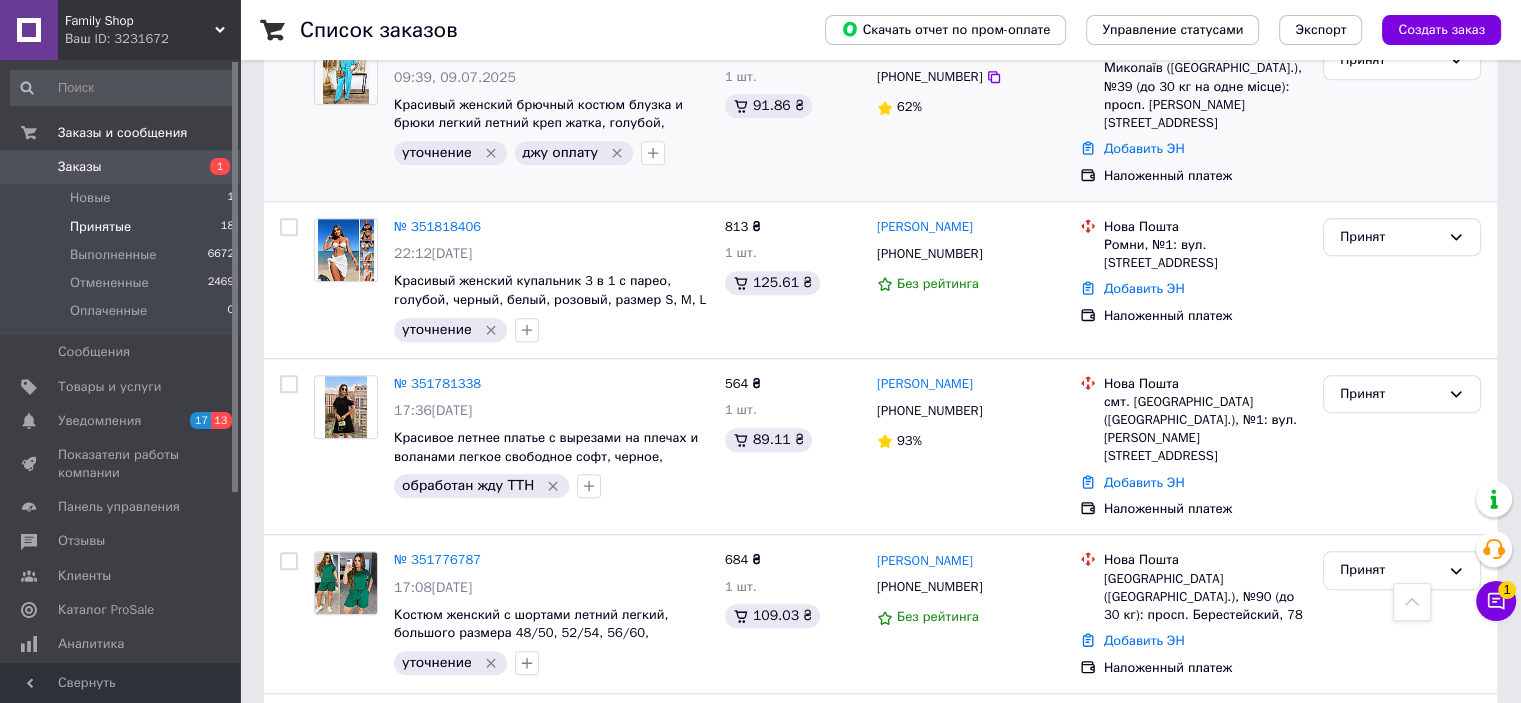 scroll, scrollTop: 1100, scrollLeft: 0, axis: vertical 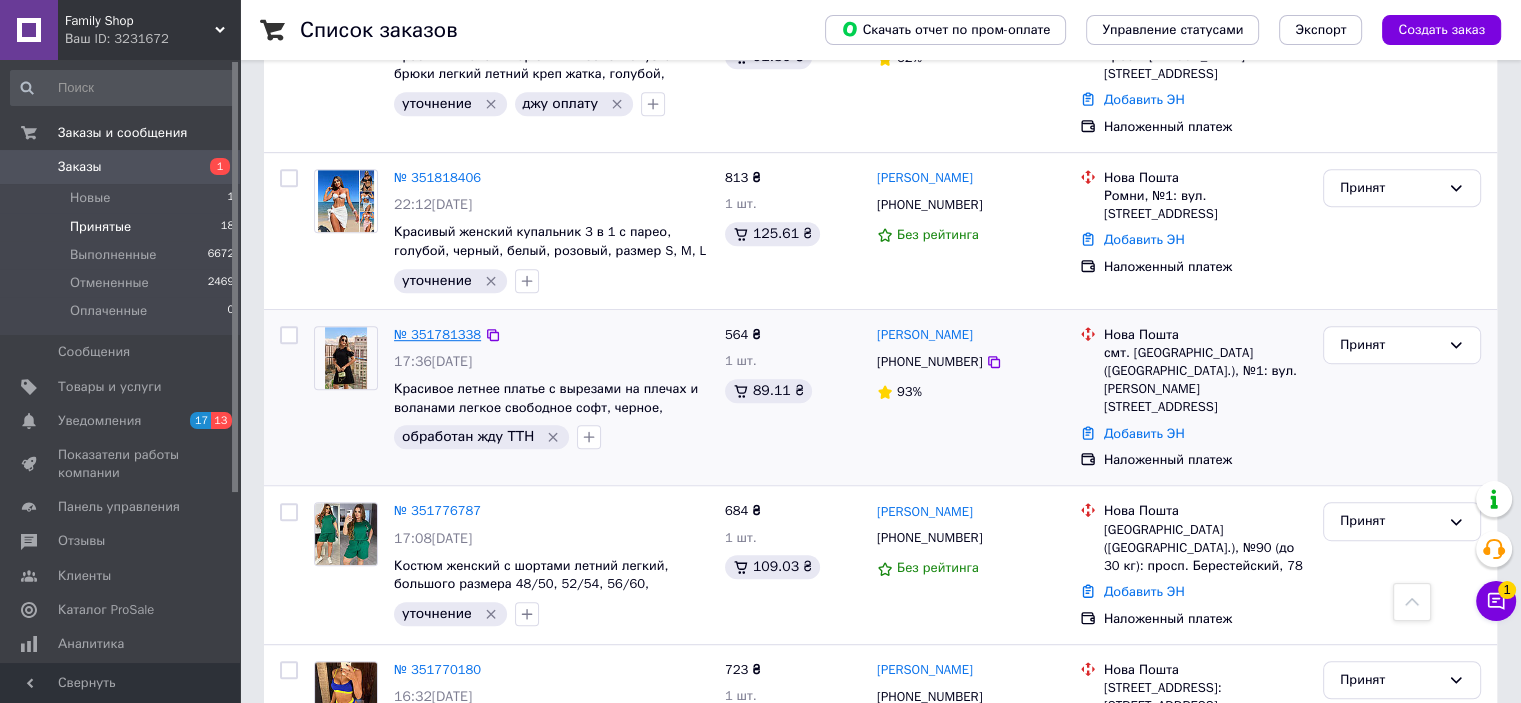 click on "№ 351781338" at bounding box center (437, 334) 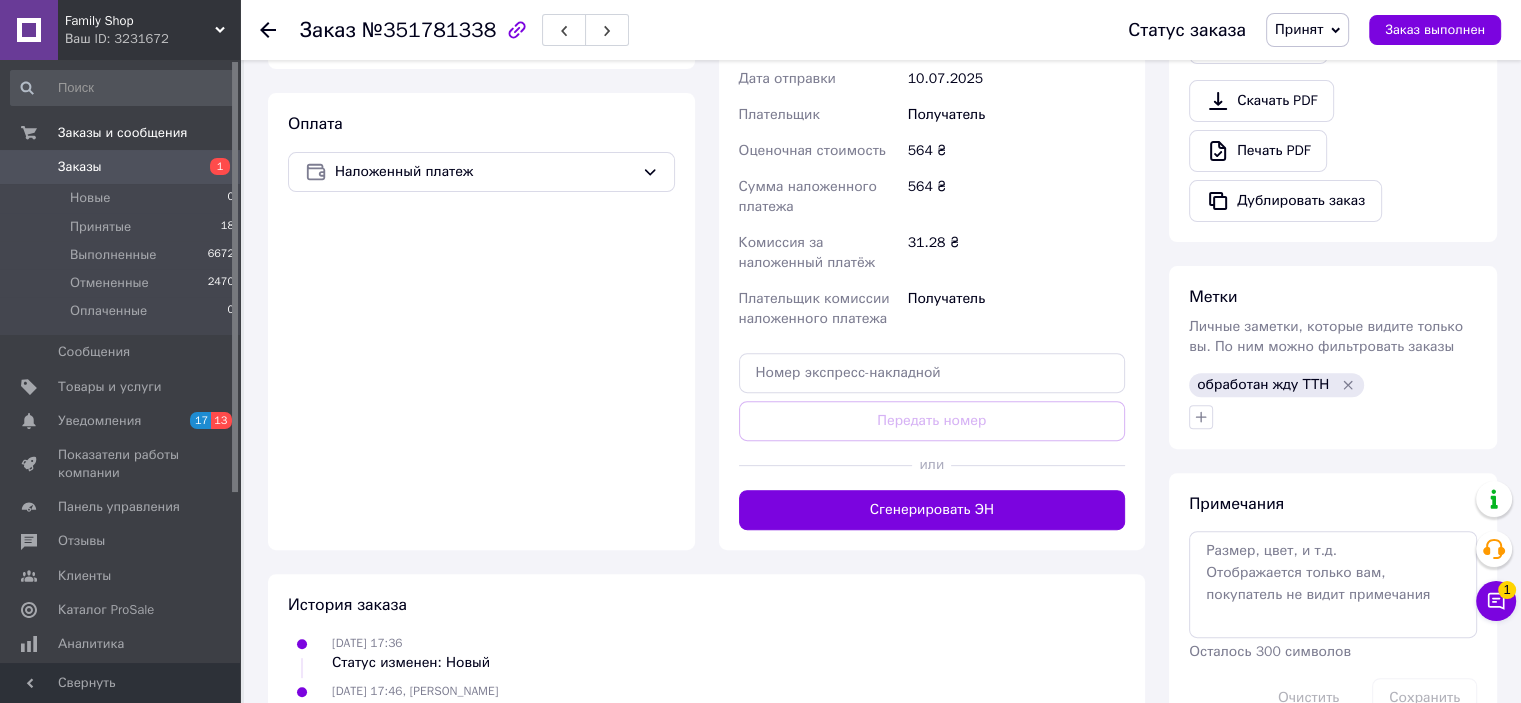 scroll, scrollTop: 747, scrollLeft: 0, axis: vertical 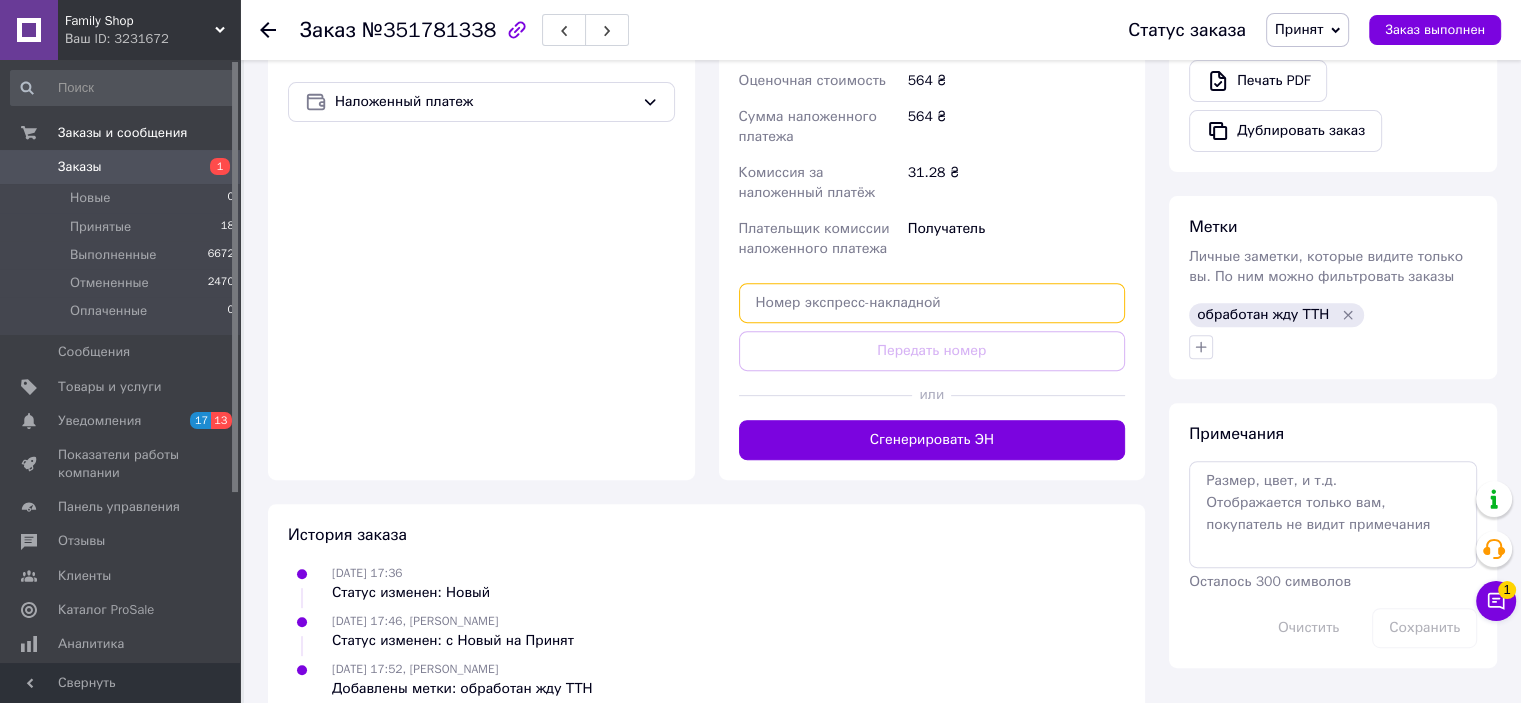 click at bounding box center (932, 303) 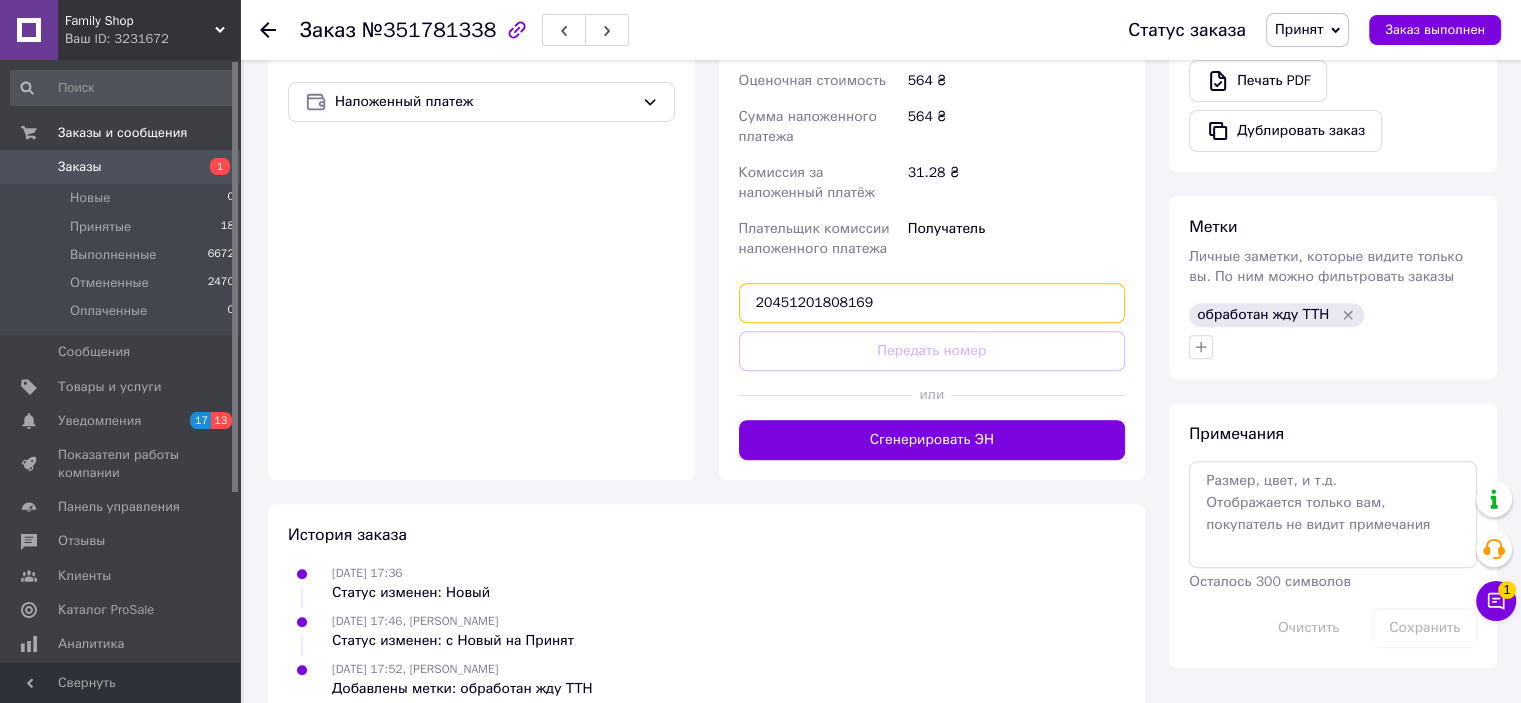 type on "20451201808169" 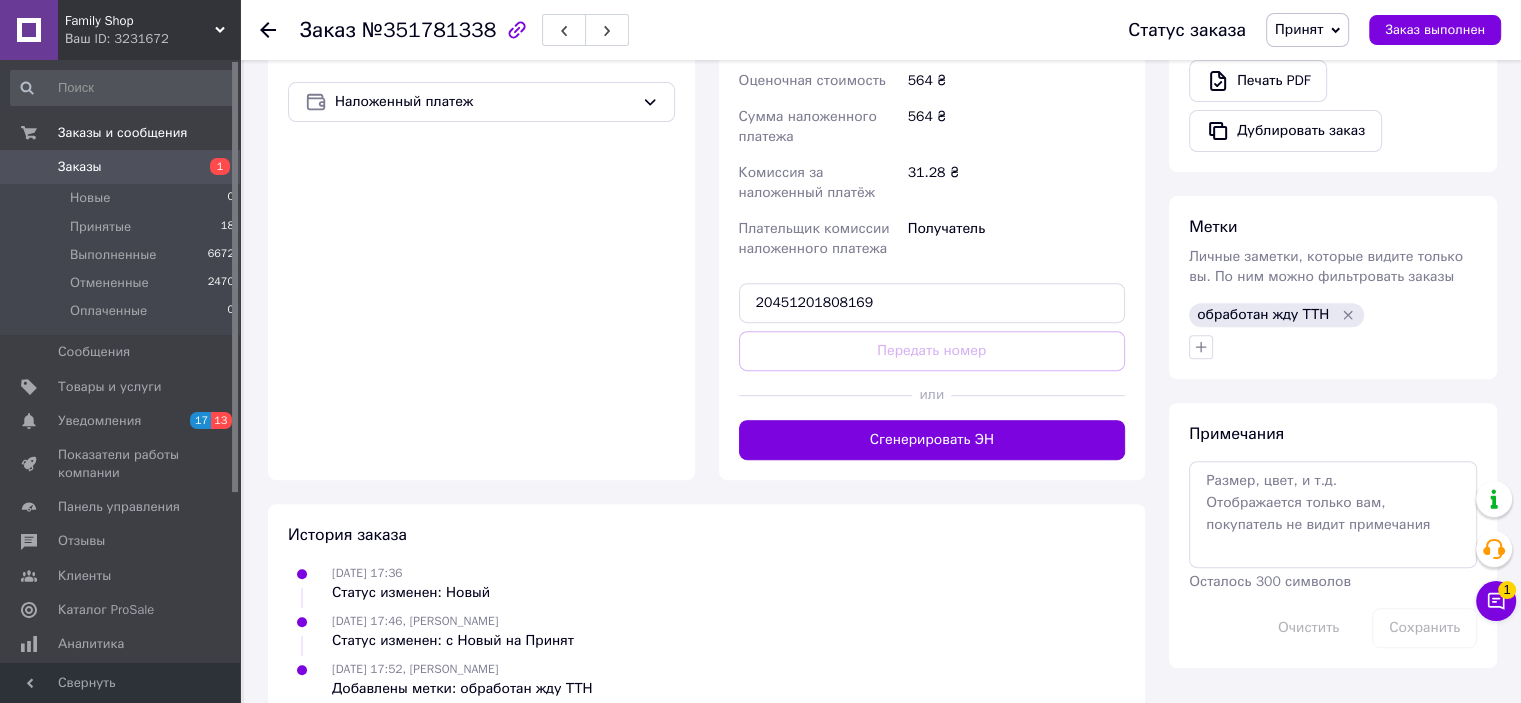 click on "Передать номер" at bounding box center (932, 351) 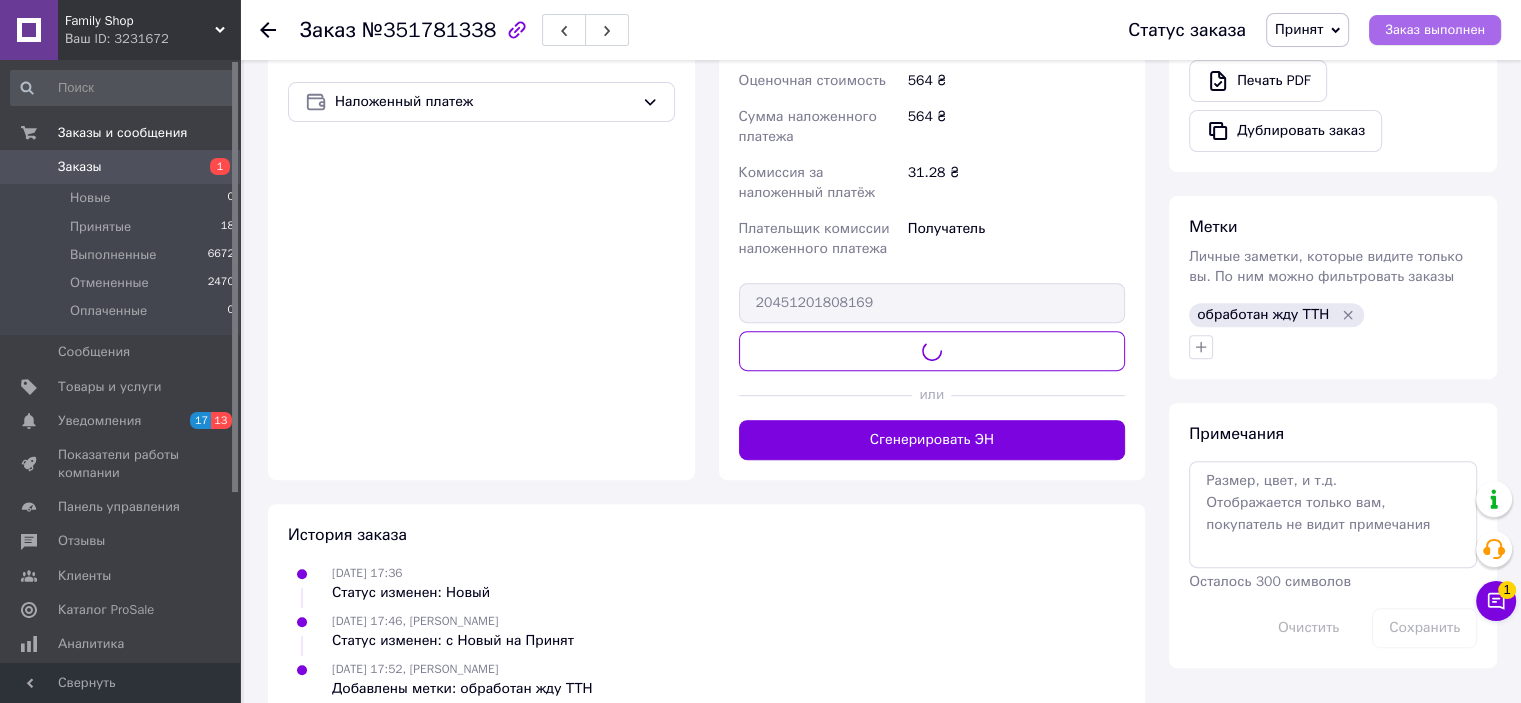 scroll, scrollTop: 713, scrollLeft: 0, axis: vertical 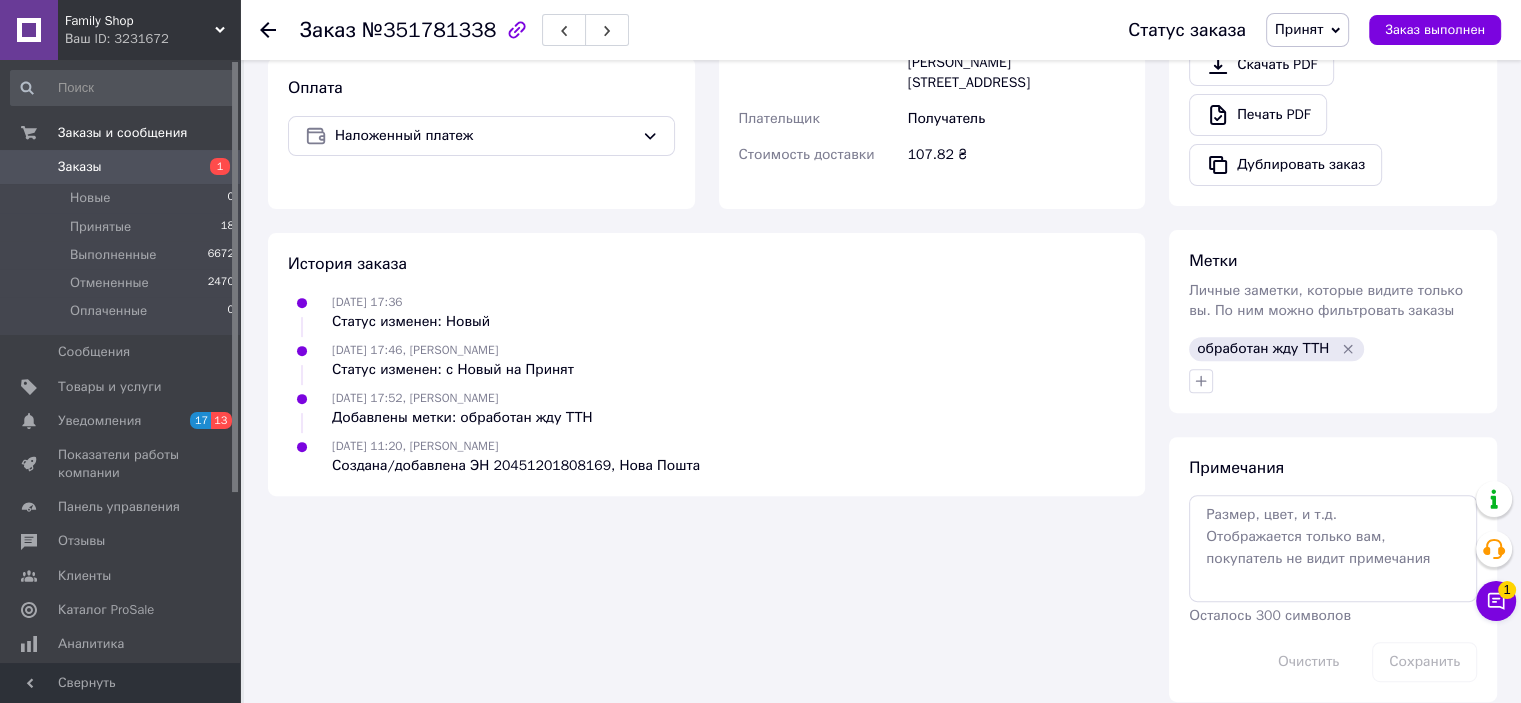 click on "Заказ выполнен" at bounding box center (1435, 30) 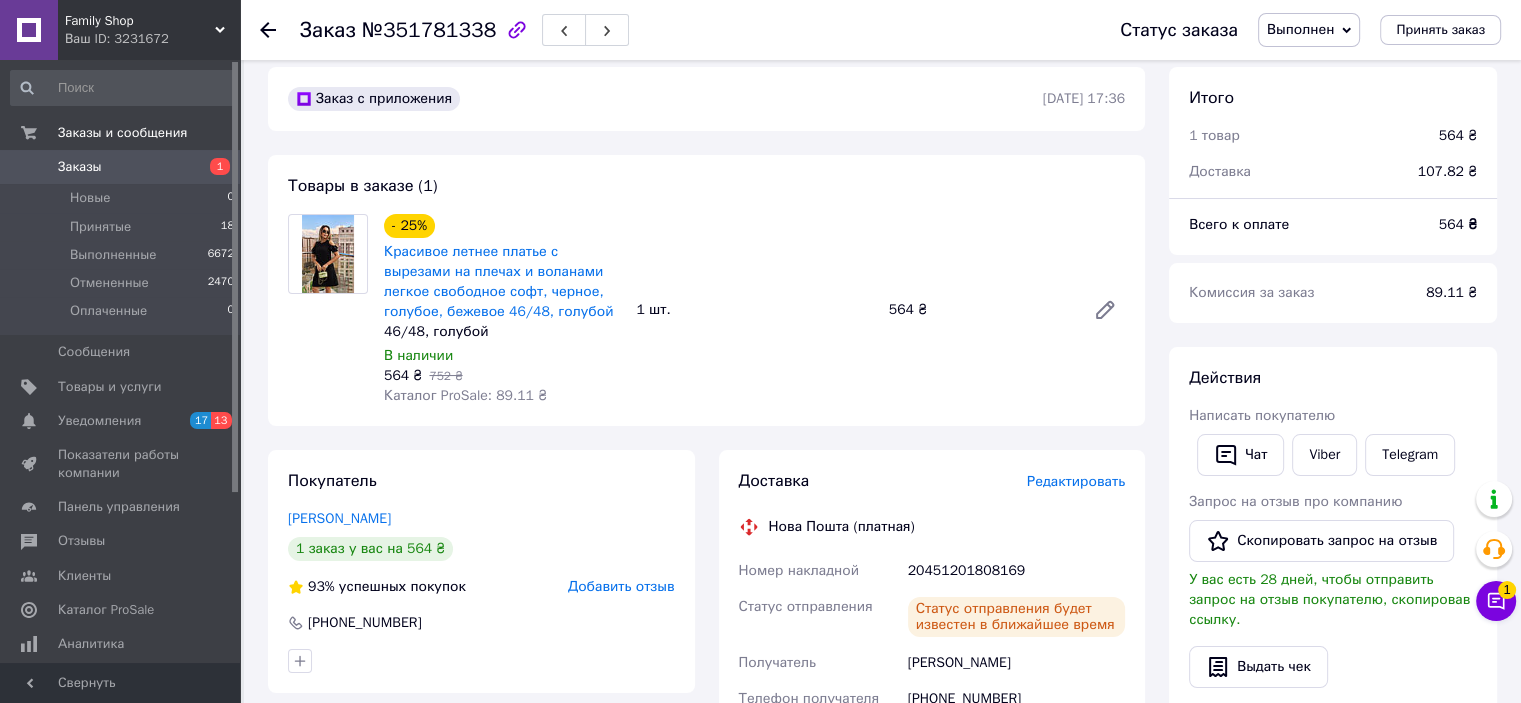 scroll, scrollTop: 0, scrollLeft: 0, axis: both 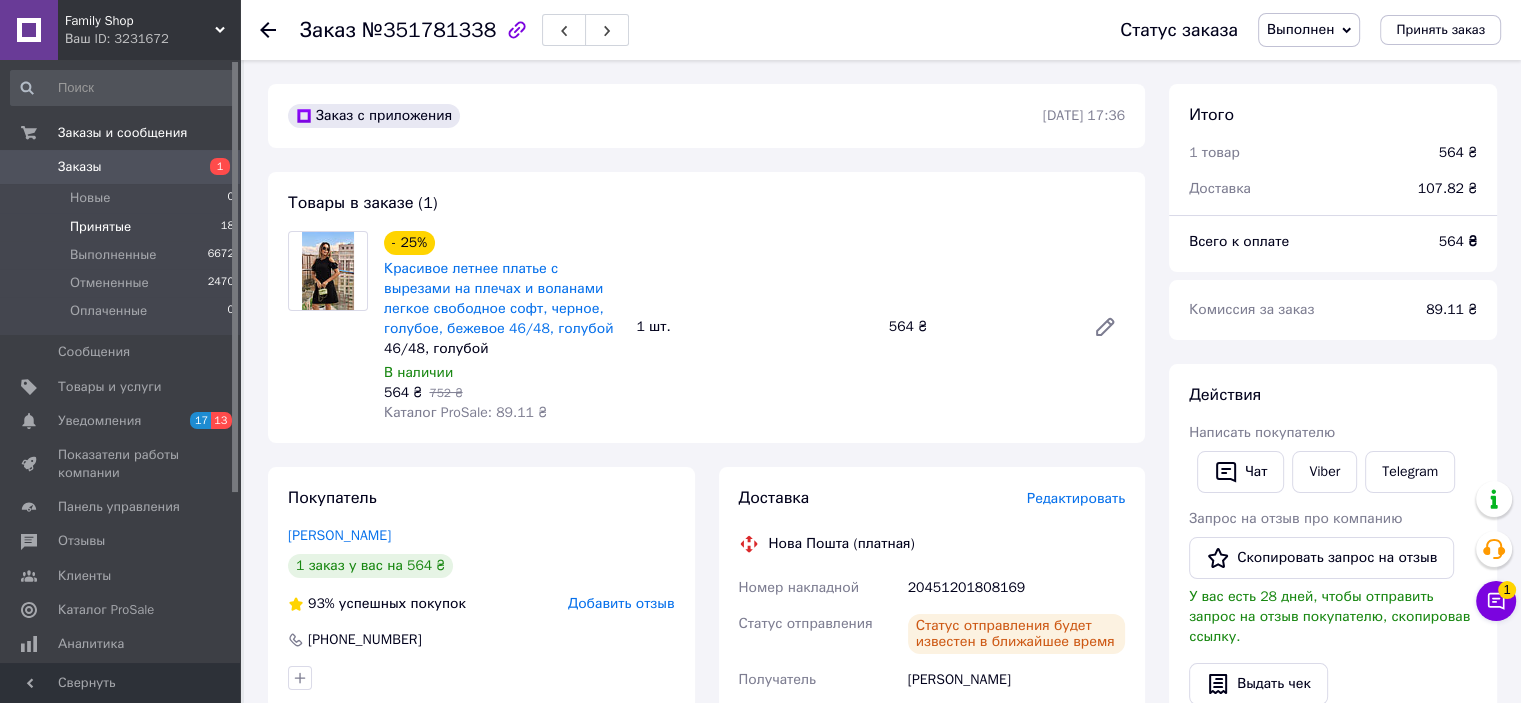 click on "Принятые" at bounding box center [100, 227] 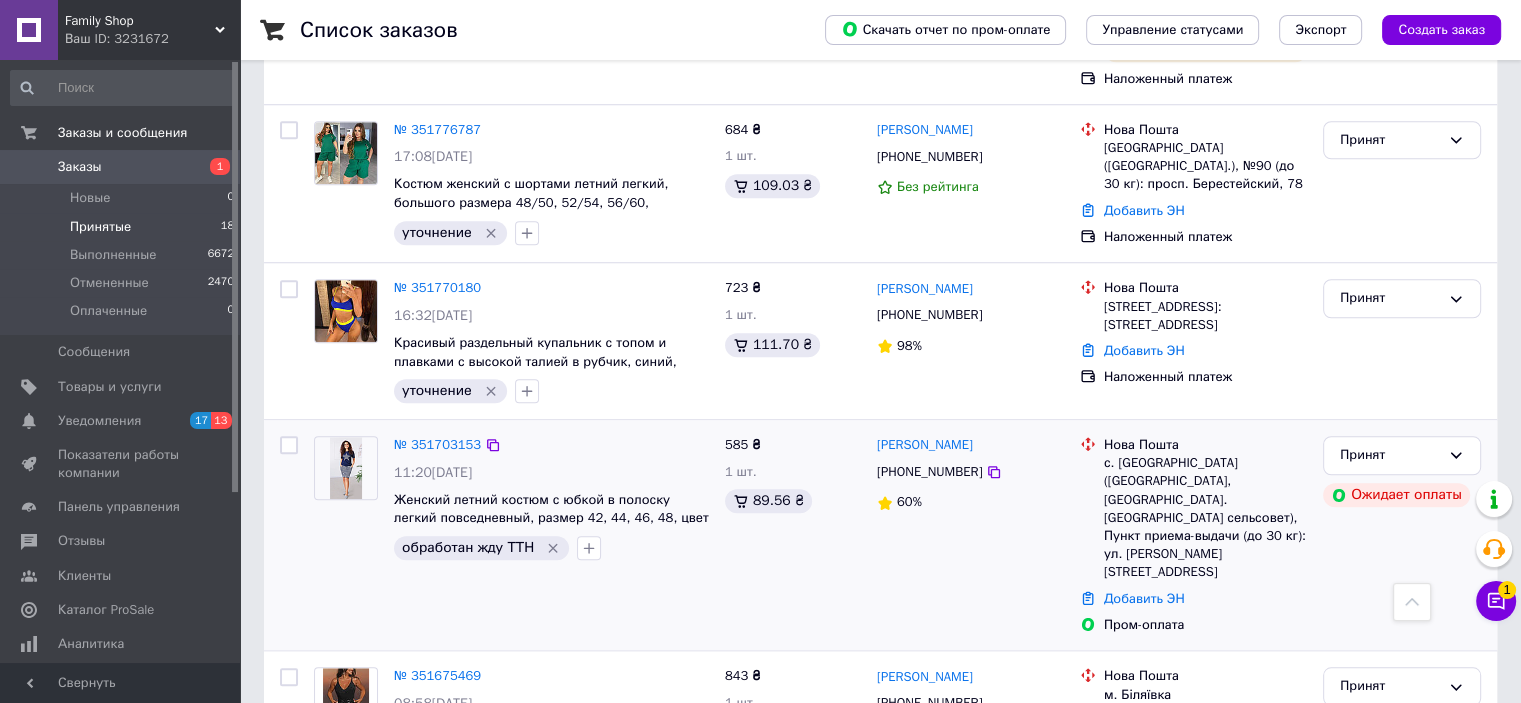 scroll, scrollTop: 1900, scrollLeft: 0, axis: vertical 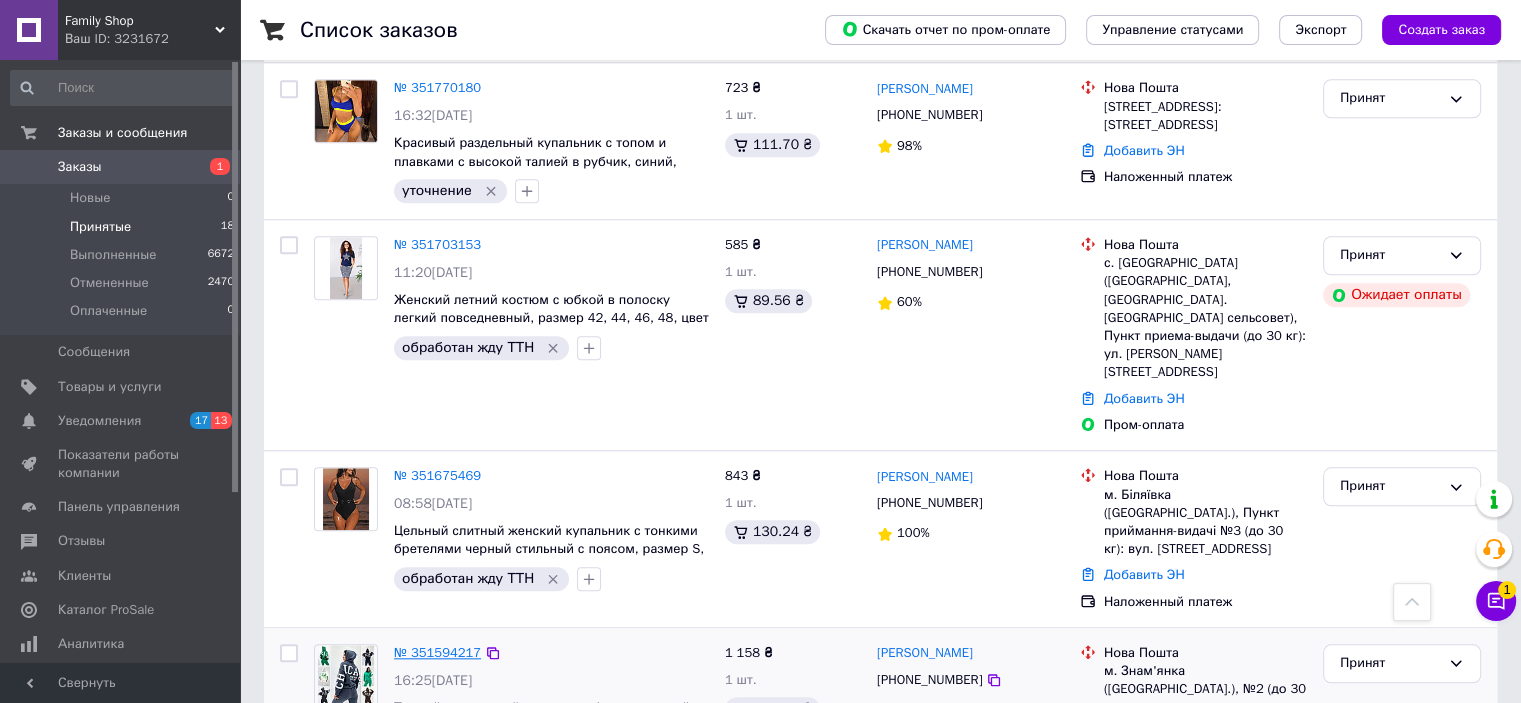 click on "№ 351594217" at bounding box center [437, 652] 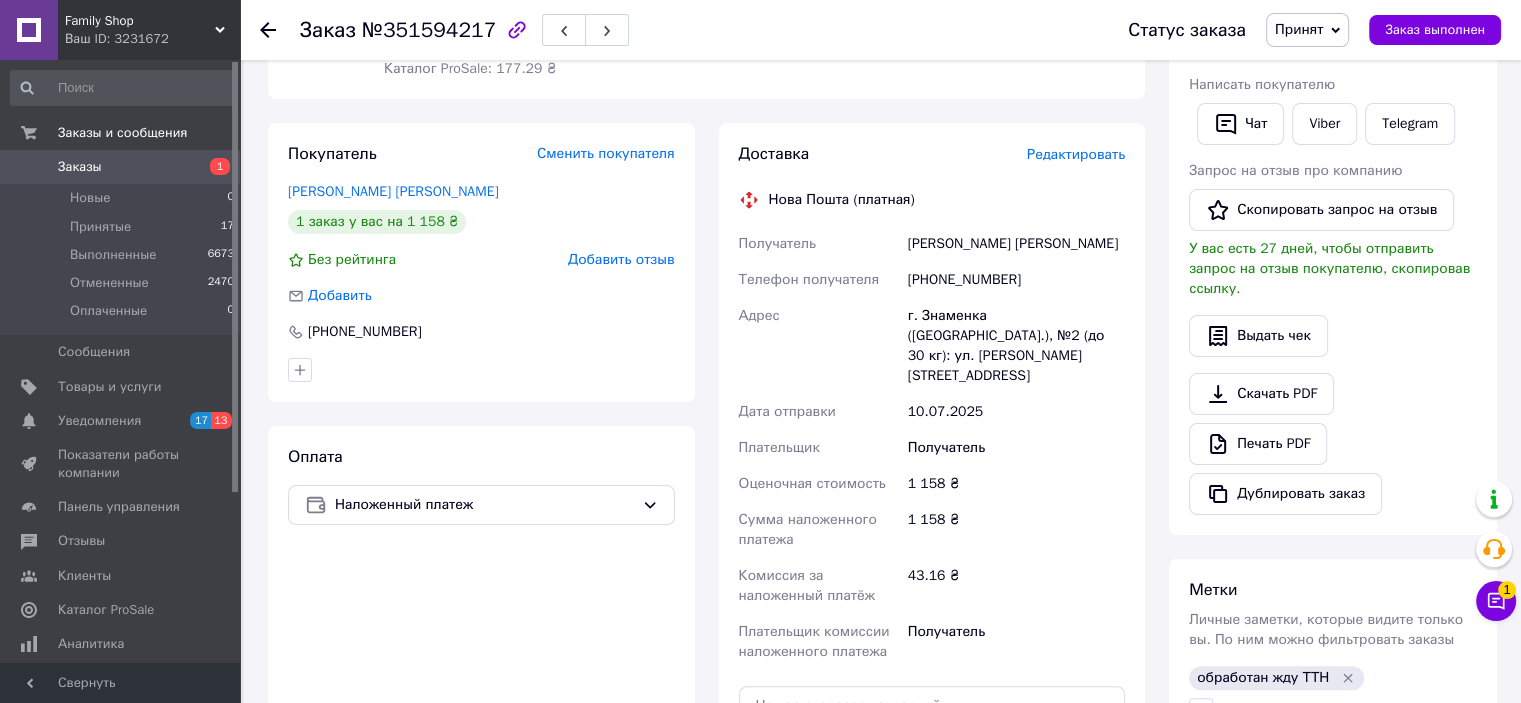 scroll, scrollTop: 784, scrollLeft: 0, axis: vertical 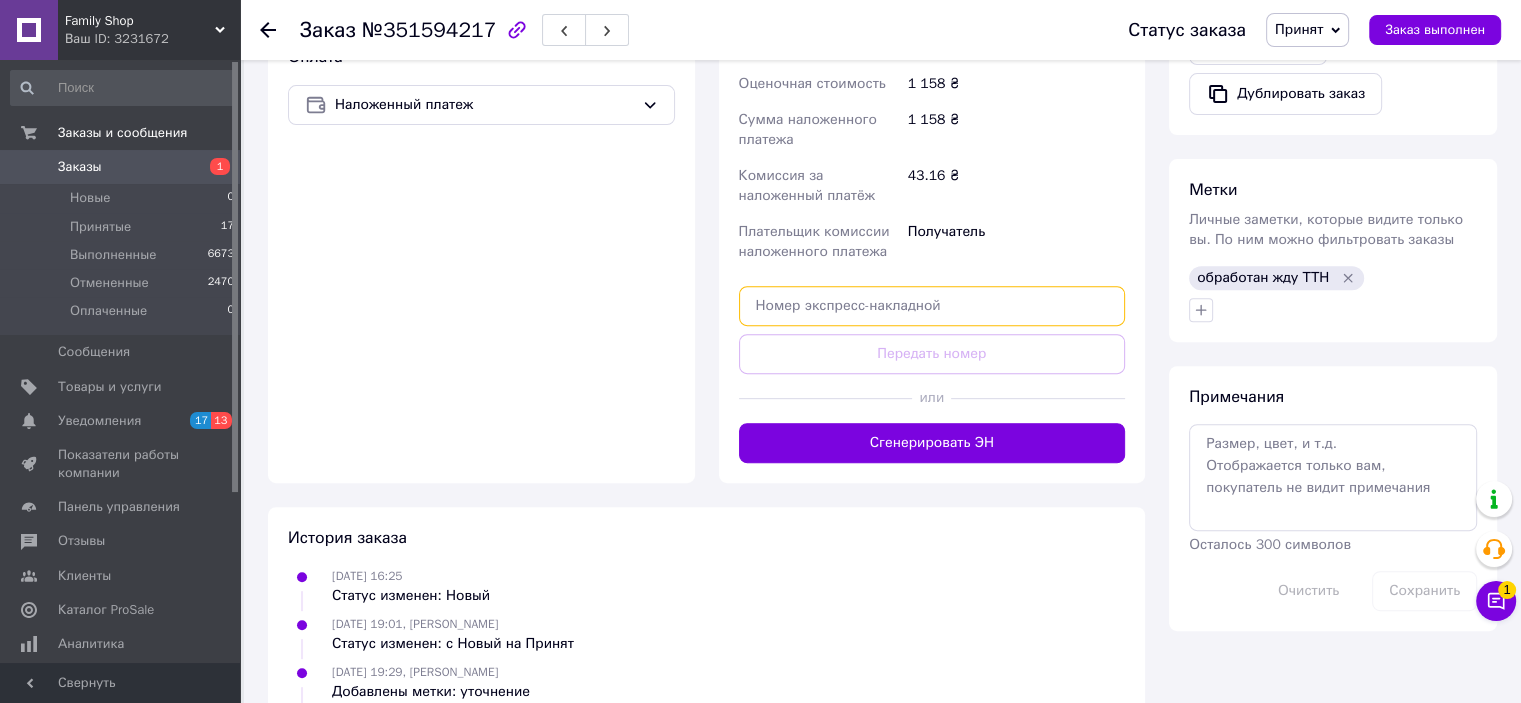 click at bounding box center [932, 306] 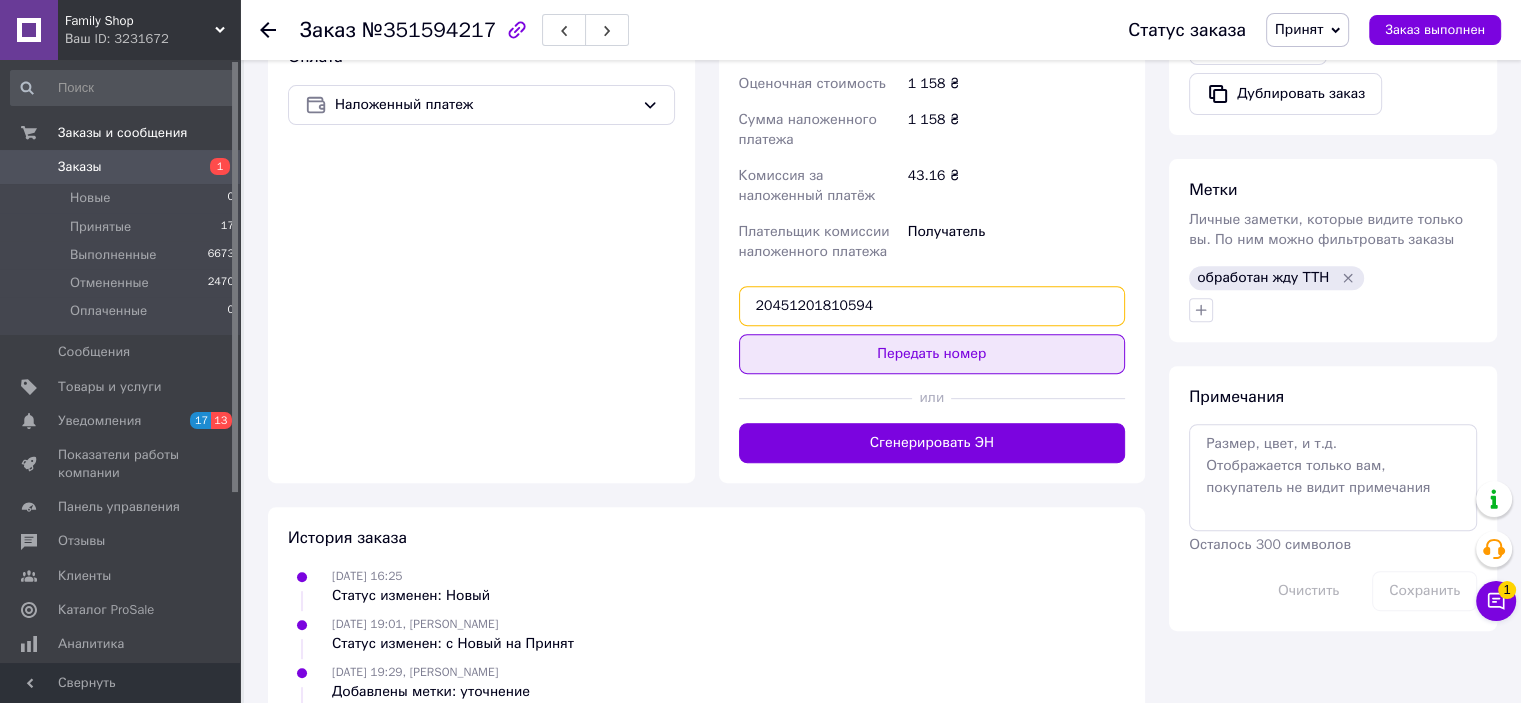 type on "20451201810594" 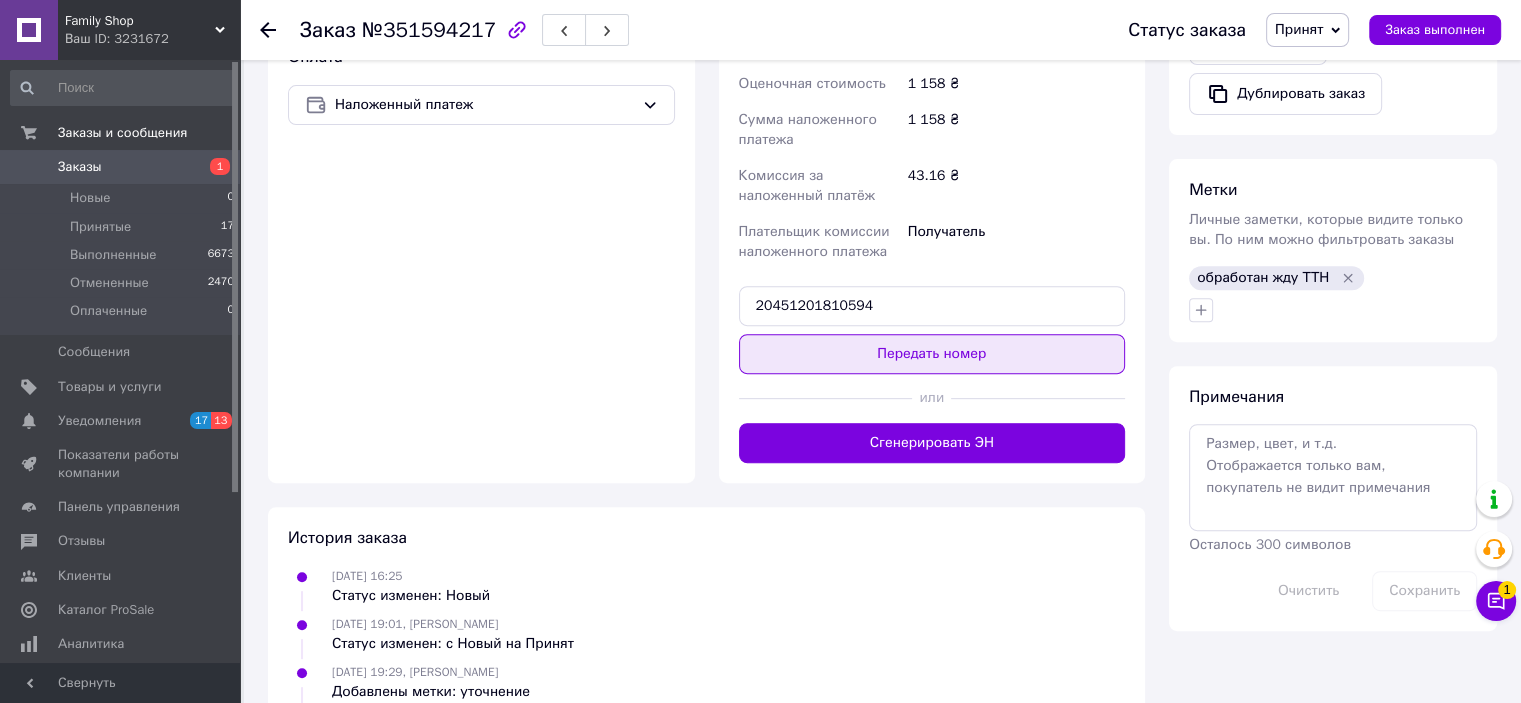 click on "Передать номер" at bounding box center [932, 354] 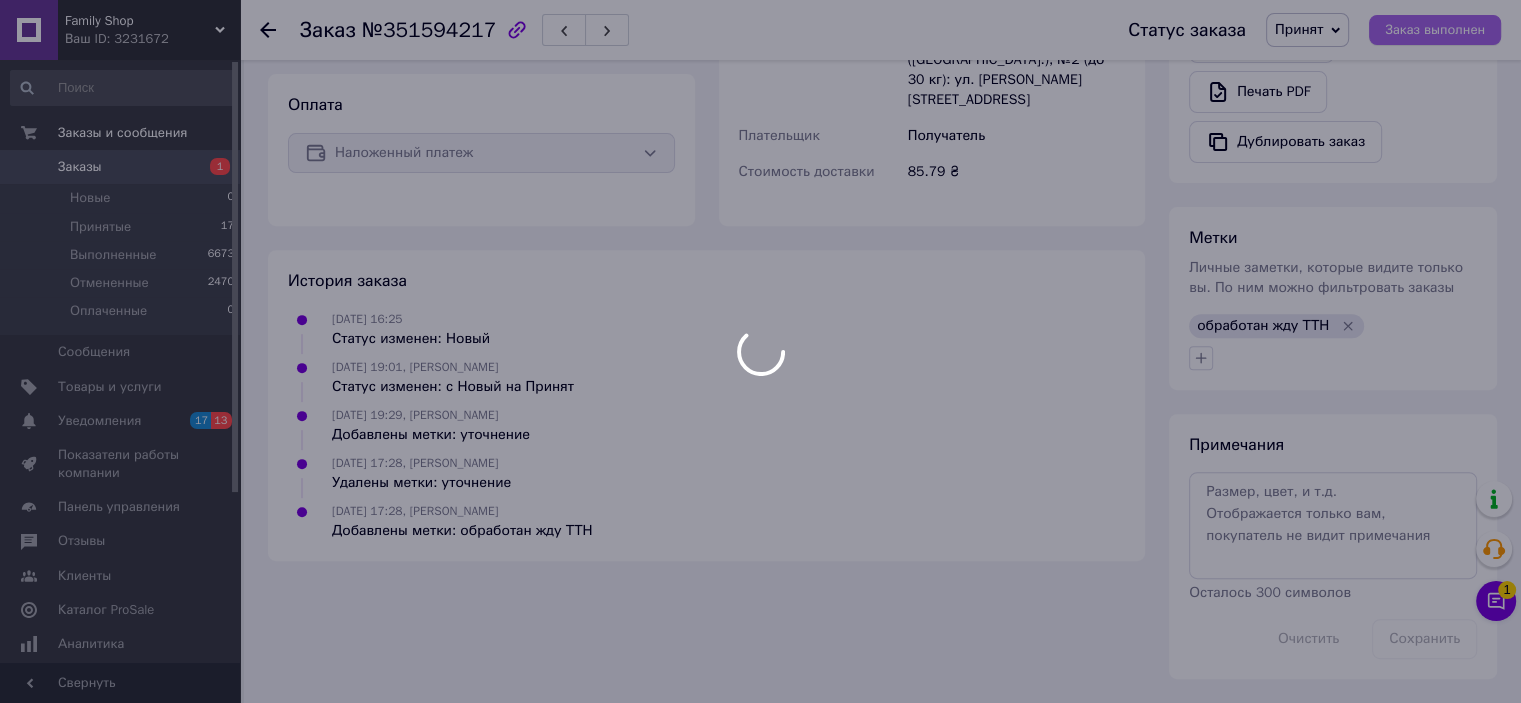scroll, scrollTop: 713, scrollLeft: 0, axis: vertical 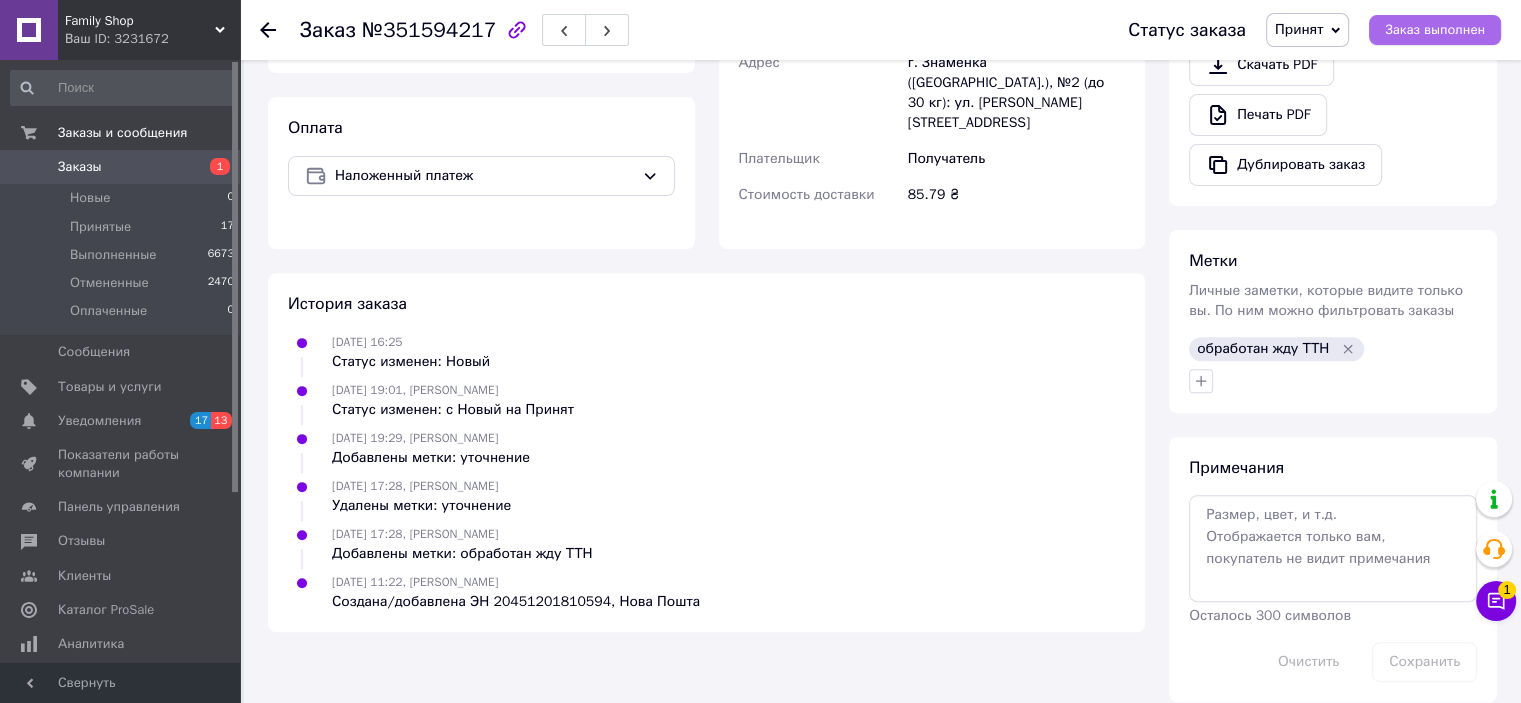 click on "Заказ выполнен" at bounding box center (1435, 30) 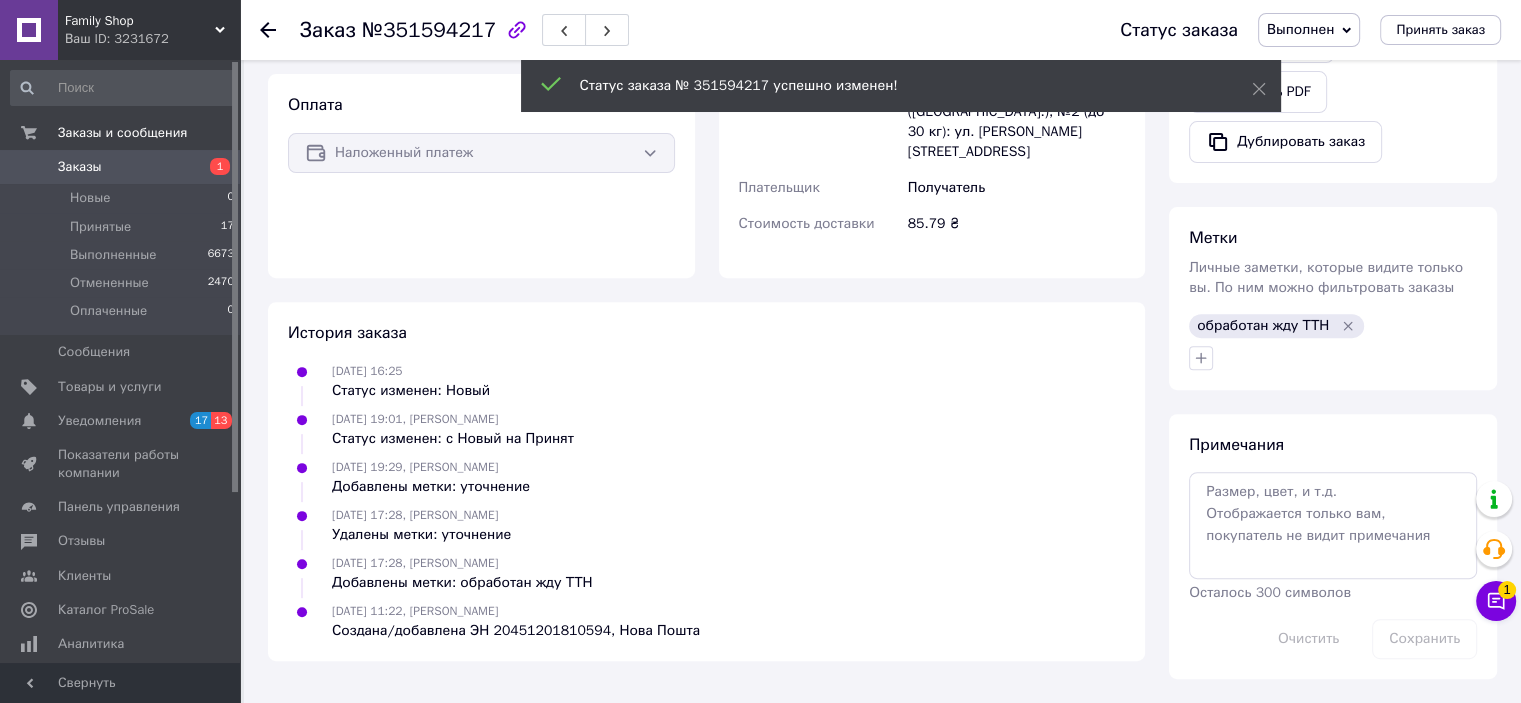 scroll, scrollTop: 677, scrollLeft: 0, axis: vertical 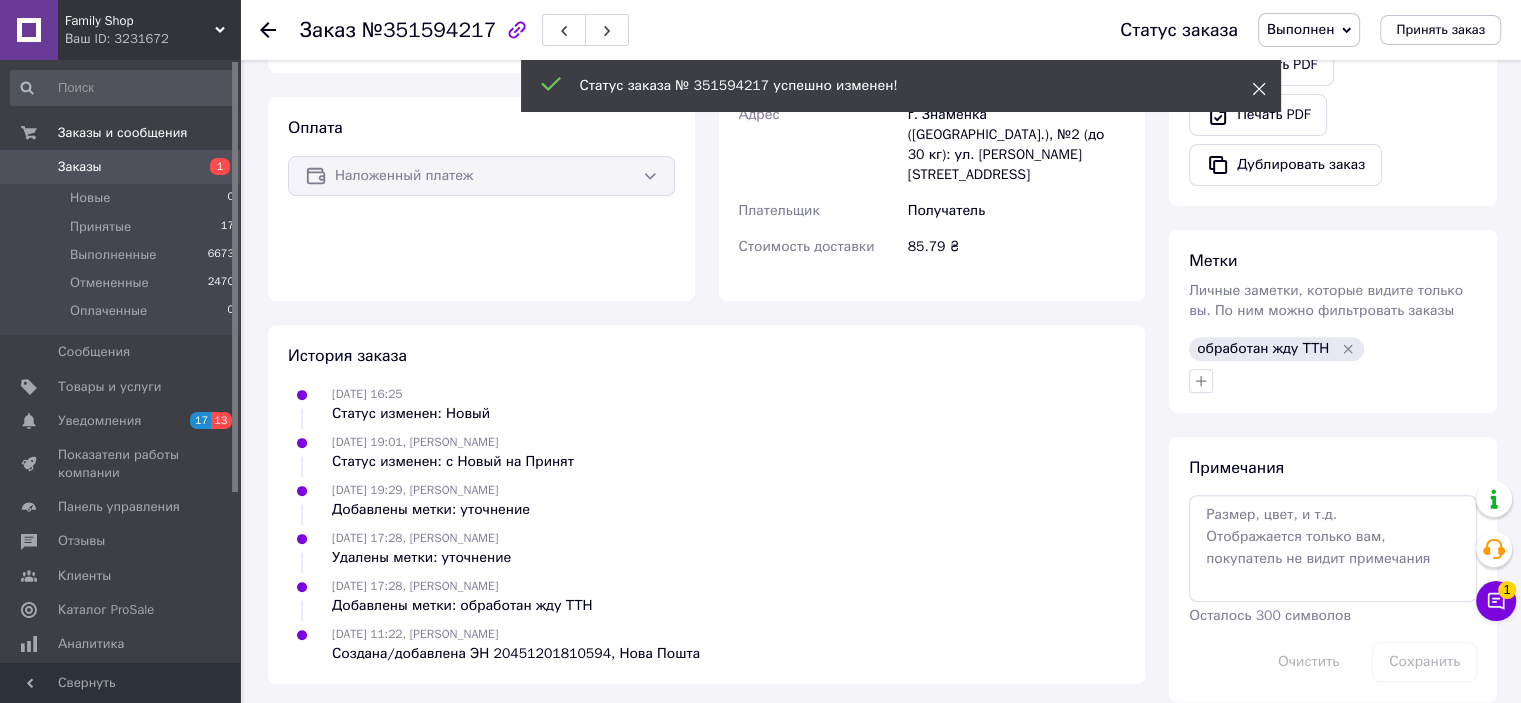 click 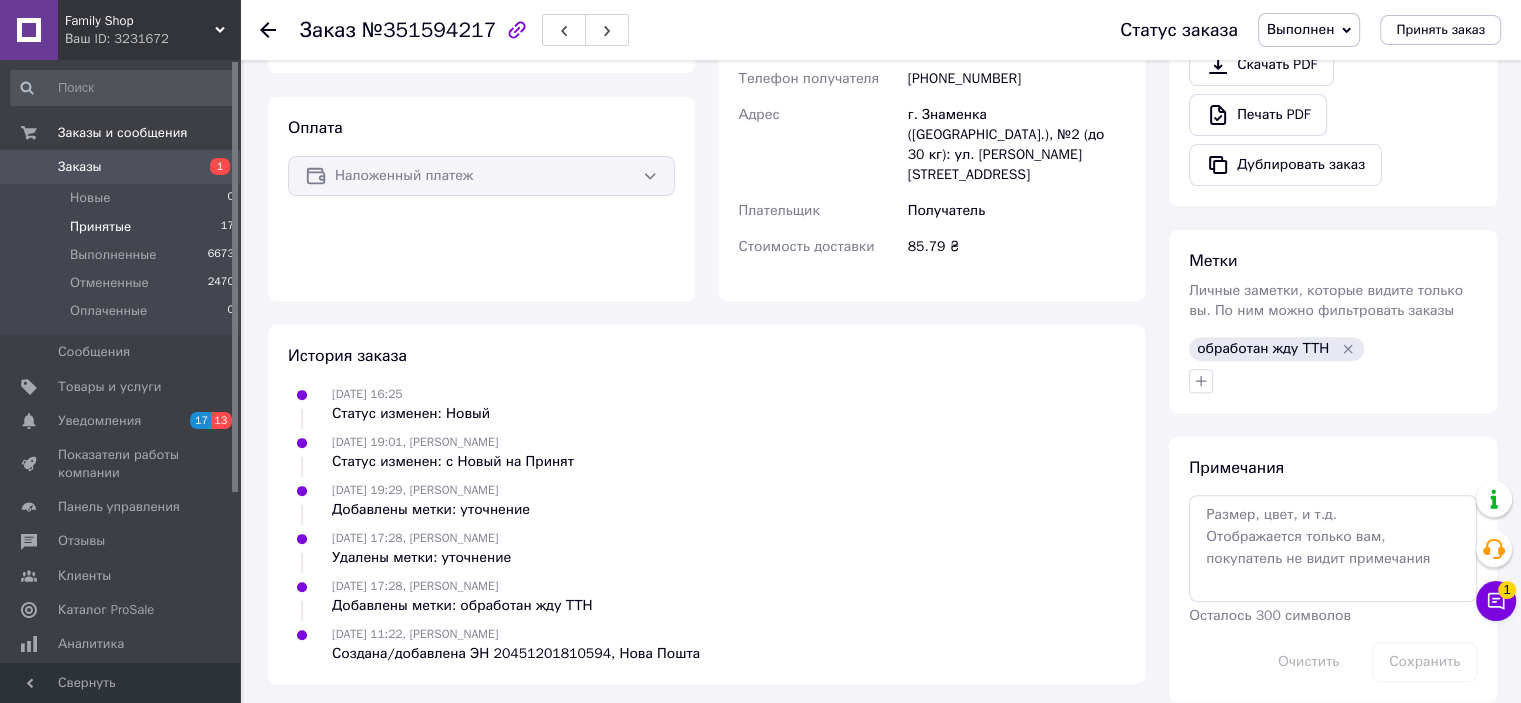 click on "Принятые" at bounding box center [100, 227] 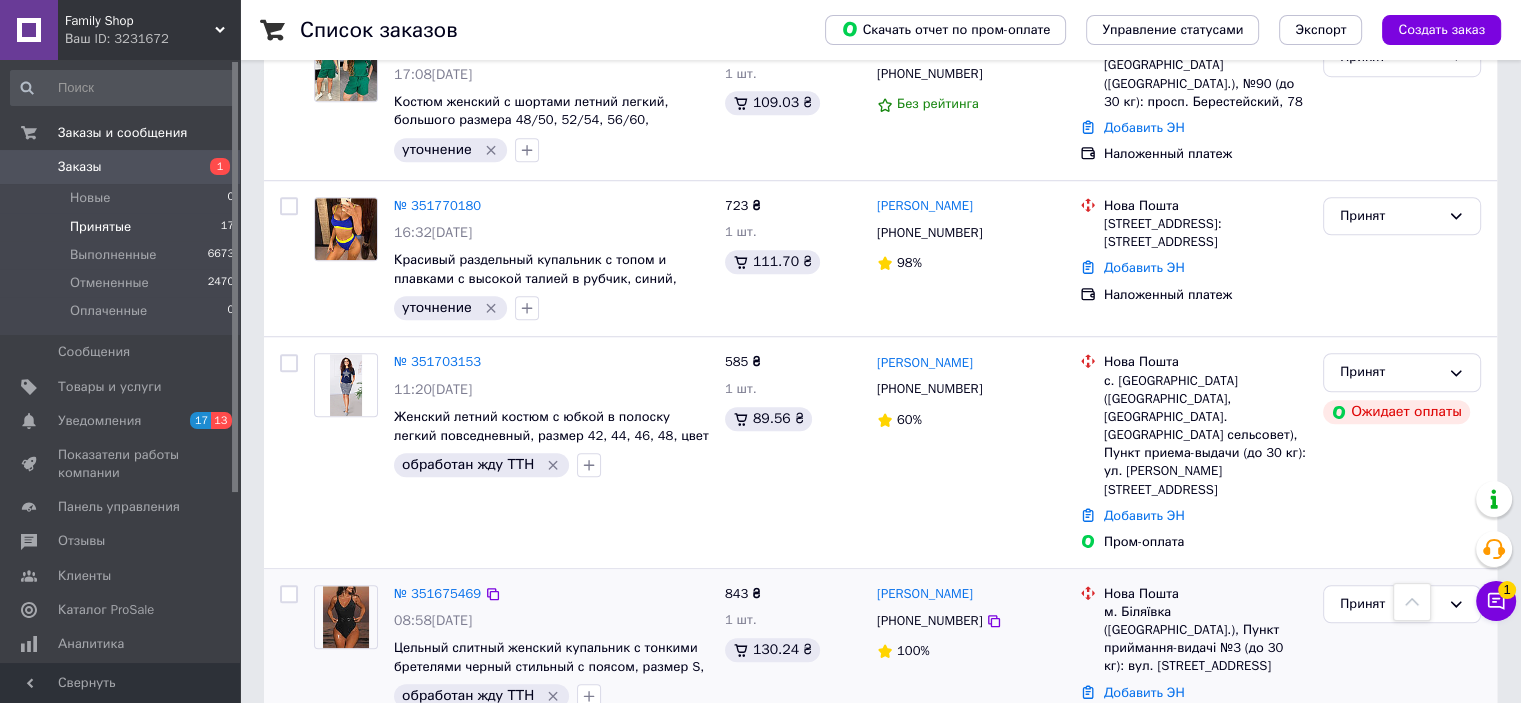 scroll, scrollTop: 1662, scrollLeft: 0, axis: vertical 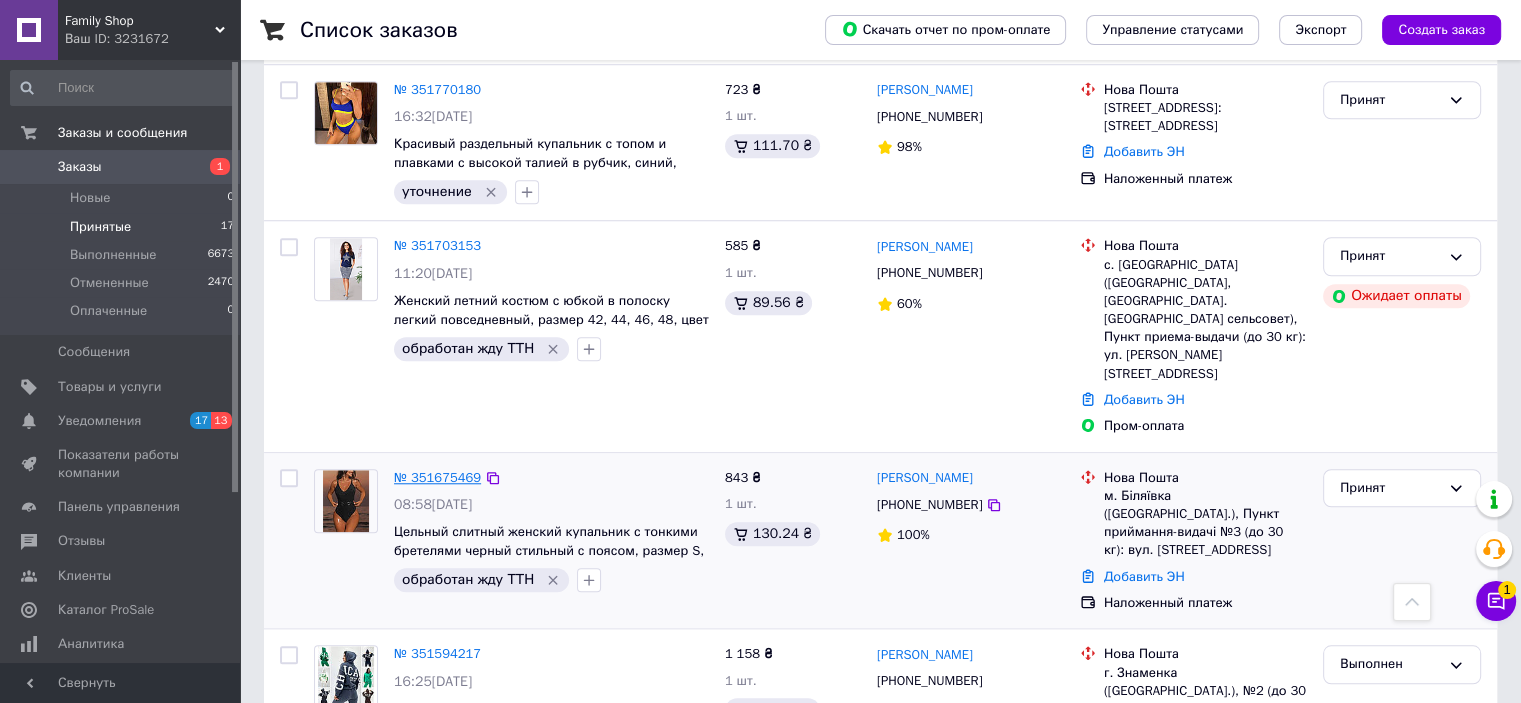 click on "№ 351675469" at bounding box center [437, 477] 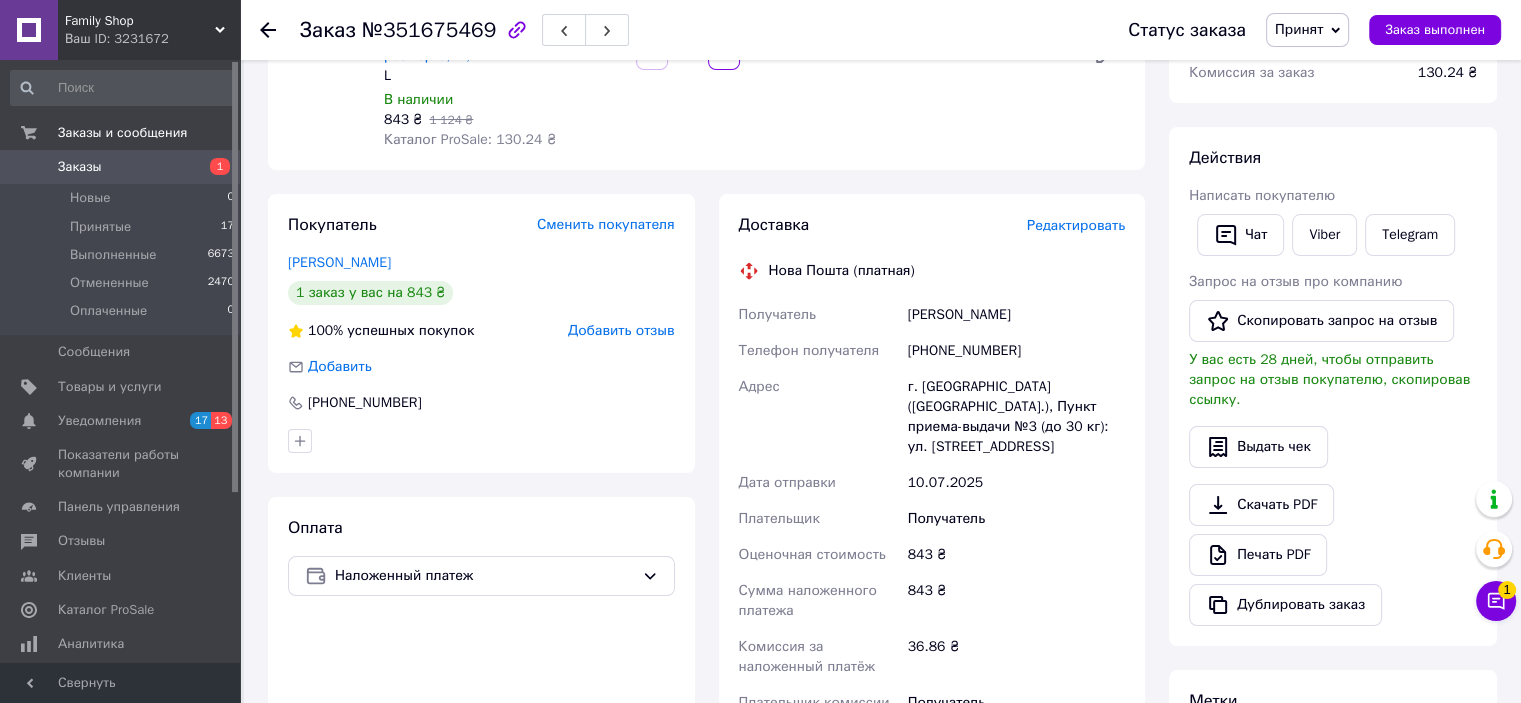 scroll, scrollTop: 267, scrollLeft: 0, axis: vertical 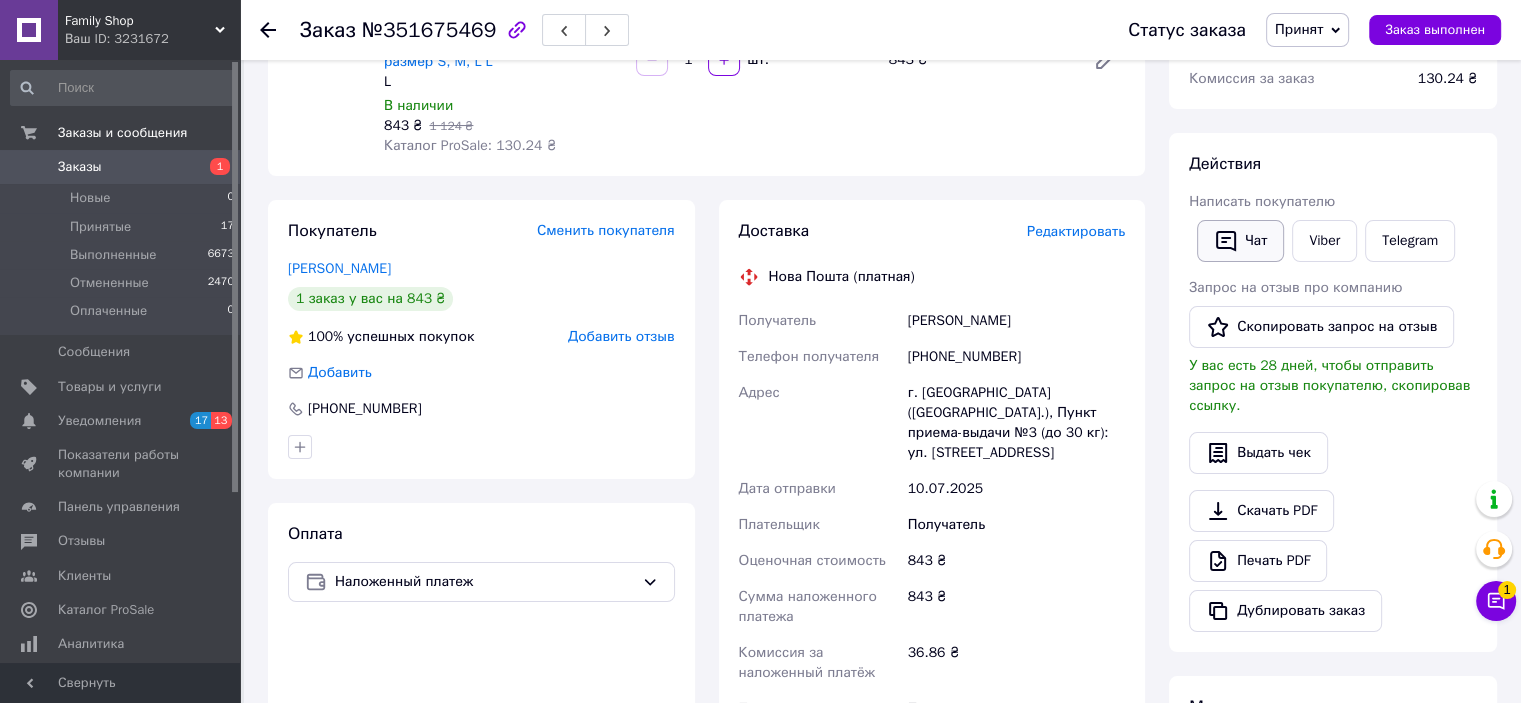 click on "Чат" at bounding box center (1240, 241) 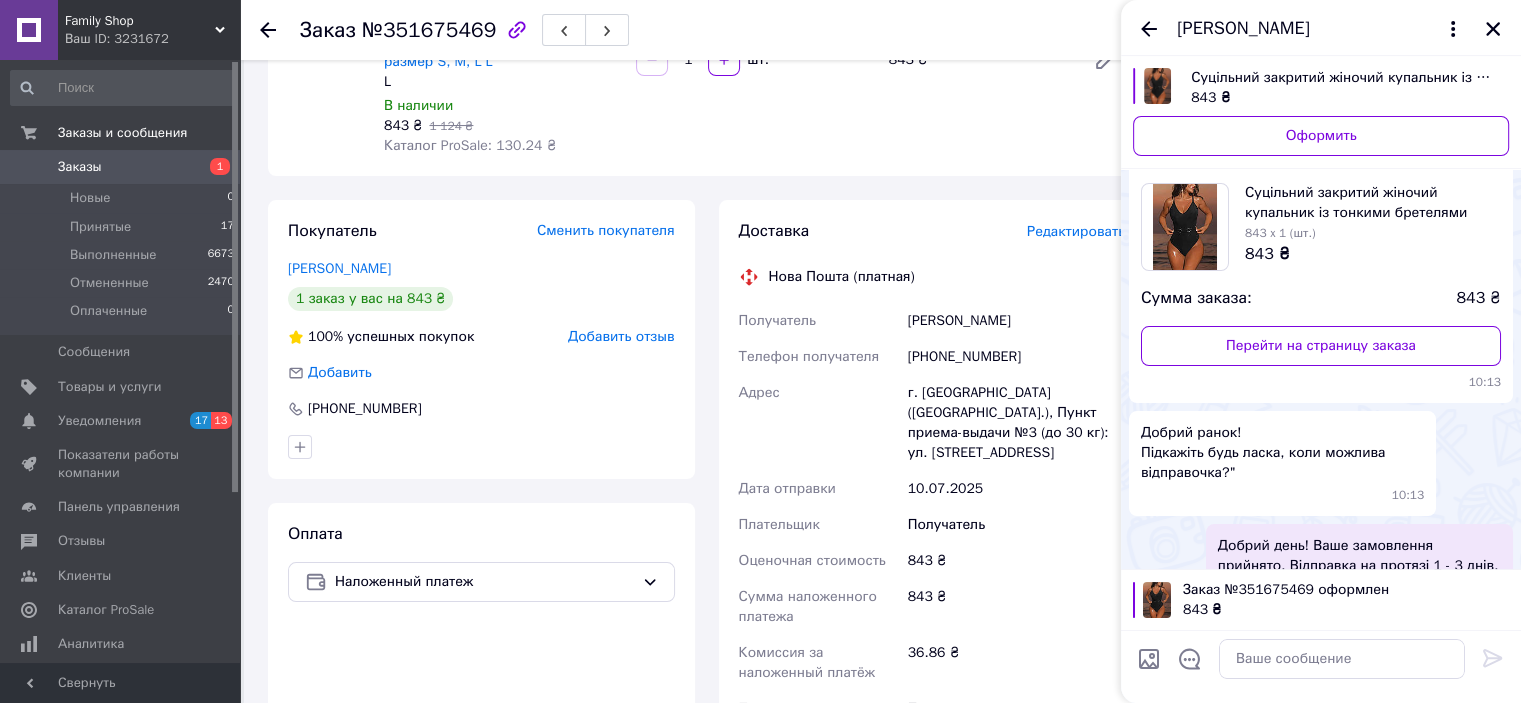 scroll, scrollTop: 650, scrollLeft: 0, axis: vertical 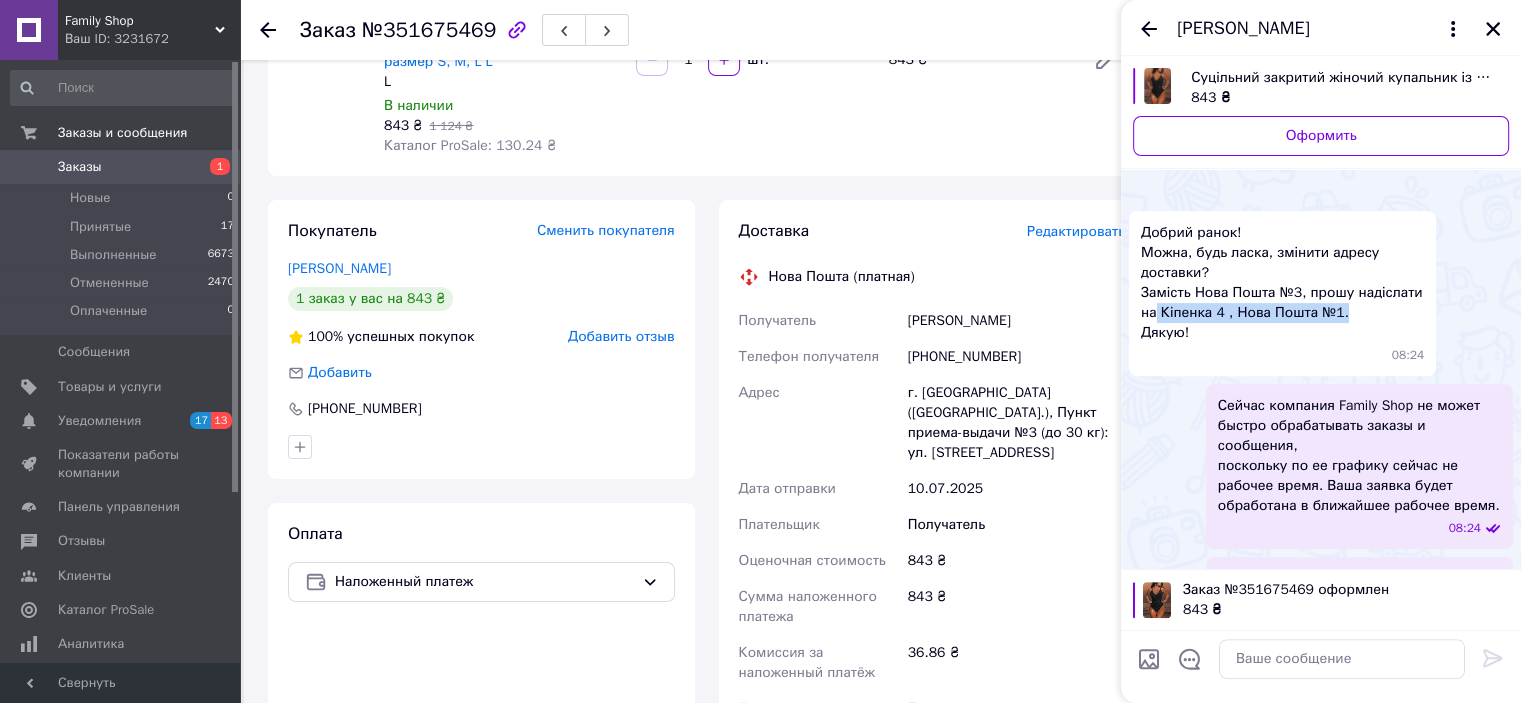 drag, startPoint x: 1346, startPoint y: 315, endPoint x: 1152, endPoint y: 320, distance: 194.06442 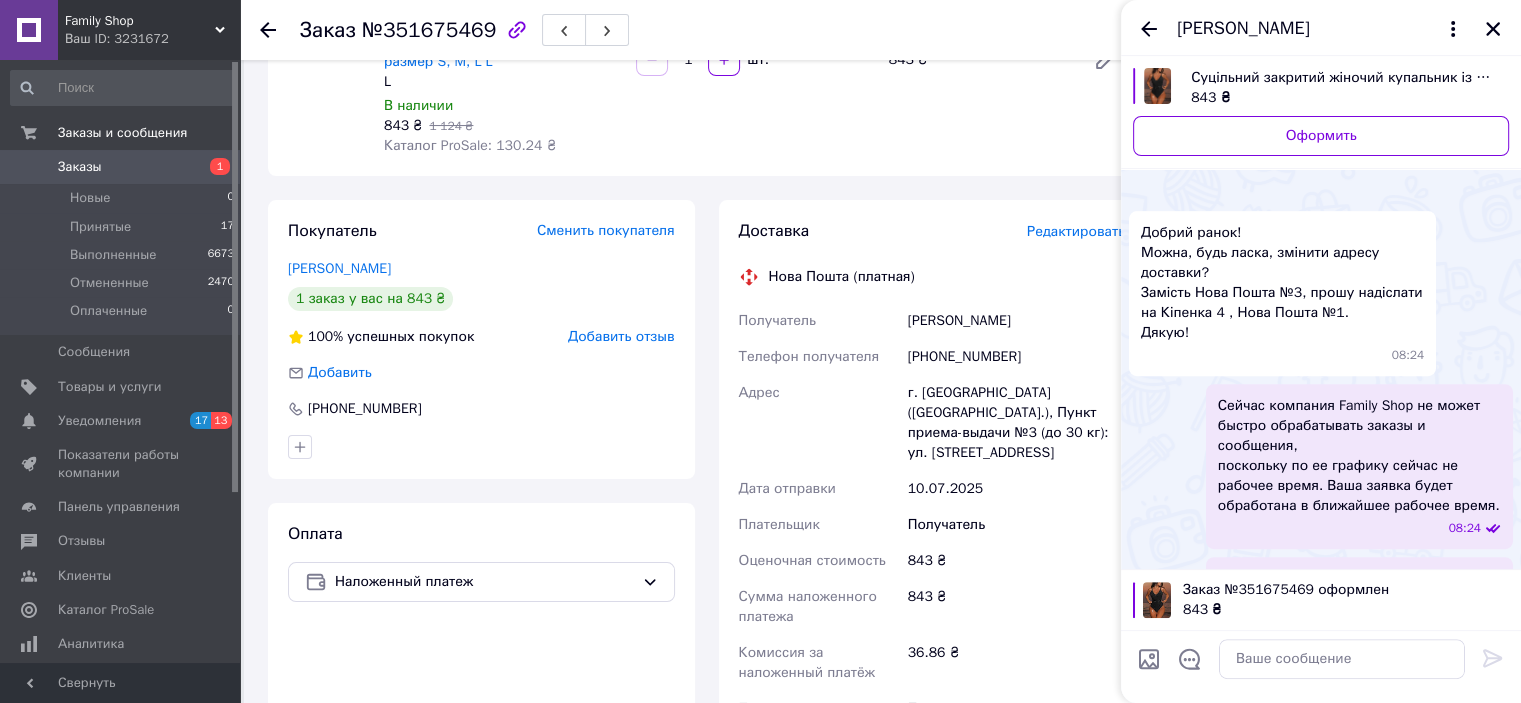 click on "Добрий ранок! Можна, будь ласка, змінити адресу доставки? Замість Нова Пошта №3, прошу надіслати на Кіпенка 4 , Нова Пошта №1. Дякую!" at bounding box center (1282, 283) 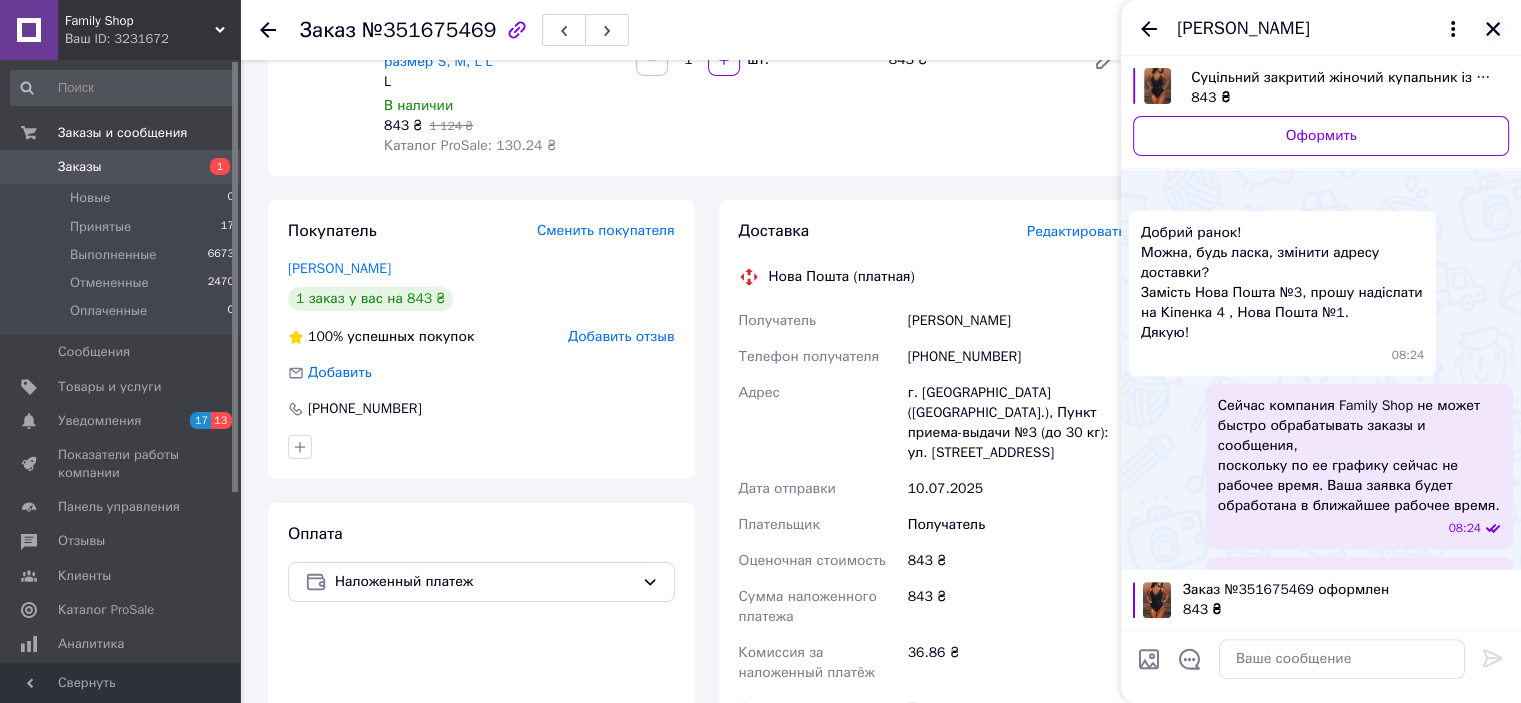 click 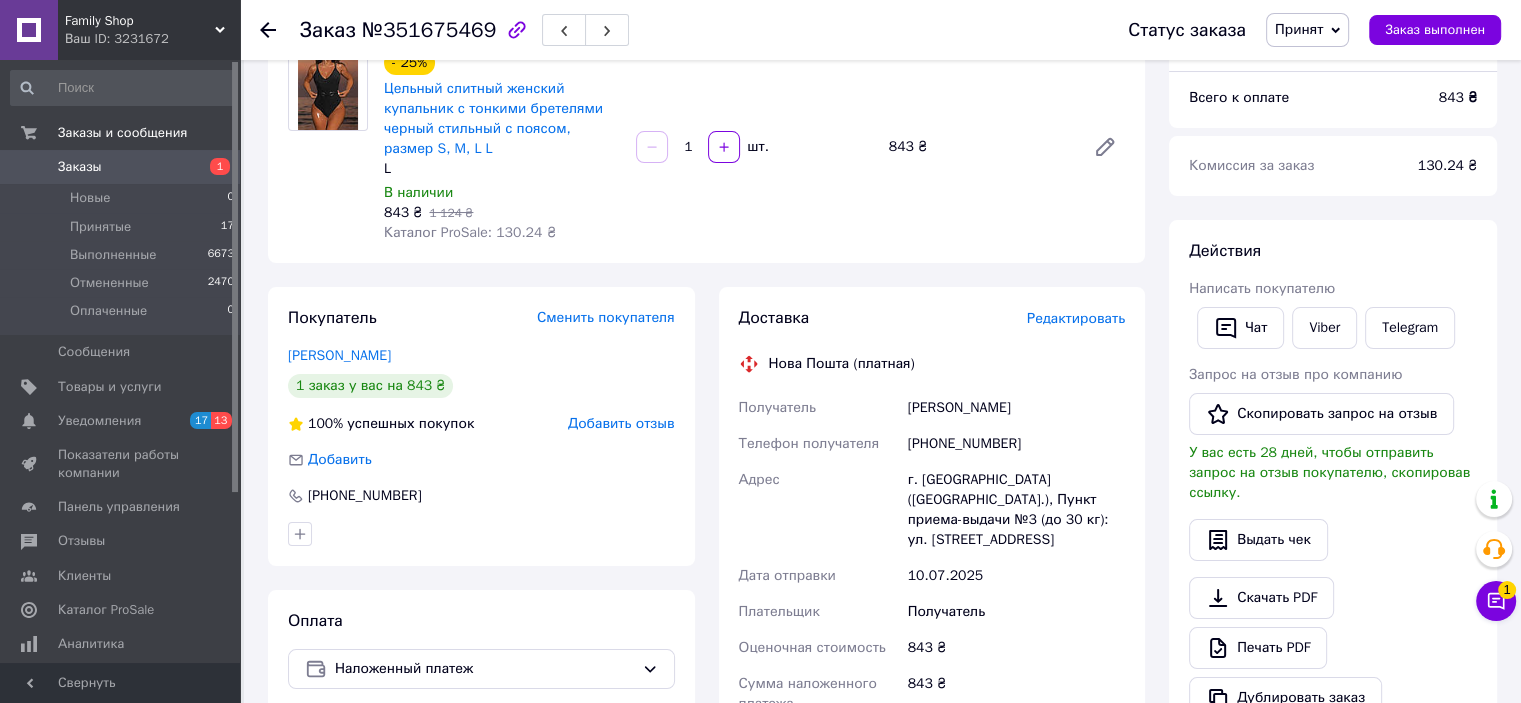 scroll, scrollTop: 300, scrollLeft: 0, axis: vertical 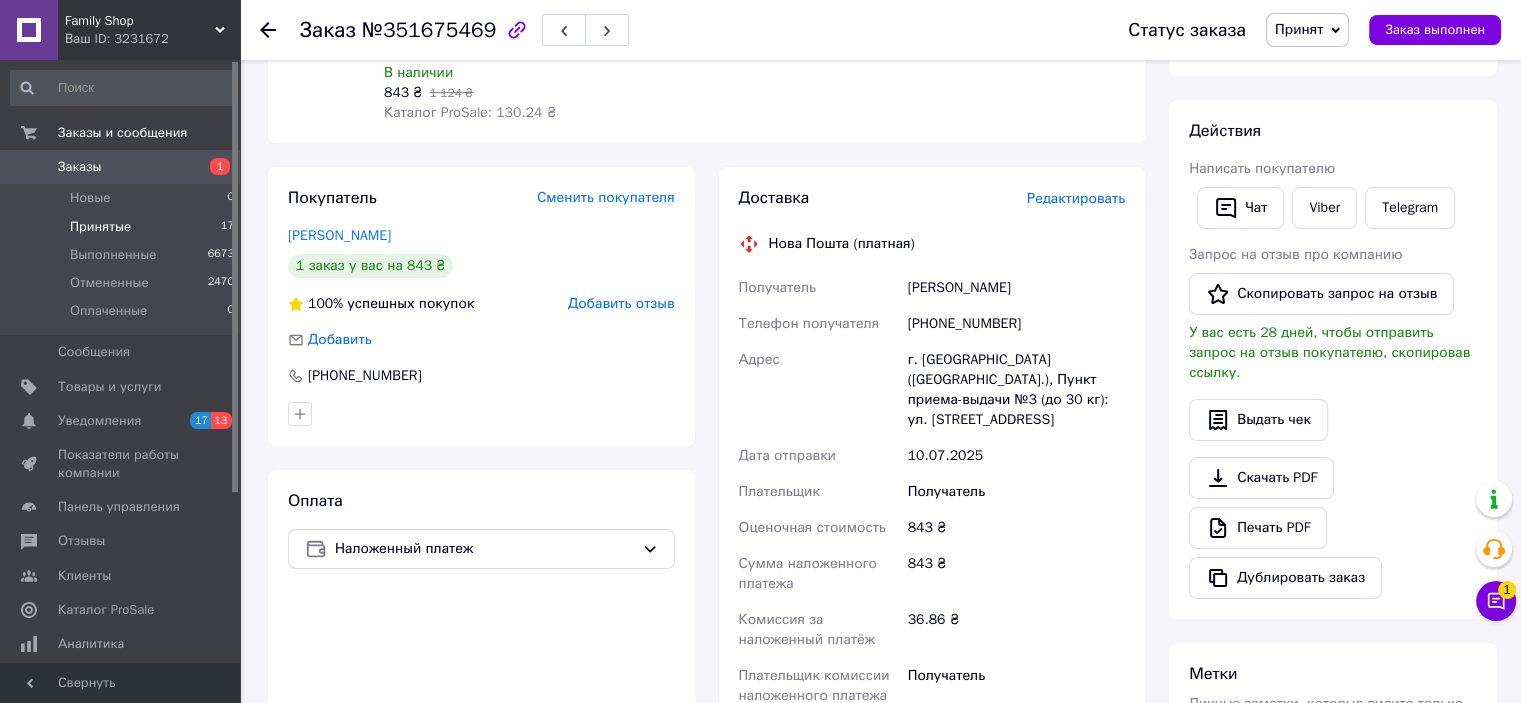 click on "Принятые" at bounding box center (100, 227) 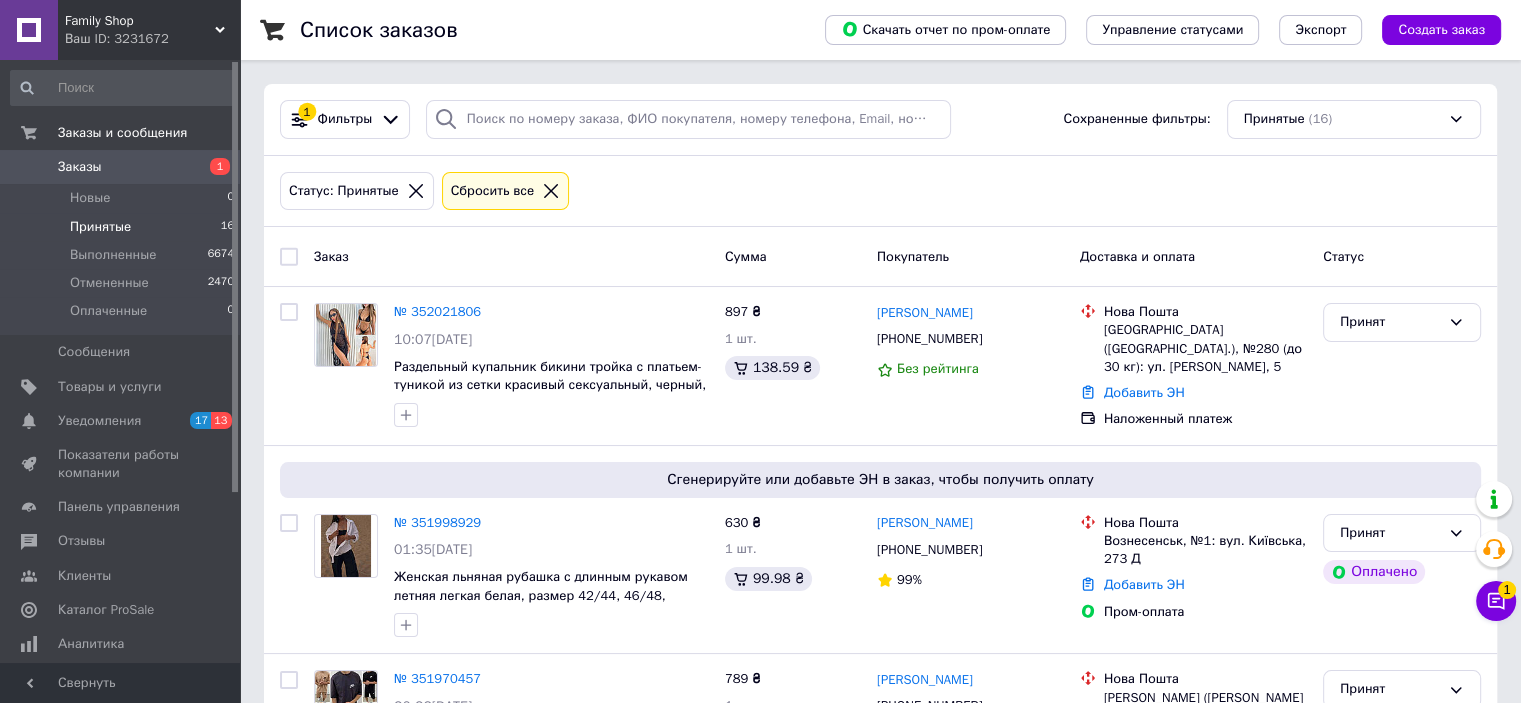 click on "Принятые" at bounding box center (100, 227) 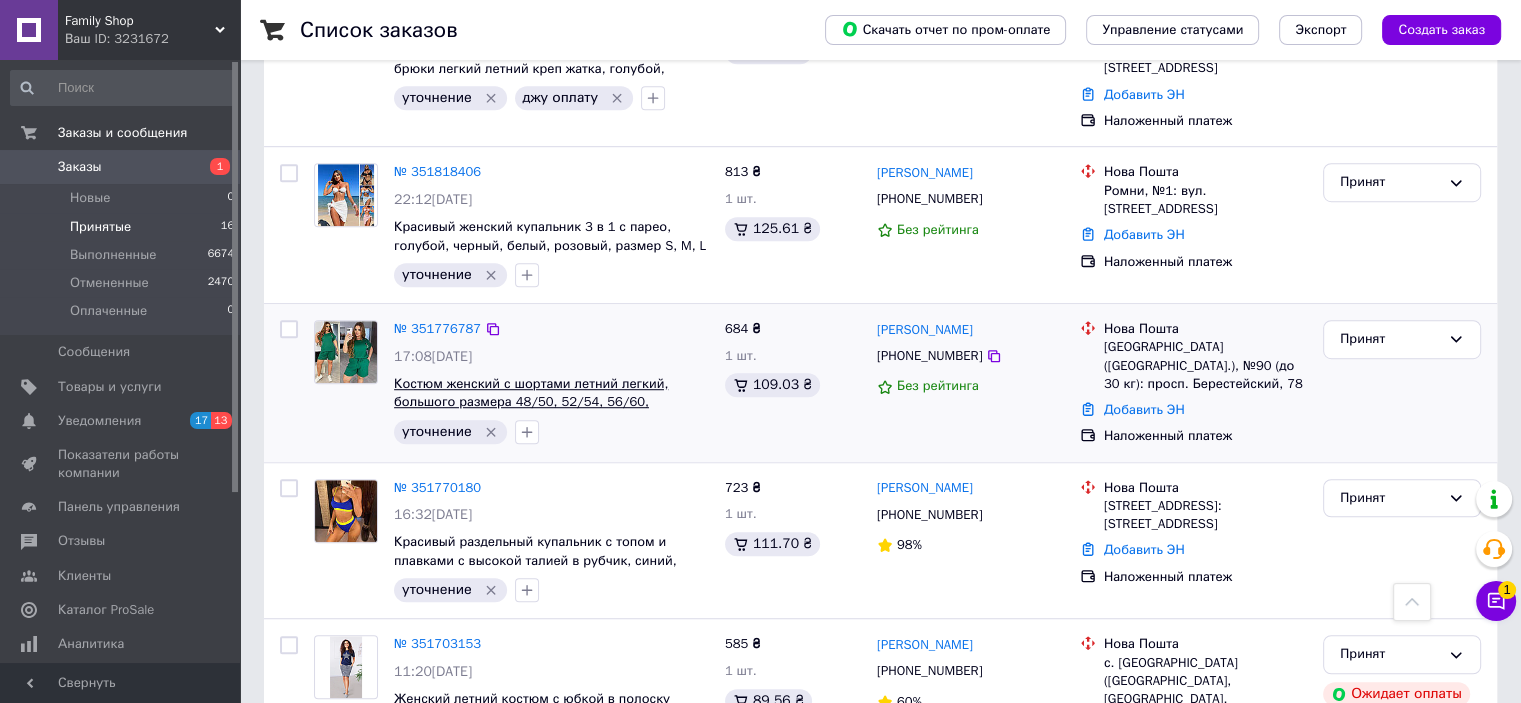 scroll, scrollTop: 1300, scrollLeft: 0, axis: vertical 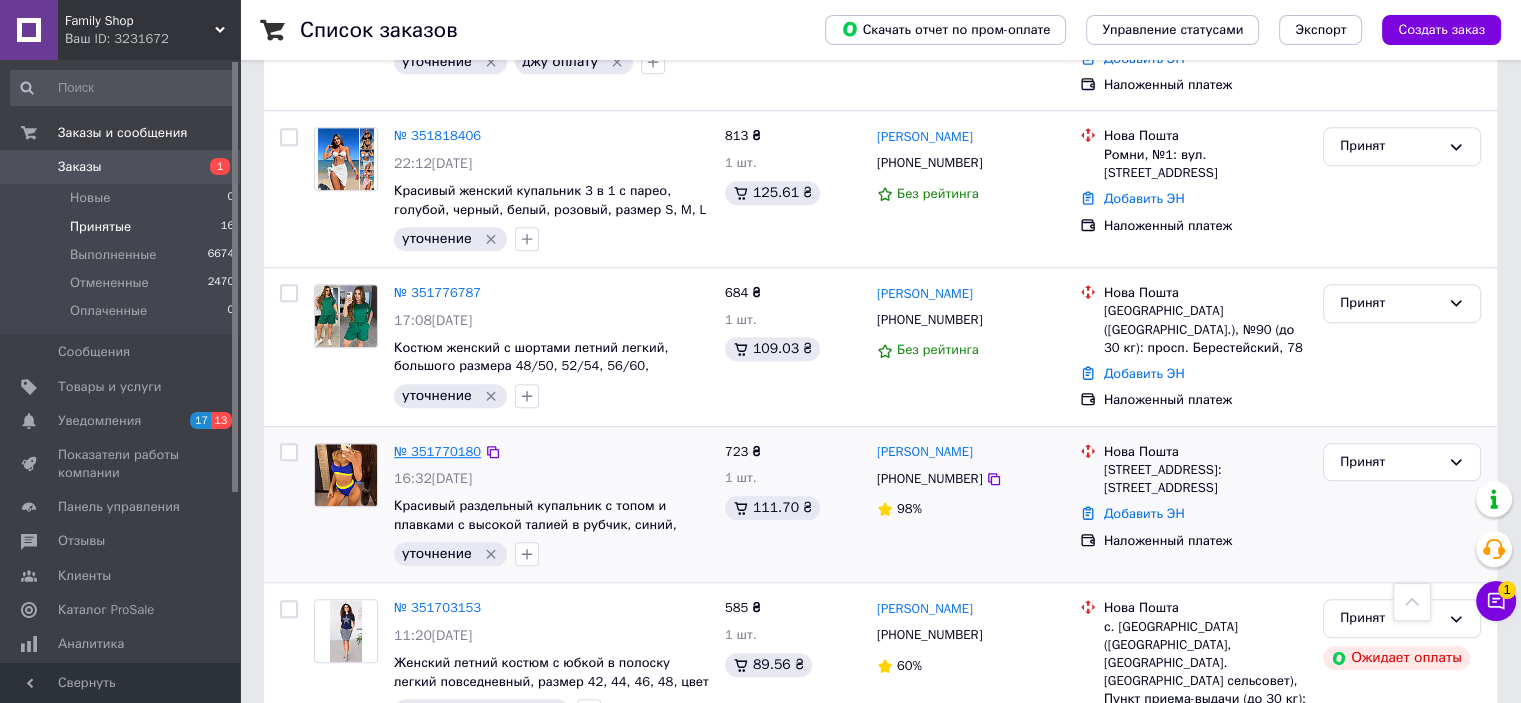 click on "№ 351770180" at bounding box center [437, 451] 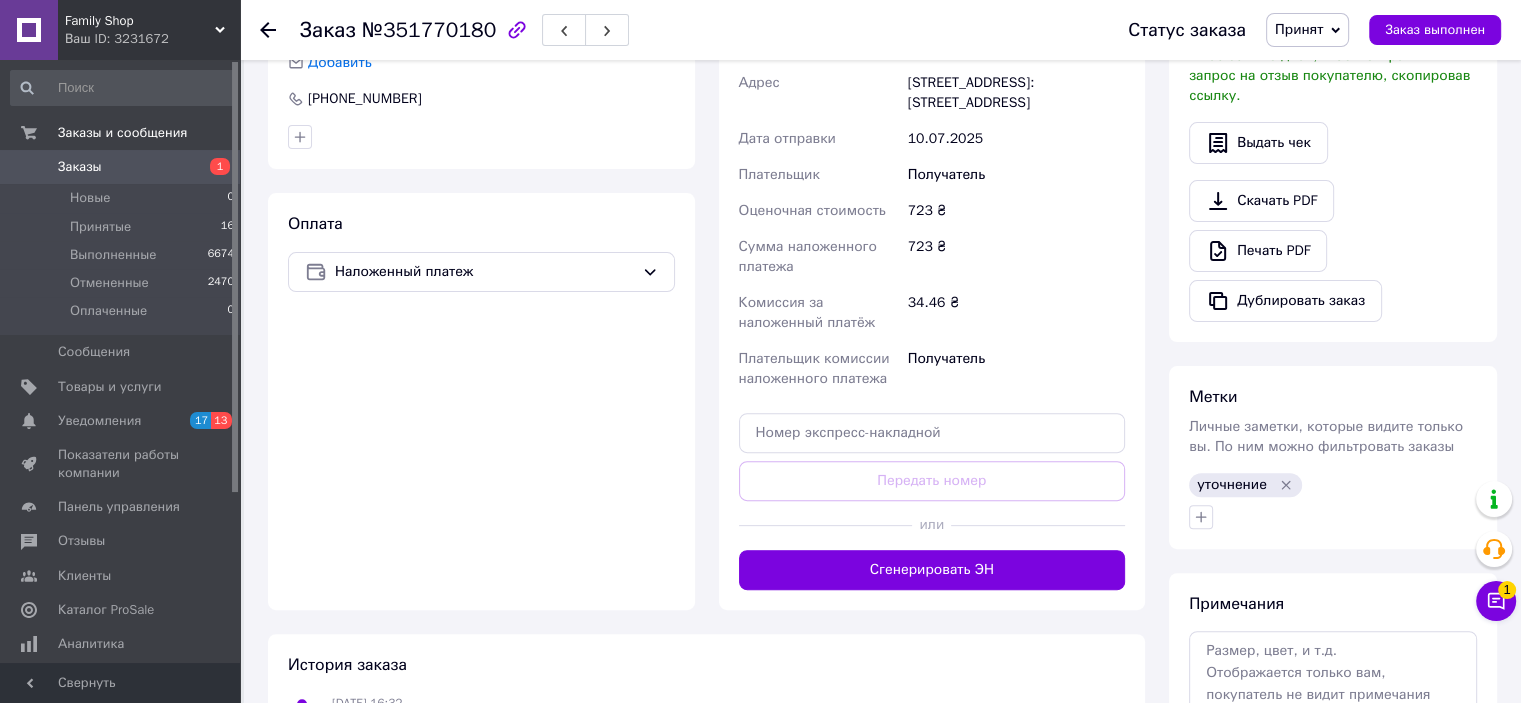 scroll, scrollTop: 347, scrollLeft: 0, axis: vertical 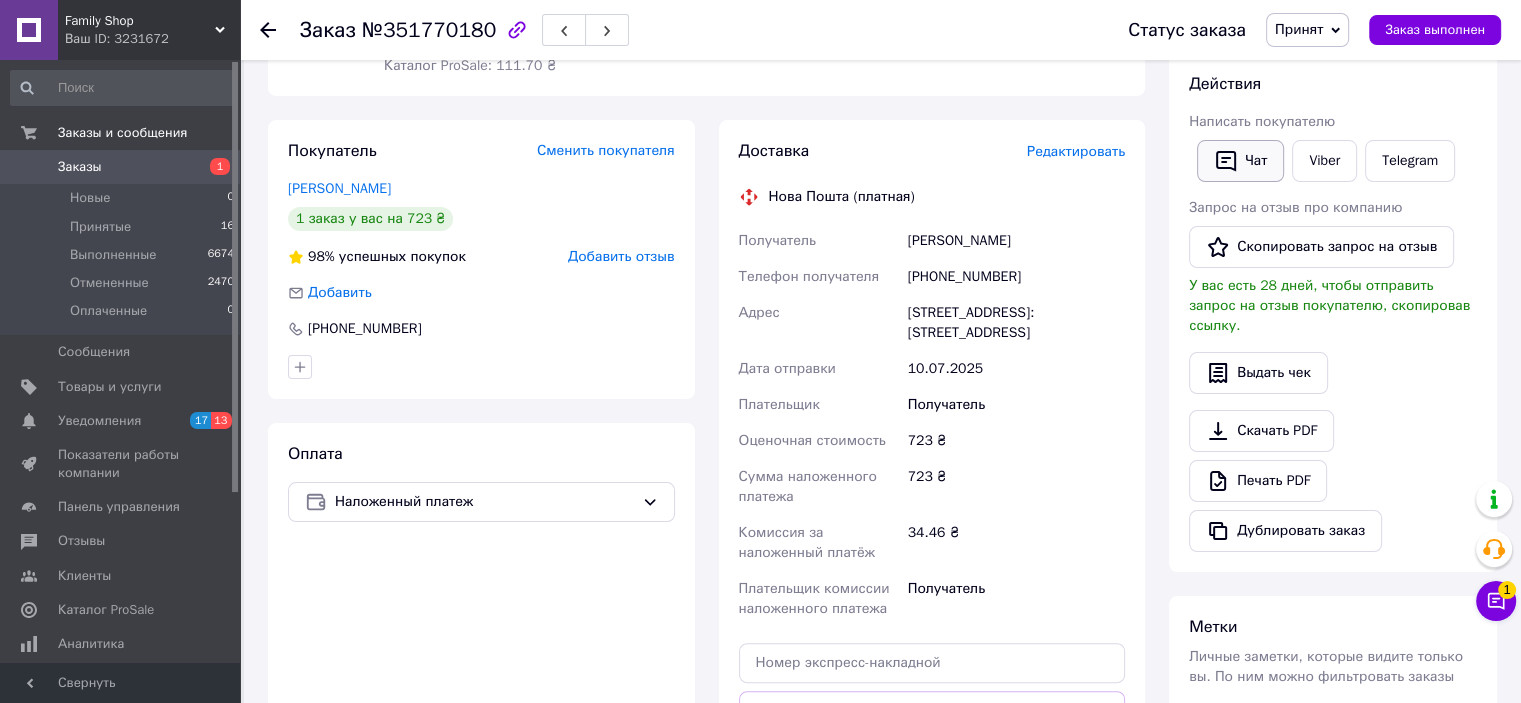 click 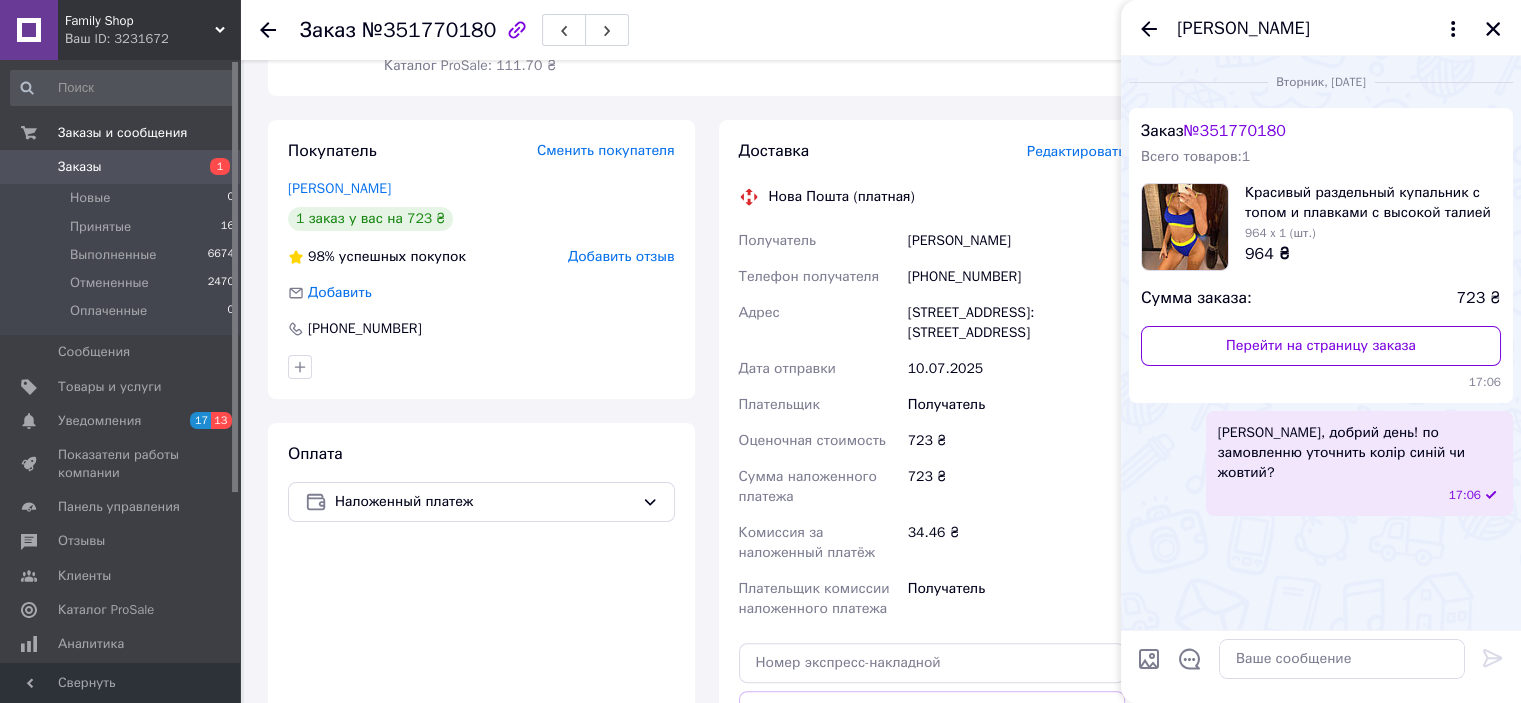scroll, scrollTop: 241, scrollLeft: 0, axis: vertical 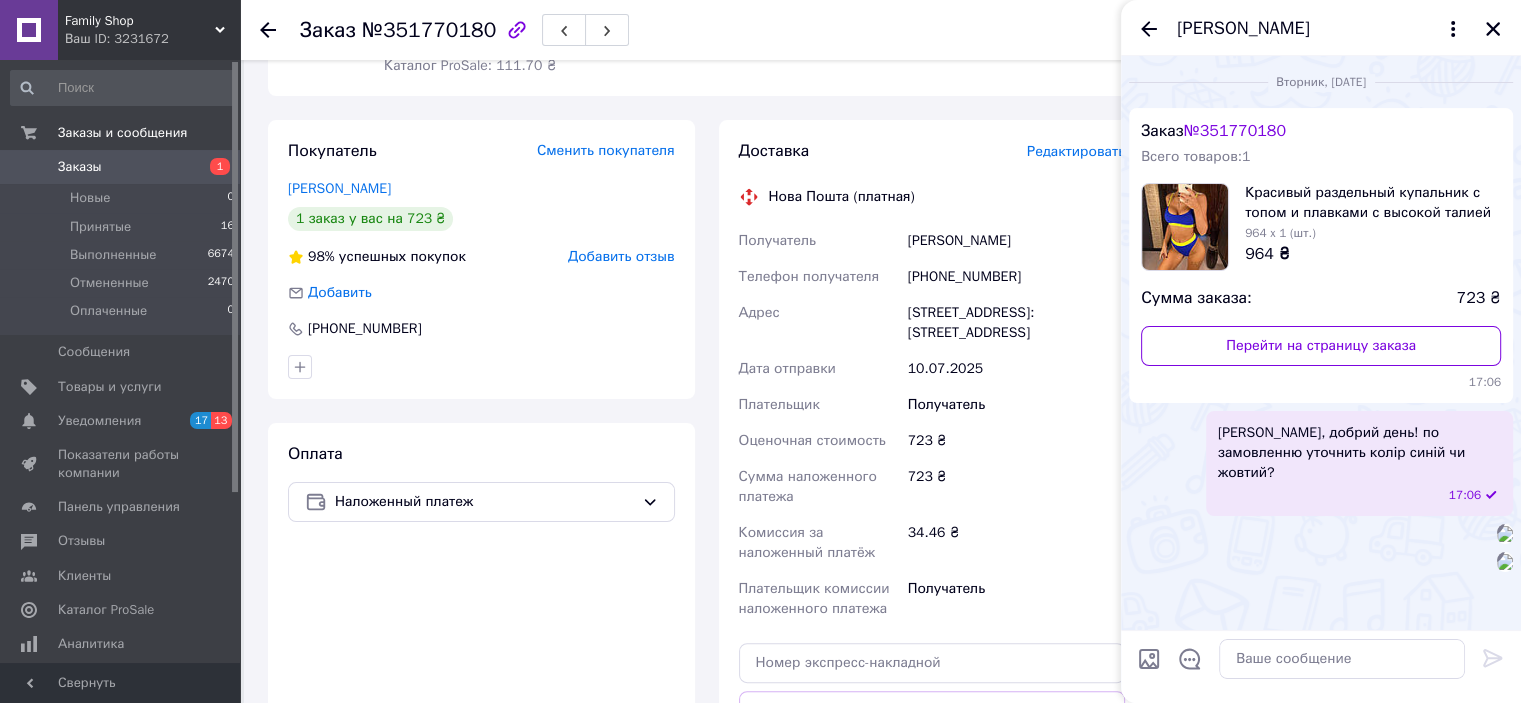 drag, startPoint x: 1148, startPoint y: 26, endPoint x: 1169, endPoint y: 221, distance: 196.1275 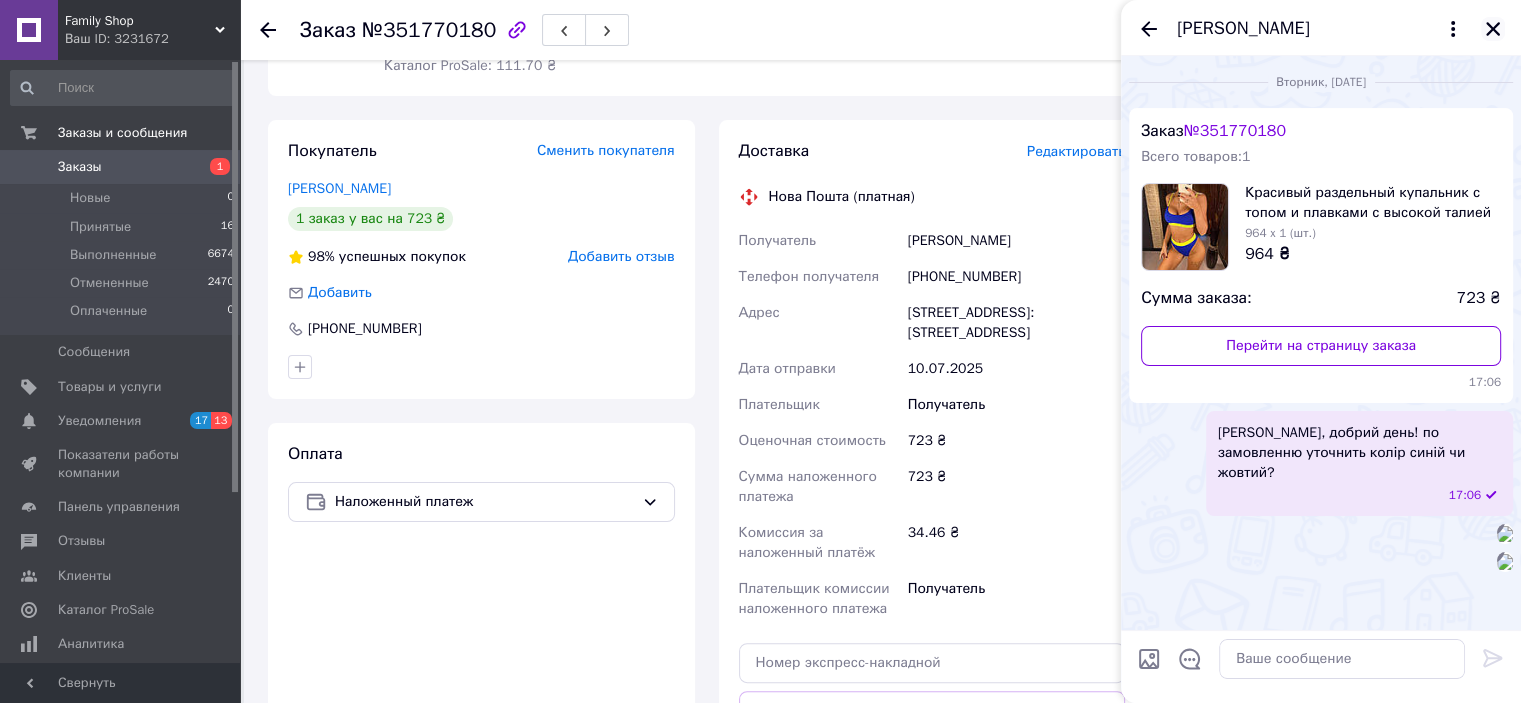 click 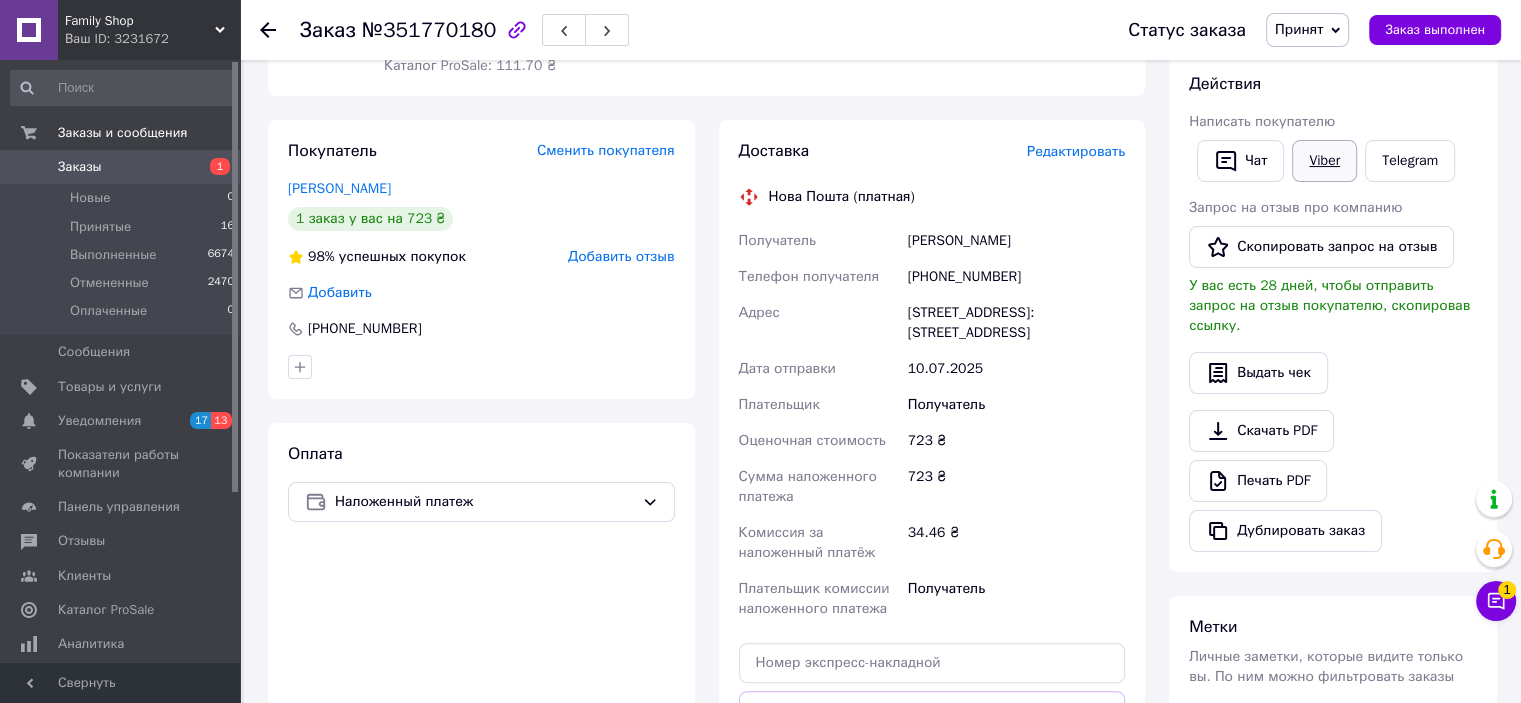 click on "Viber" at bounding box center (1324, 161) 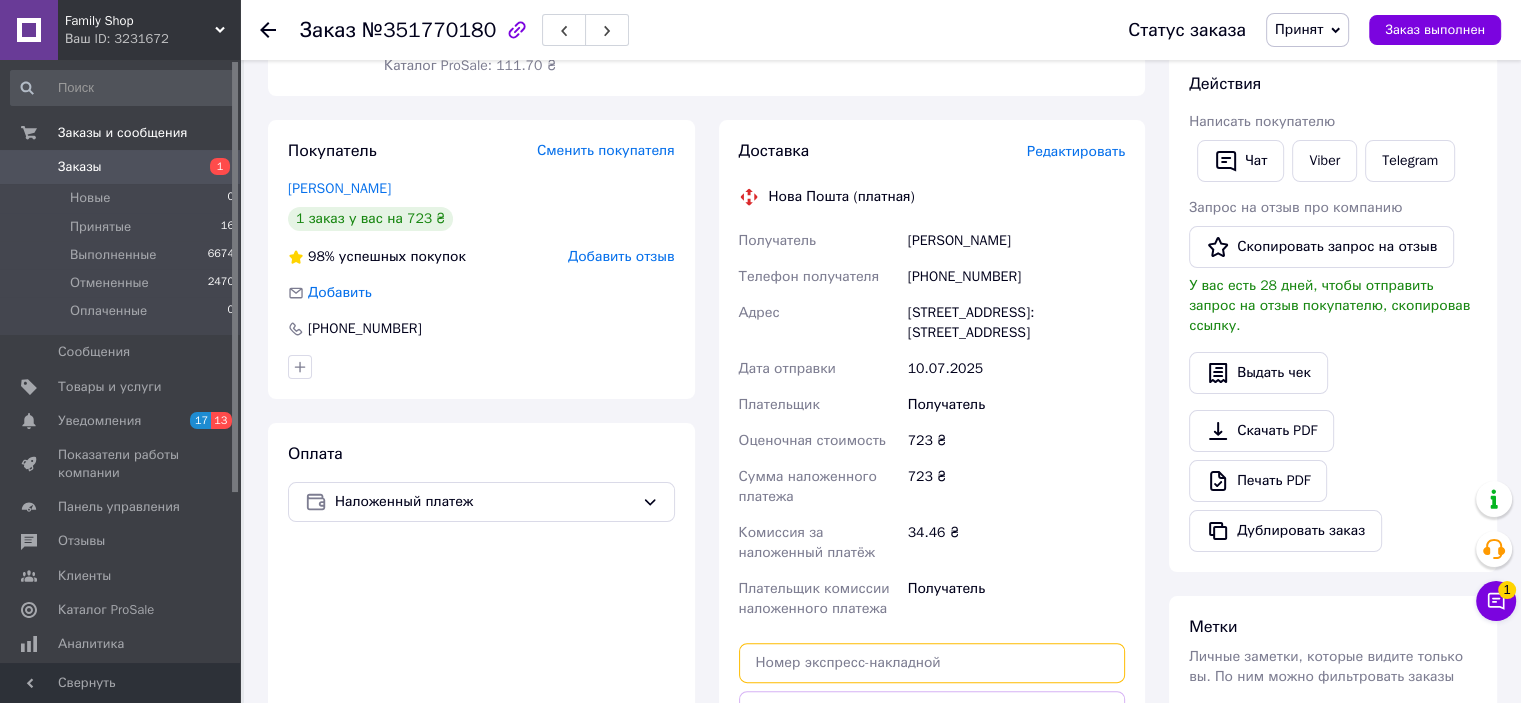 click at bounding box center [932, 663] 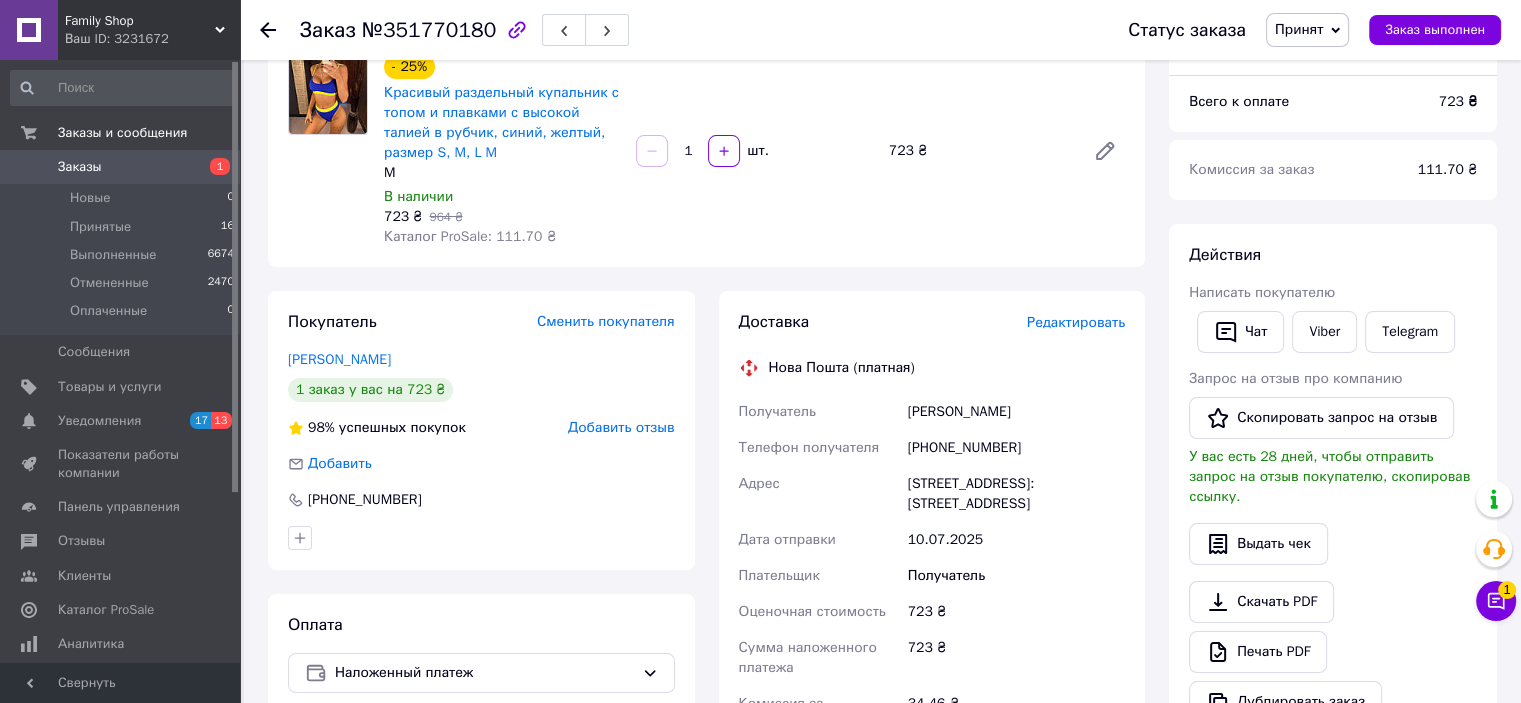 scroll, scrollTop: 0, scrollLeft: 0, axis: both 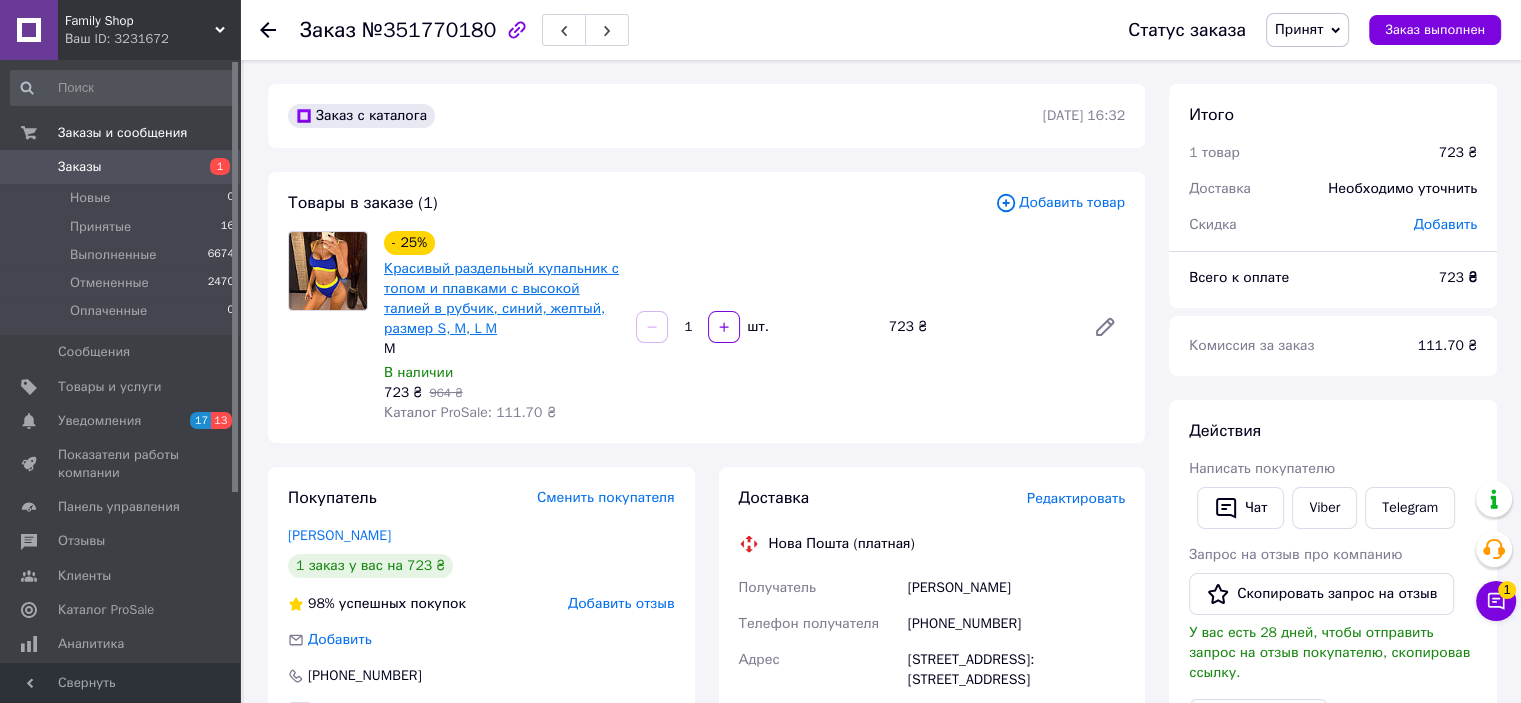 click on "Красивый раздельный купальник с топом и плавками с высокой талией в рубчик, синий, желтый, размер S, M, L M" at bounding box center [501, 298] 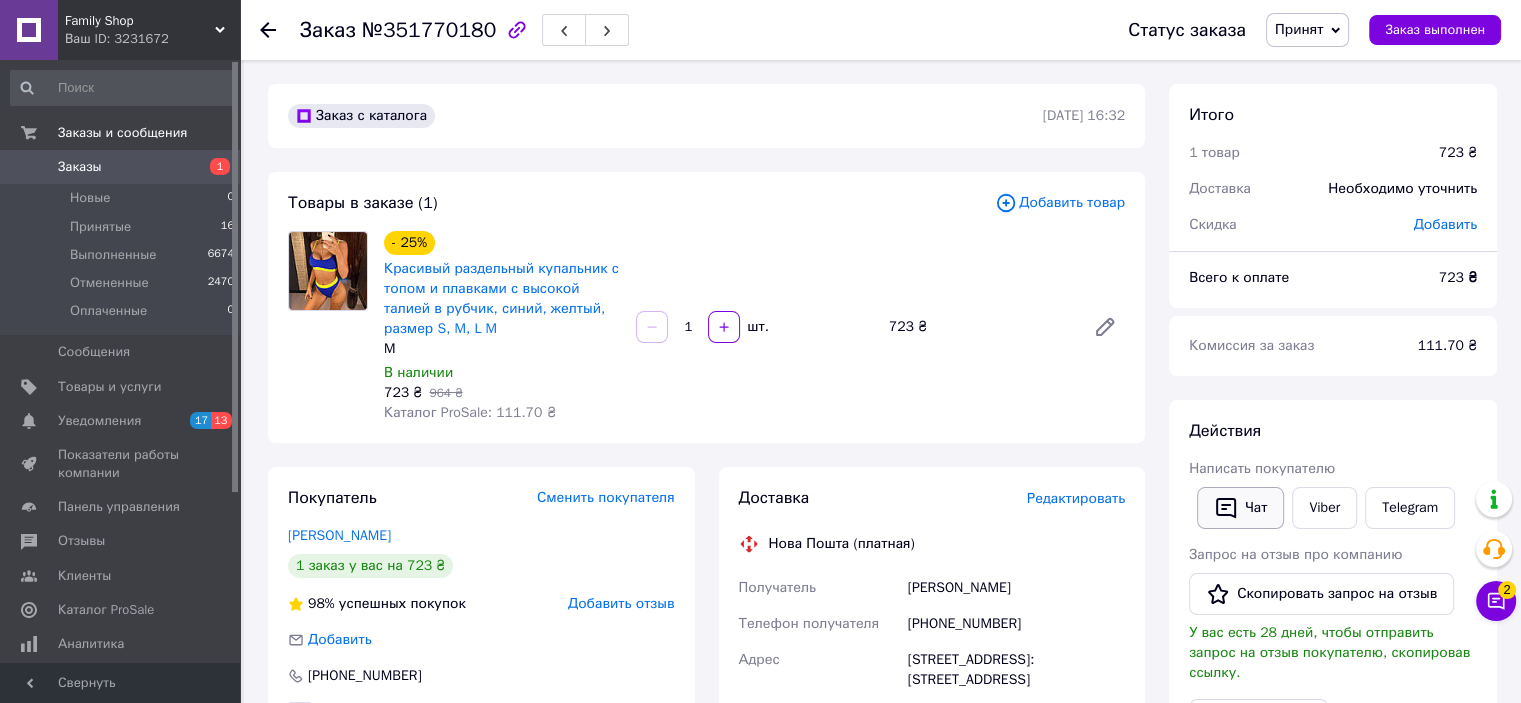 click on "Чат" at bounding box center (1240, 508) 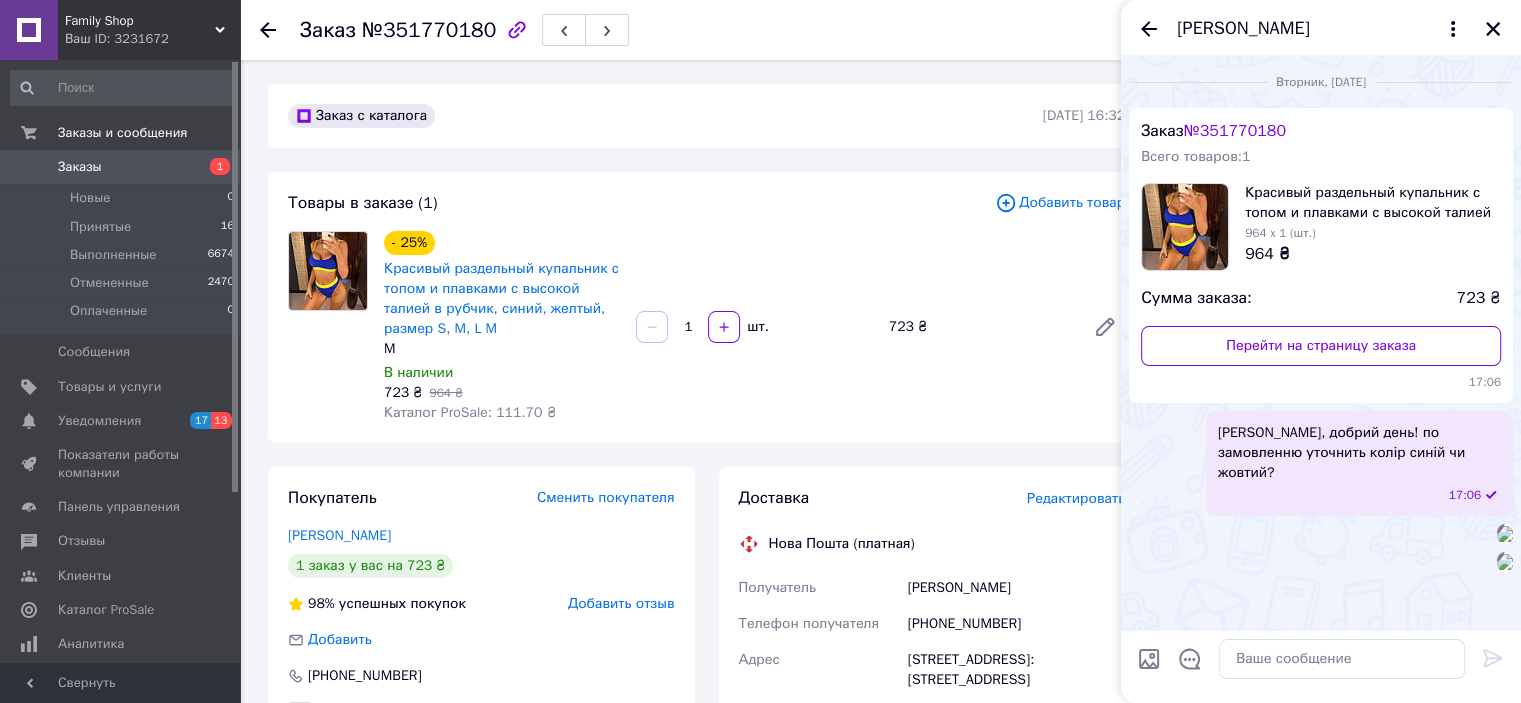 scroll, scrollTop: 89, scrollLeft: 0, axis: vertical 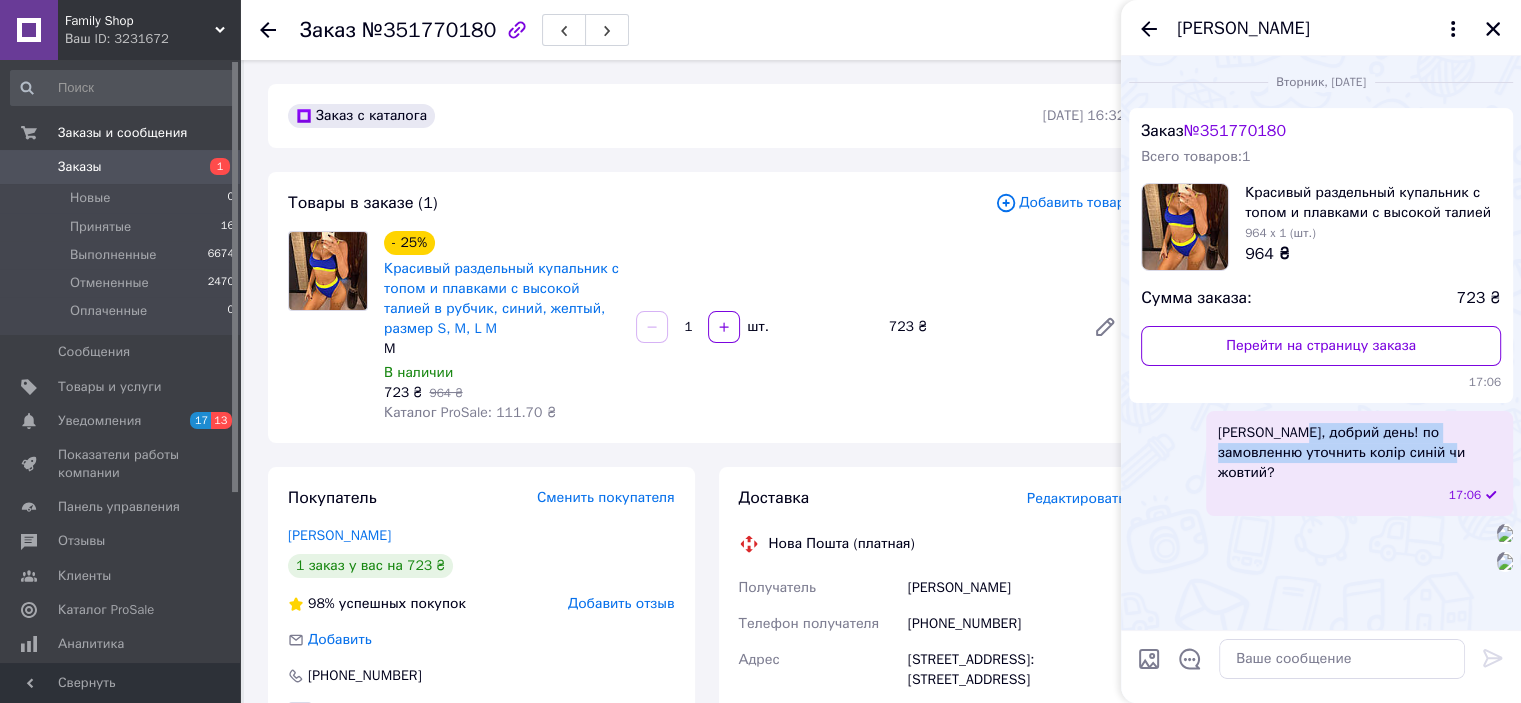 drag, startPoint x: 1431, startPoint y: 365, endPoint x: 1294, endPoint y: 347, distance: 138.17743 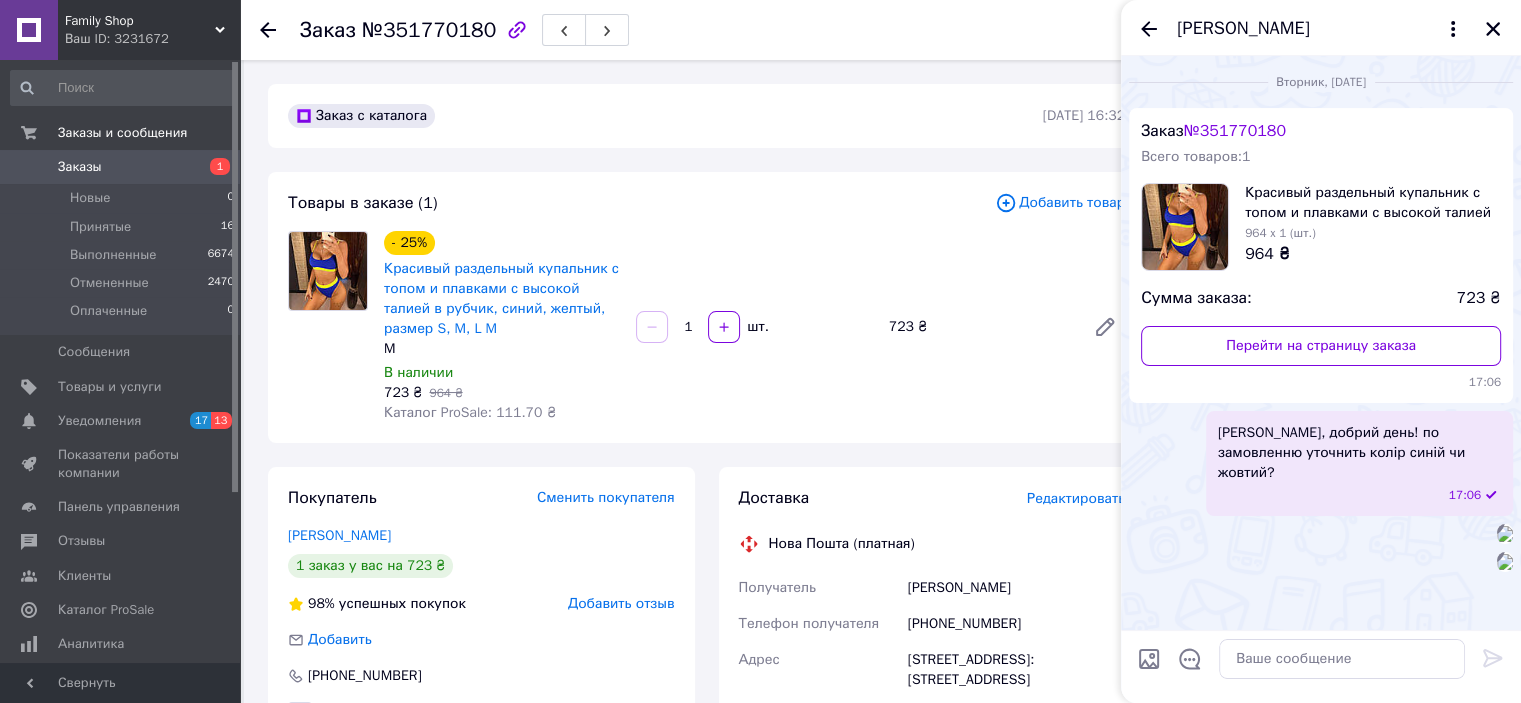 drag, startPoint x: 1319, startPoint y: 367, endPoint x: 1217, endPoint y: 351, distance: 103.24728 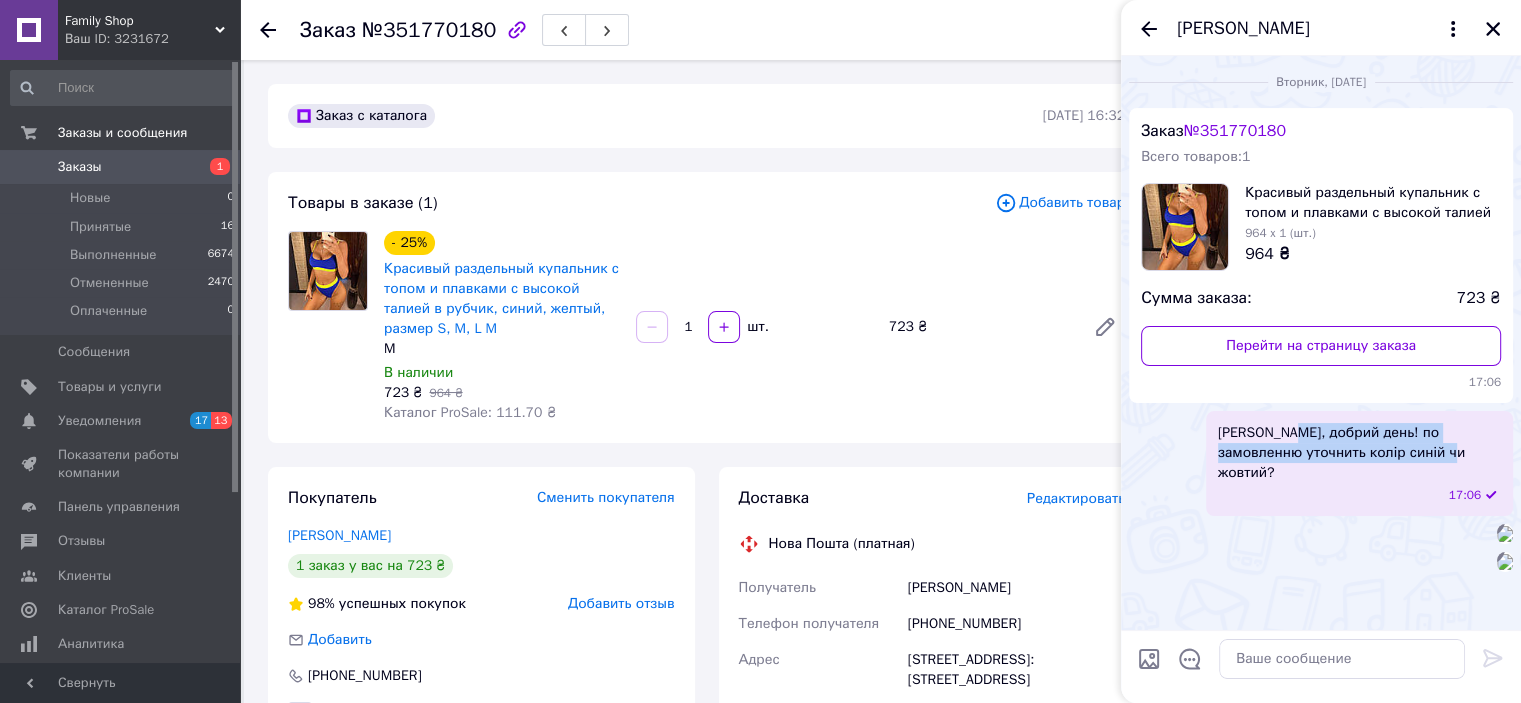 drag, startPoint x: 1427, startPoint y: 363, endPoint x: 1284, endPoint y: 346, distance: 144.00694 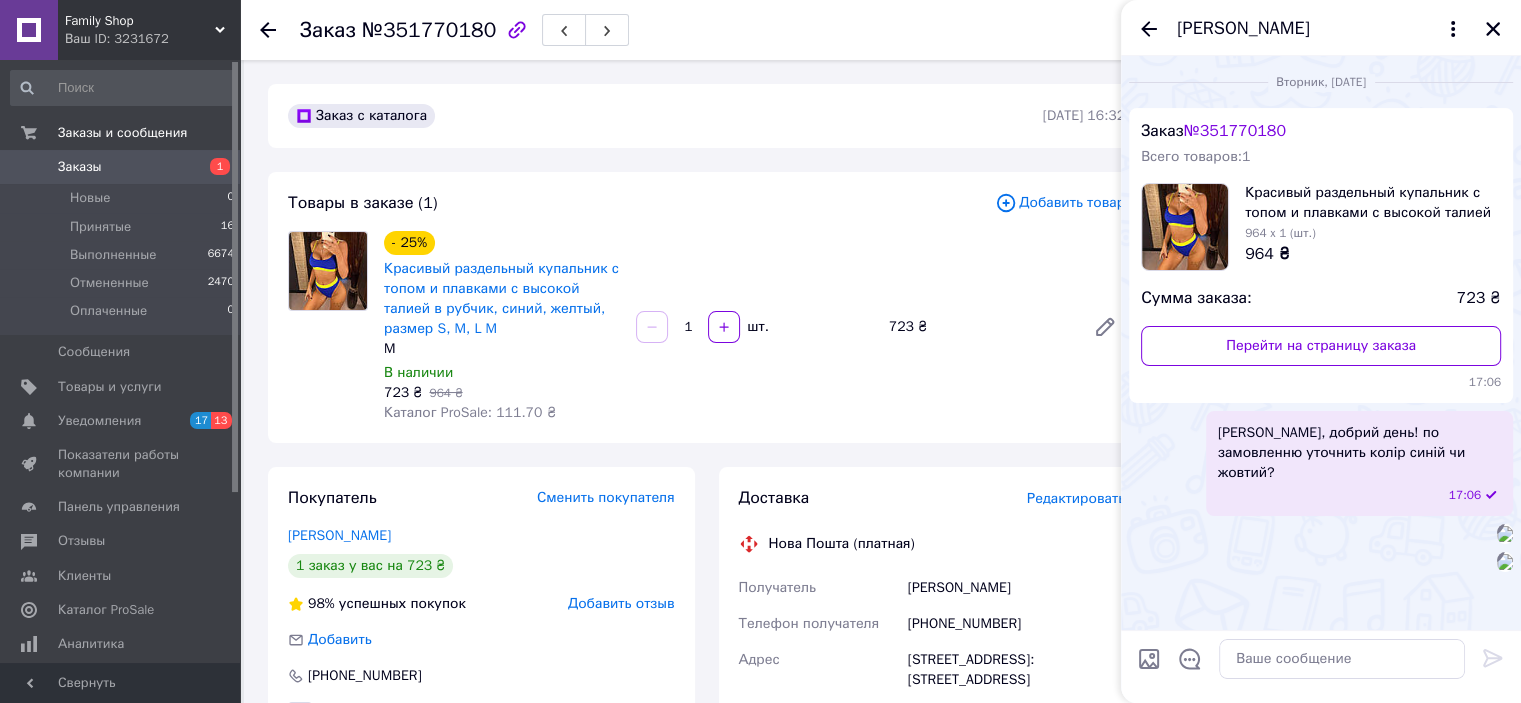 click on "17:06" at bounding box center (1321, 534) 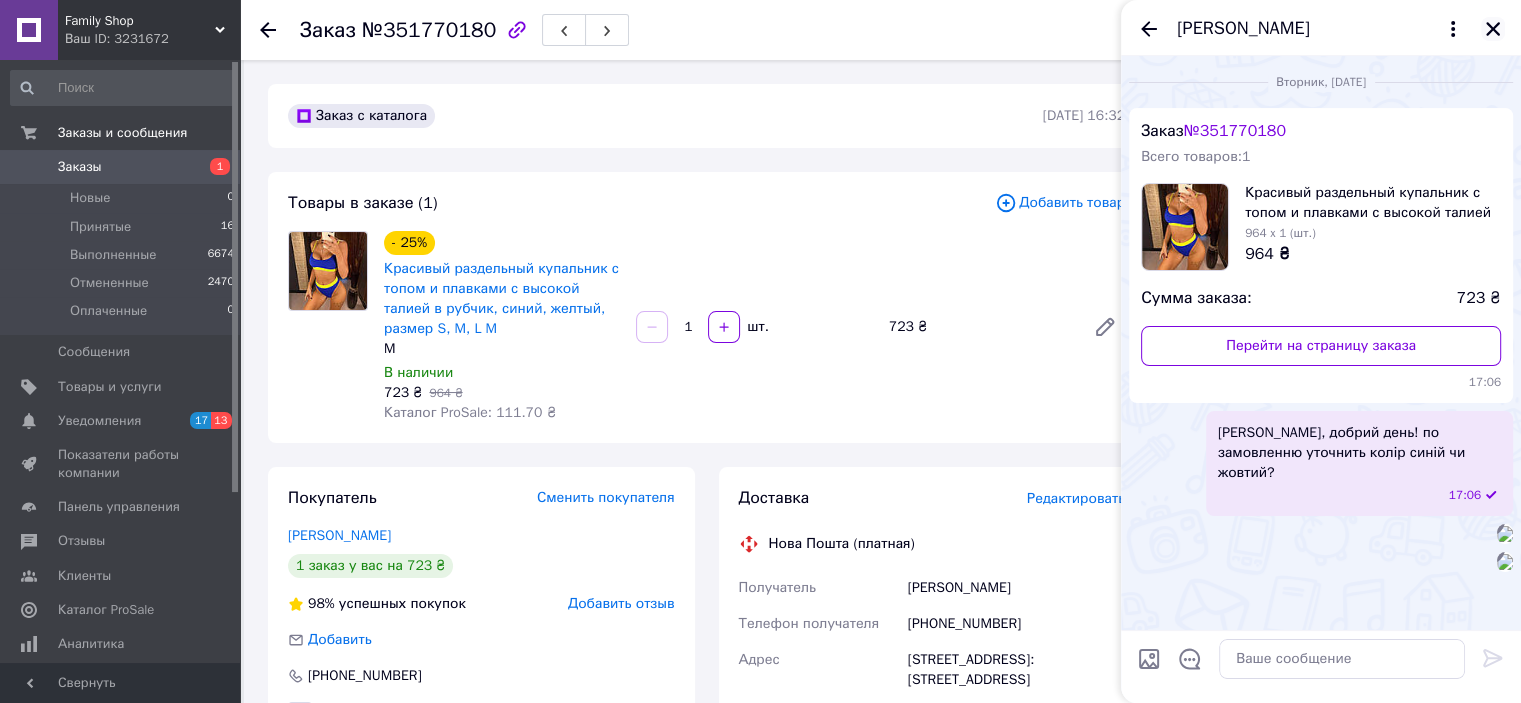click 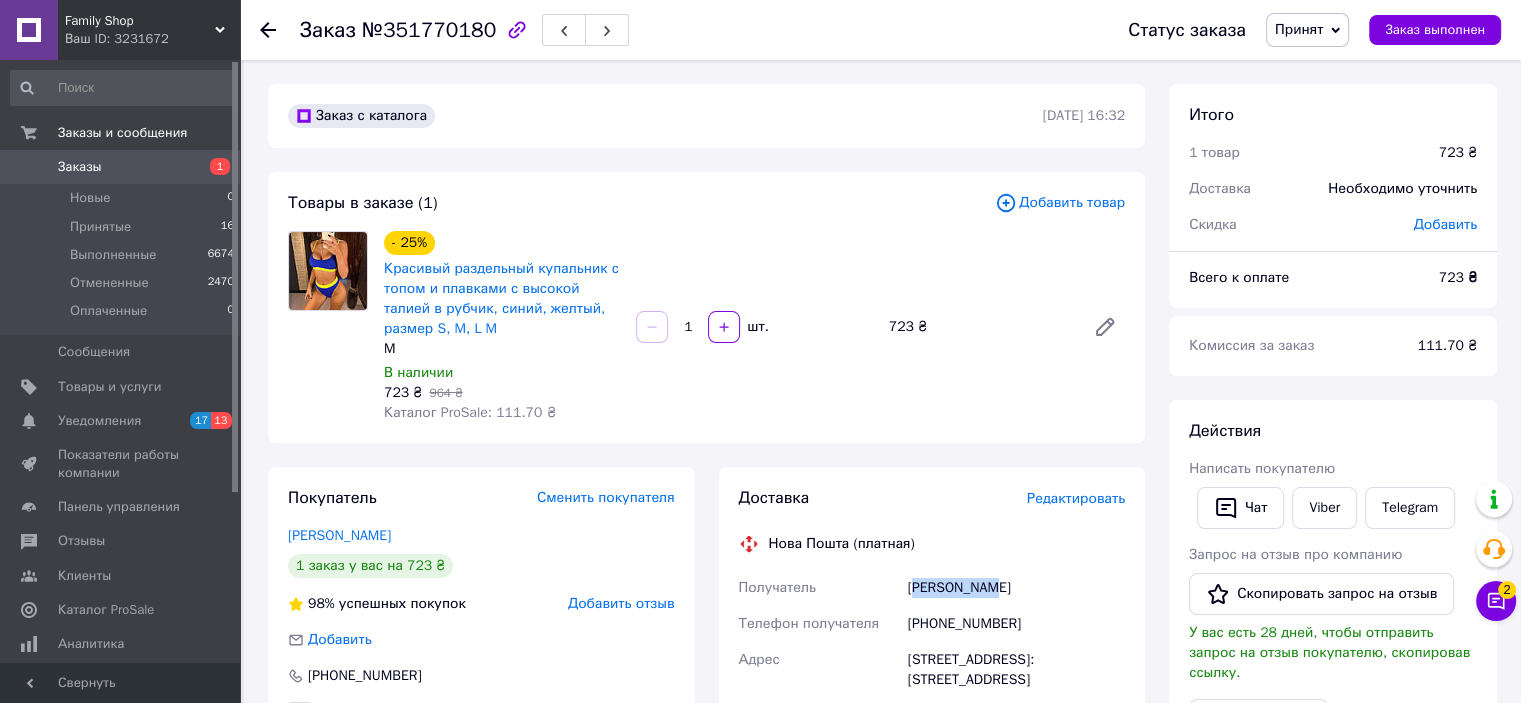 drag, startPoint x: 1000, startPoint y: 588, endPoint x: 909, endPoint y: 588, distance: 91 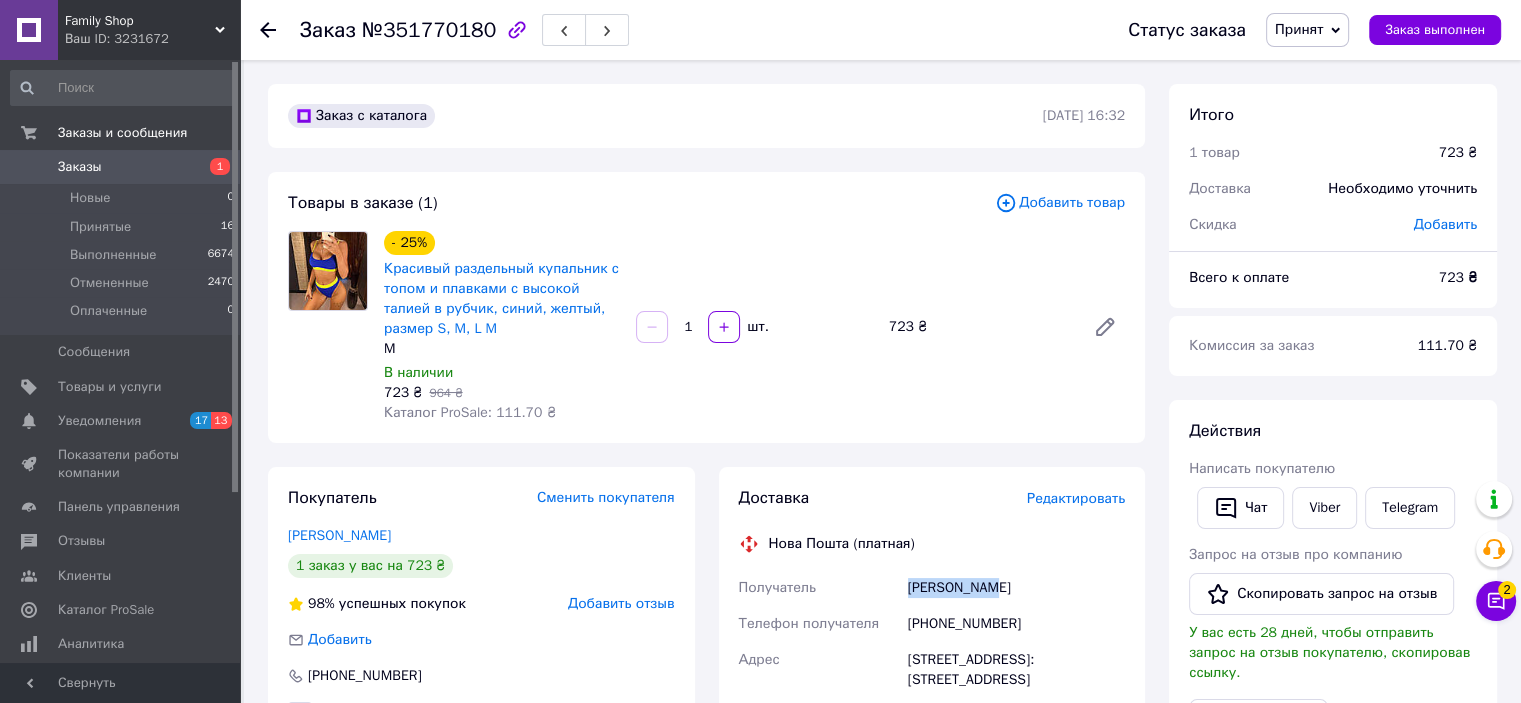 drag, startPoint x: 997, startPoint y: 588, endPoint x: 902, endPoint y: 589, distance: 95.005264 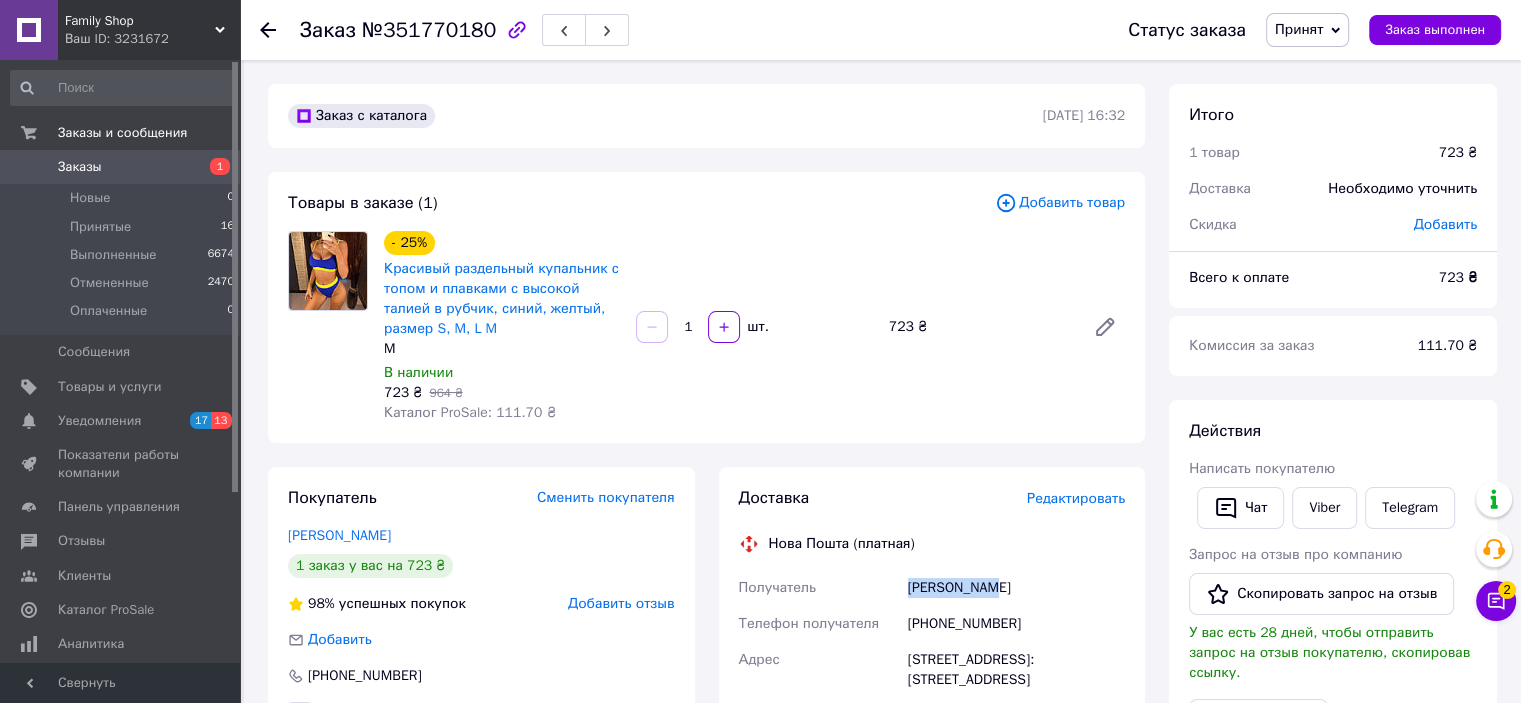 click on "Получатель [PERSON_NAME] Телефон получателя [PHONE_NUMBER] Адрес [STREET_ADDRESS]: [STREET_ADDRESS] Дата отправки [DATE] Плательщик Получатель Оценочная стоимость 723 ₴ Сумма наложенного платежа 723 ₴ Комиссия за наложенный платёж 34.46 ₴ Плательщик комиссии наложенного платежа Получатель" at bounding box center (932, 772) 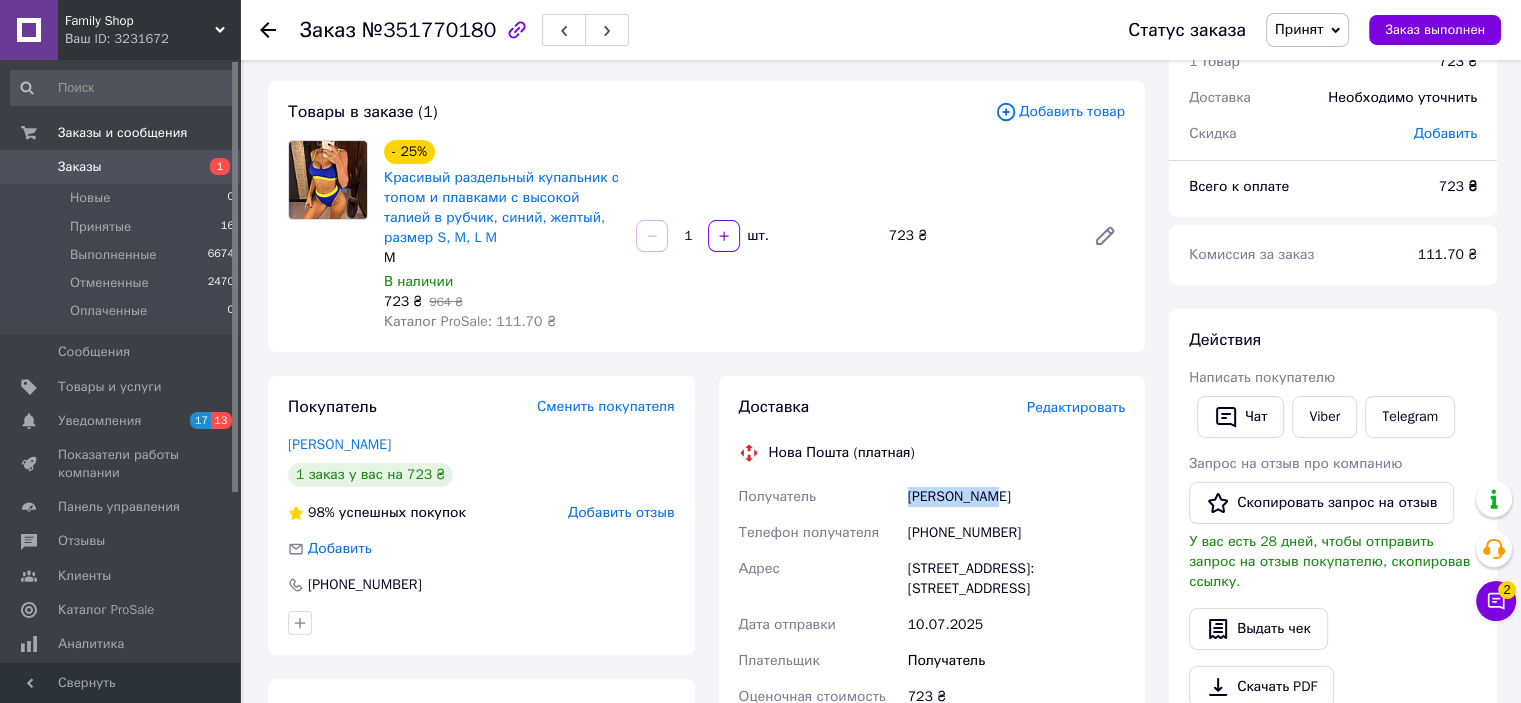 scroll, scrollTop: 200, scrollLeft: 0, axis: vertical 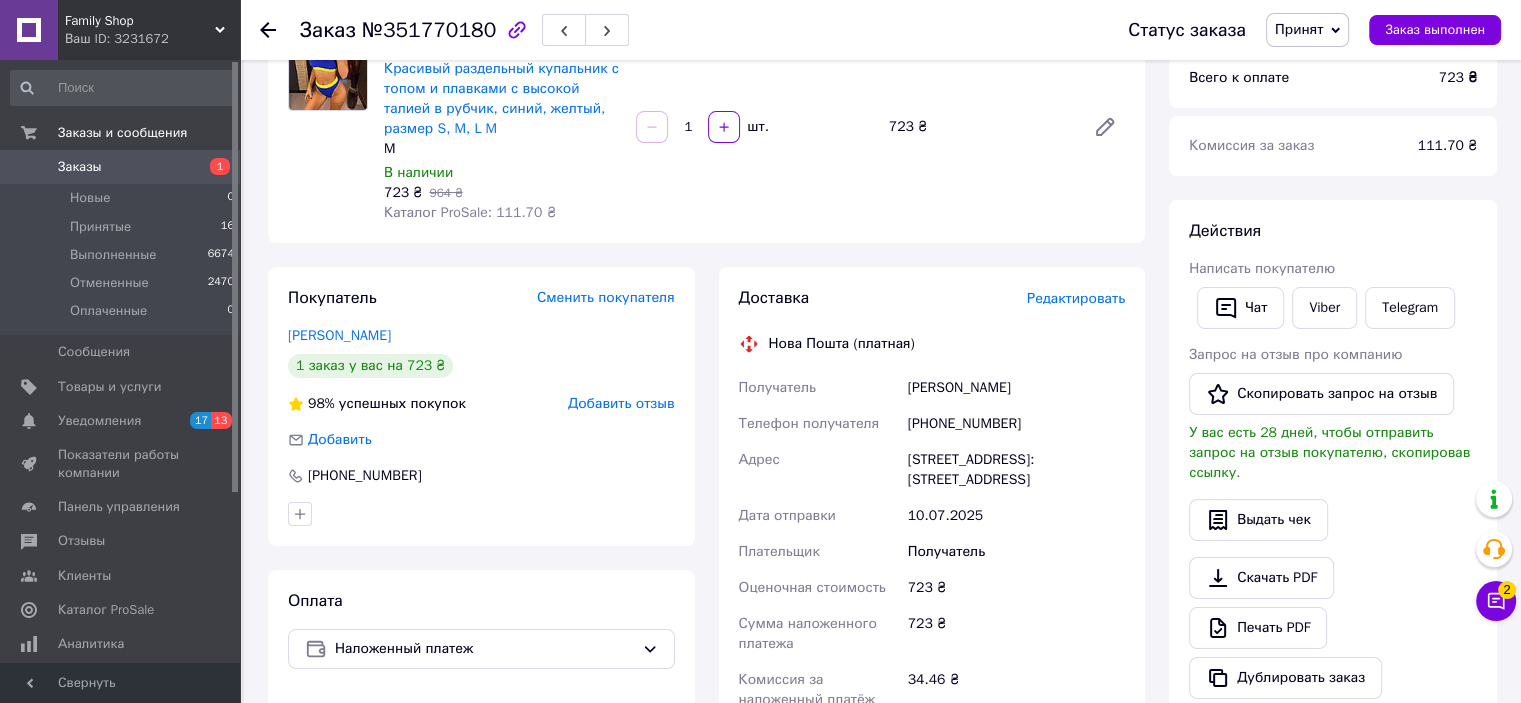 click on "[STREET_ADDRESS]: [STREET_ADDRESS]" at bounding box center [1016, 470] 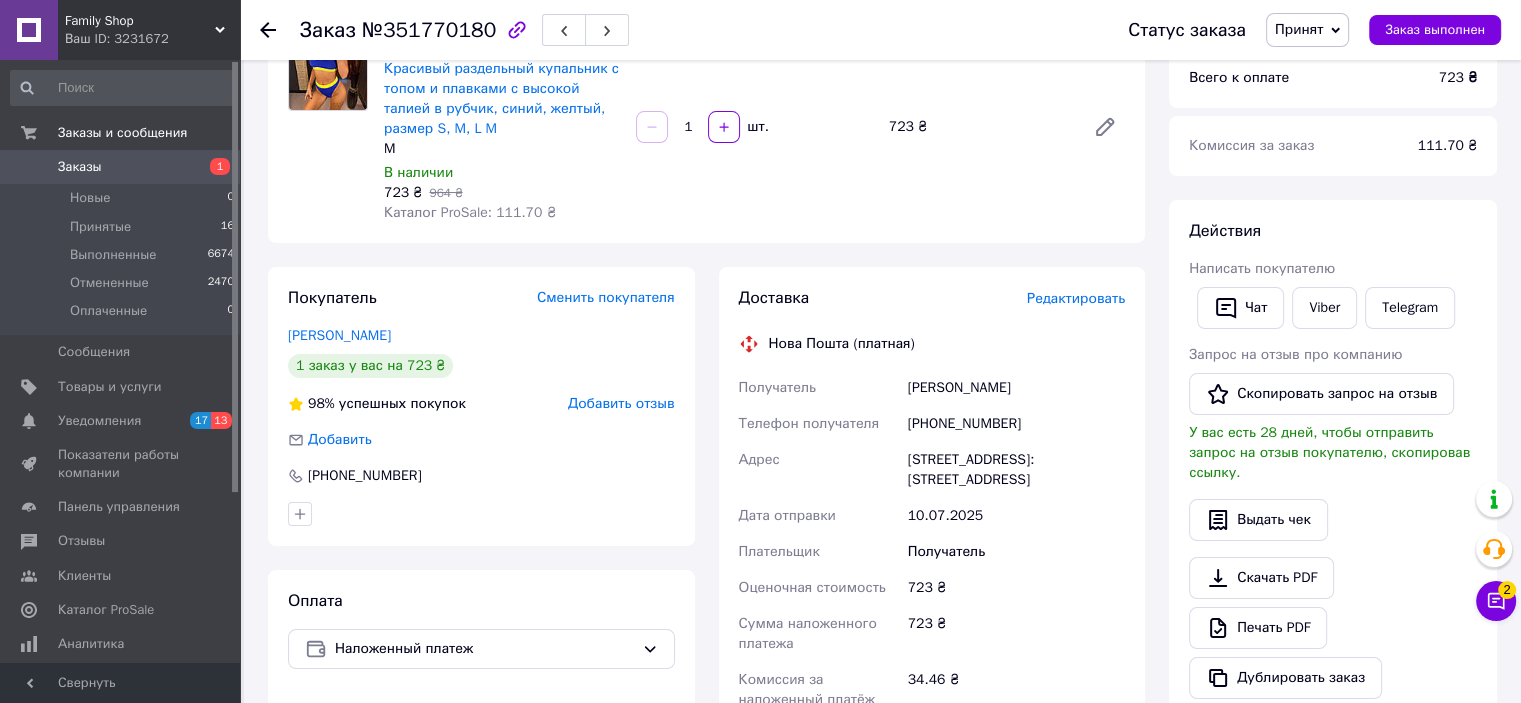 drag, startPoint x: 938, startPoint y: 405, endPoint x: 1037, endPoint y: 479, distance: 123.60016 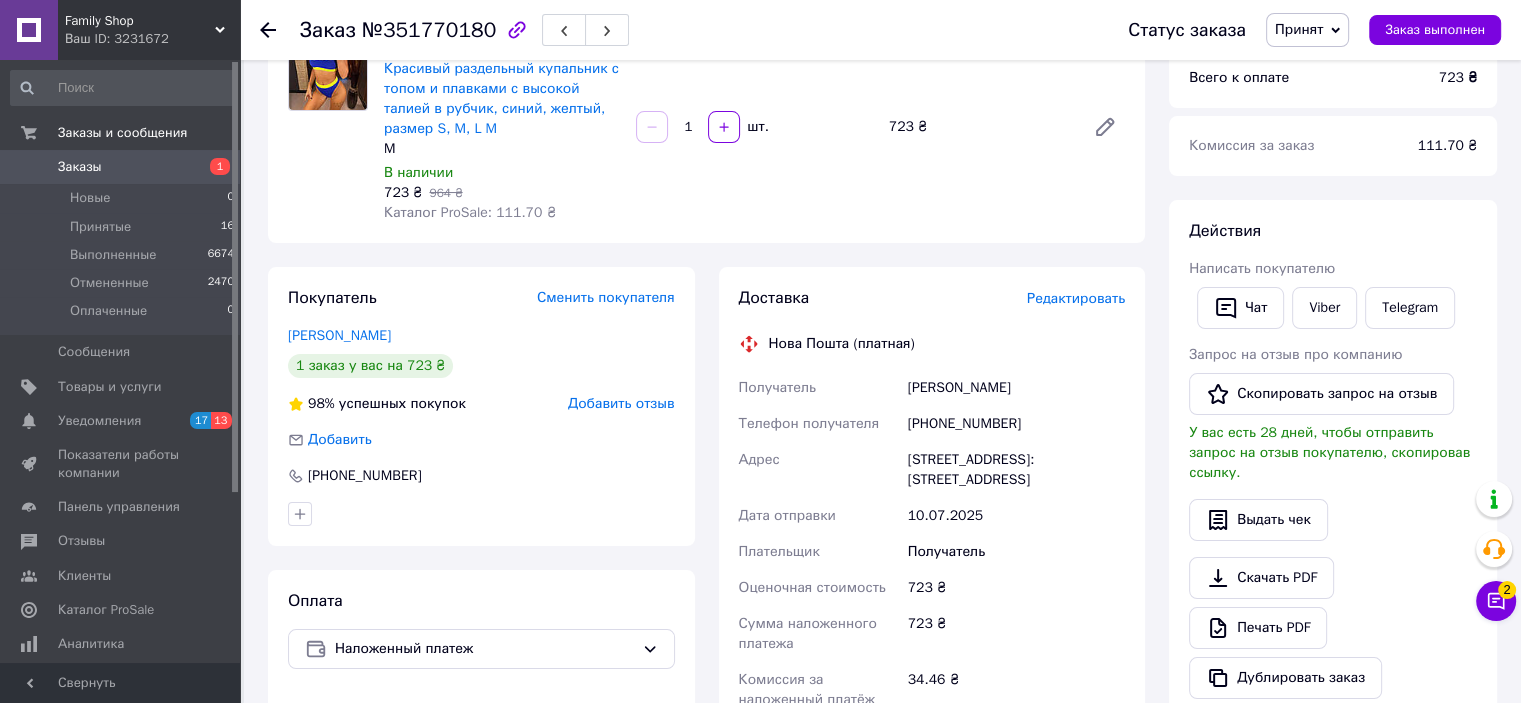 click on "Получатель [PERSON_NAME] Телефон получателя [PHONE_NUMBER] Адрес [STREET_ADDRESS]: [STREET_ADDRESS] Дата отправки [DATE] Плательщик Получатель Оценочная стоимость 723 ₴ Сумма наложенного платежа 723 ₴ Комиссия за наложенный платёж 34.46 ₴ Плательщик комиссии наложенного платежа Получатель" at bounding box center (932, 572) 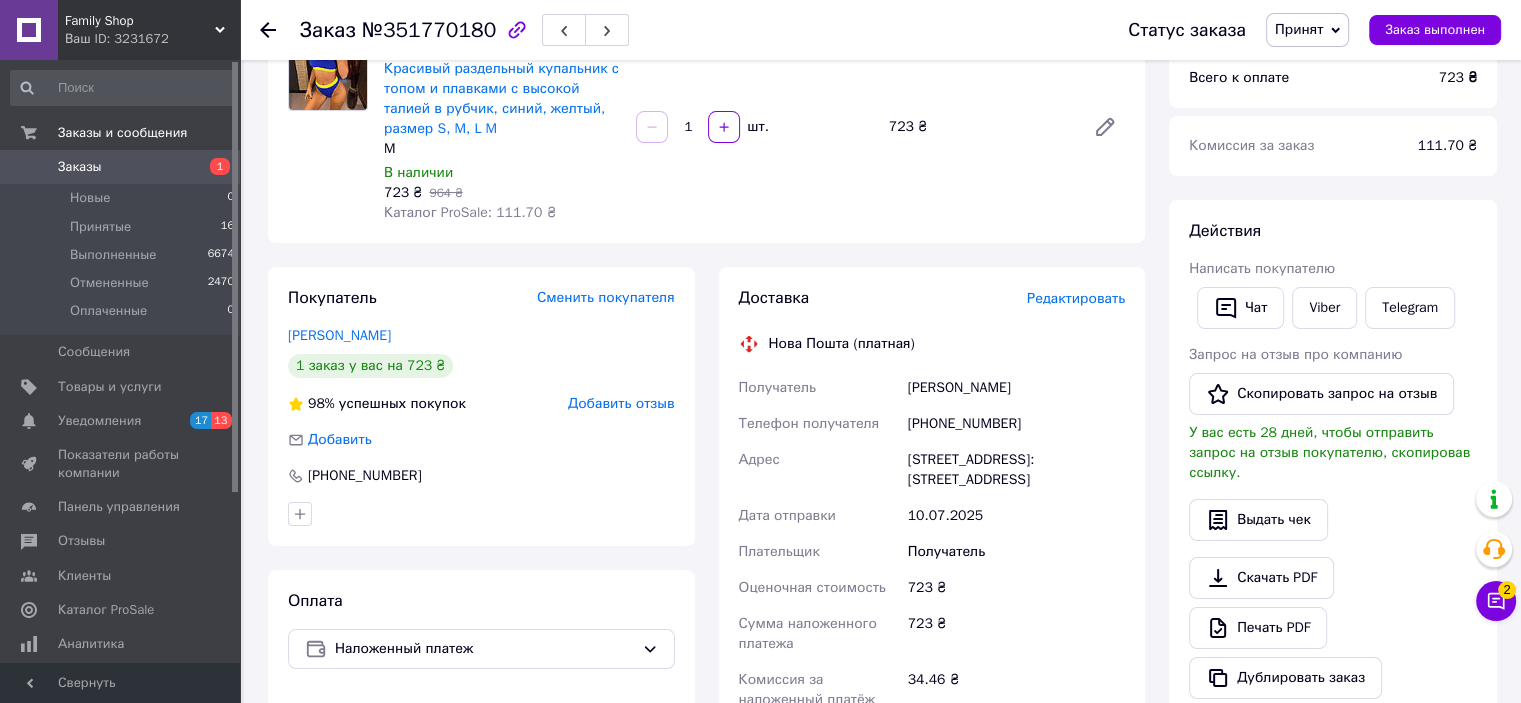 scroll, scrollTop: 500, scrollLeft: 0, axis: vertical 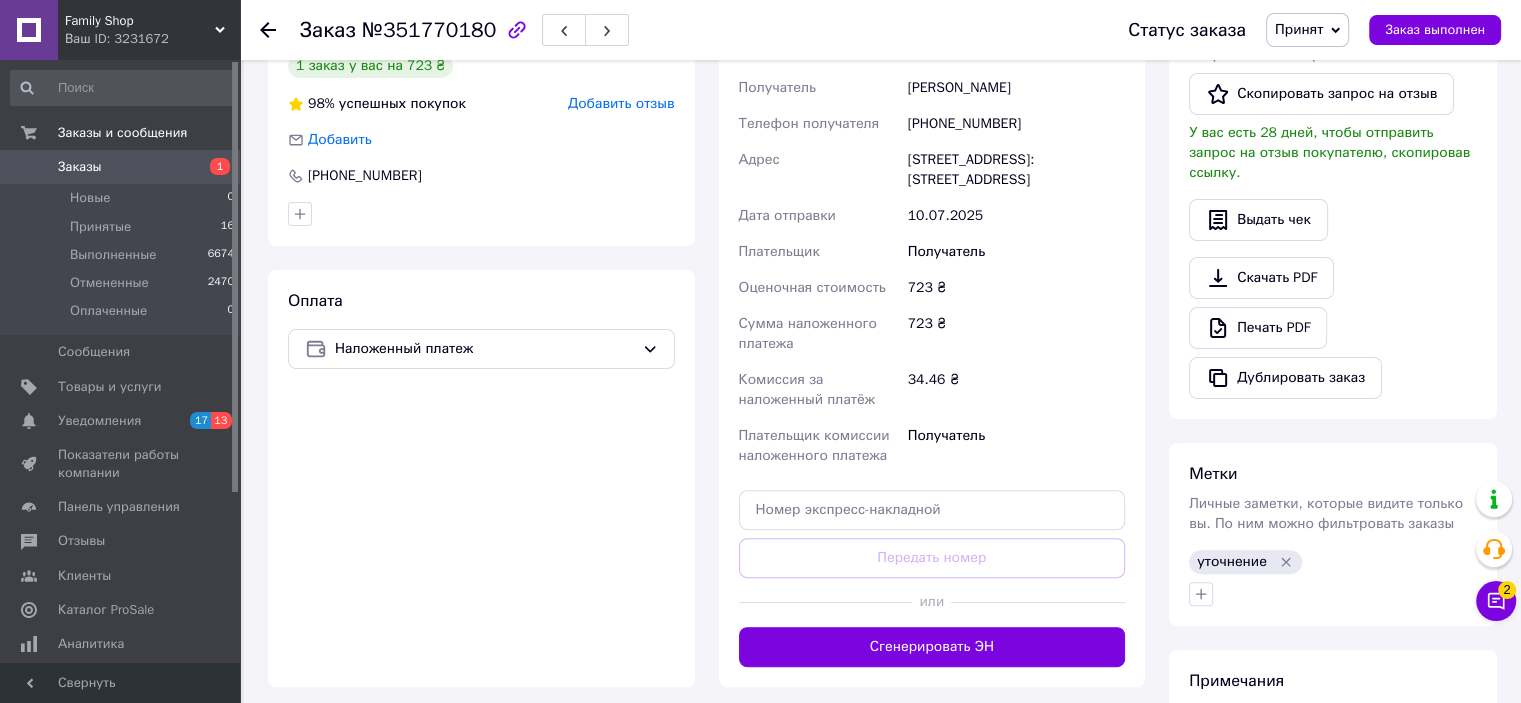 click 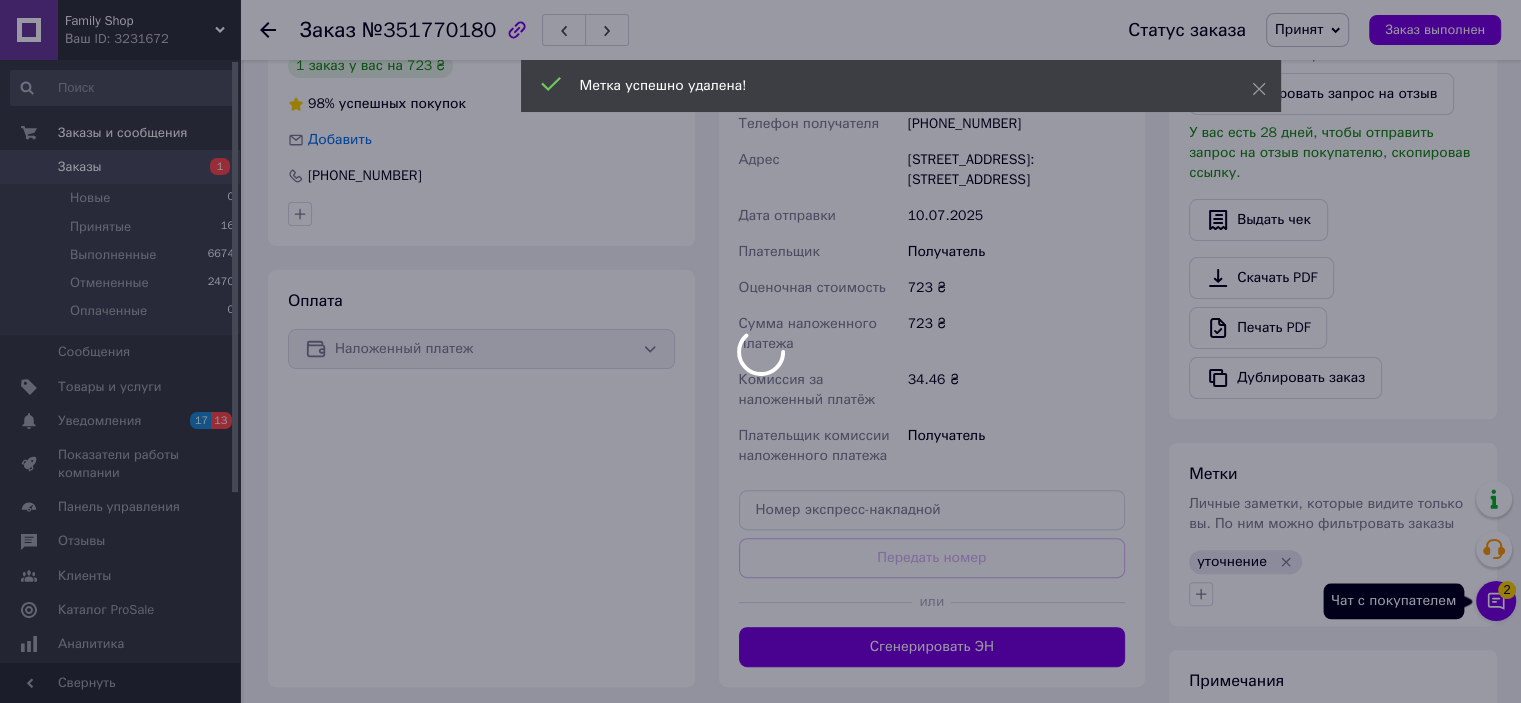 click on "Family Shop Ваш ID: 3231672 Сайт Family Shop Кабинет покупателя Проверить состояние системы Страница на портале Справка Выйти Заказы и сообщения Заказы 1 Новые 0 Принятые 16 Выполненные 6674 Отмененные 2470 Оплаченные 0 Сообщения 0 Товары и услуги Уведомления 17 13 Показатели работы компании Панель управления Отзывы Клиенты Каталог ProSale Аналитика Инструменты вебмастера и SEO Управление сайтом Кошелек компании Маркет Настройки Тарифы и счета Prom топ Свернуть
Заказ №351770180 Статус заказа Принят Выполнен Отменен [DATE] 16:32" at bounding box center (760, 225) 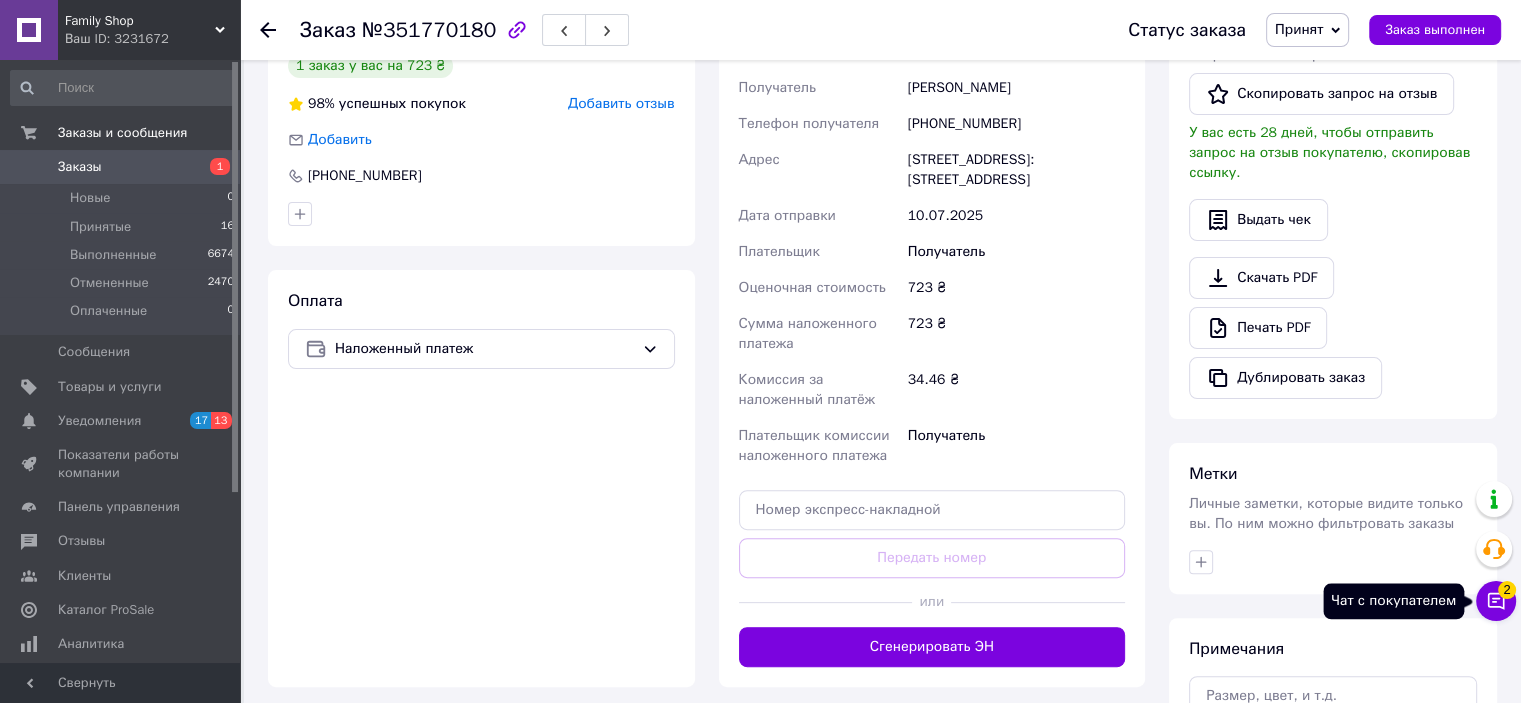 click 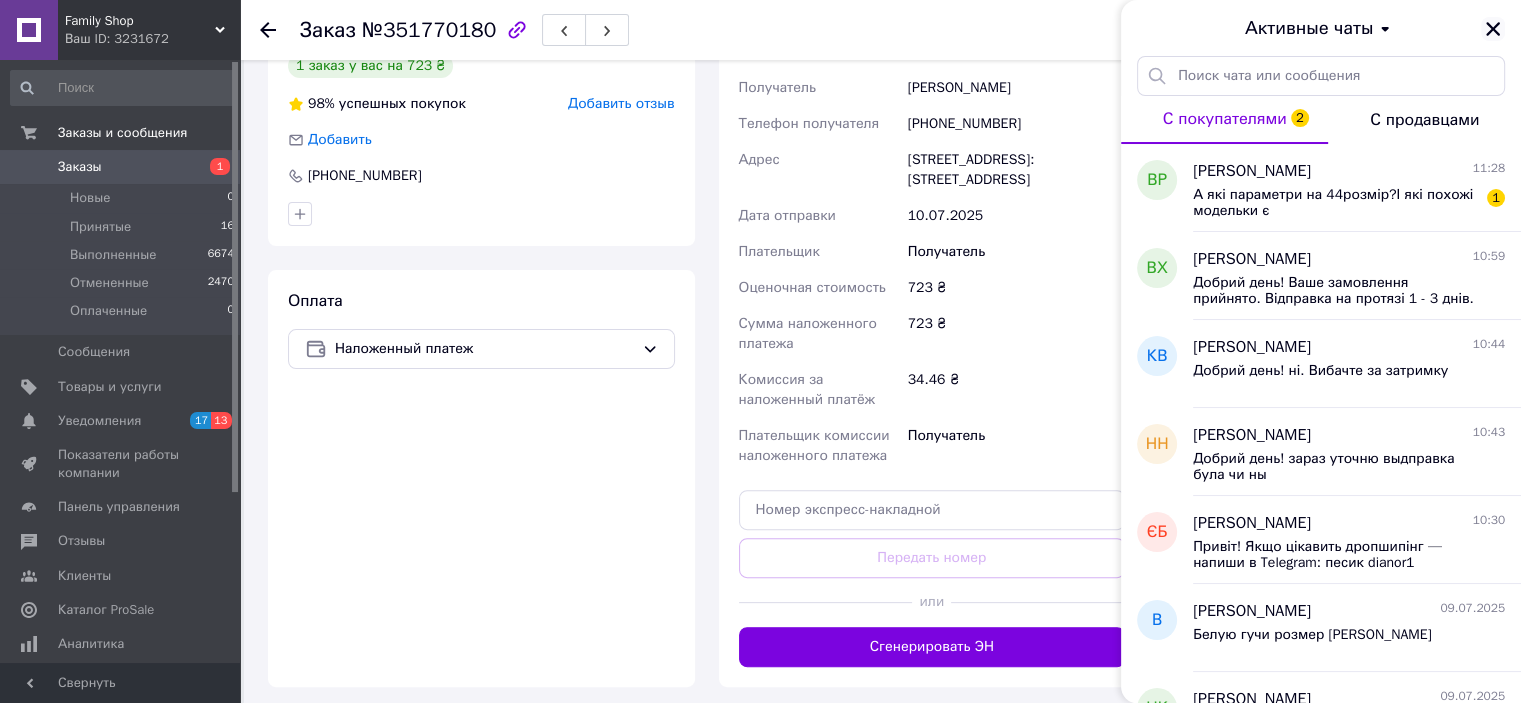 click 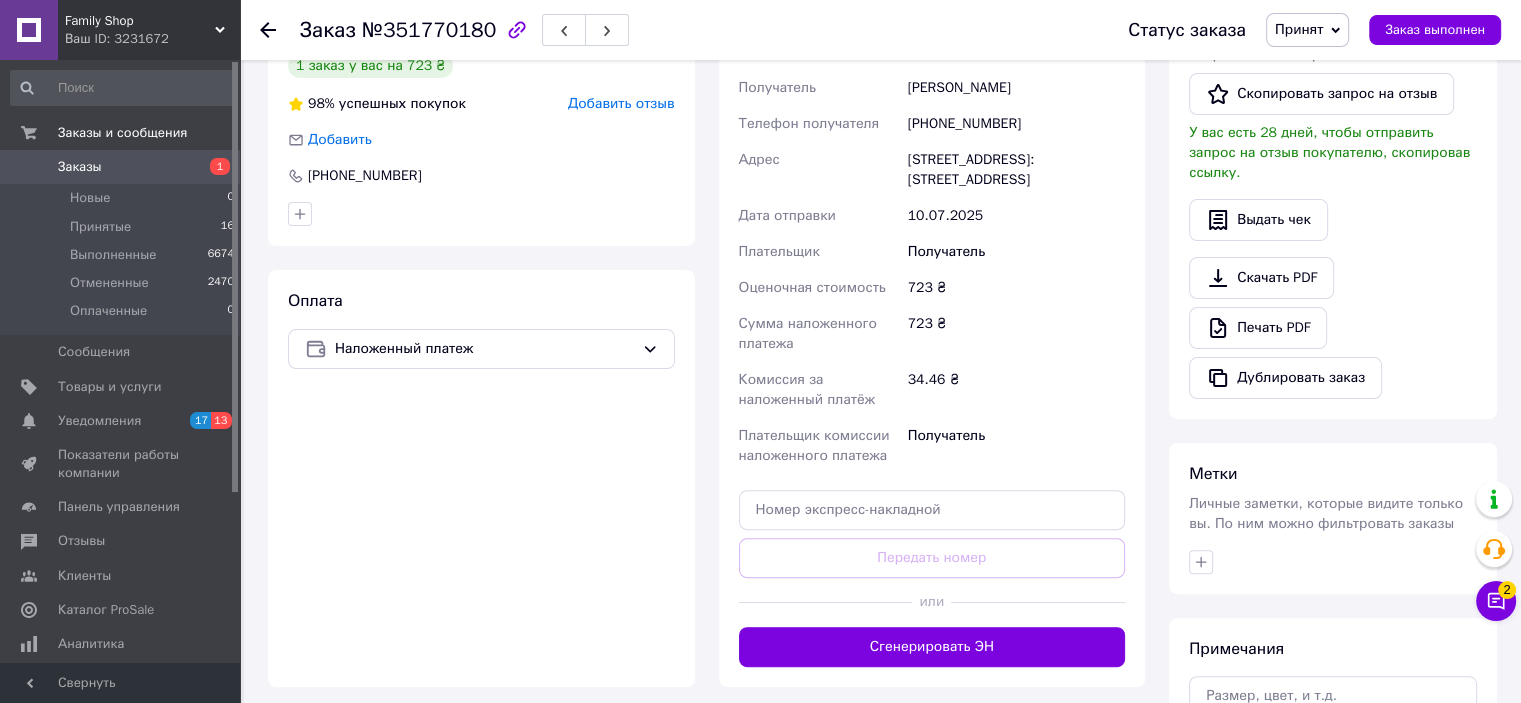 scroll, scrollTop: 600, scrollLeft: 0, axis: vertical 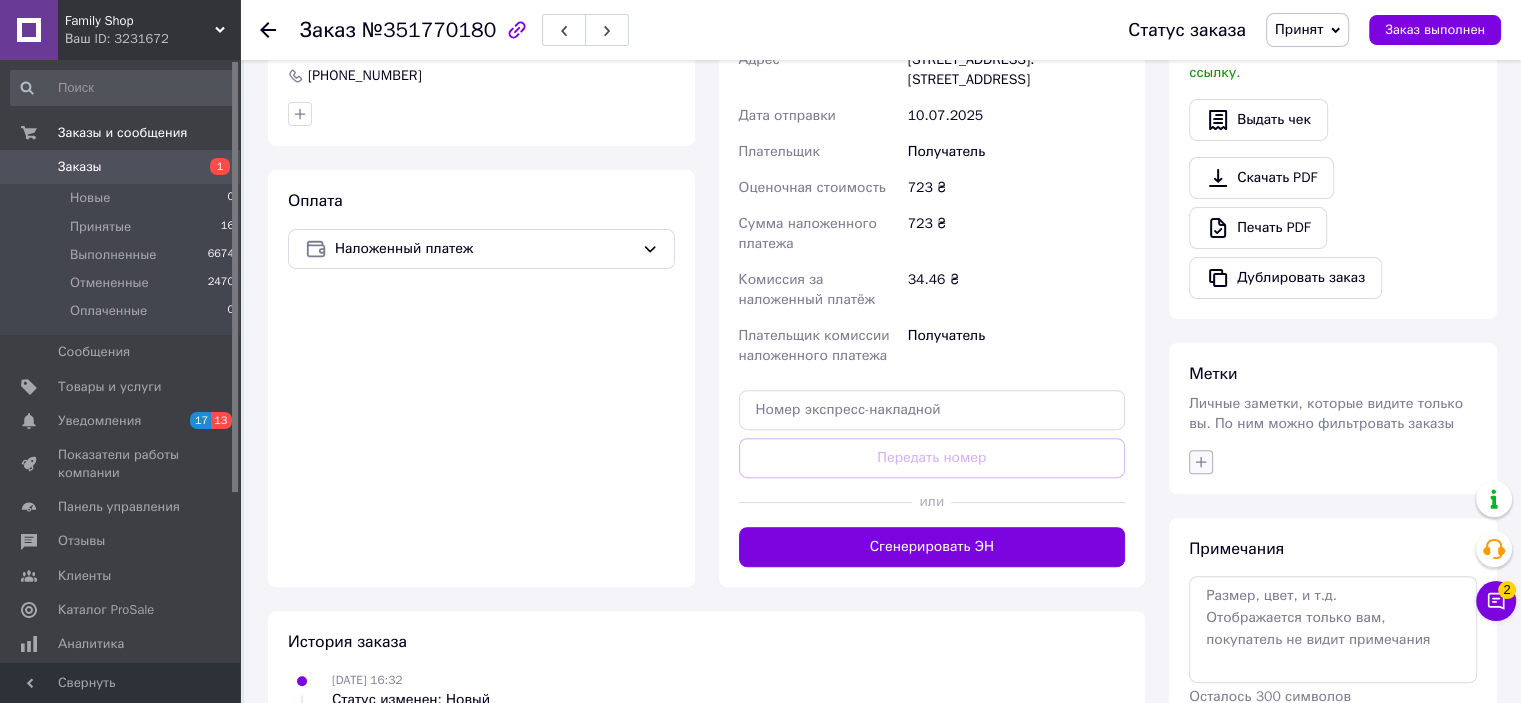 click 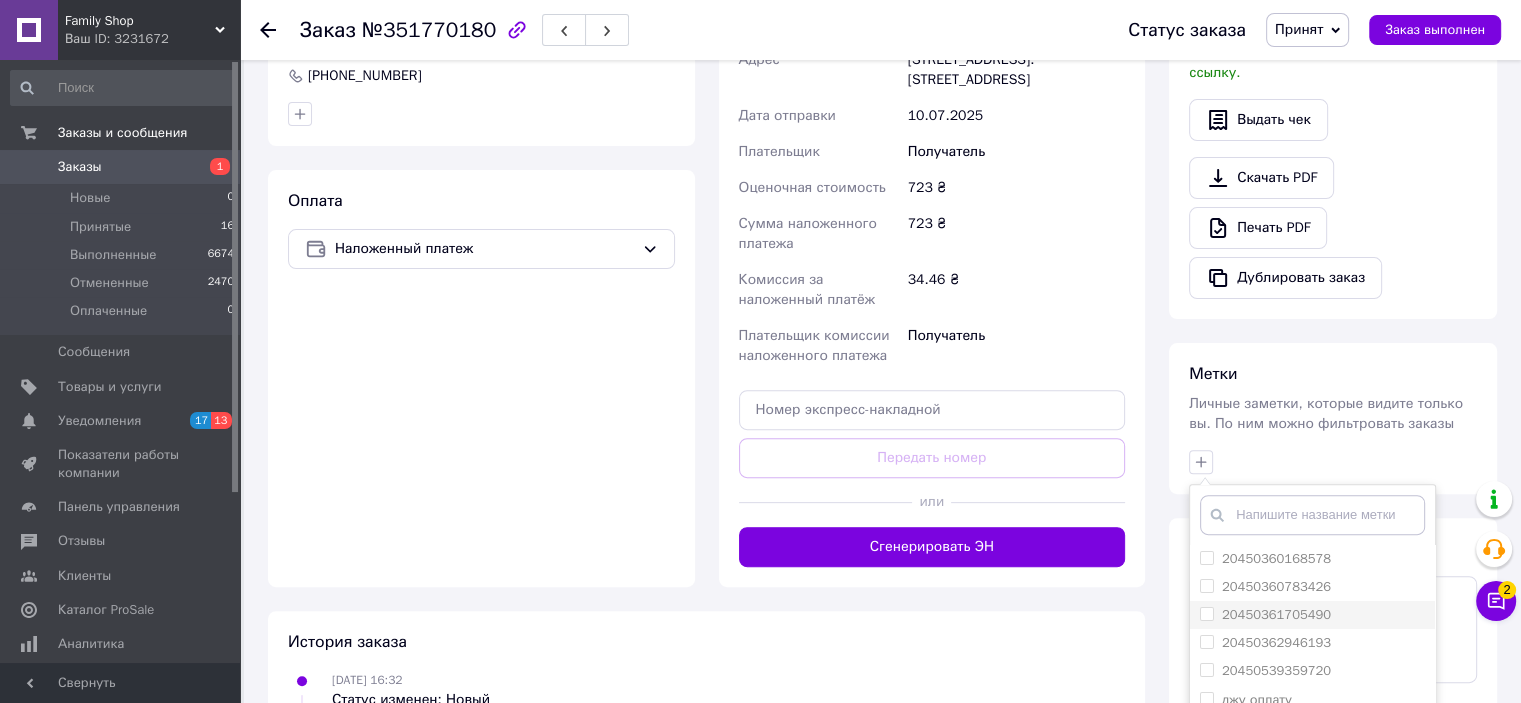 scroll, scrollTop: 66, scrollLeft: 0, axis: vertical 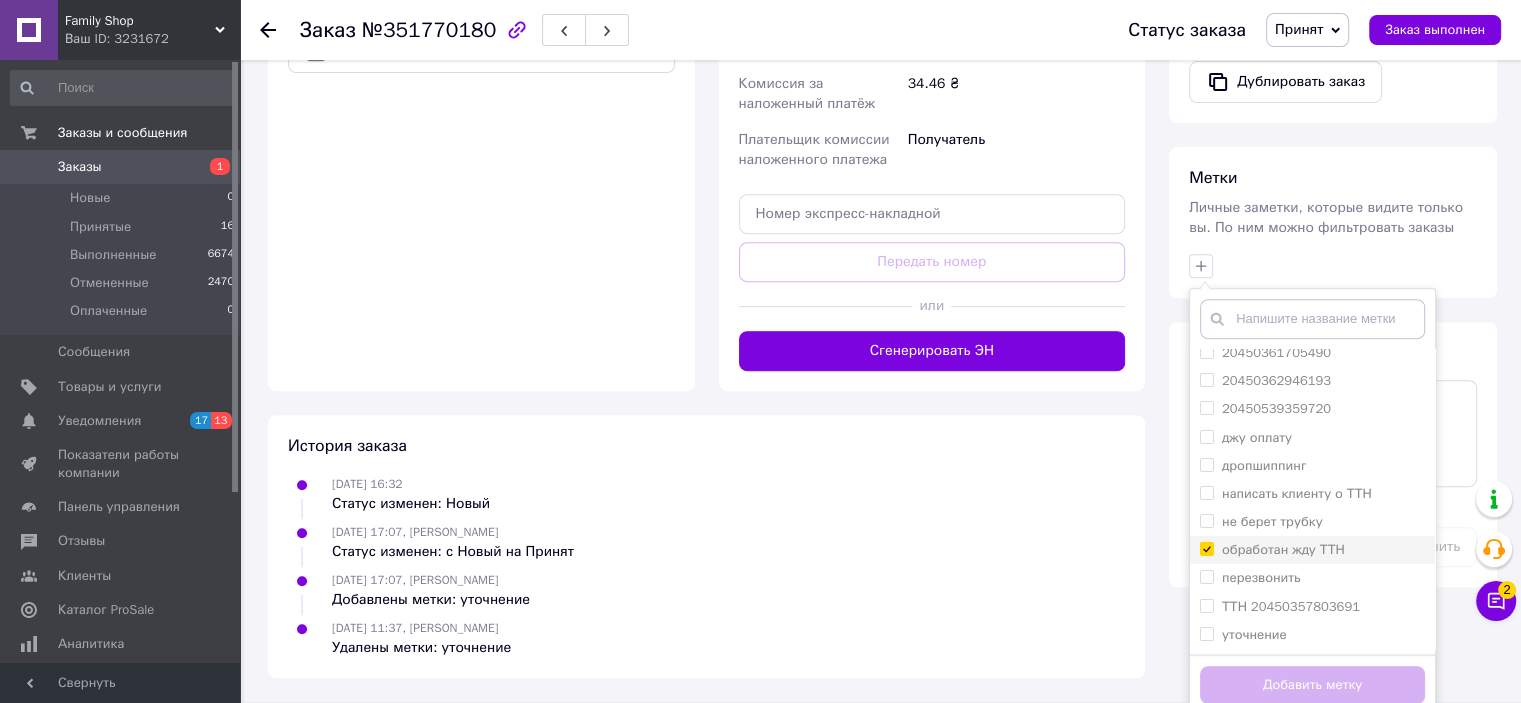 click on "обработан жду ТТН" at bounding box center (1206, 548) 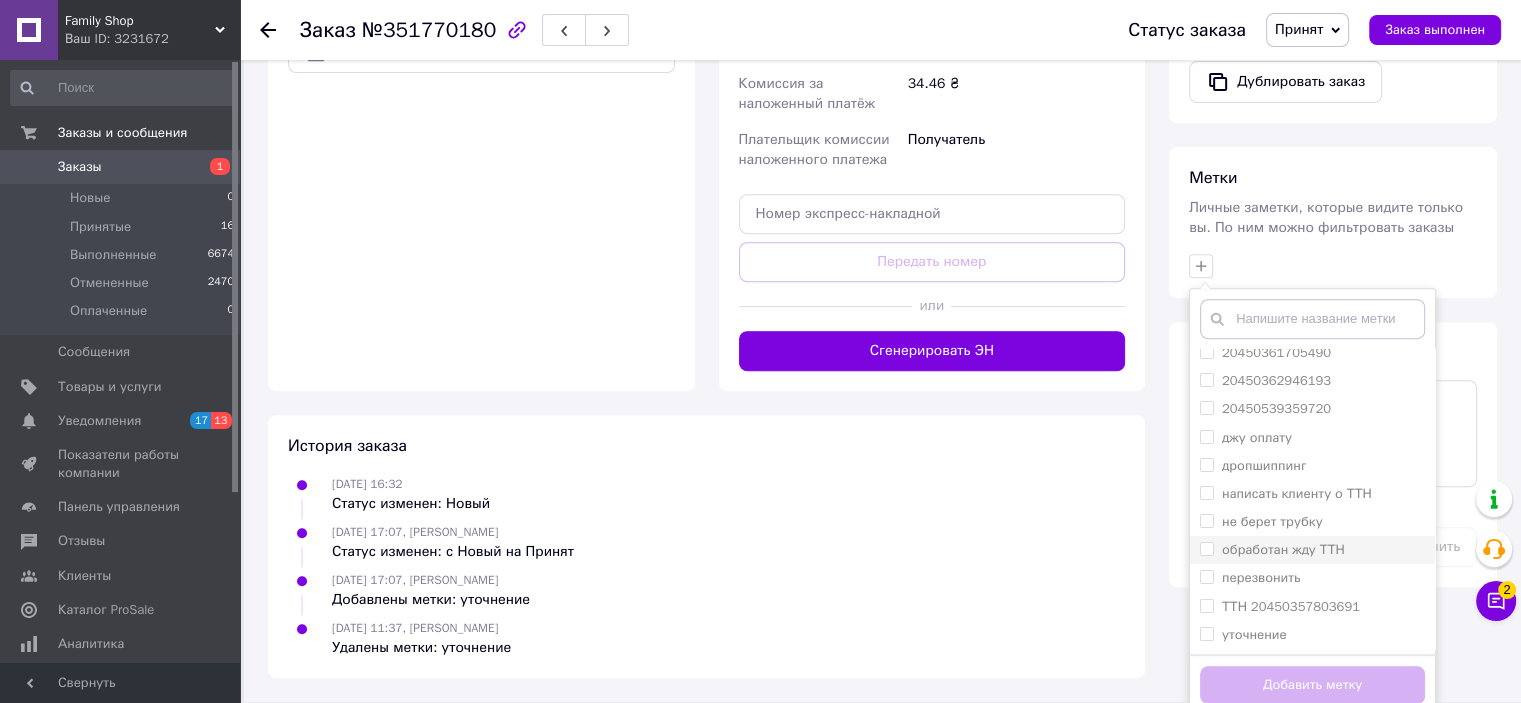 checkbox on "false" 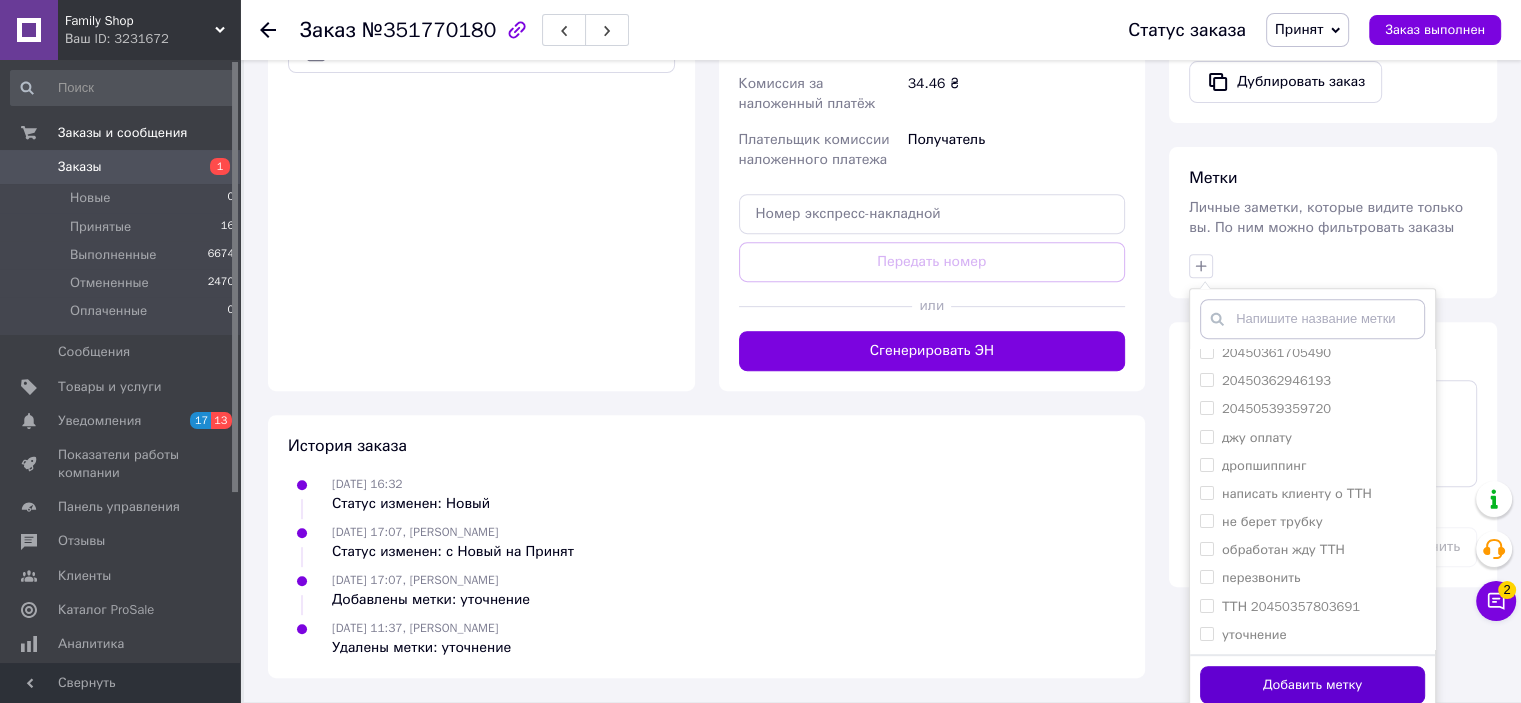 click on "Добавить метку" at bounding box center (1312, 685) 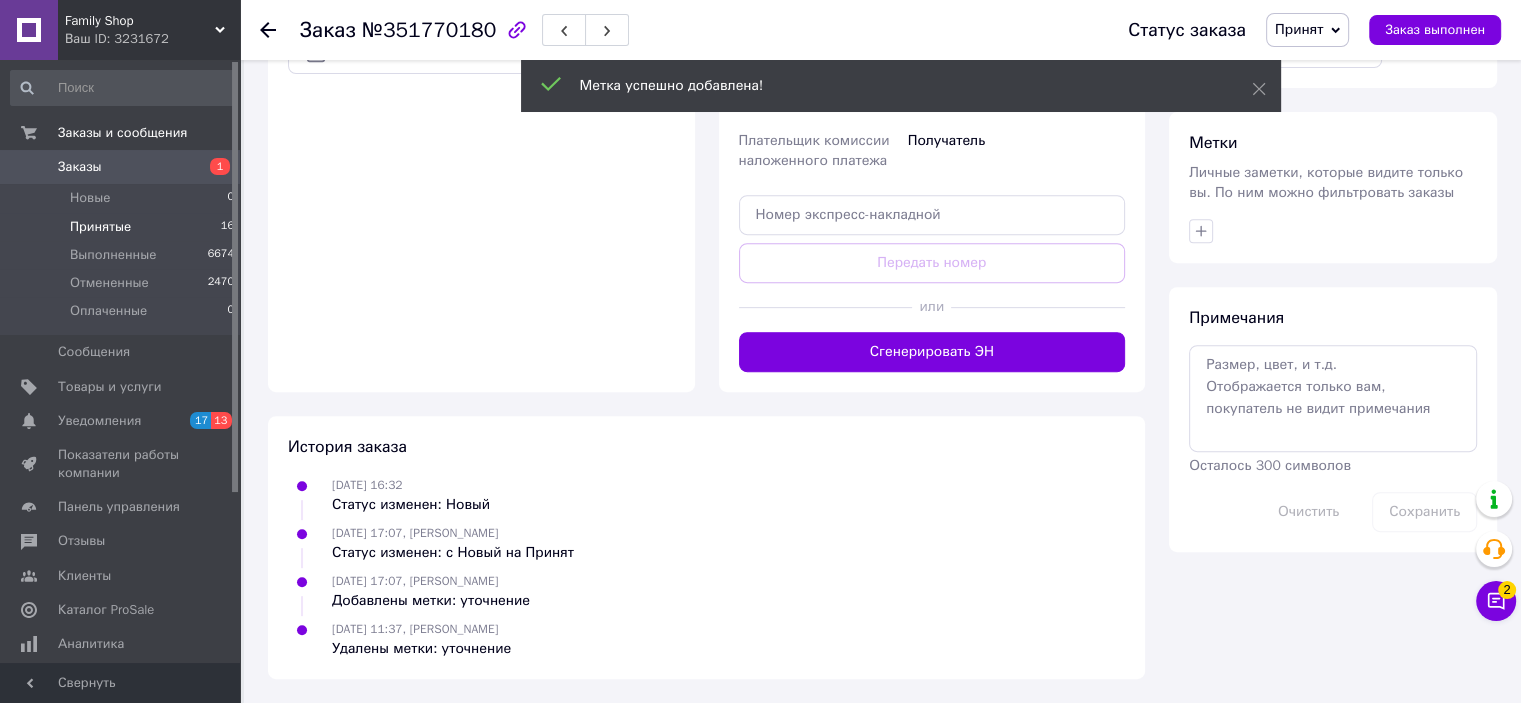 click on "Принятые 16" at bounding box center [123, 227] 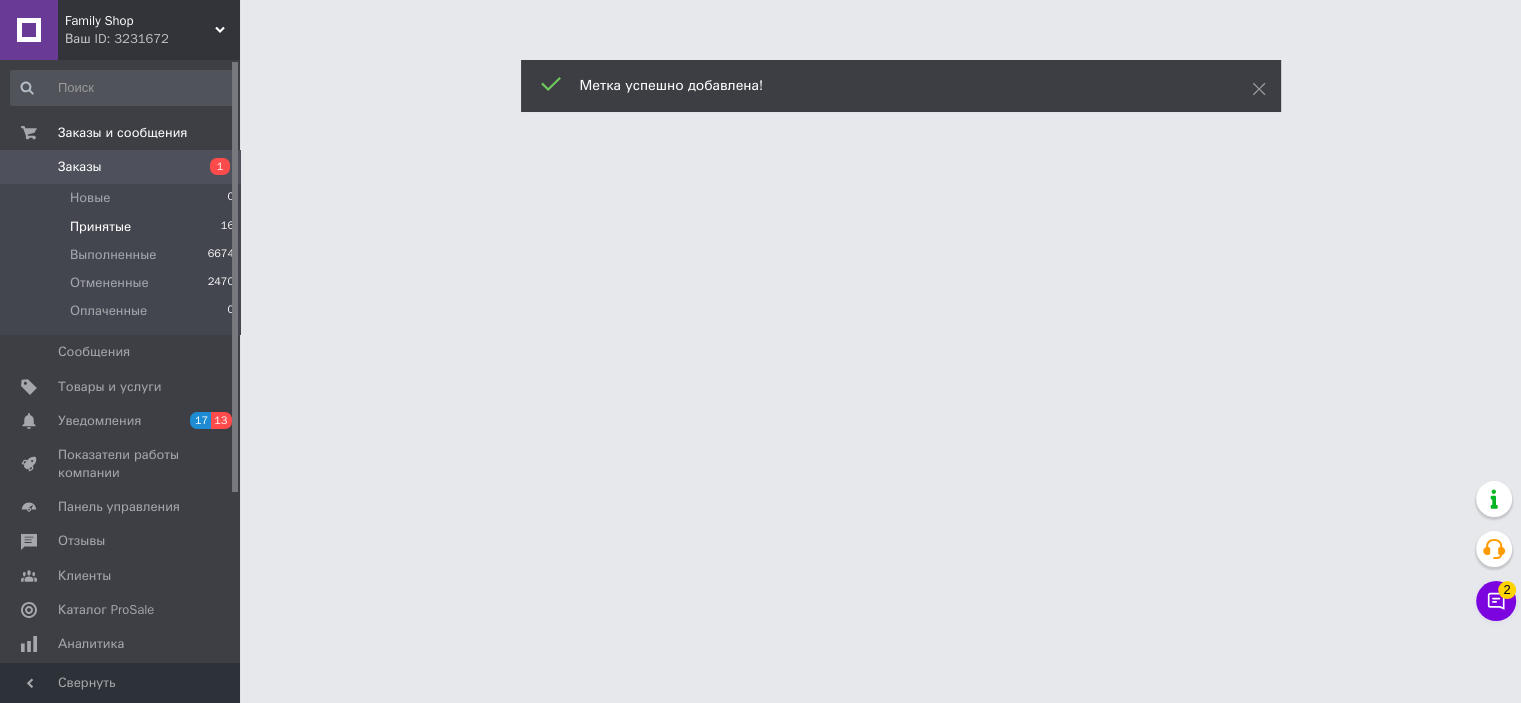 scroll, scrollTop: 0, scrollLeft: 0, axis: both 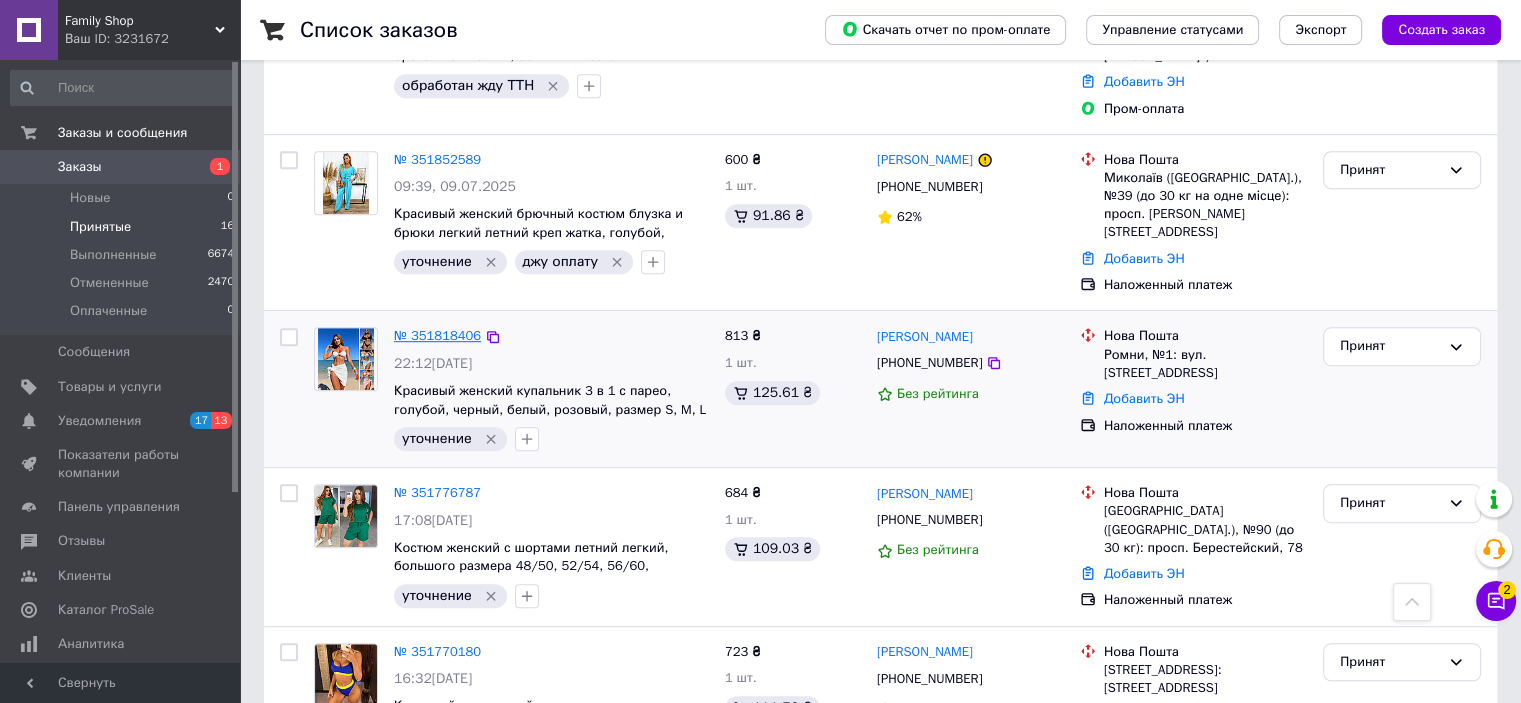 click on "№ 351818406" at bounding box center (437, 335) 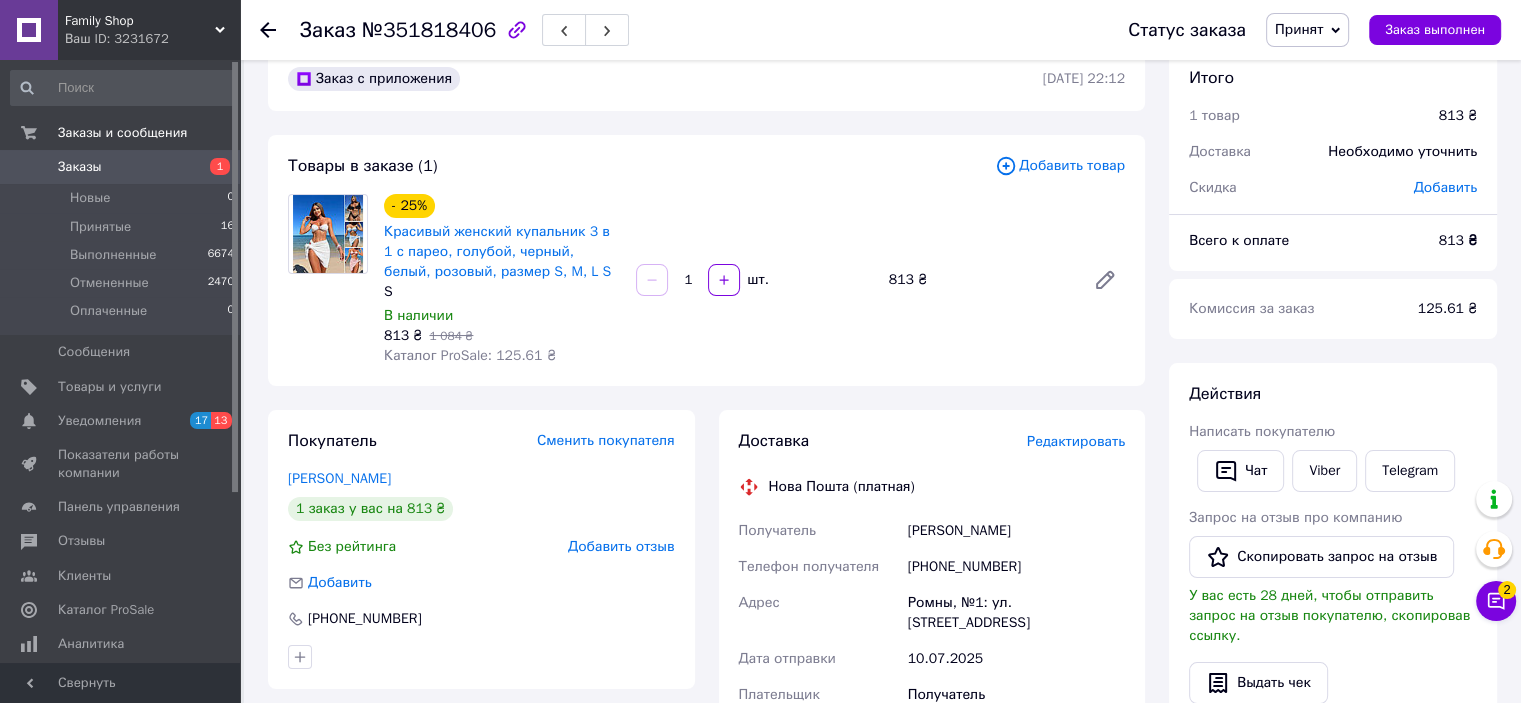 scroll, scrollTop: 0, scrollLeft: 0, axis: both 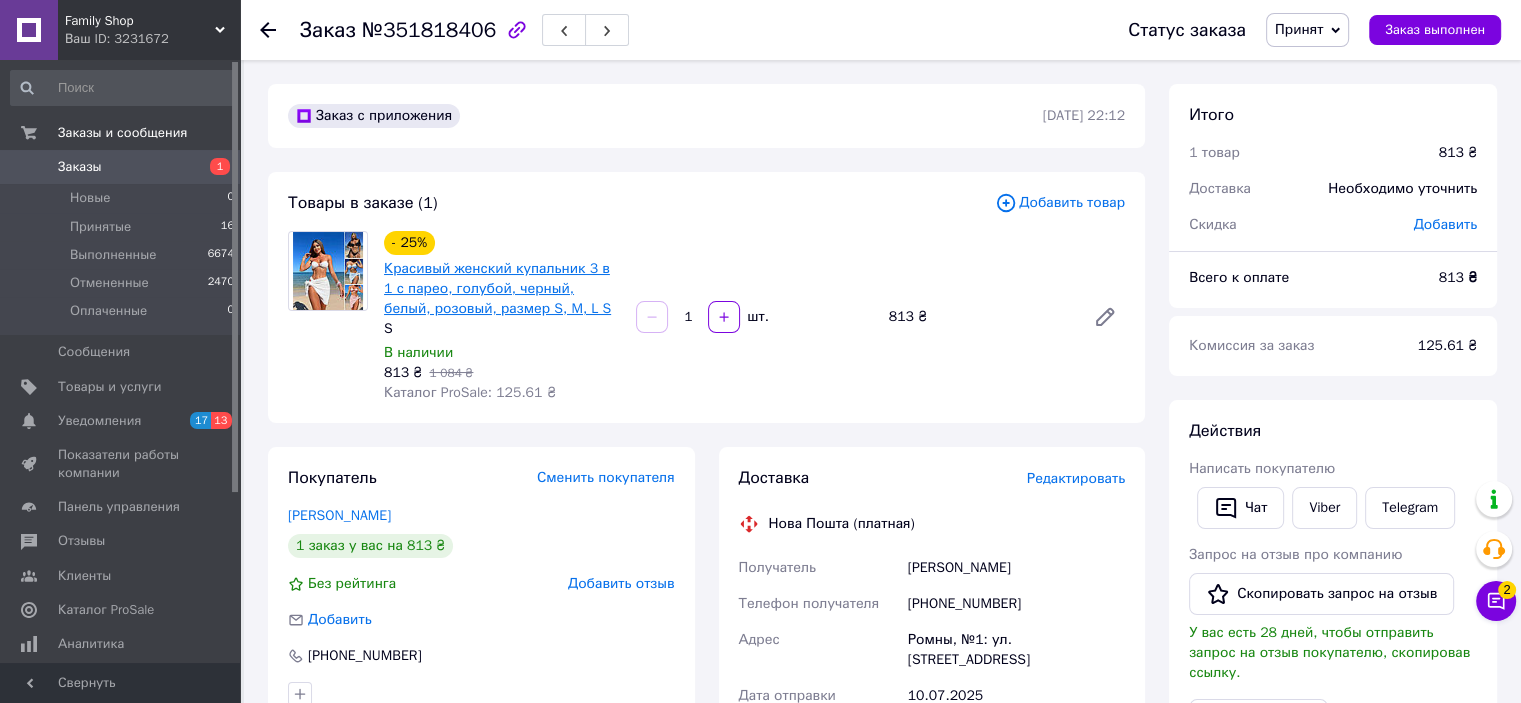 click on "Красивый женский купальник 3 в 1 с парео, голубой, черный, белый, розовый, размер S, M, L S" at bounding box center (497, 288) 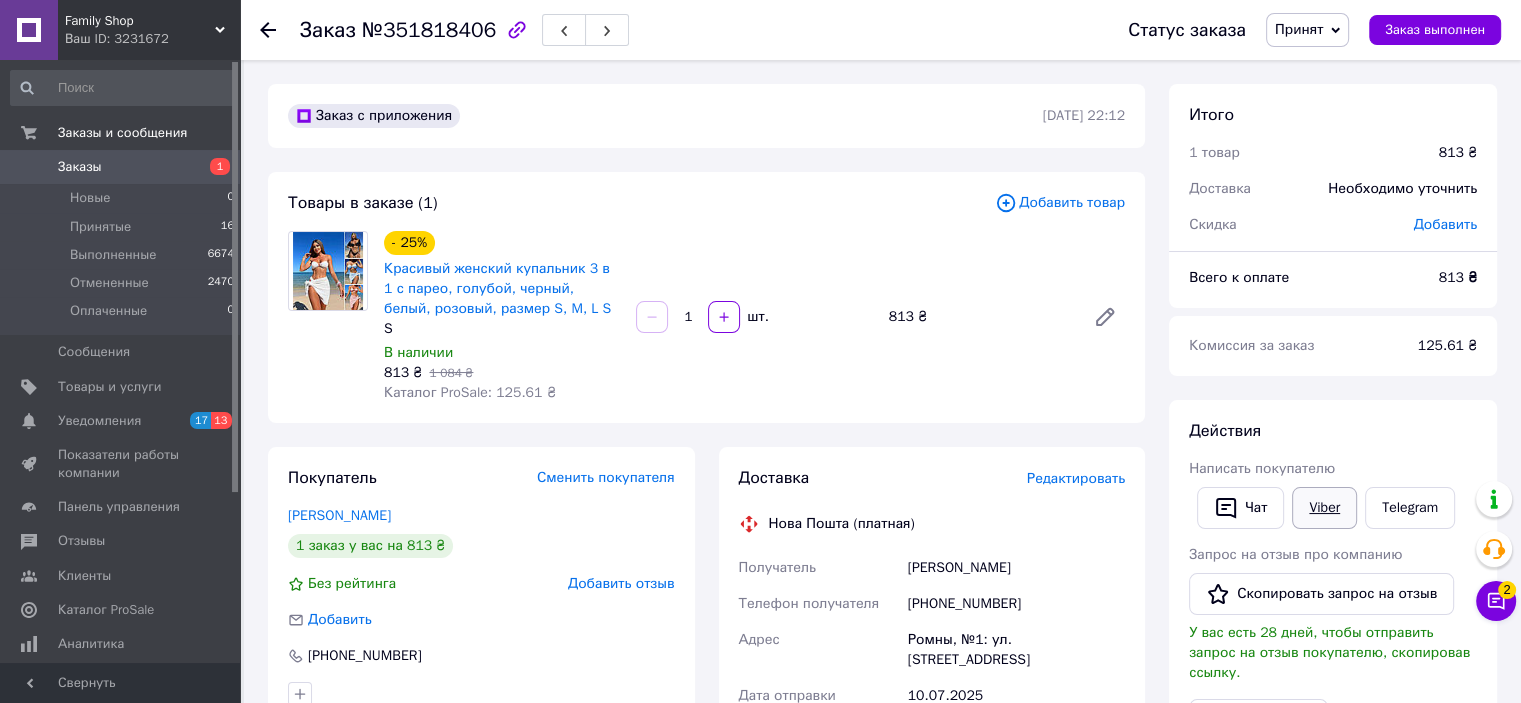 click on "Viber" at bounding box center [1324, 508] 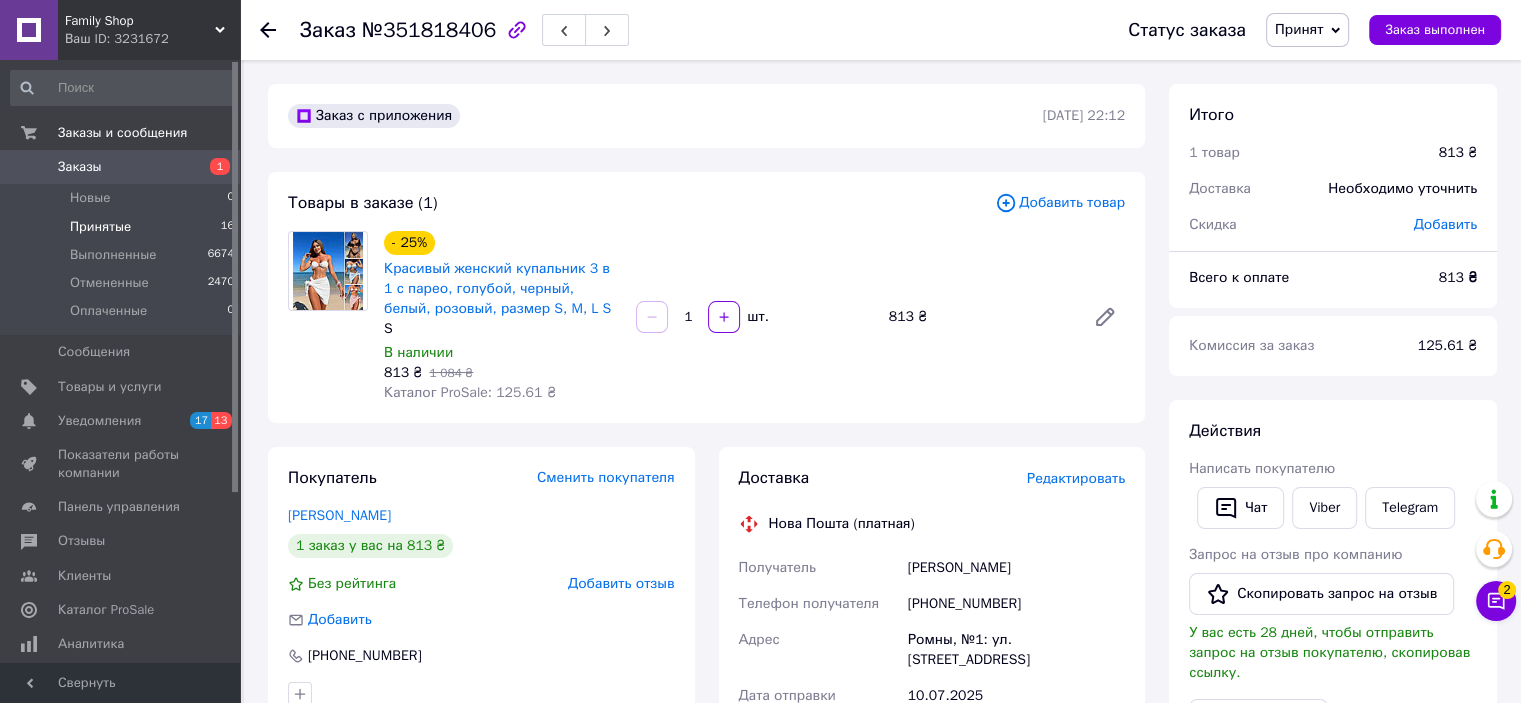 click on "Принятые 16" at bounding box center [123, 227] 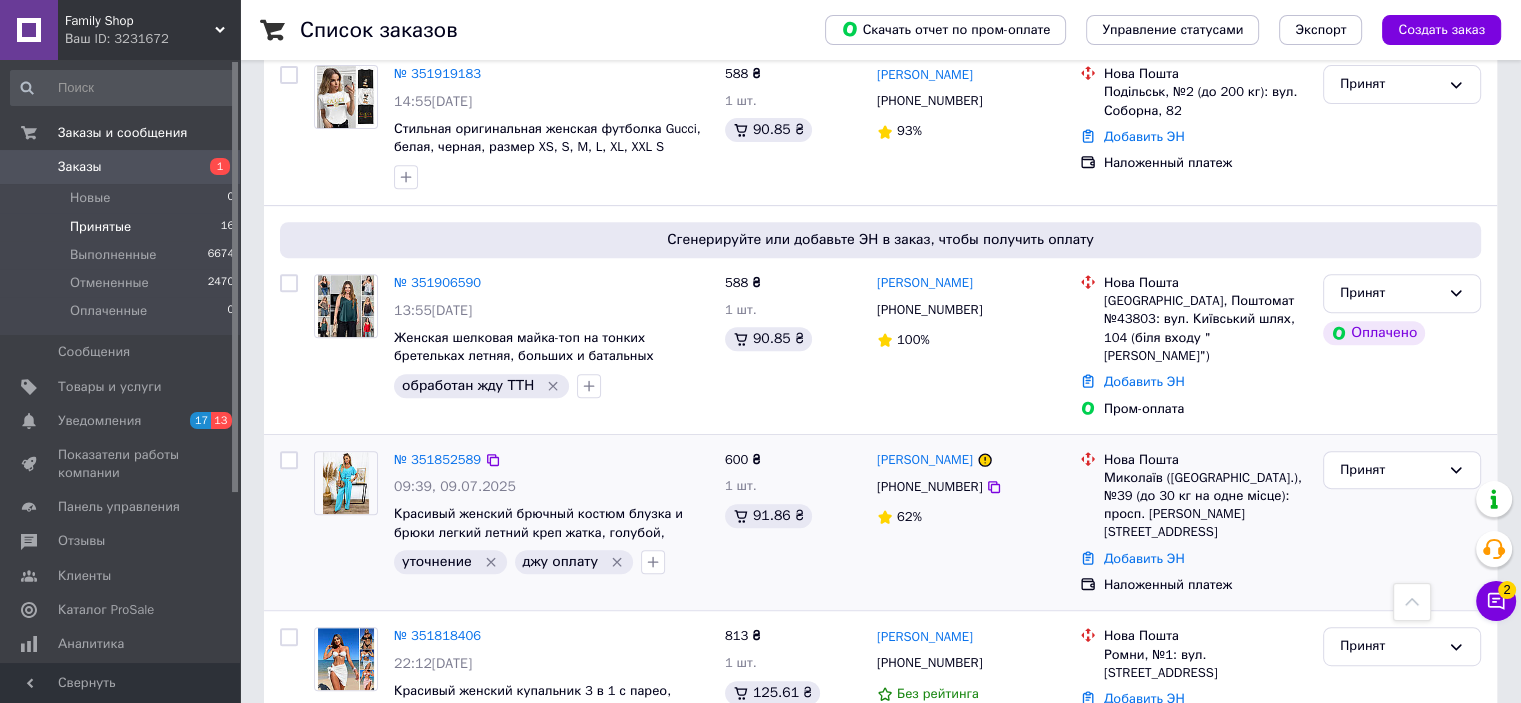 scroll, scrollTop: 1200, scrollLeft: 0, axis: vertical 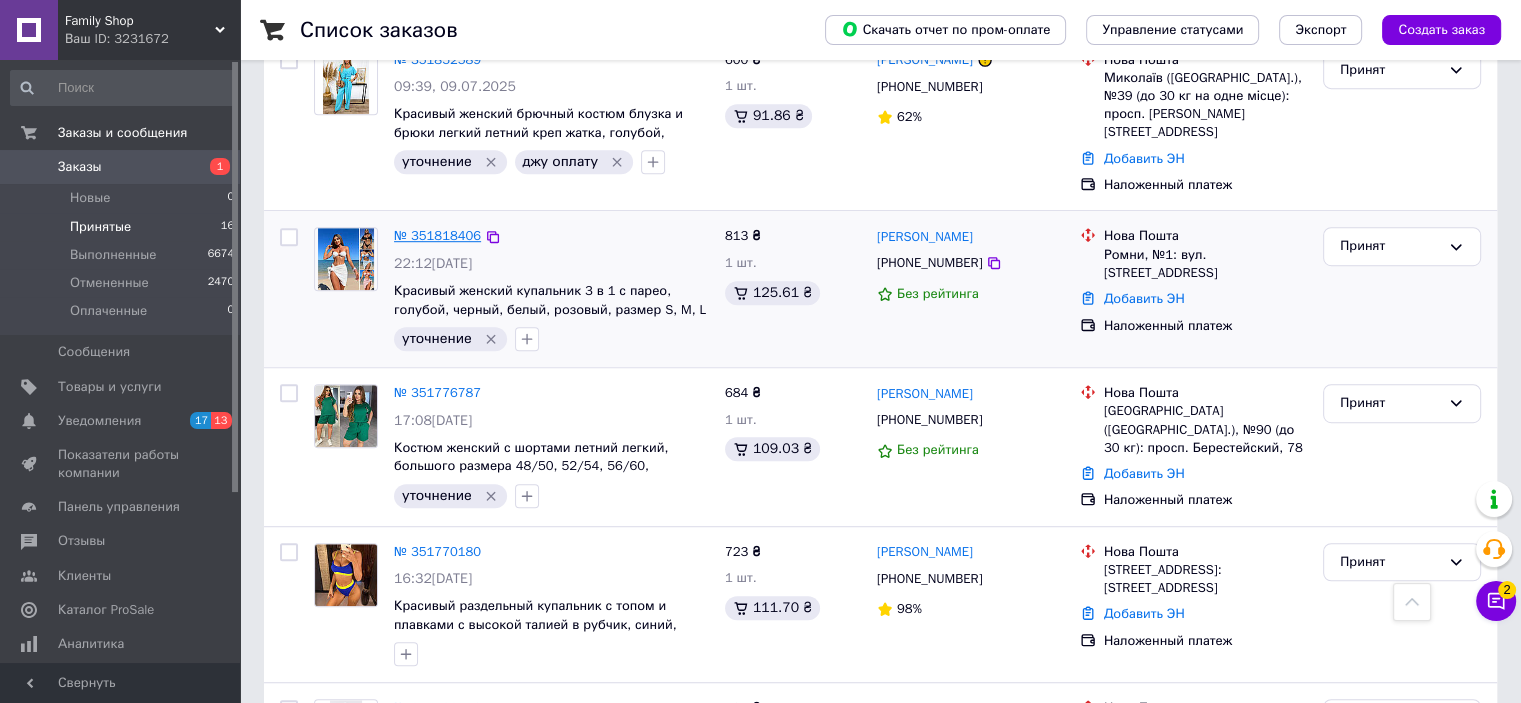 click on "№ 351818406" at bounding box center [437, 235] 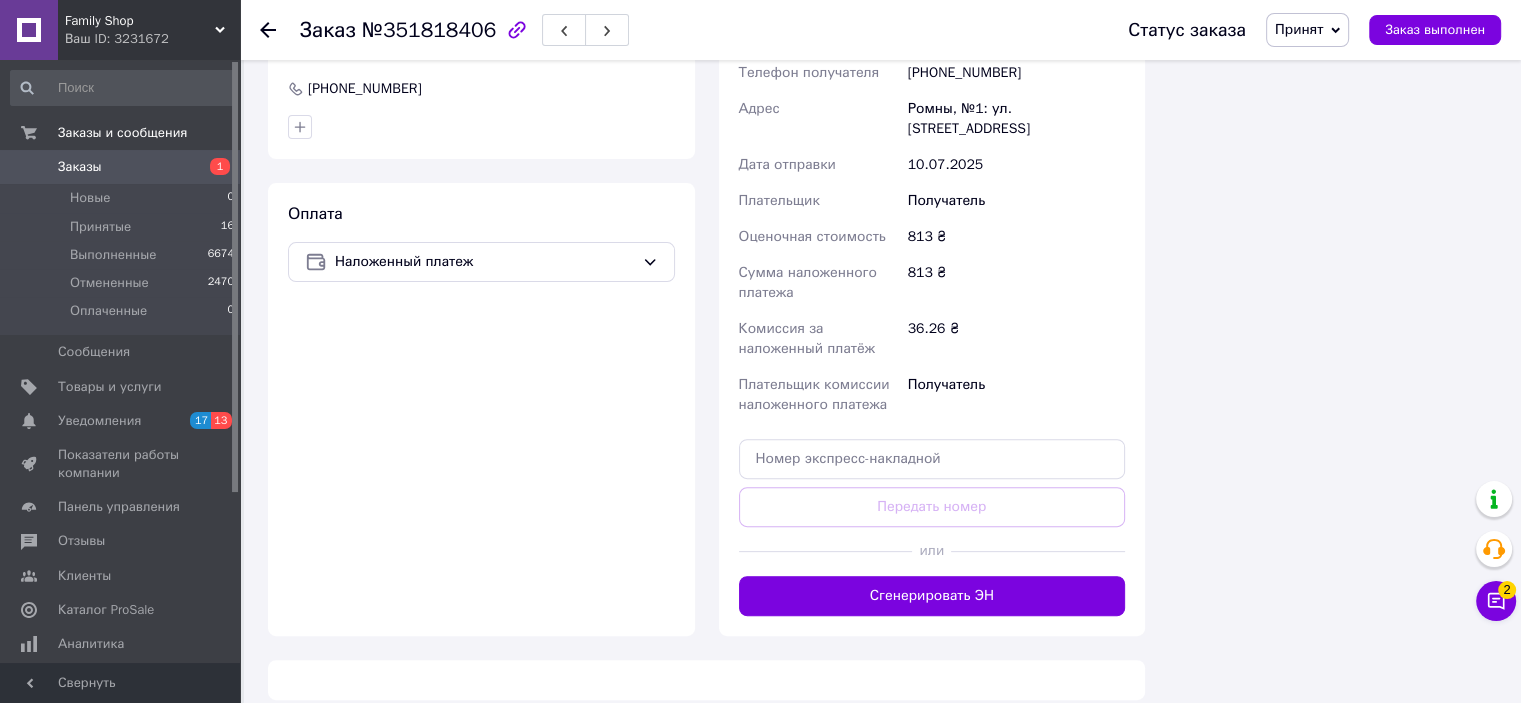scroll, scrollTop: 231, scrollLeft: 0, axis: vertical 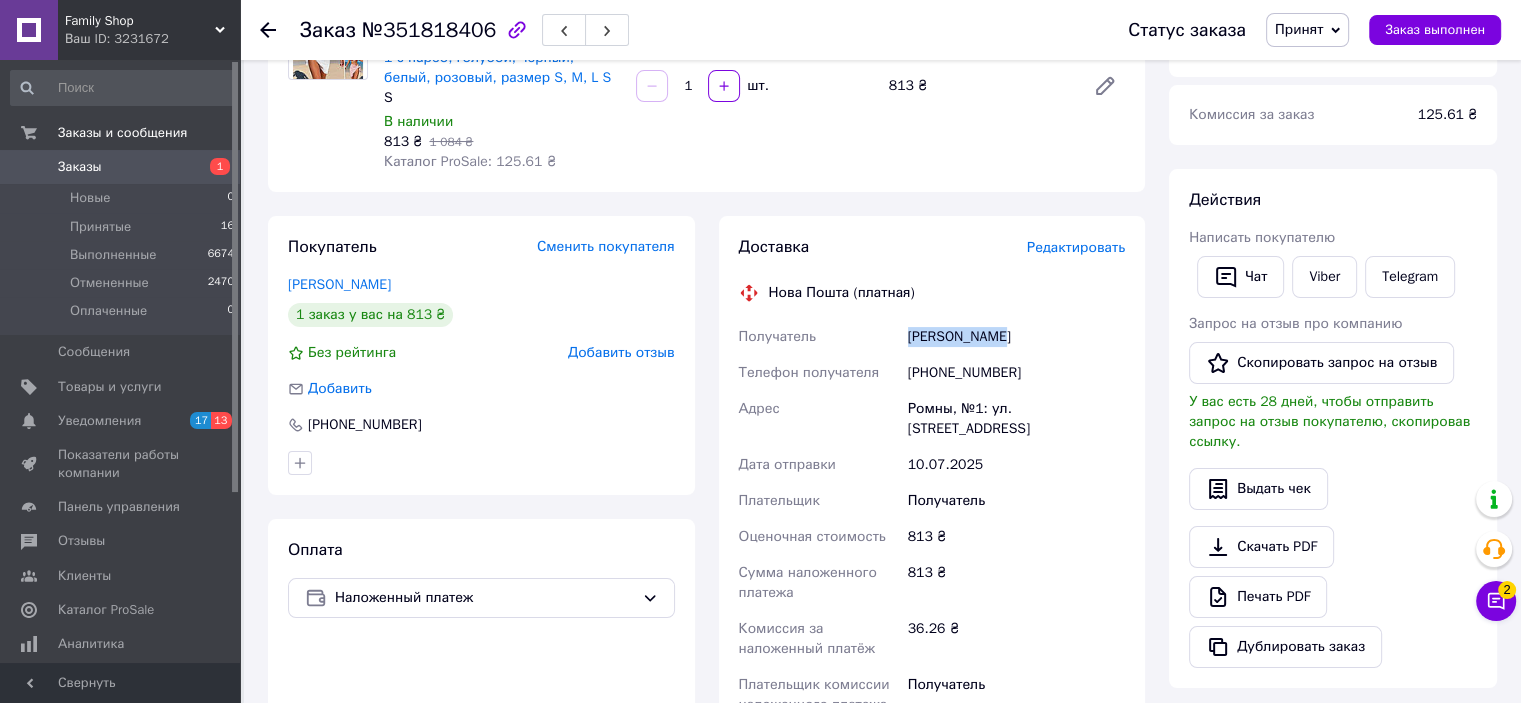 drag, startPoint x: 910, startPoint y: 344, endPoint x: 1006, endPoint y: 347, distance: 96.04687 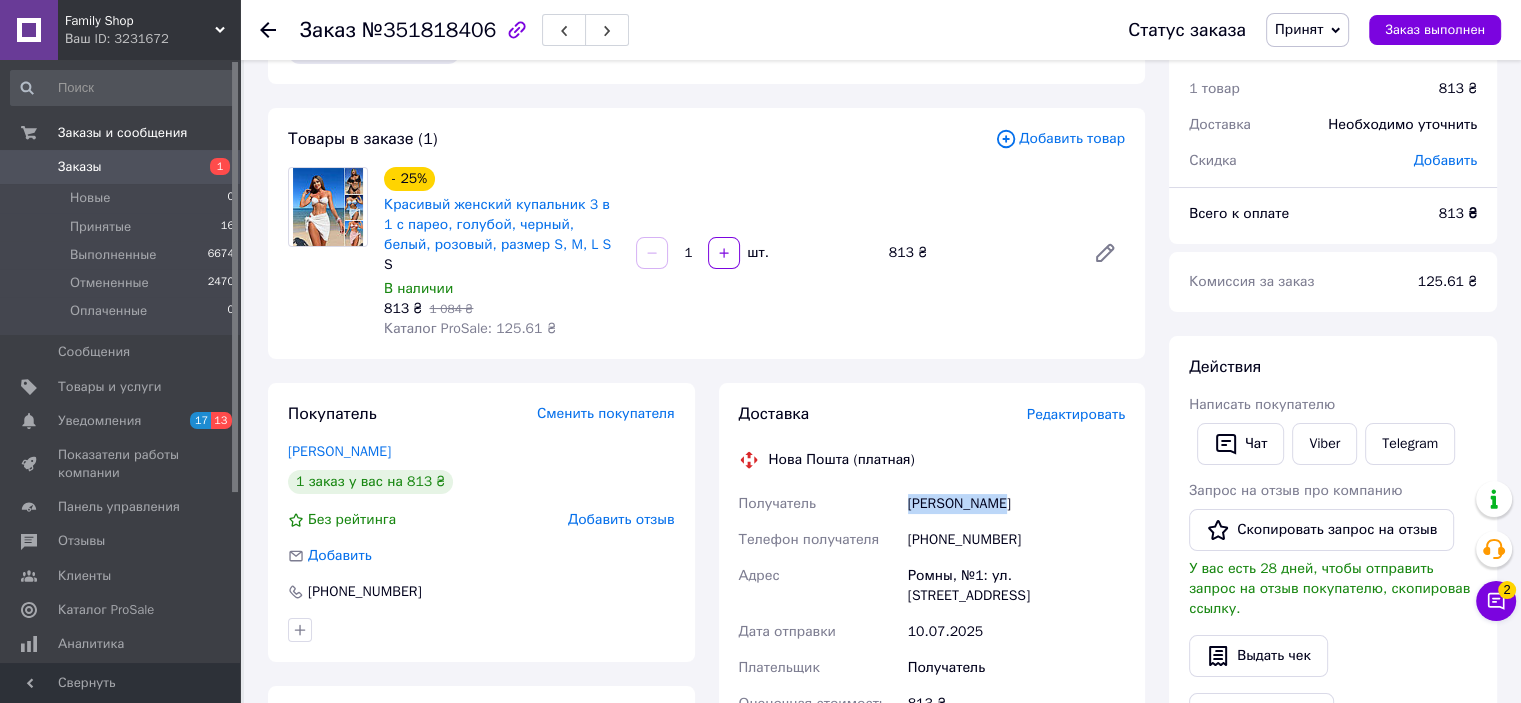 scroll, scrollTop: 100, scrollLeft: 0, axis: vertical 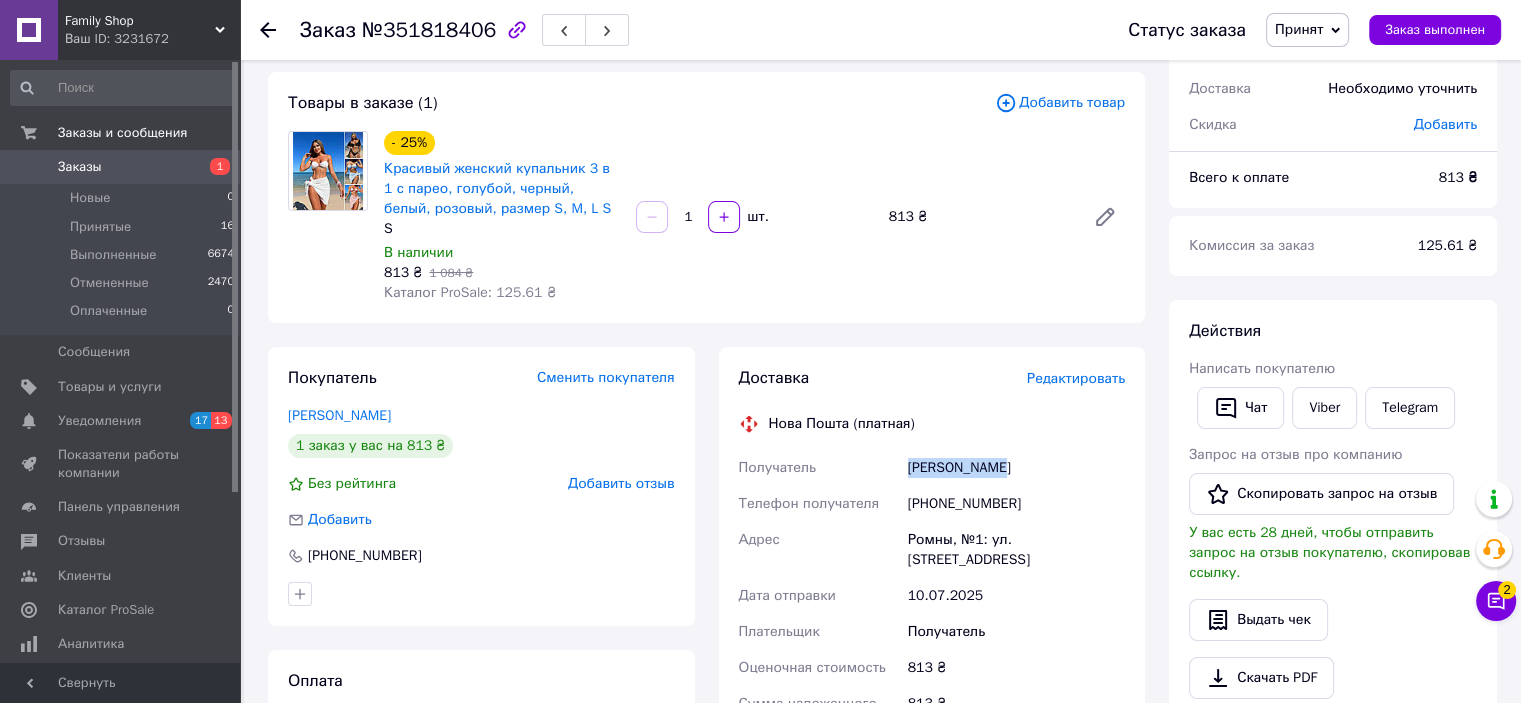 drag, startPoint x: 1037, startPoint y: 470, endPoint x: 944, endPoint y: 473, distance: 93.04838 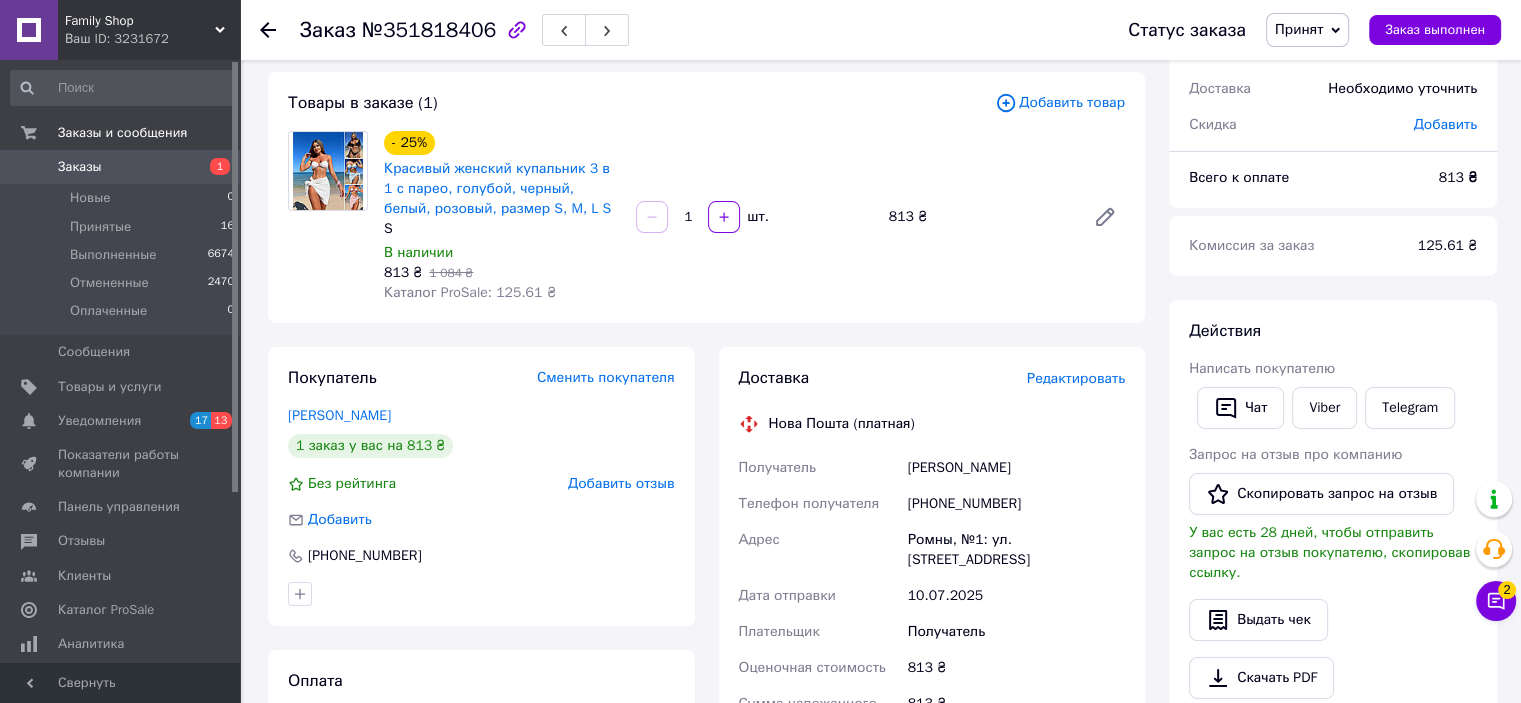 click on "Получатель" at bounding box center (819, 468) 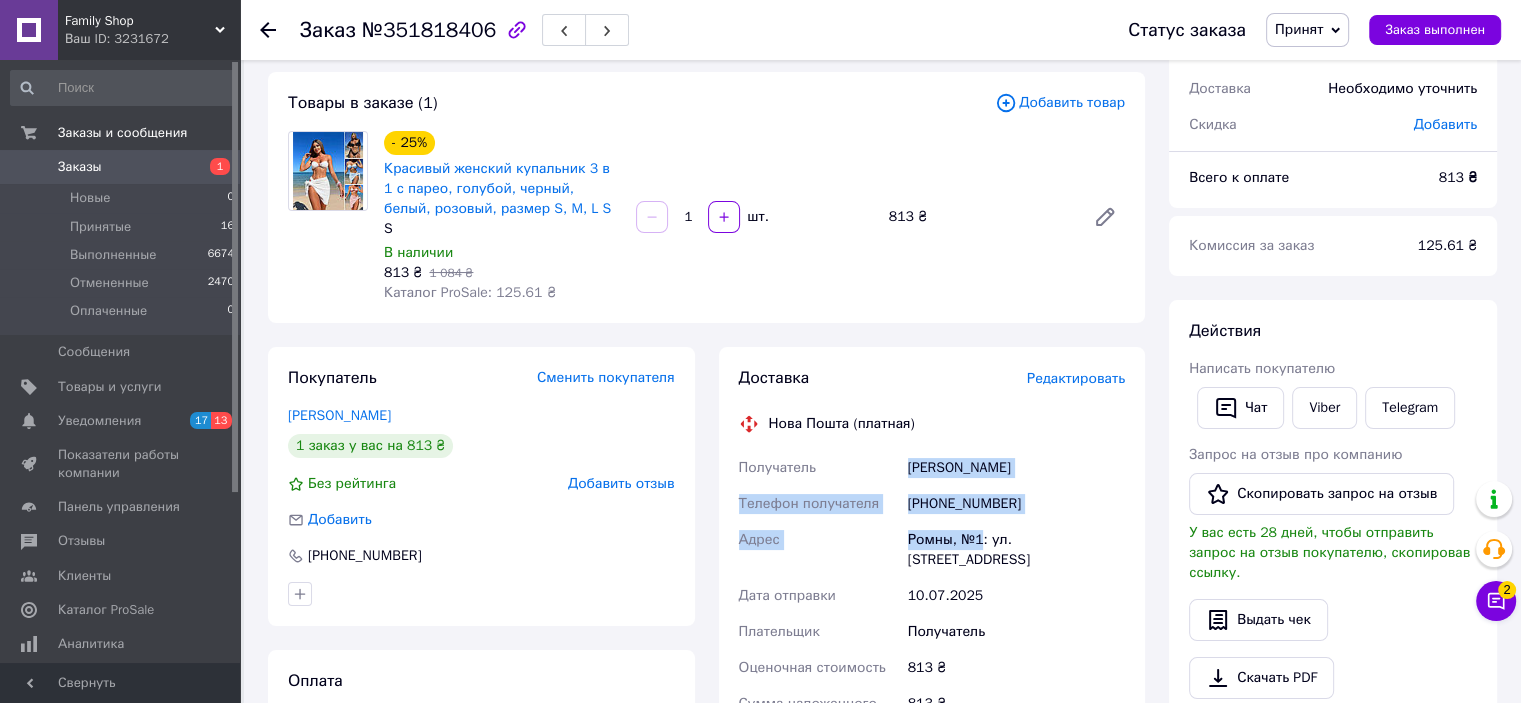 drag, startPoint x: 907, startPoint y: 467, endPoint x: 981, endPoint y: 538, distance: 102.55243 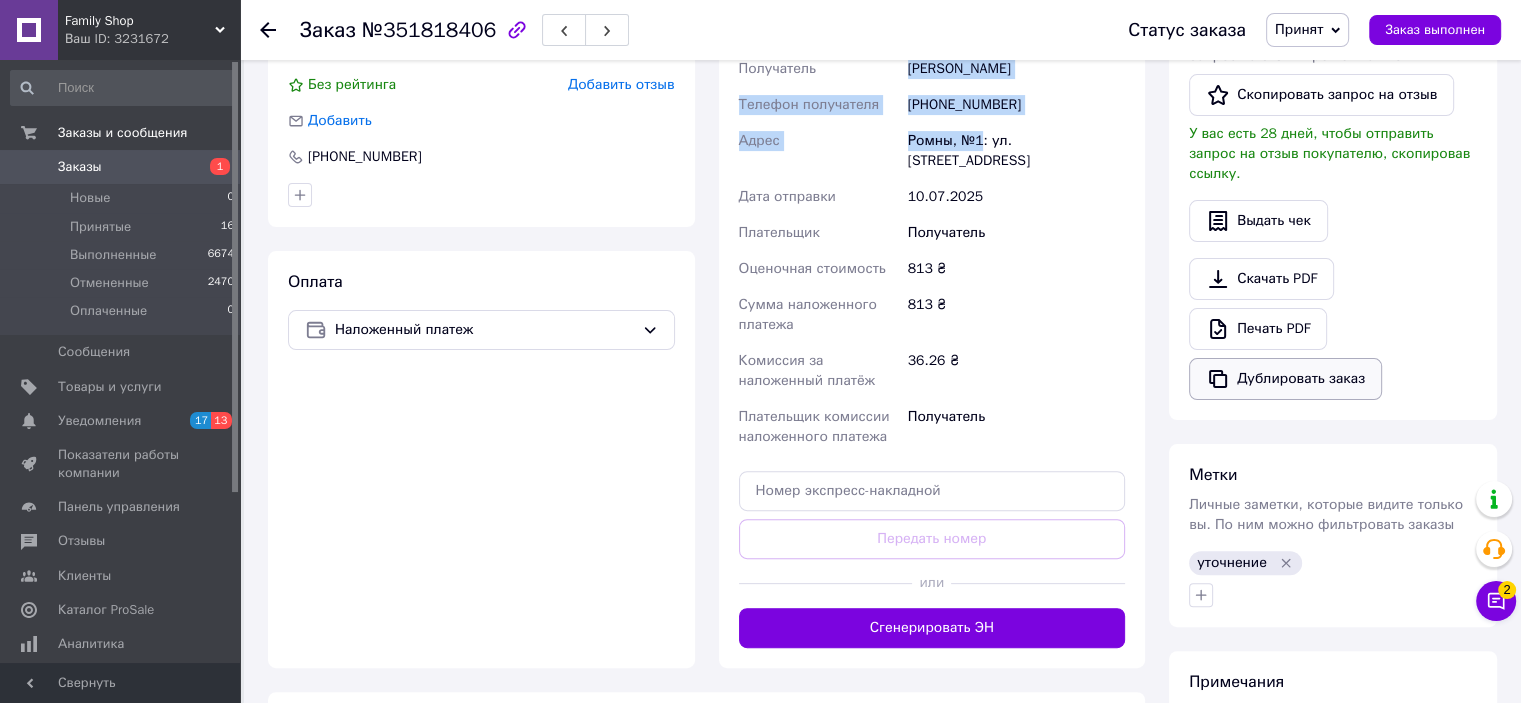 scroll, scrollTop: 500, scrollLeft: 0, axis: vertical 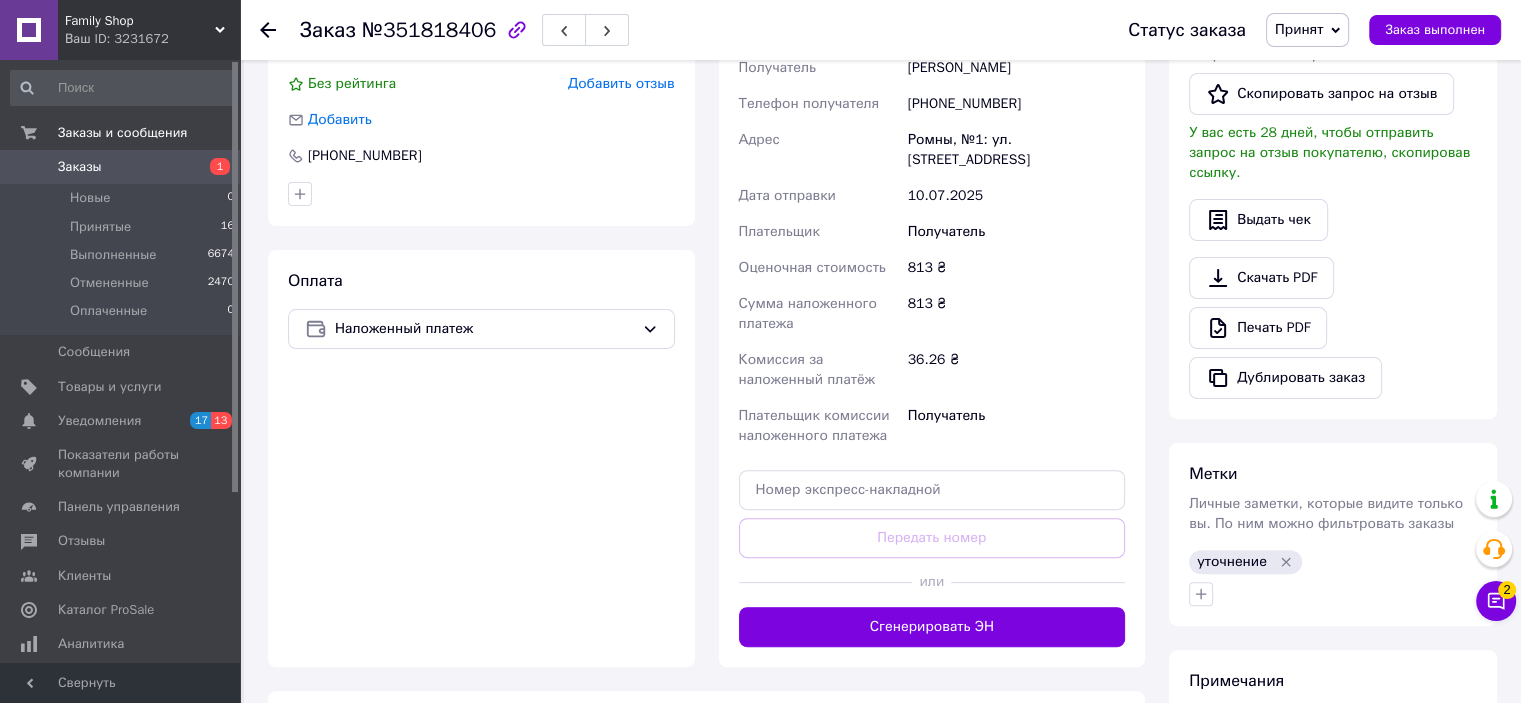 click 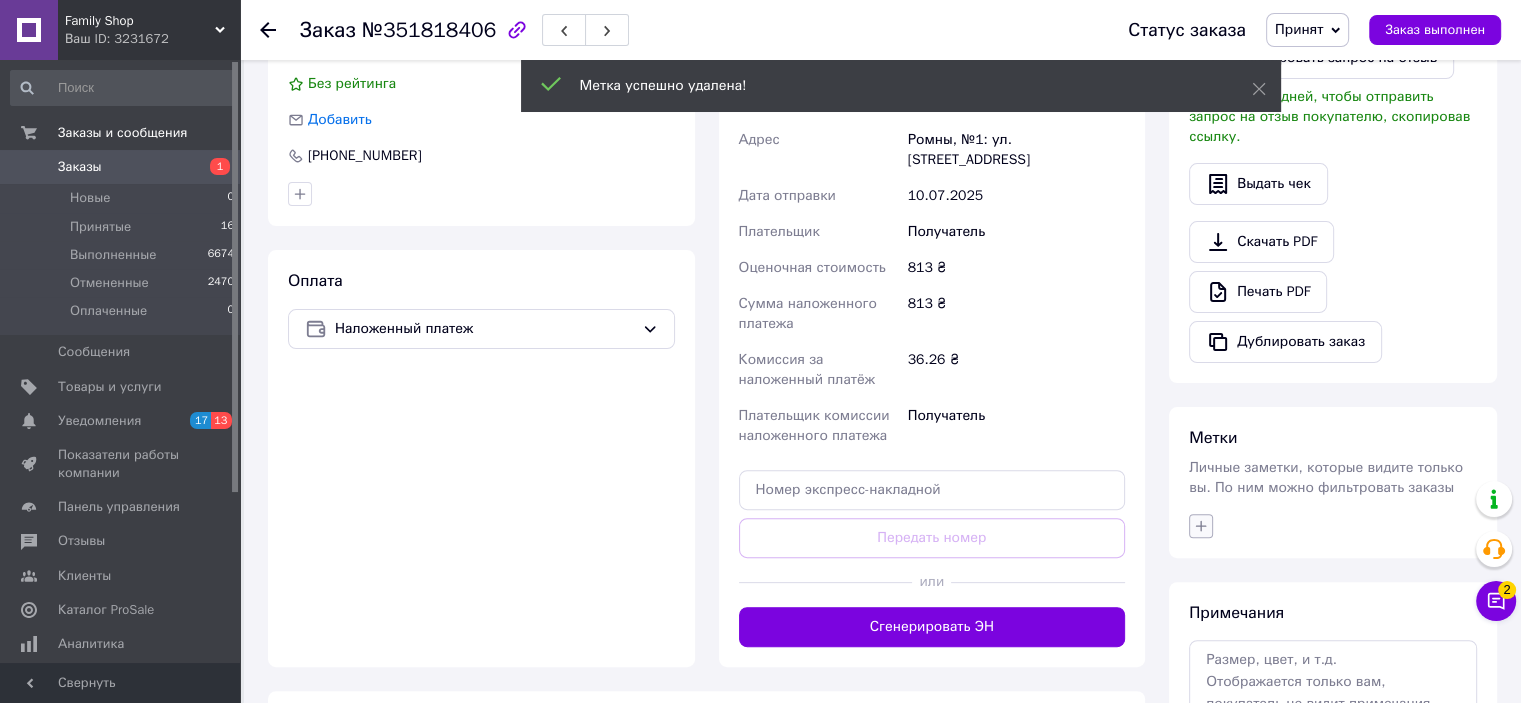 click on "Метки Личные заметки, которые видите только вы. По ним можно фильтровать заказы" at bounding box center [1333, 482] 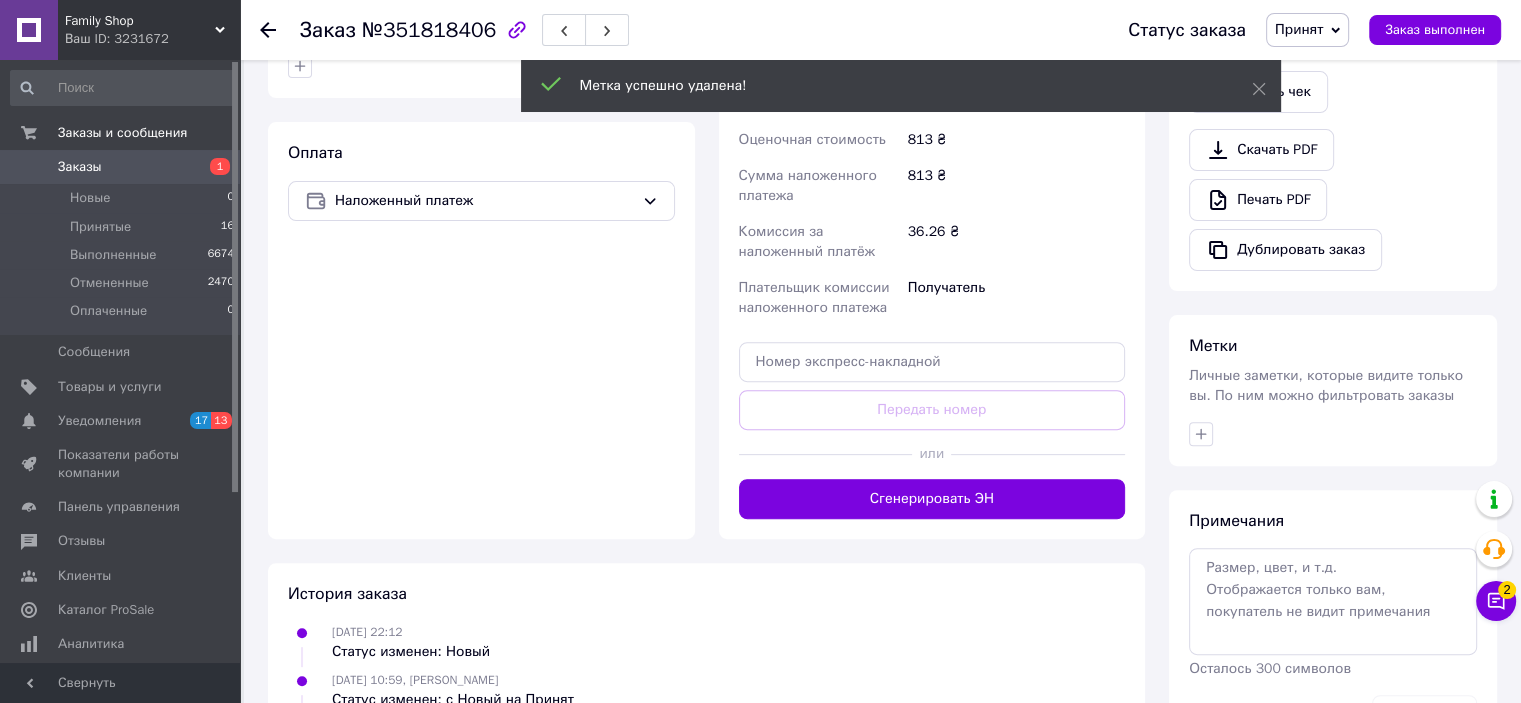 scroll, scrollTop: 700, scrollLeft: 0, axis: vertical 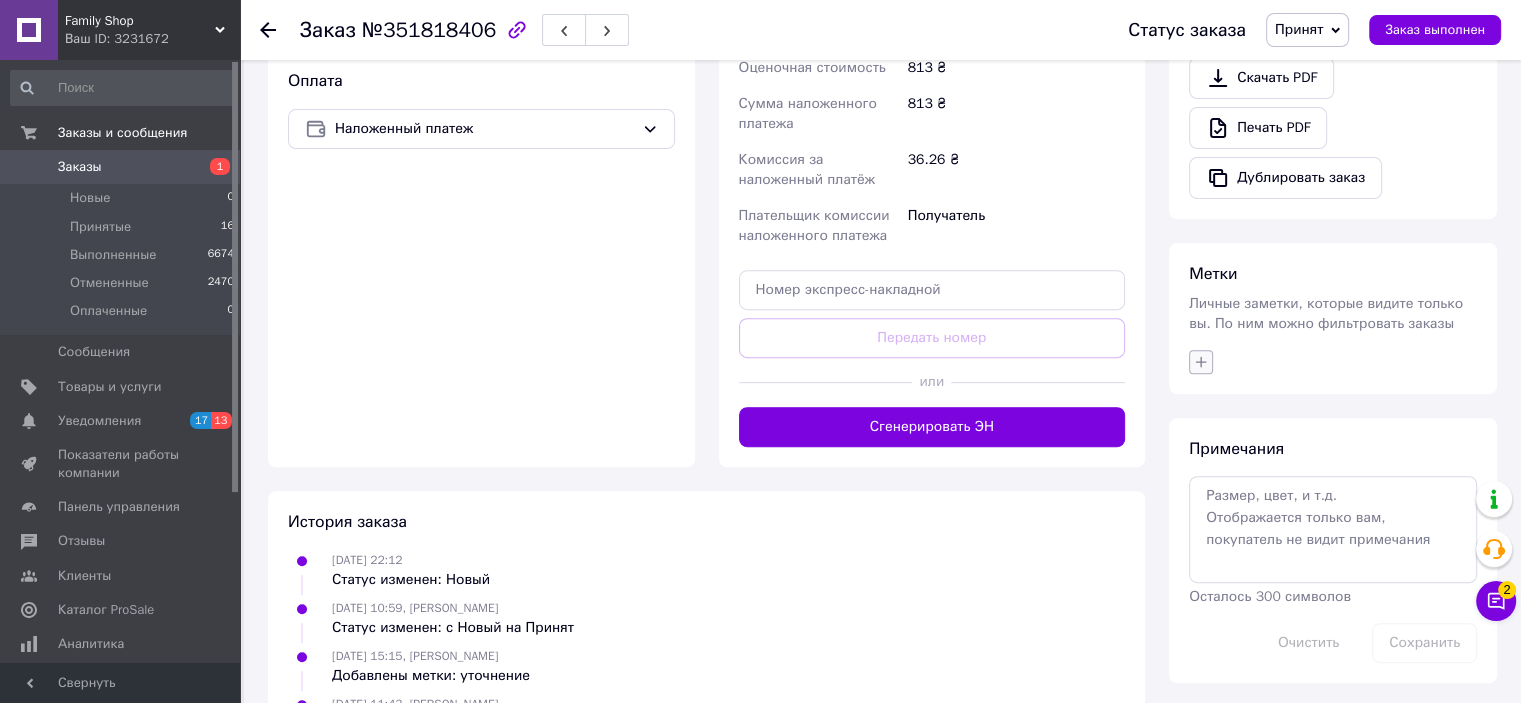 click 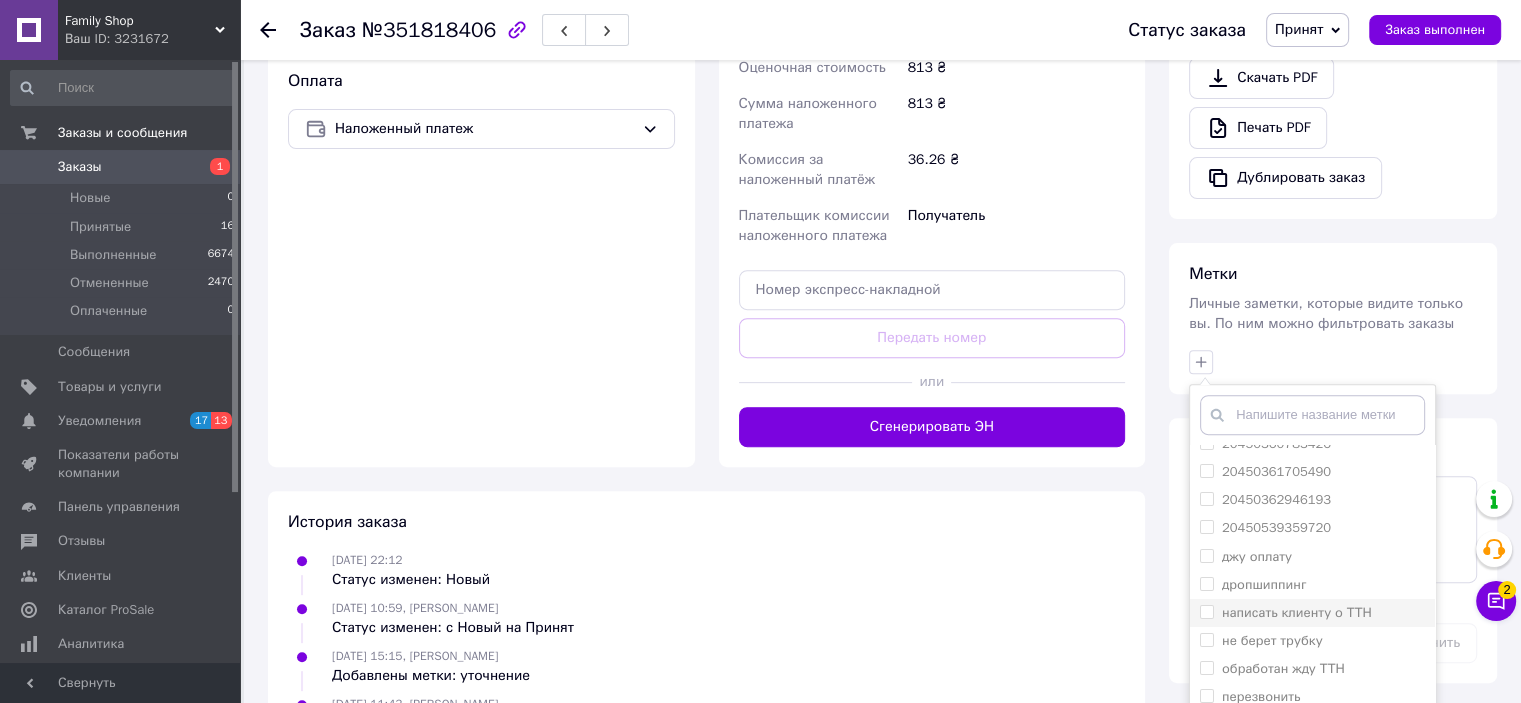 scroll, scrollTop: 66, scrollLeft: 0, axis: vertical 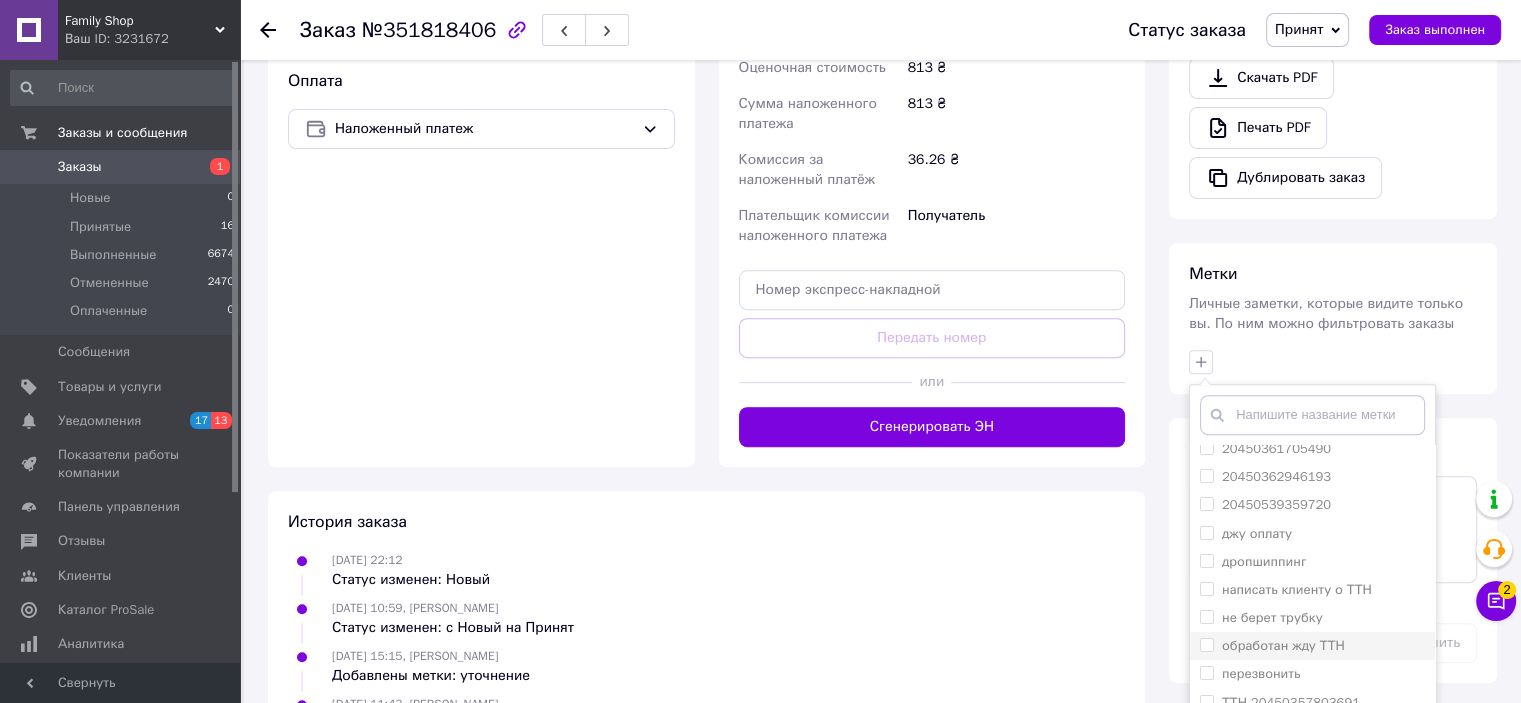 click on "обработан жду ТТН" at bounding box center [1283, 645] 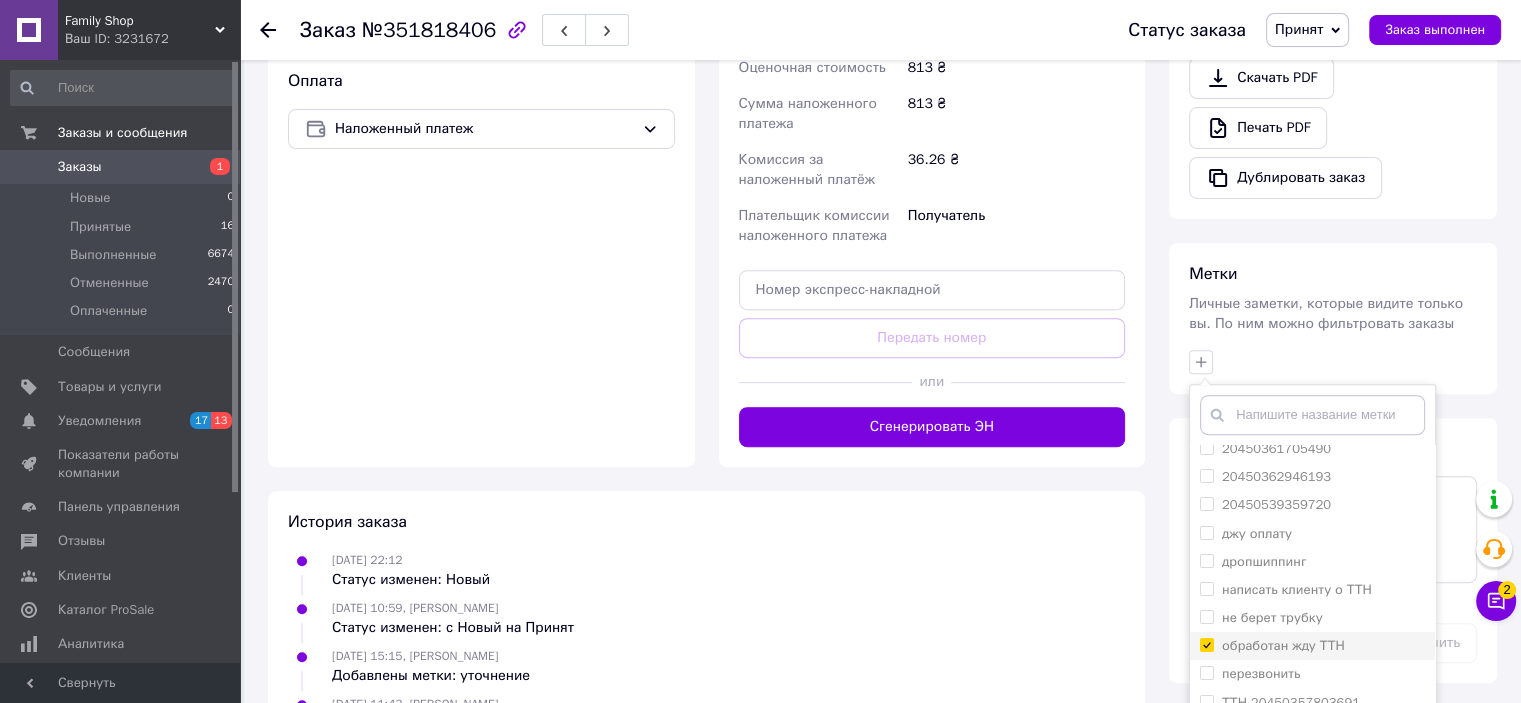 checkbox on "true" 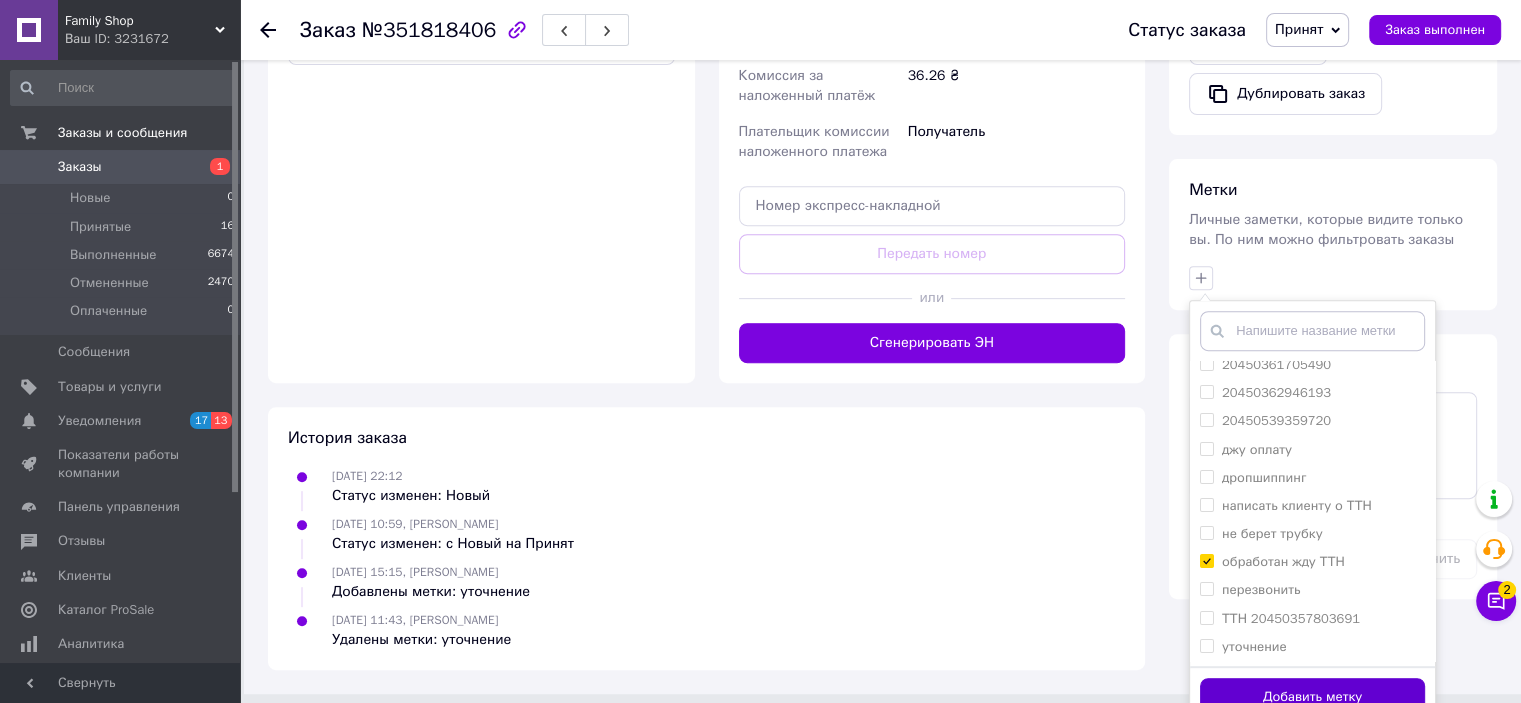 click on "Добавить метку" at bounding box center [1312, 697] 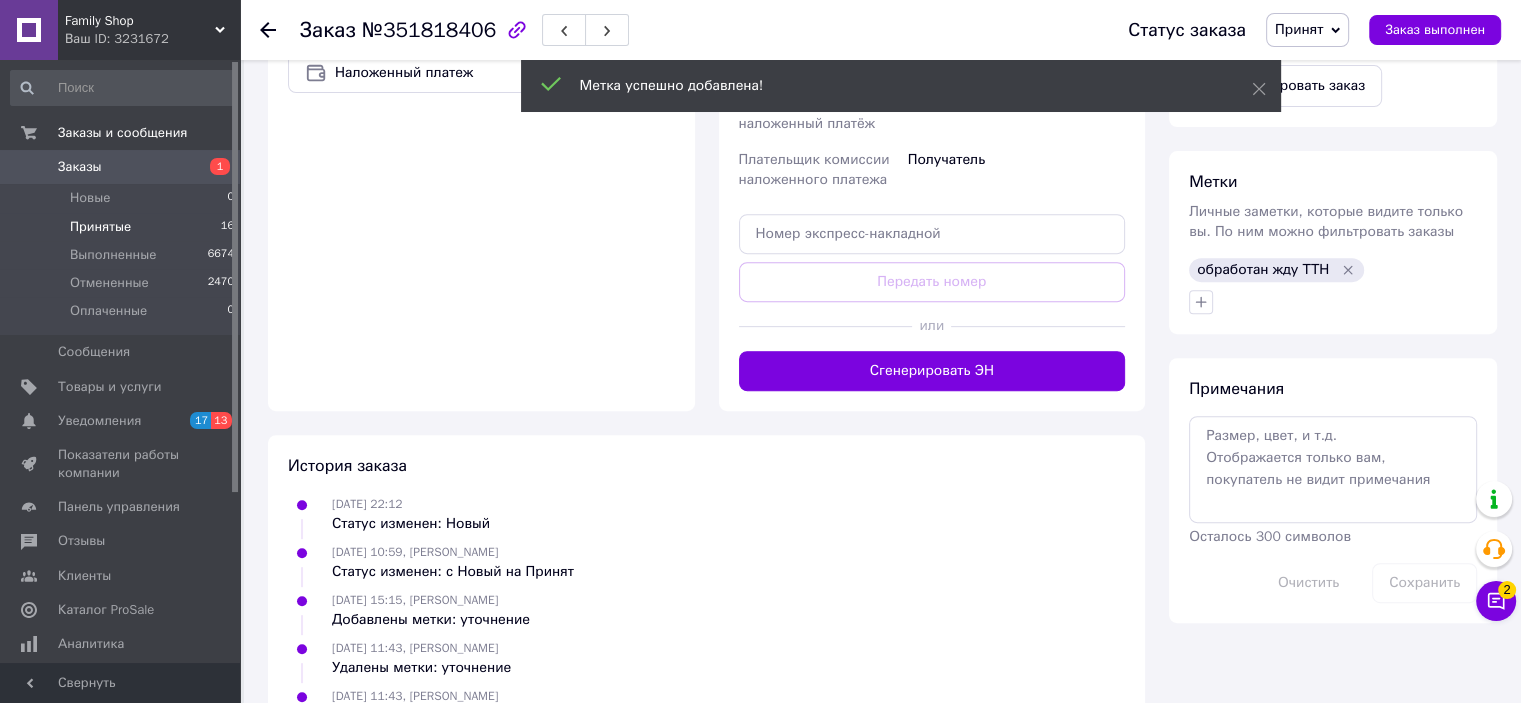scroll, scrollTop: 784, scrollLeft: 0, axis: vertical 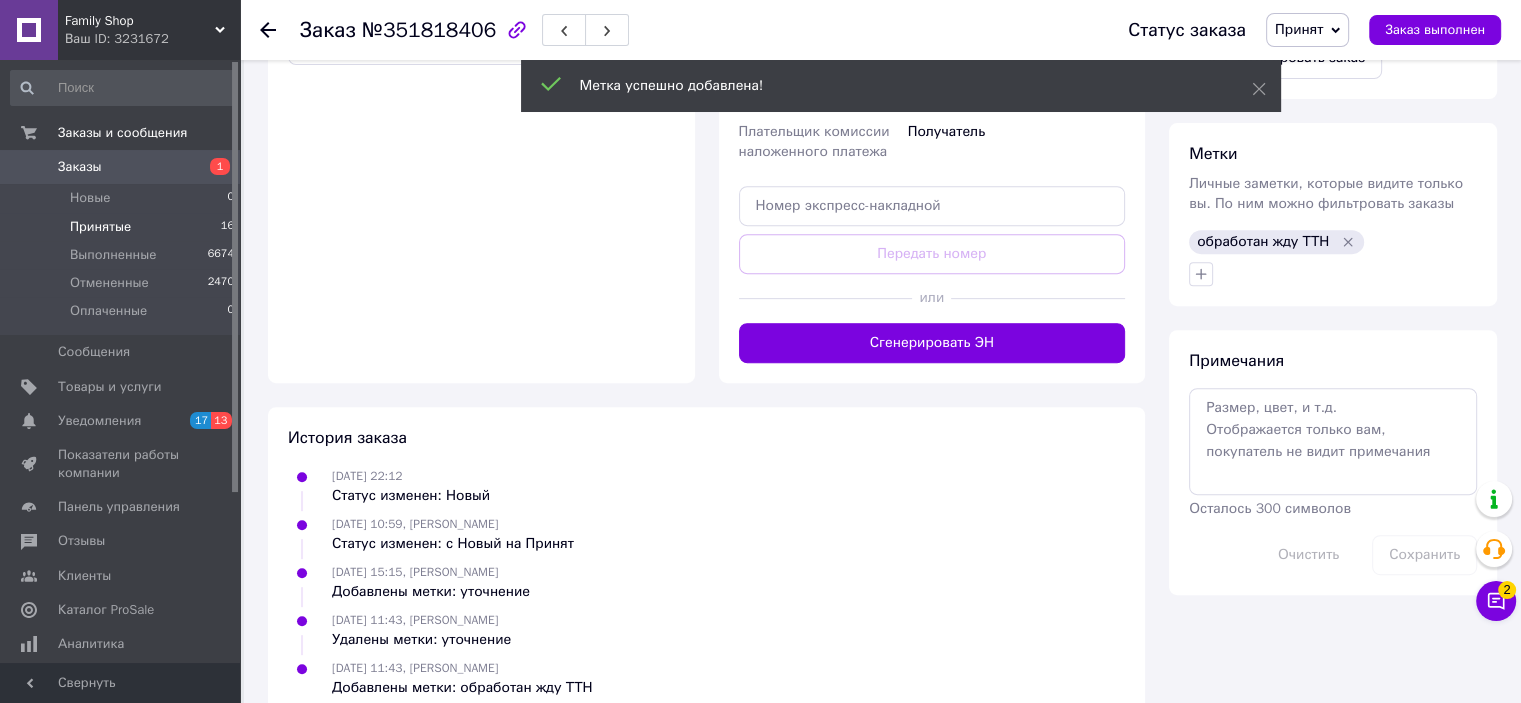 click on "Принятые 16" at bounding box center [123, 227] 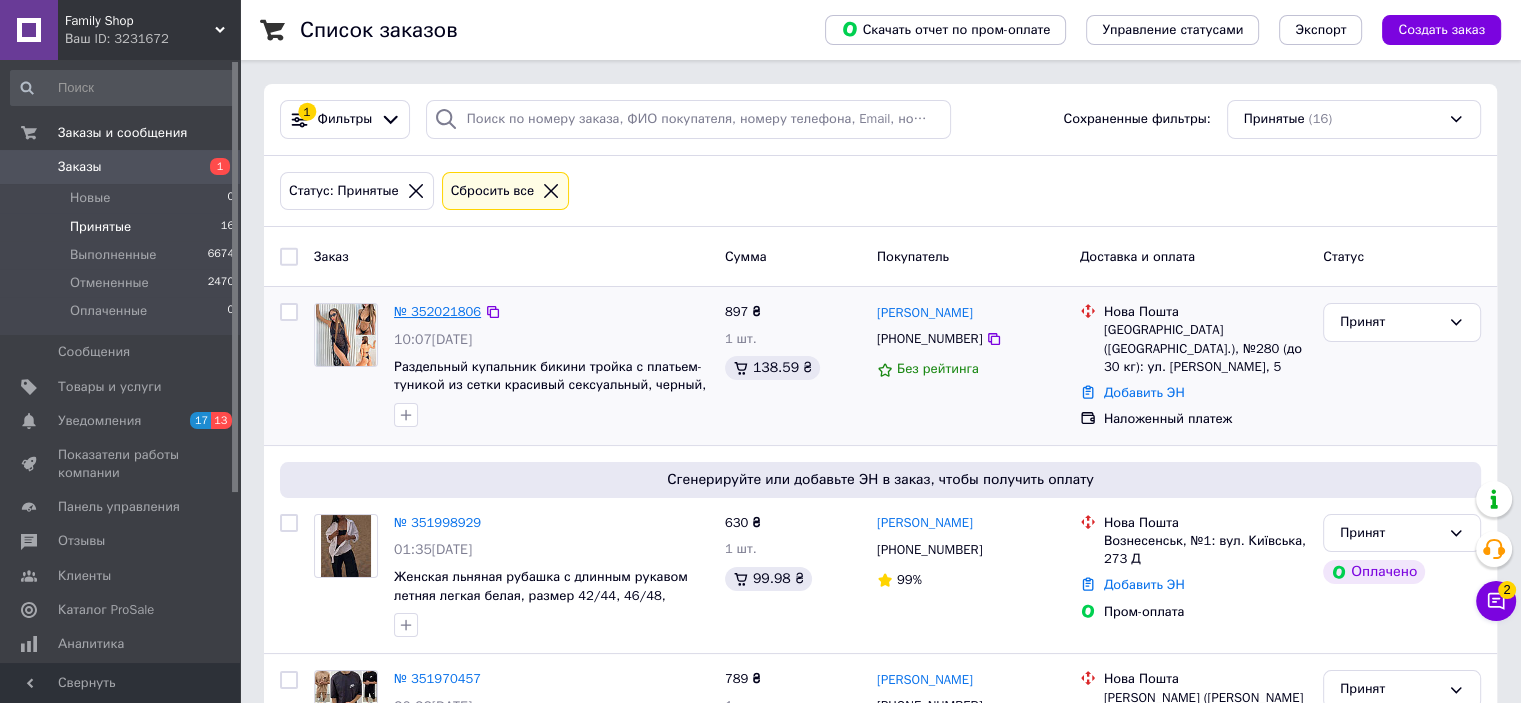 click on "№ 352021806" at bounding box center [437, 311] 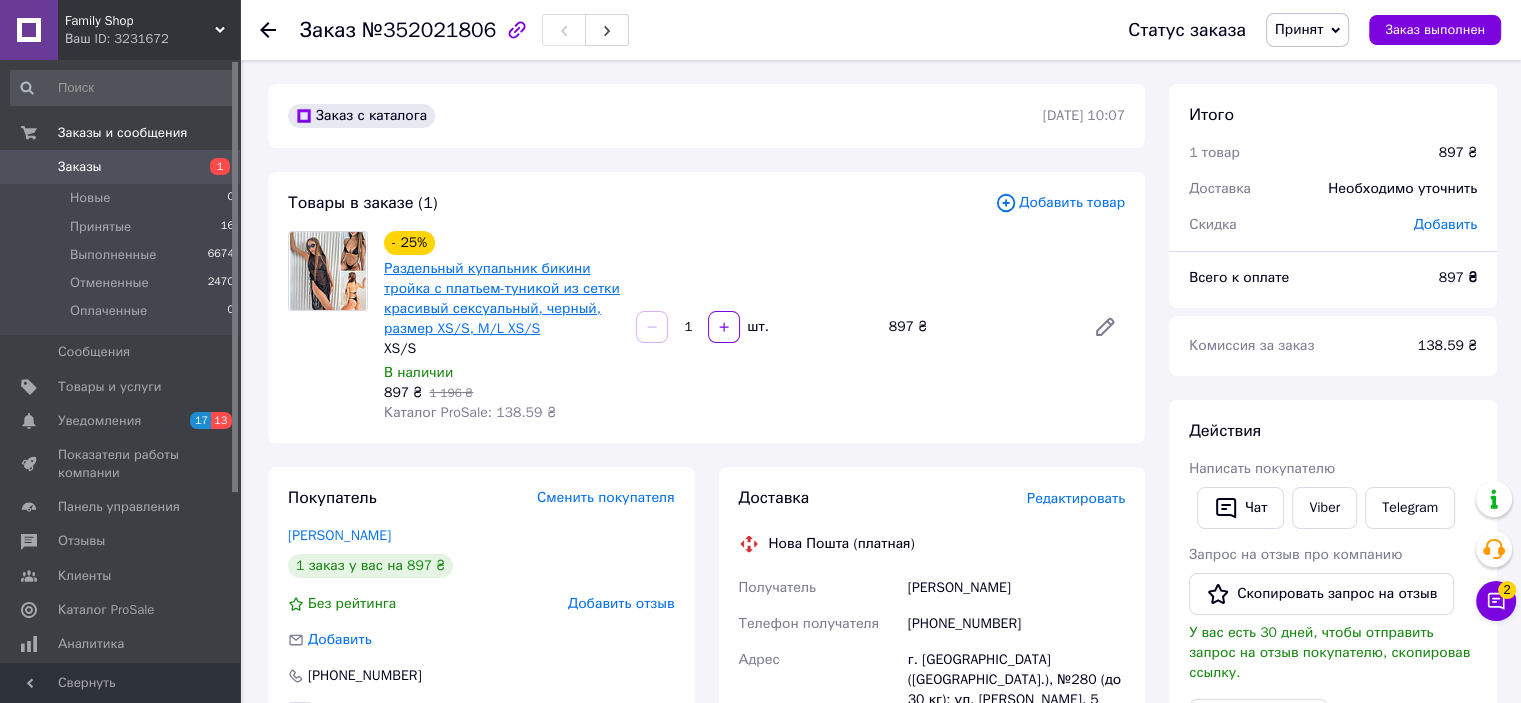 click on "Раздельный купальник бикини тройка с платьем-туникой из сетки красивый сексуальный, черный, размер XS/S, M/L XS/S" at bounding box center [502, 298] 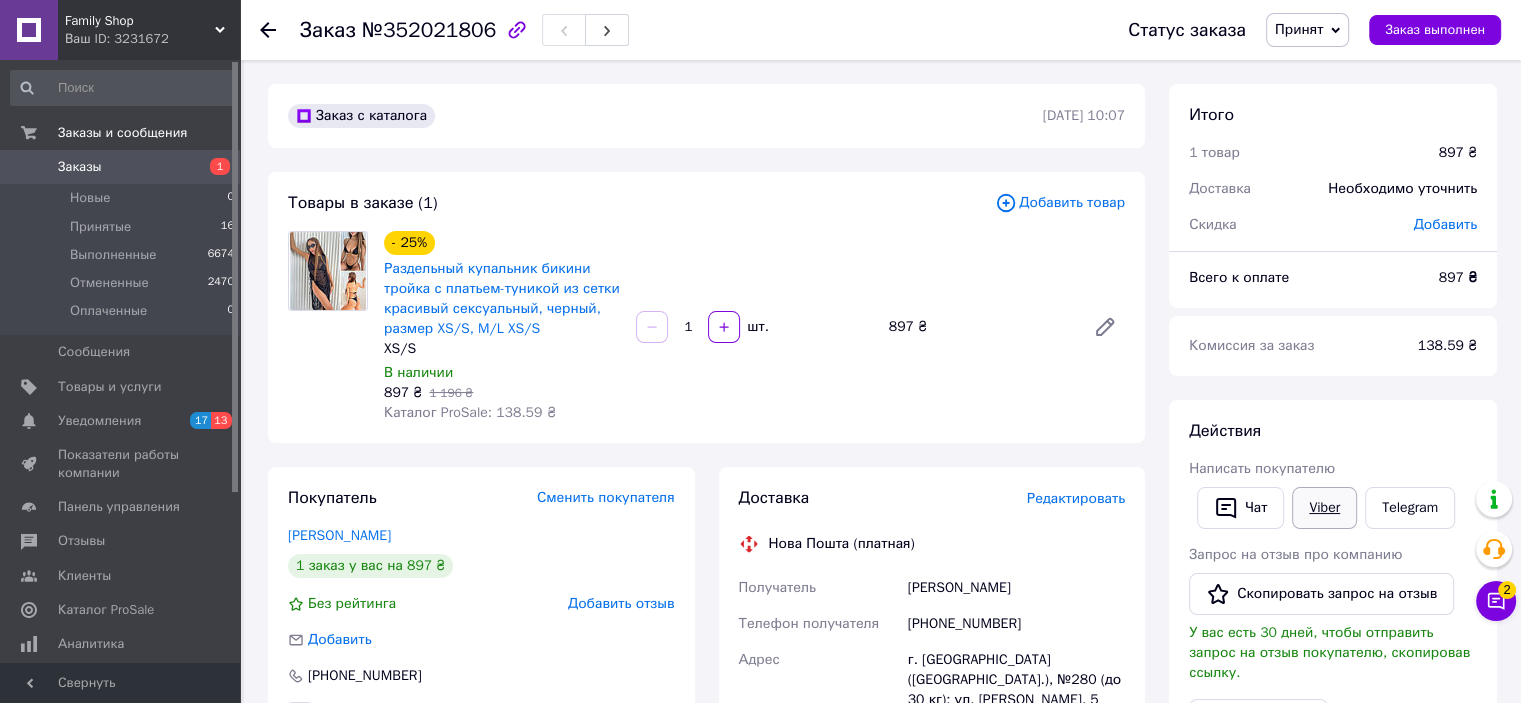 click on "Viber" at bounding box center (1324, 508) 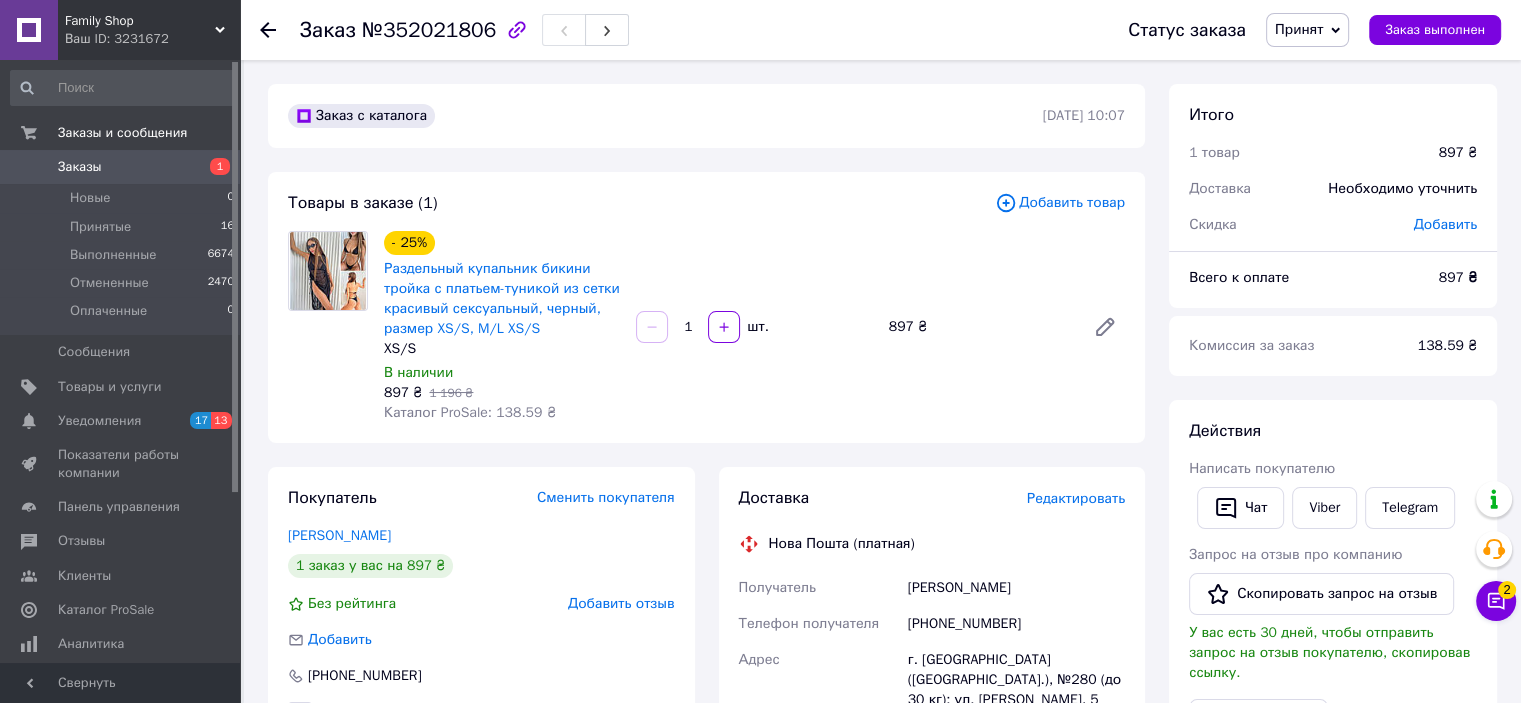 click on "Покупатель Сменить покупателя [PERSON_NAME] 1 заказ у вас на 897 ₴ Без рейтинга   Добавить отзыв Добавить [PHONE_NUMBER] Оплата Наложенный платеж" at bounding box center (481, 837) 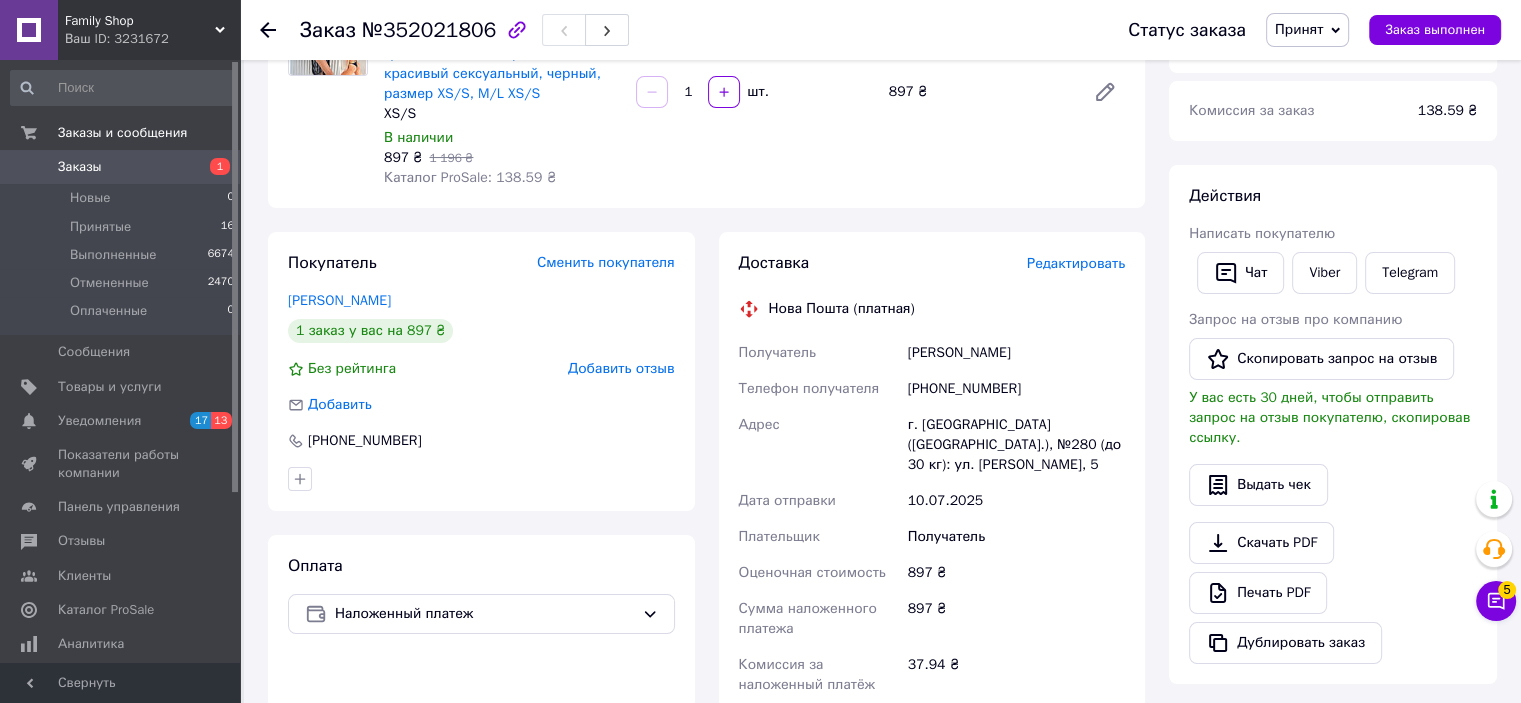 scroll, scrollTop: 400, scrollLeft: 0, axis: vertical 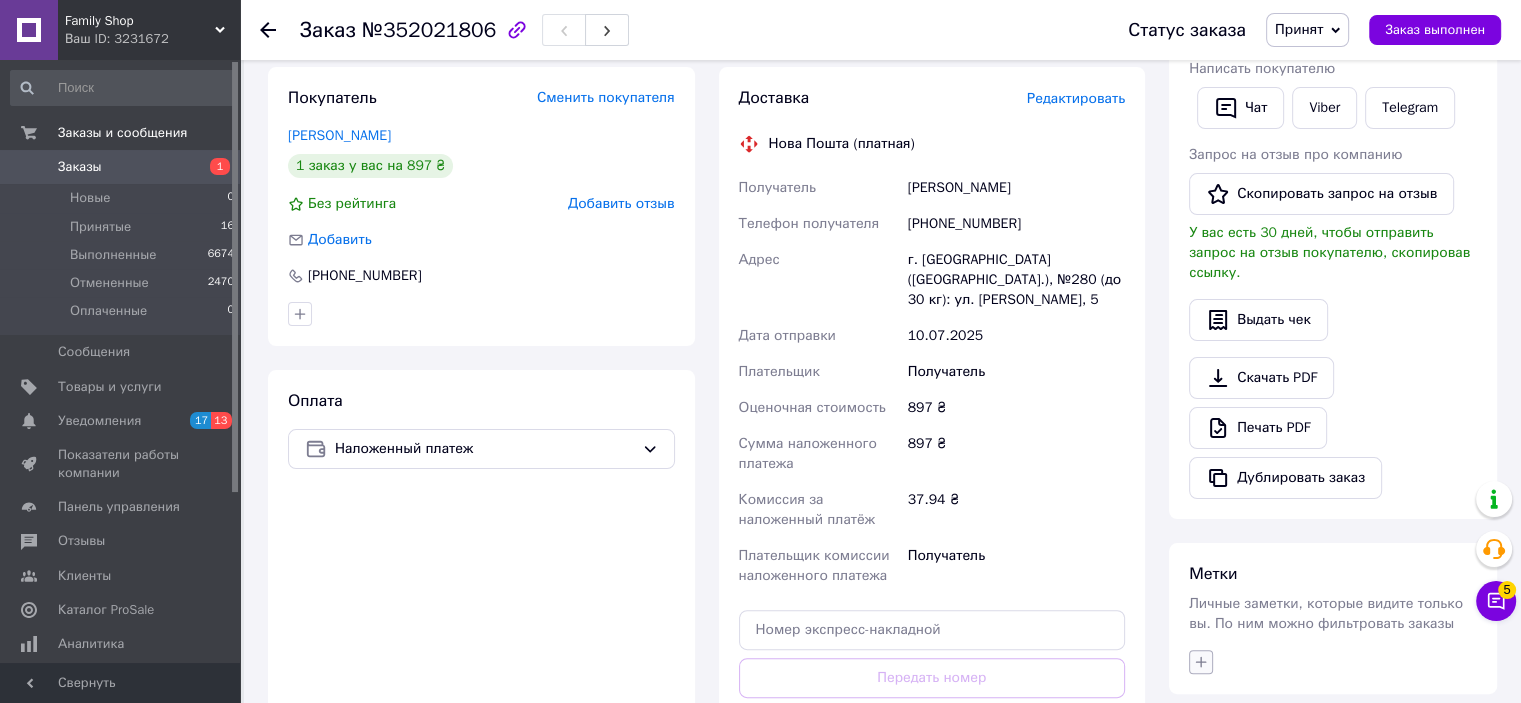 click 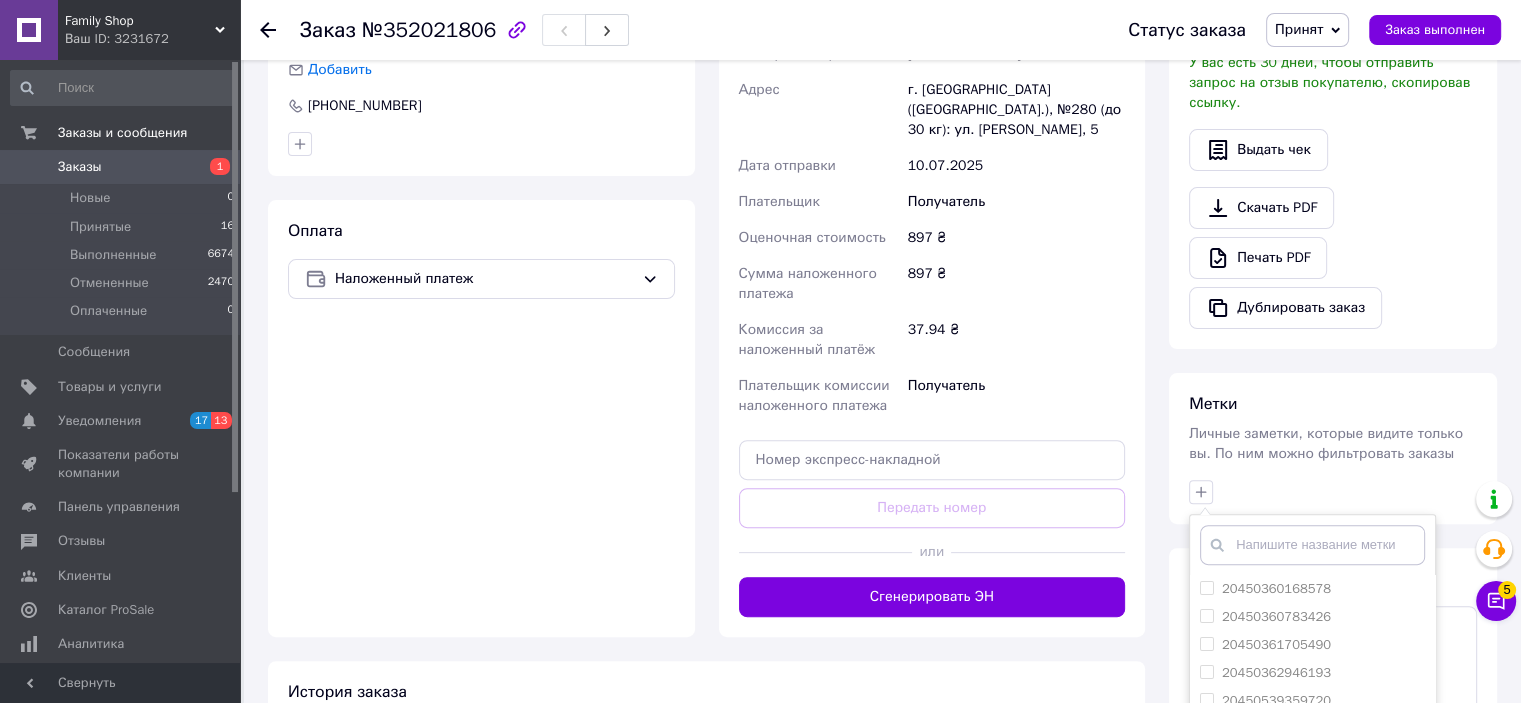 scroll, scrollTop: 784, scrollLeft: 0, axis: vertical 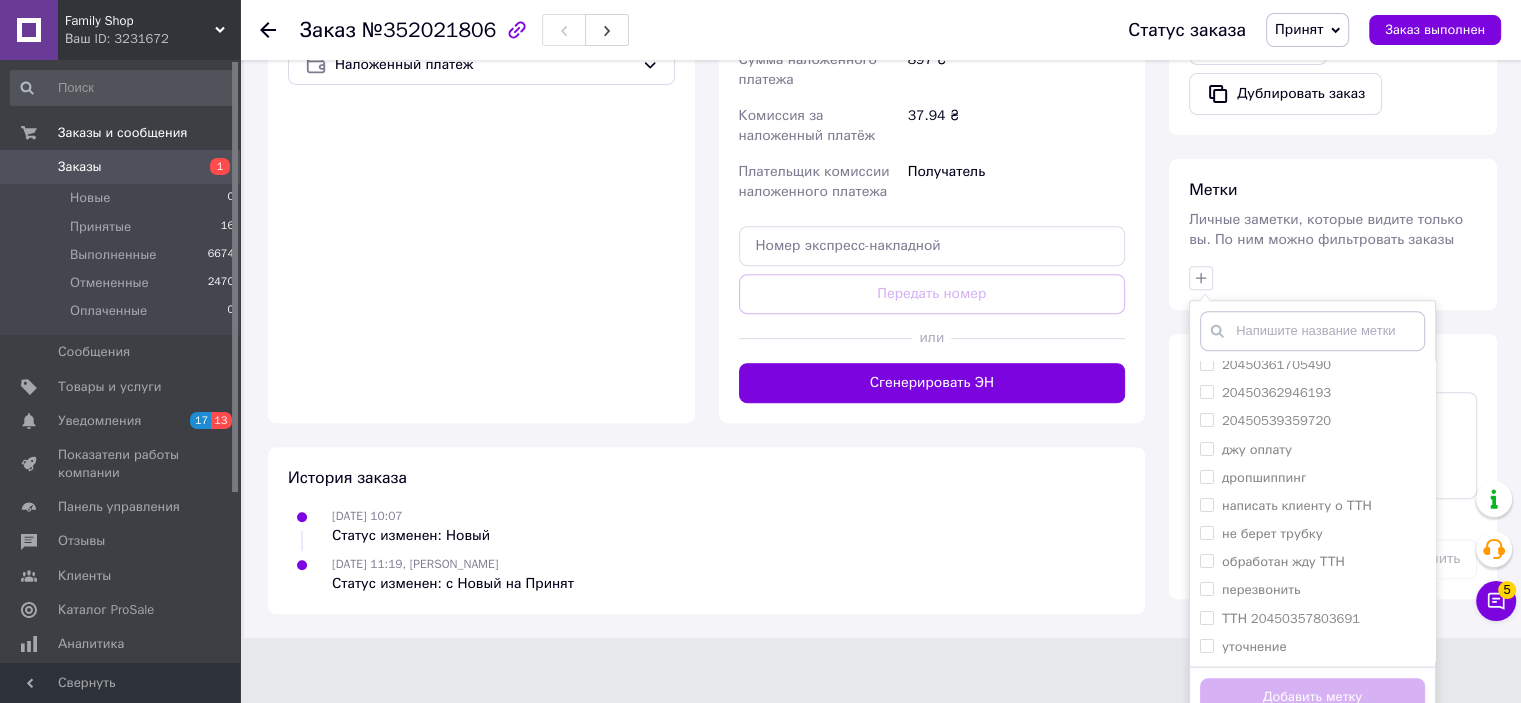 drag, startPoint x: 1268, startPoint y: 621, endPoint x: 1281, endPoint y: 655, distance: 36.40055 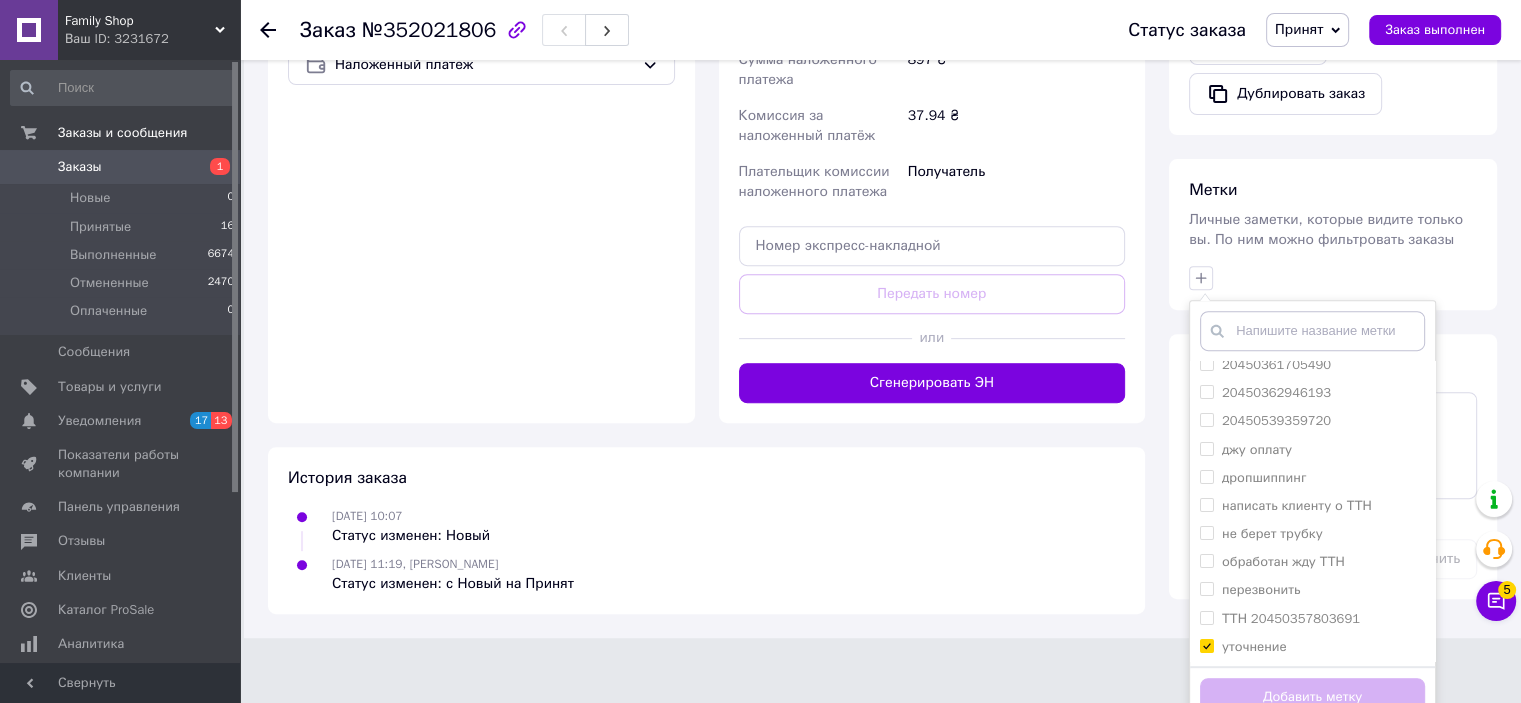 checkbox on "true" 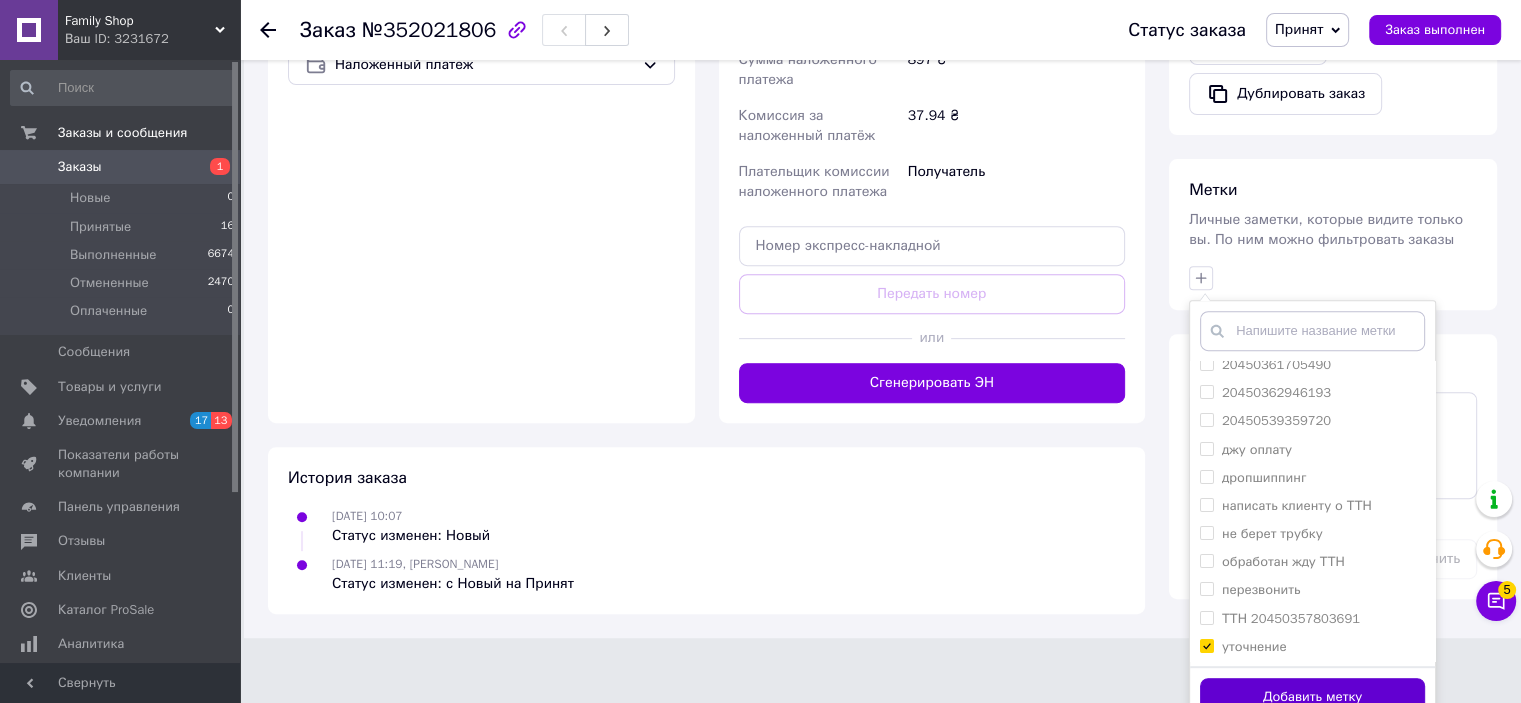 click on "Добавить метку" at bounding box center [1312, 697] 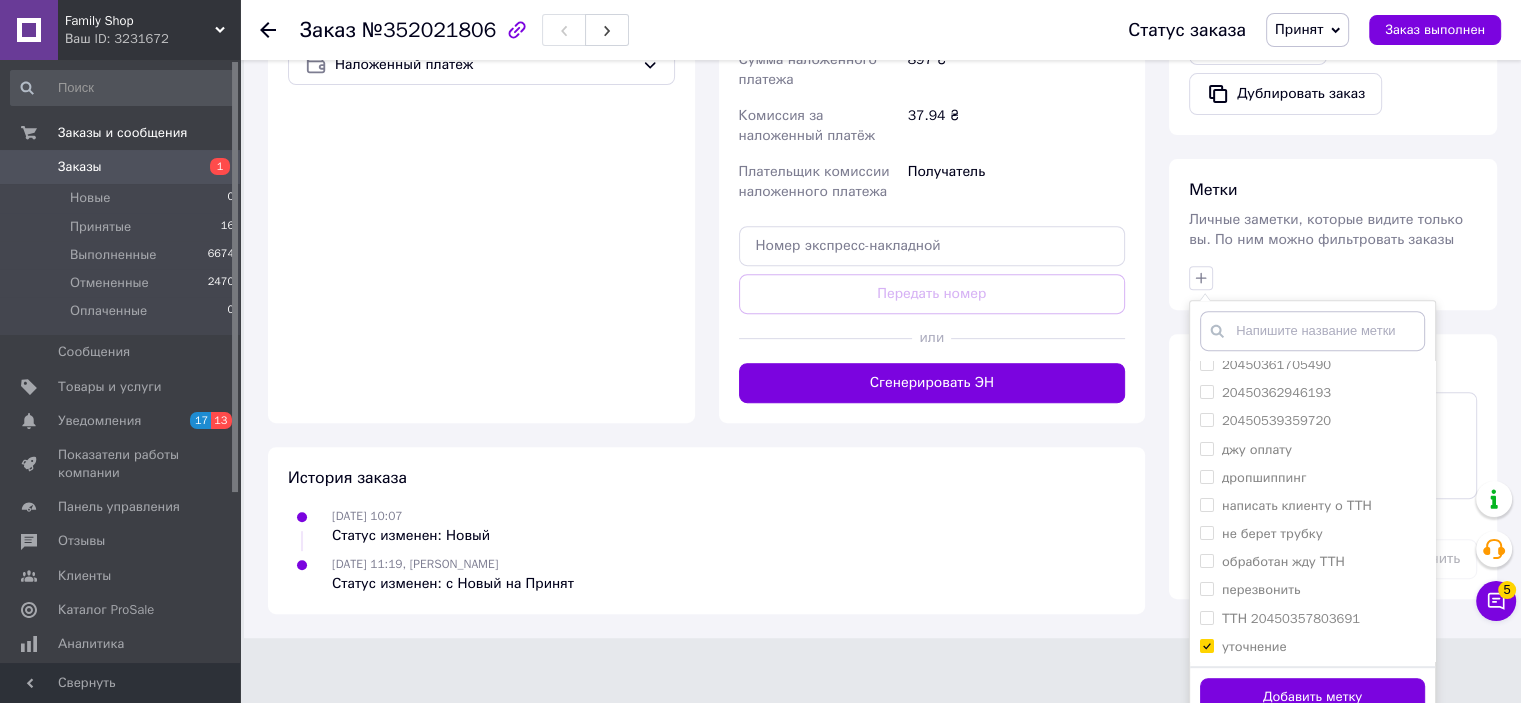 scroll, scrollTop: 699, scrollLeft: 0, axis: vertical 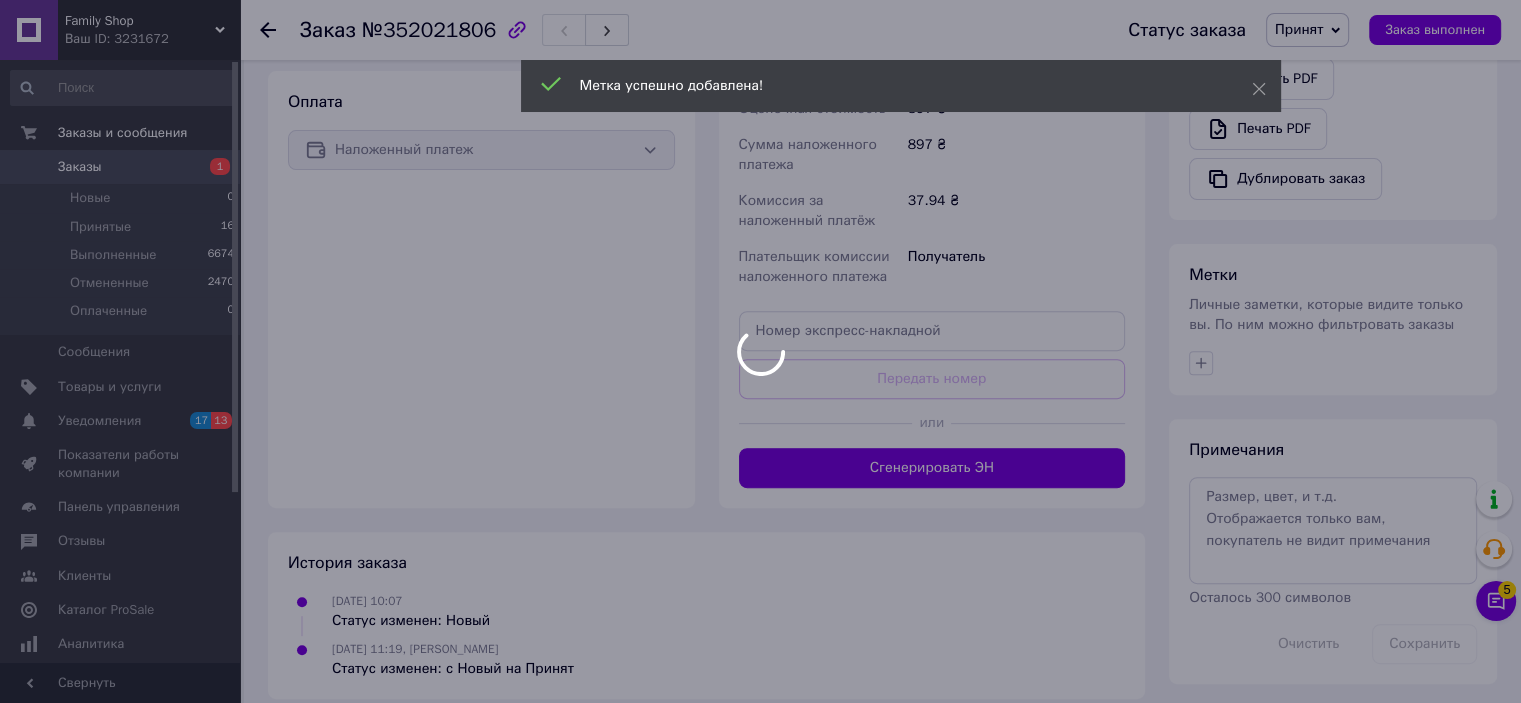 click at bounding box center [760, 351] 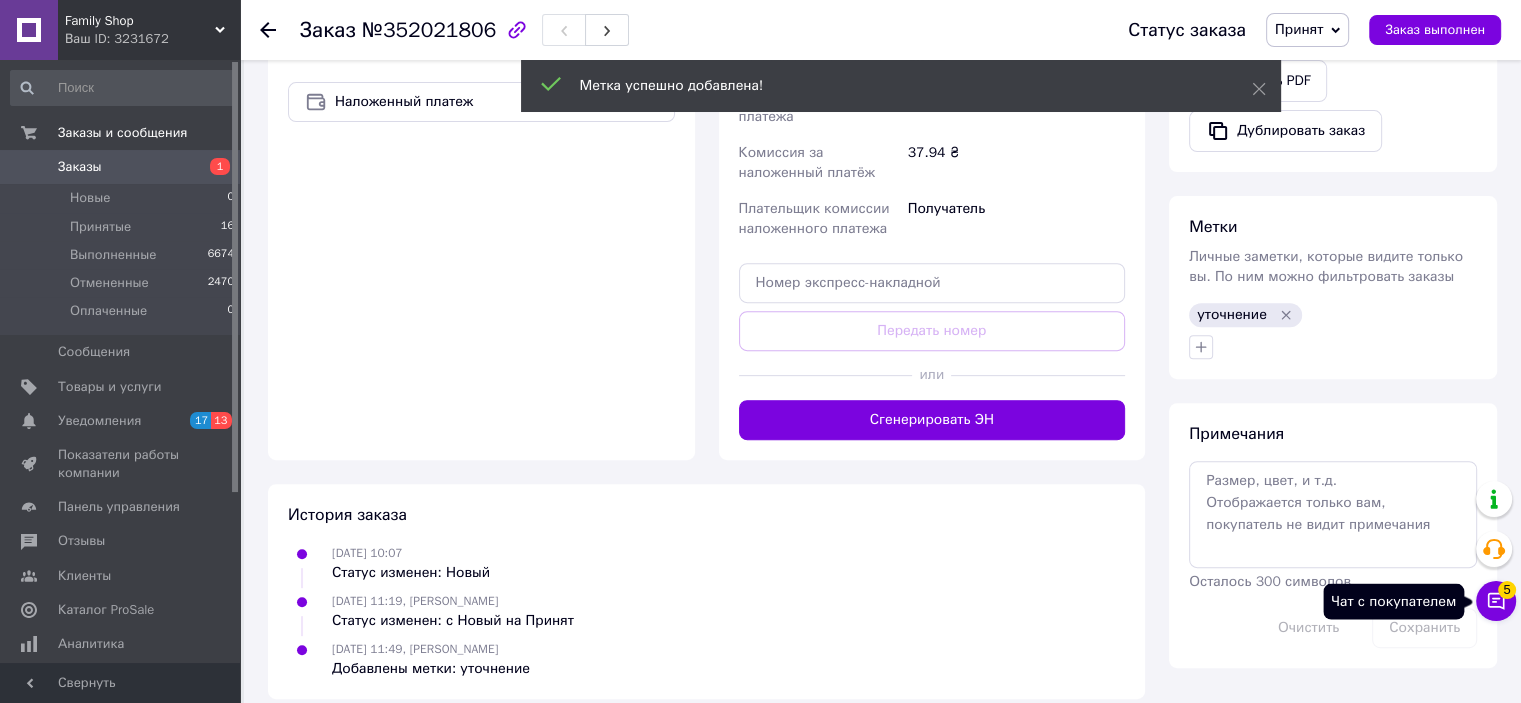click 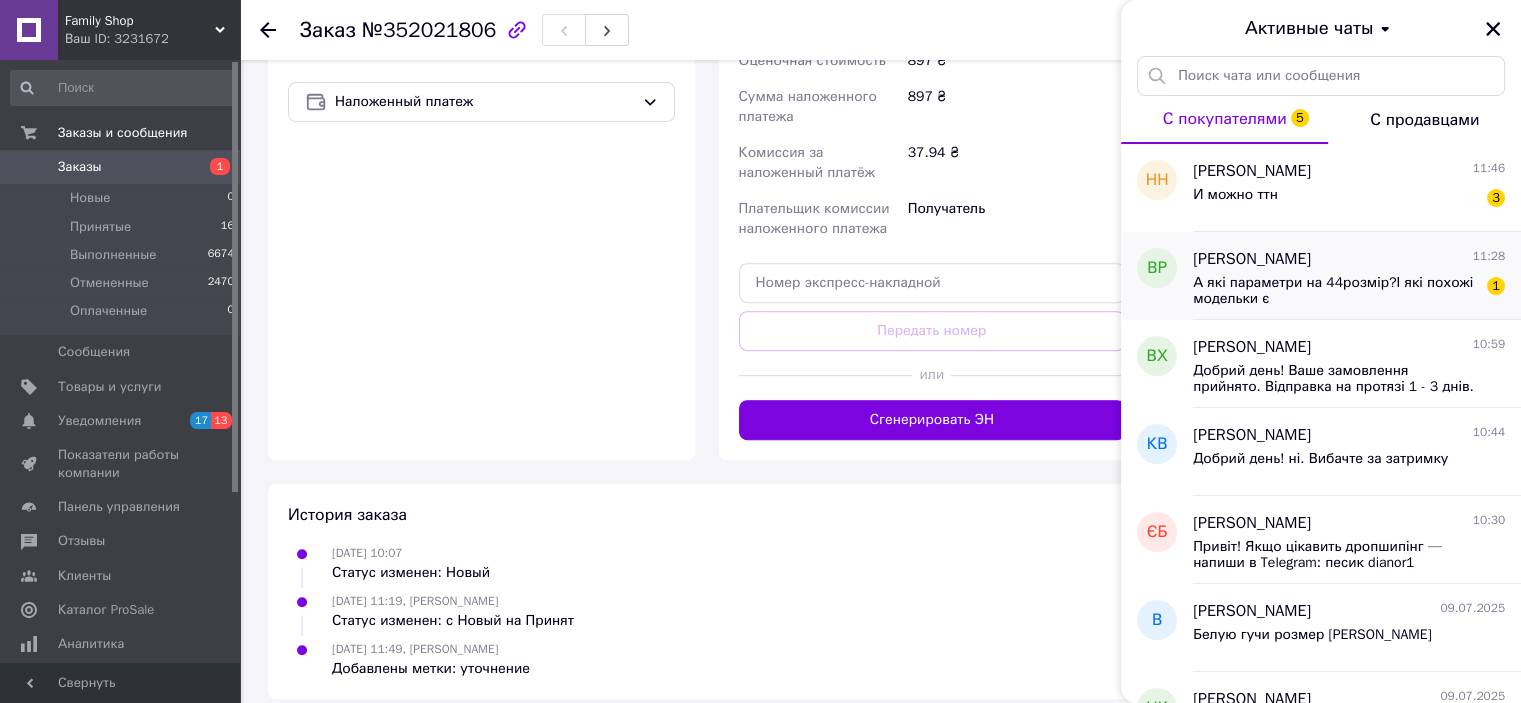 click on "А які параметри на 44розмір?І які похожі модельки є" at bounding box center [1335, 291] 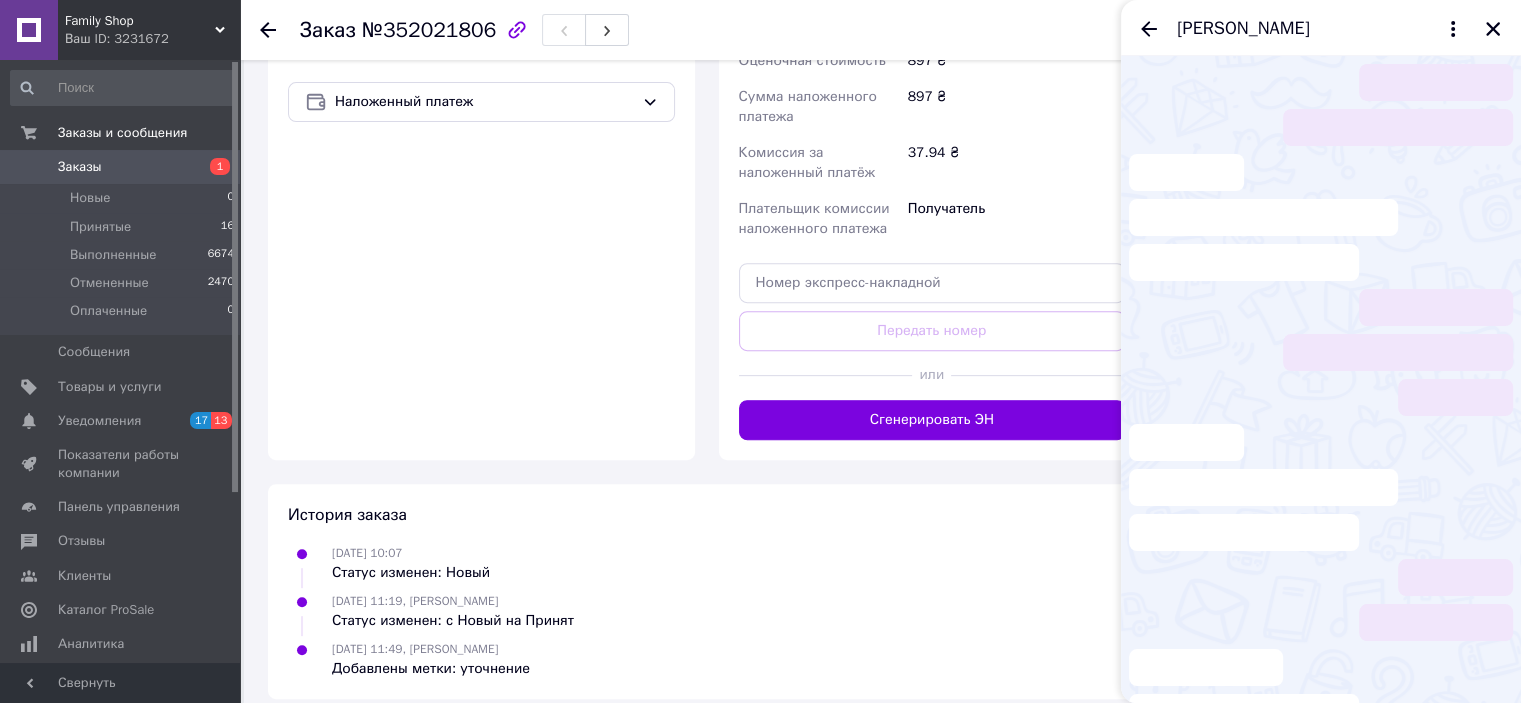 scroll, scrollTop: 115, scrollLeft: 0, axis: vertical 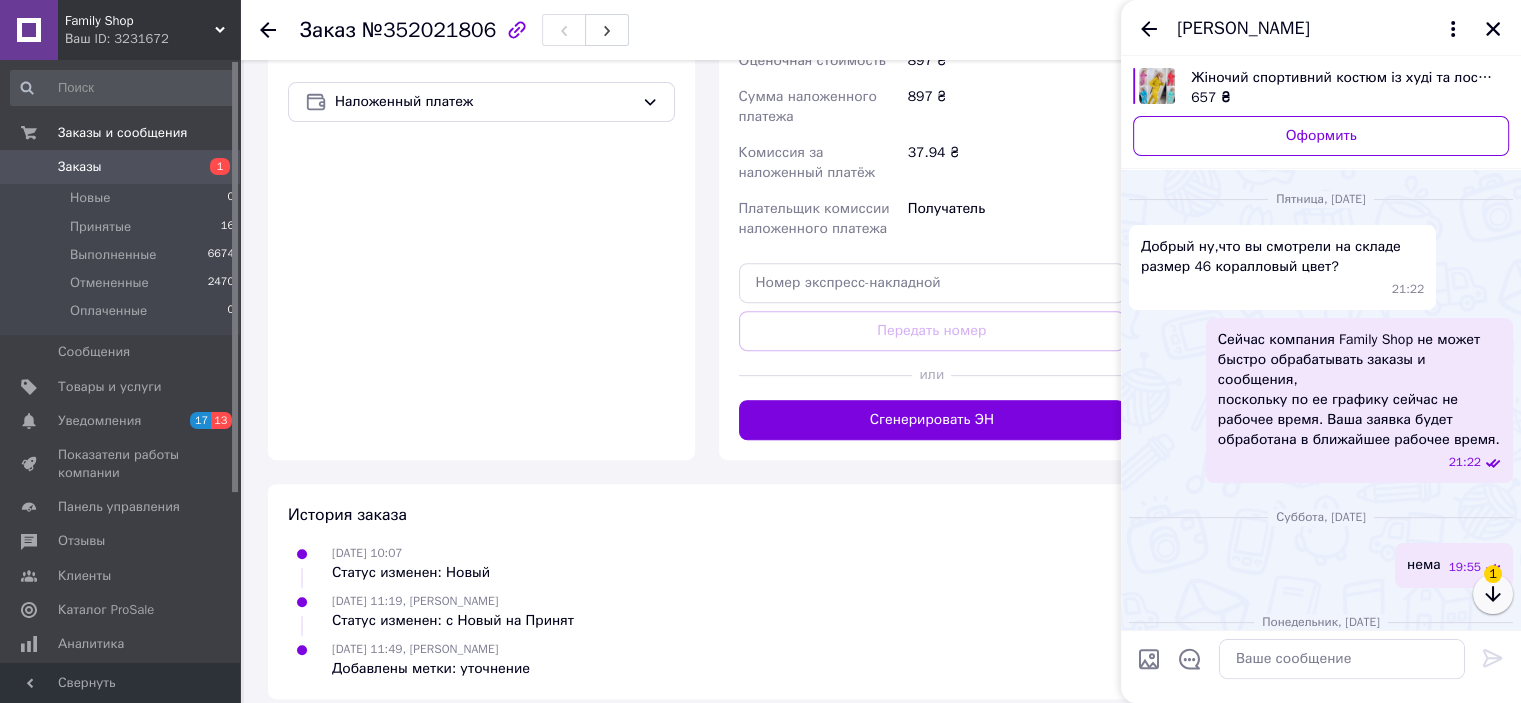 click 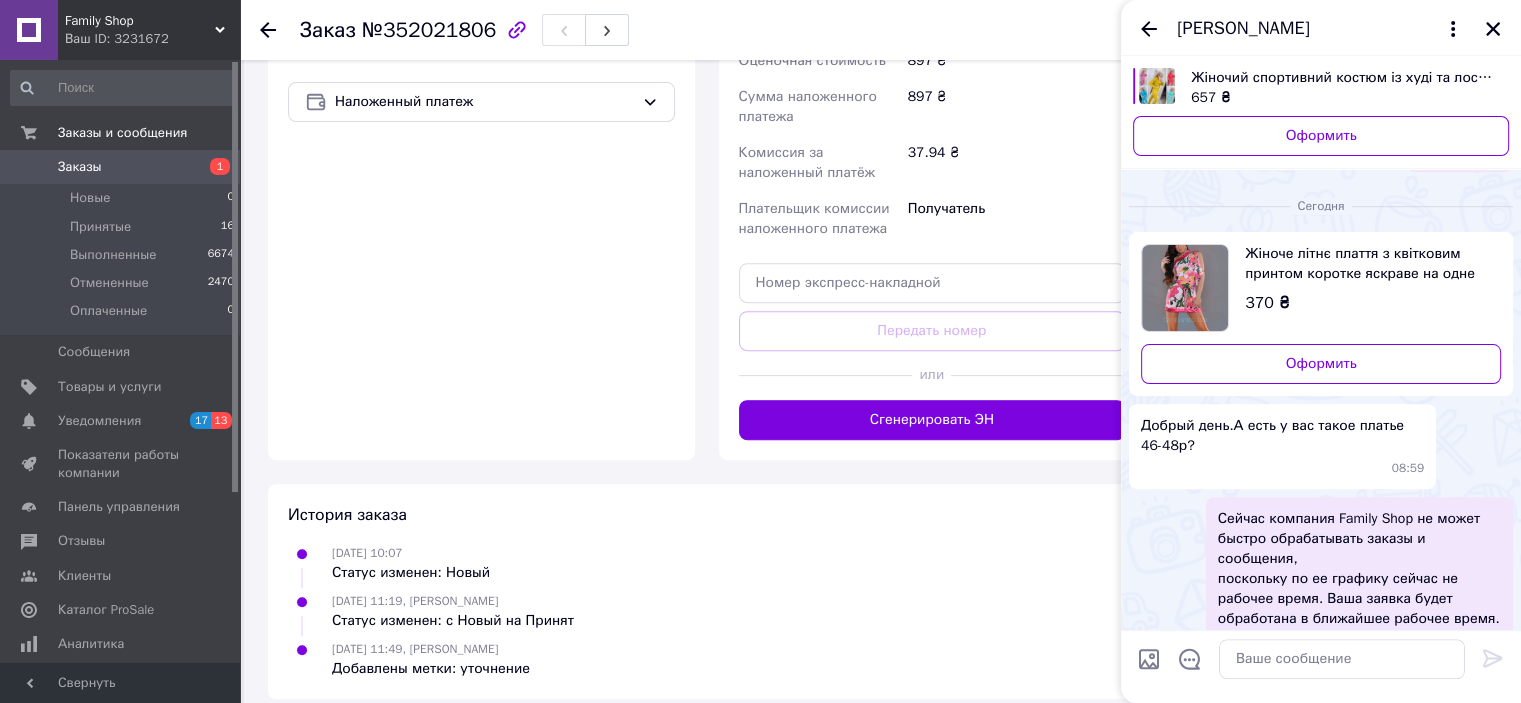 scroll, scrollTop: 1228, scrollLeft: 0, axis: vertical 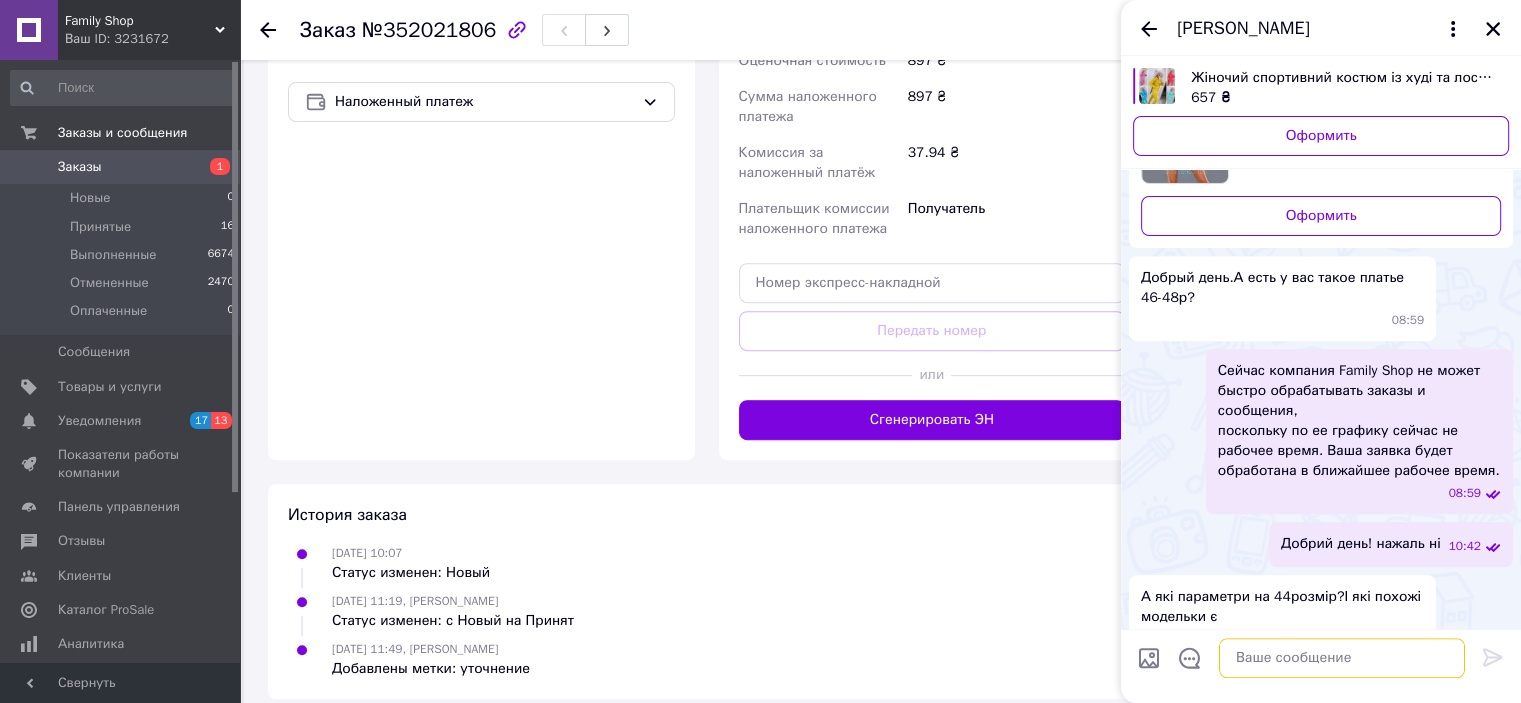 click at bounding box center (1342, 659) 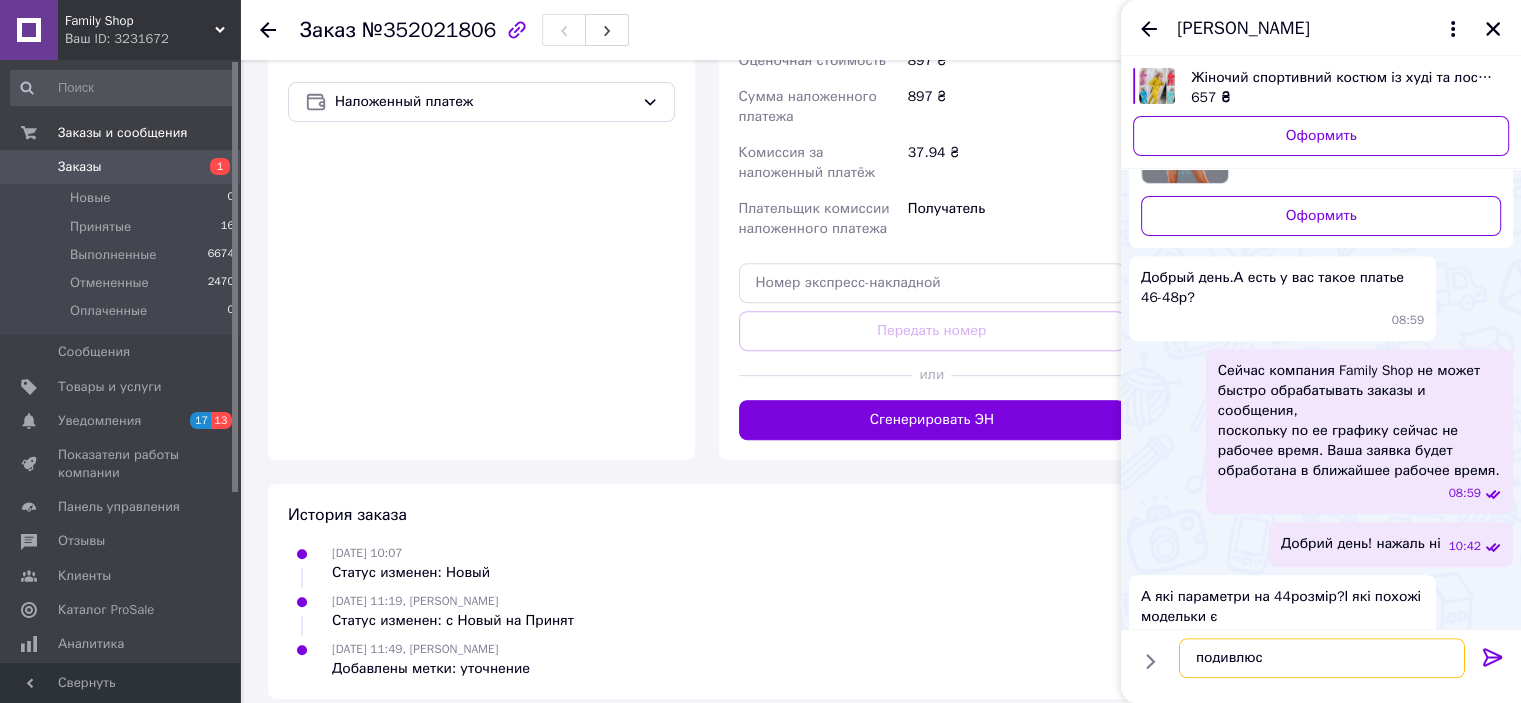 type on "подивлюсь" 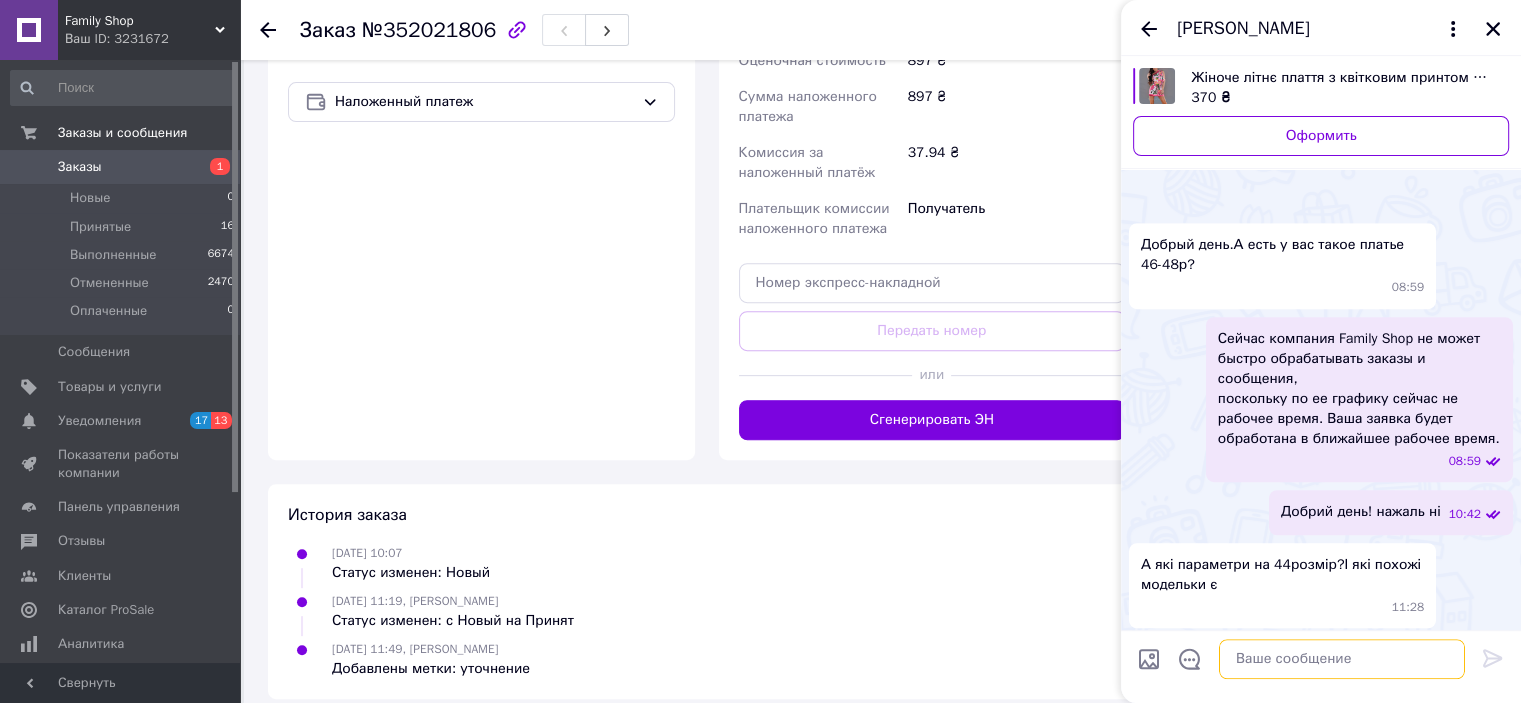 scroll, scrollTop: 1248, scrollLeft: 0, axis: vertical 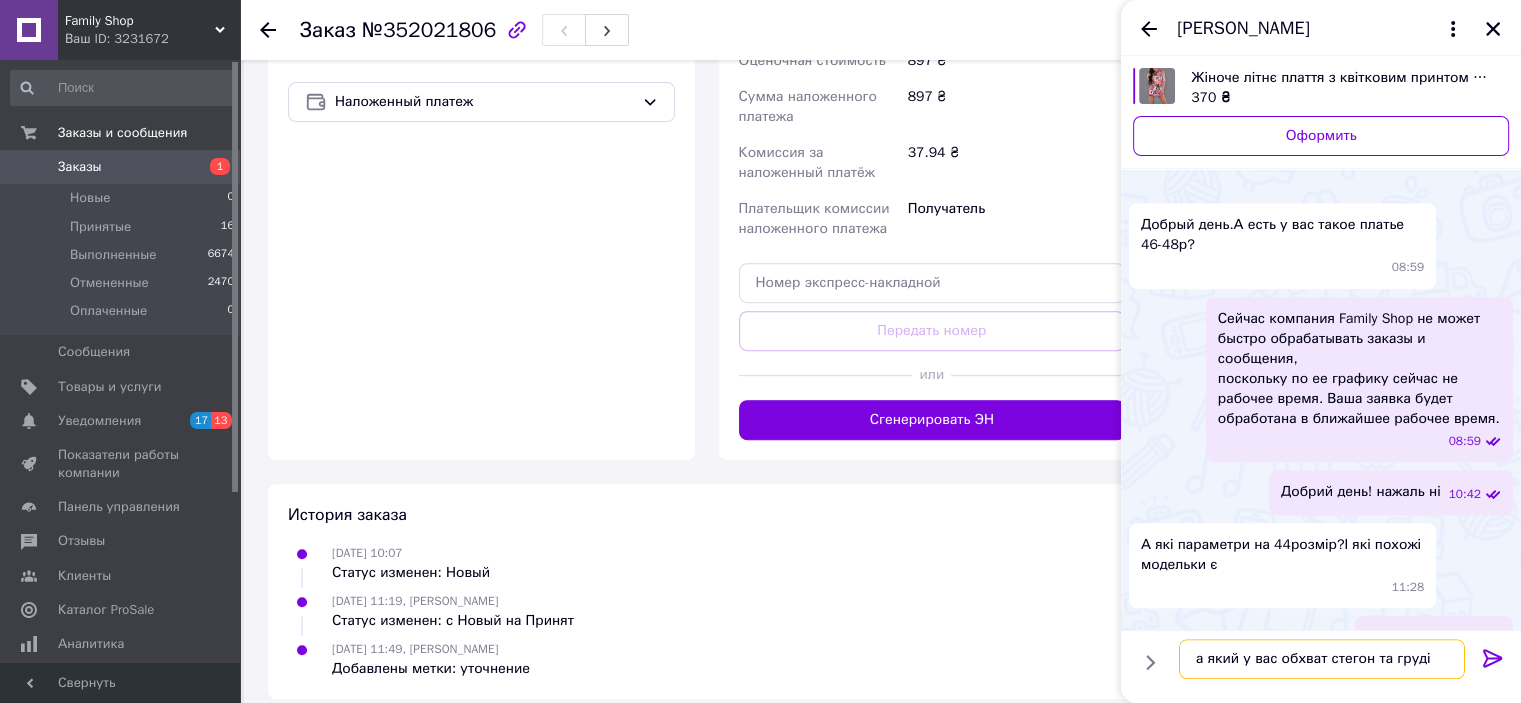 type on "а який у вас обхват стегон та груді?" 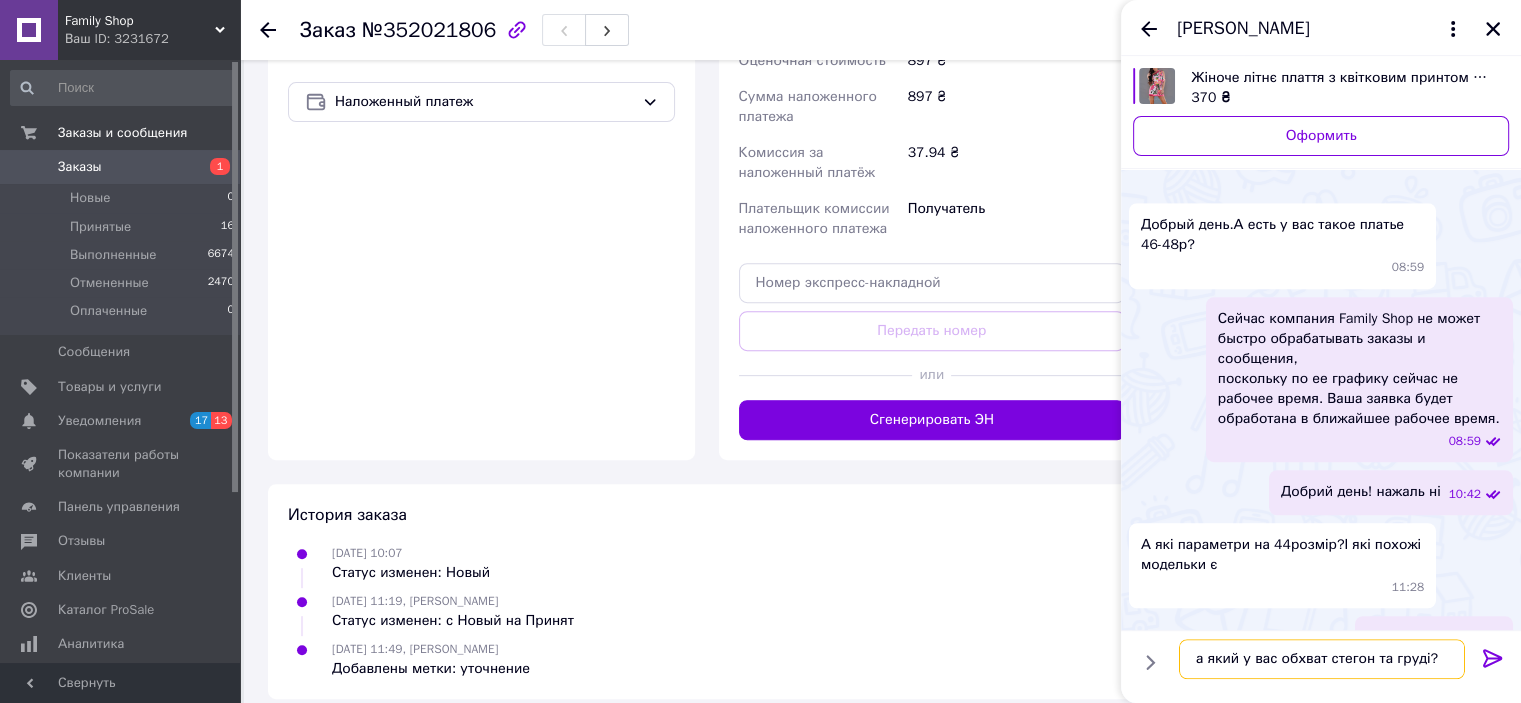 type 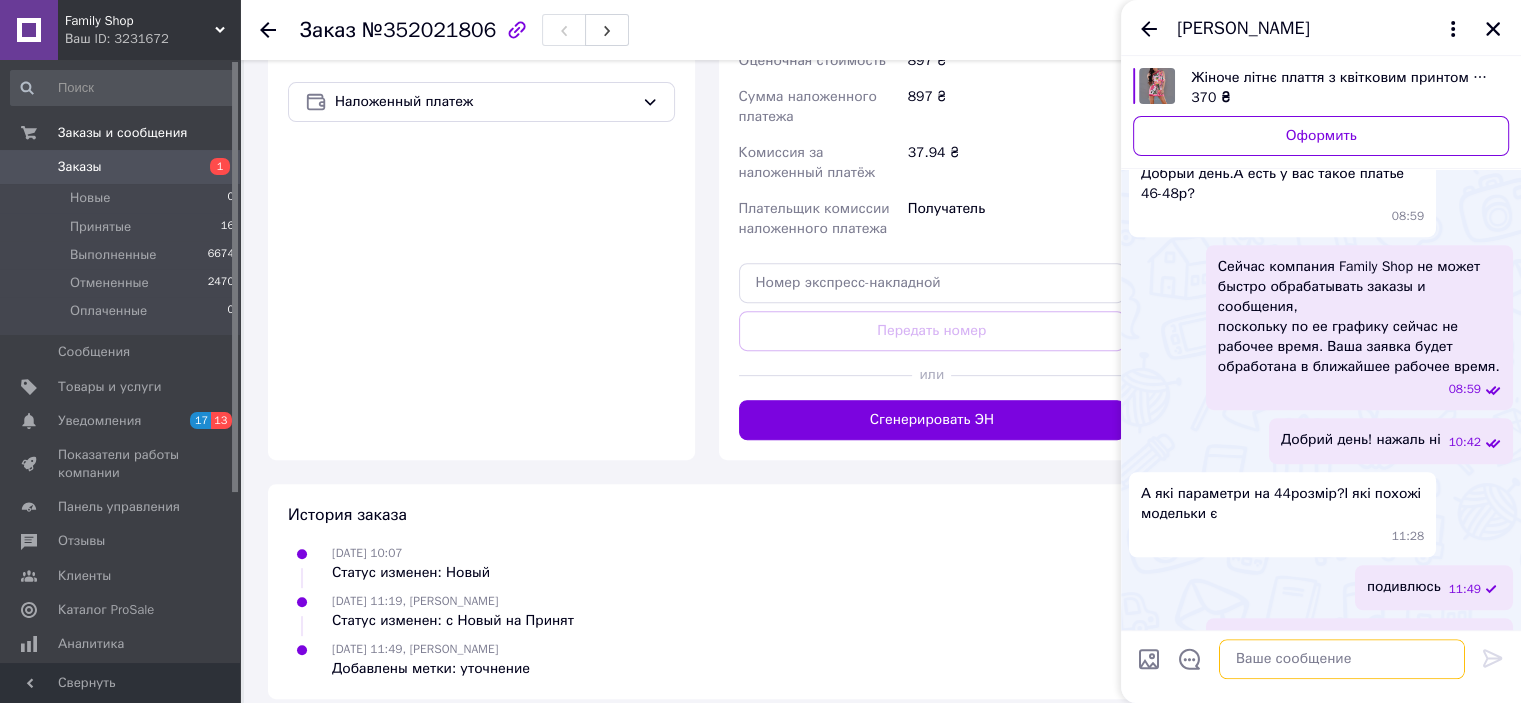 scroll, scrollTop: 1271, scrollLeft: 0, axis: vertical 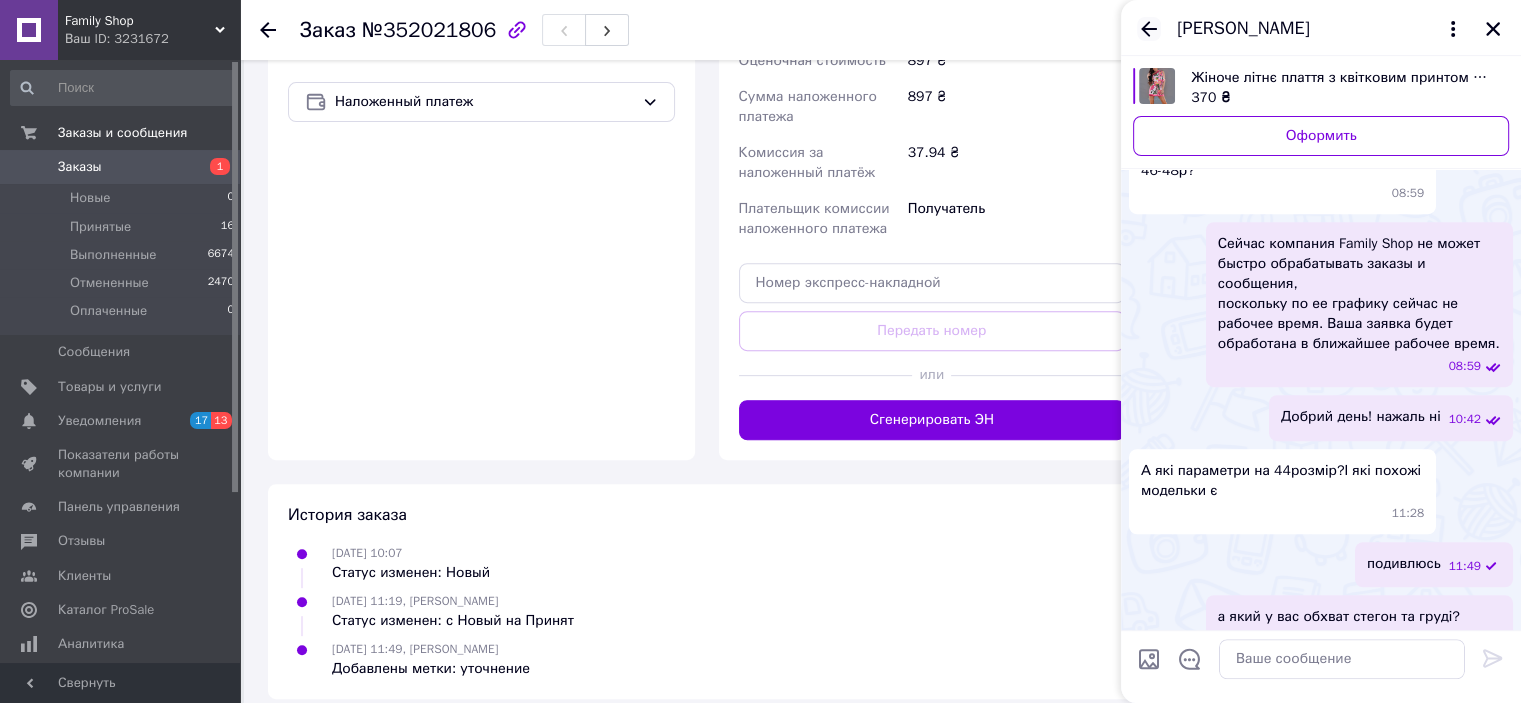 click 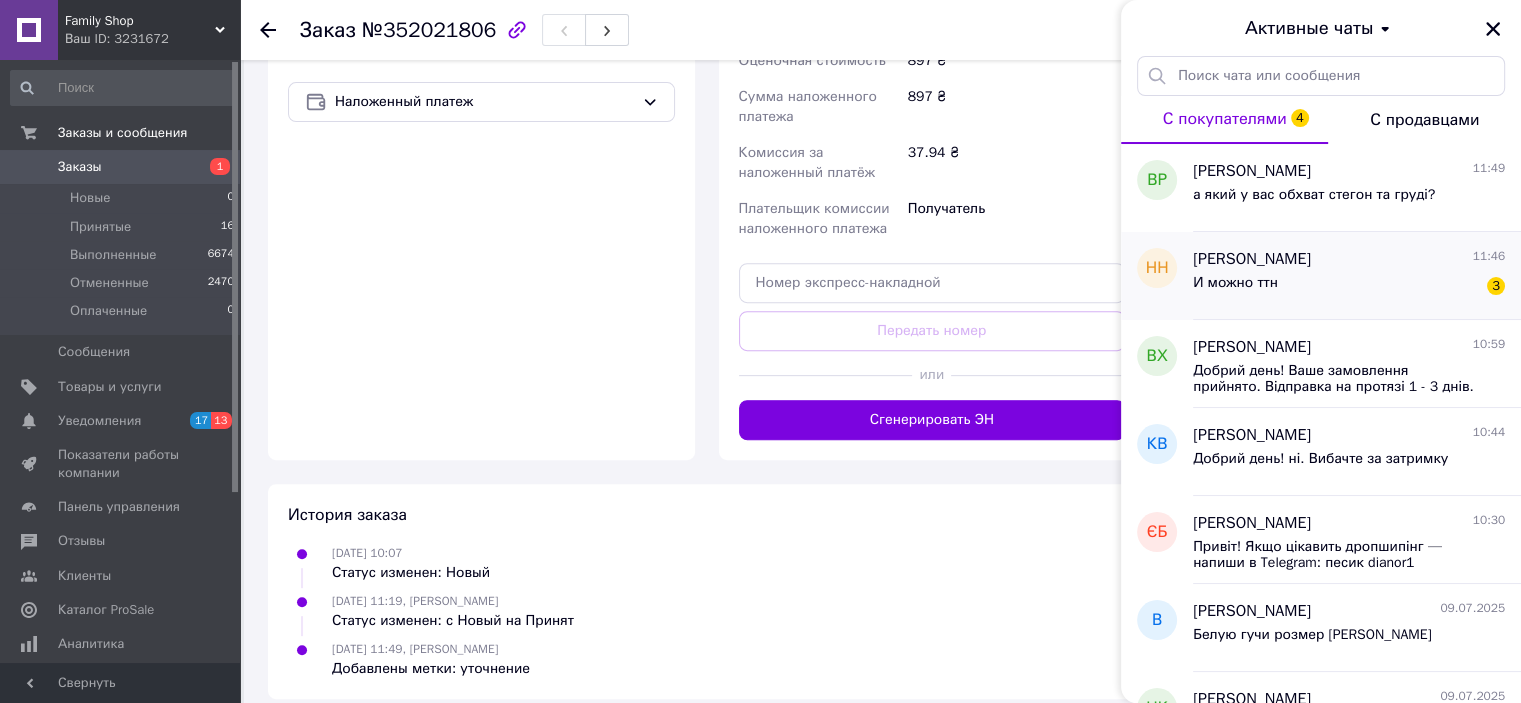 click on "И можно ттн 3" at bounding box center (1349, 287) 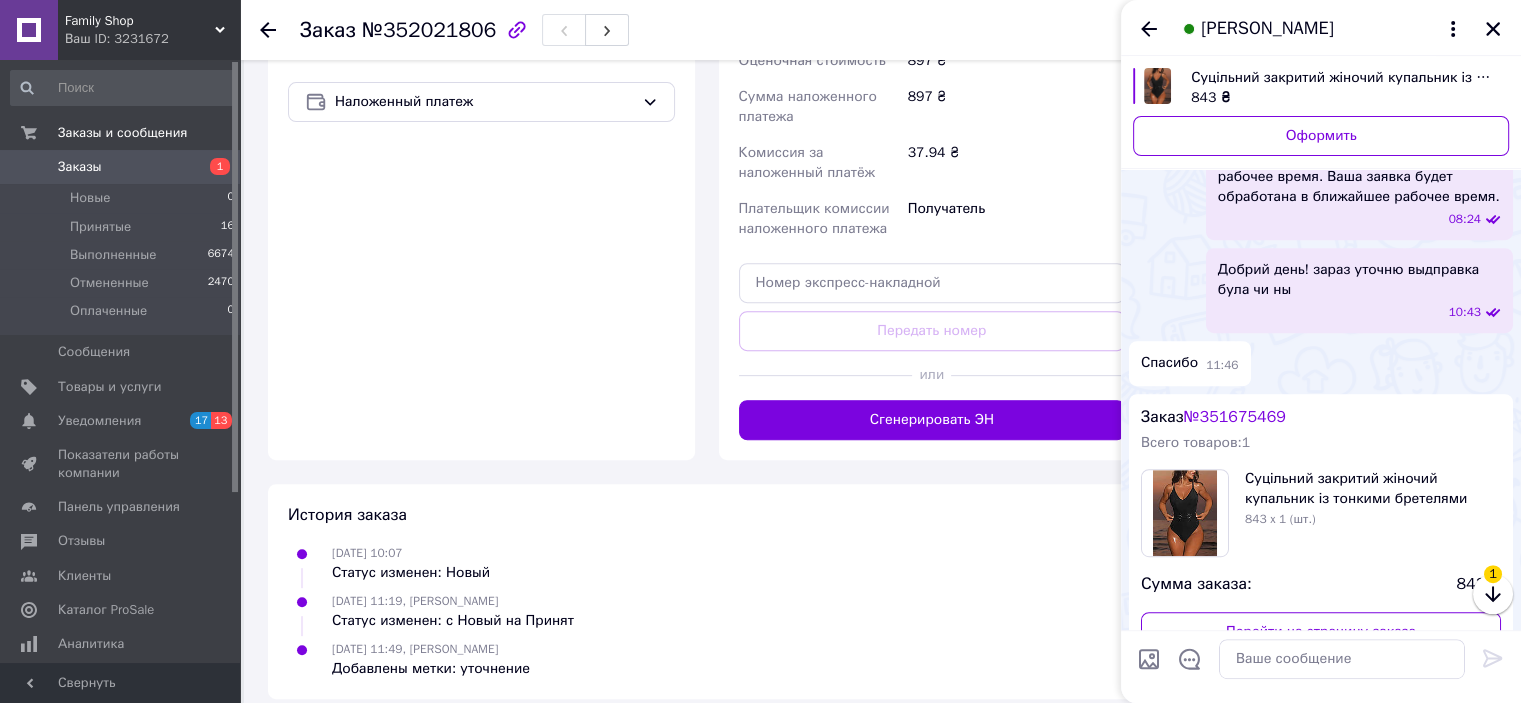 scroll, scrollTop: 1044, scrollLeft: 0, axis: vertical 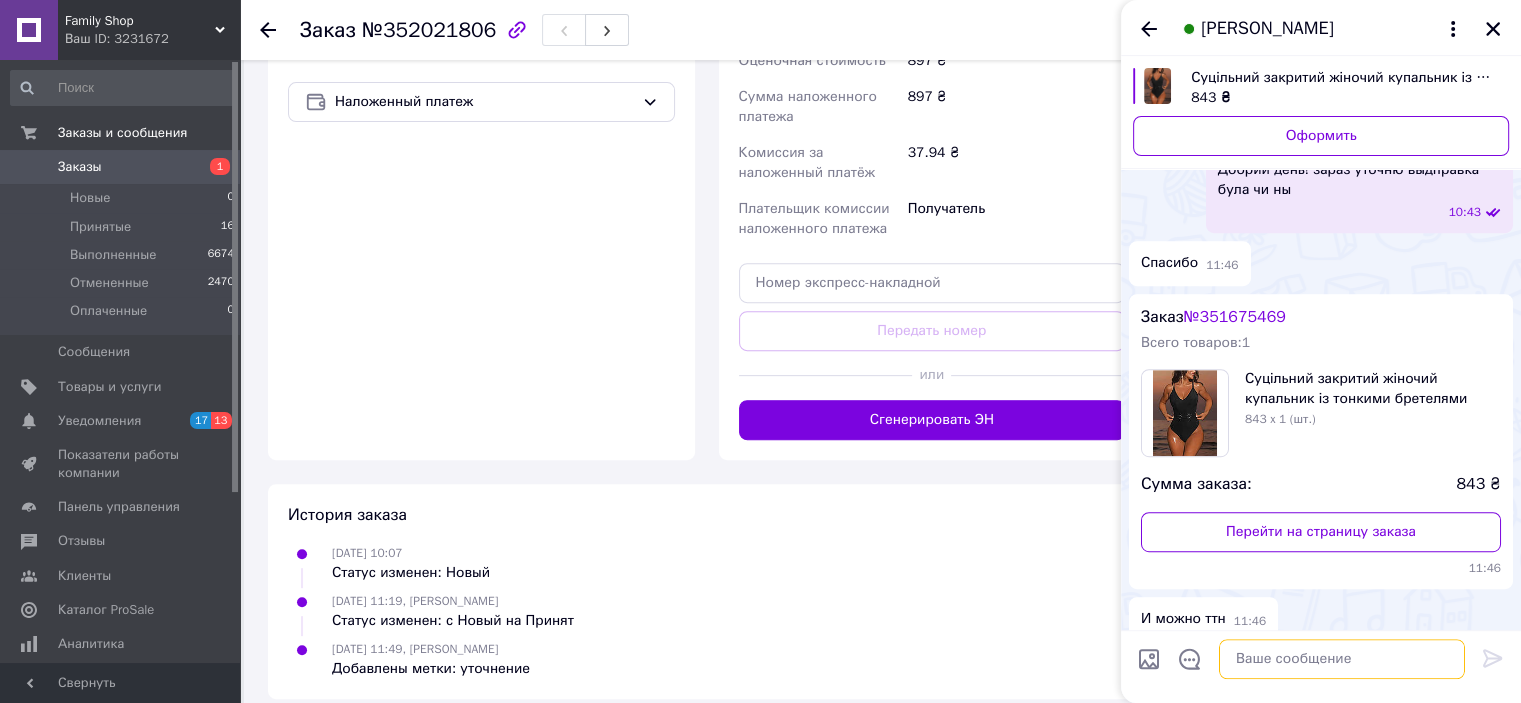 click at bounding box center (1342, 659) 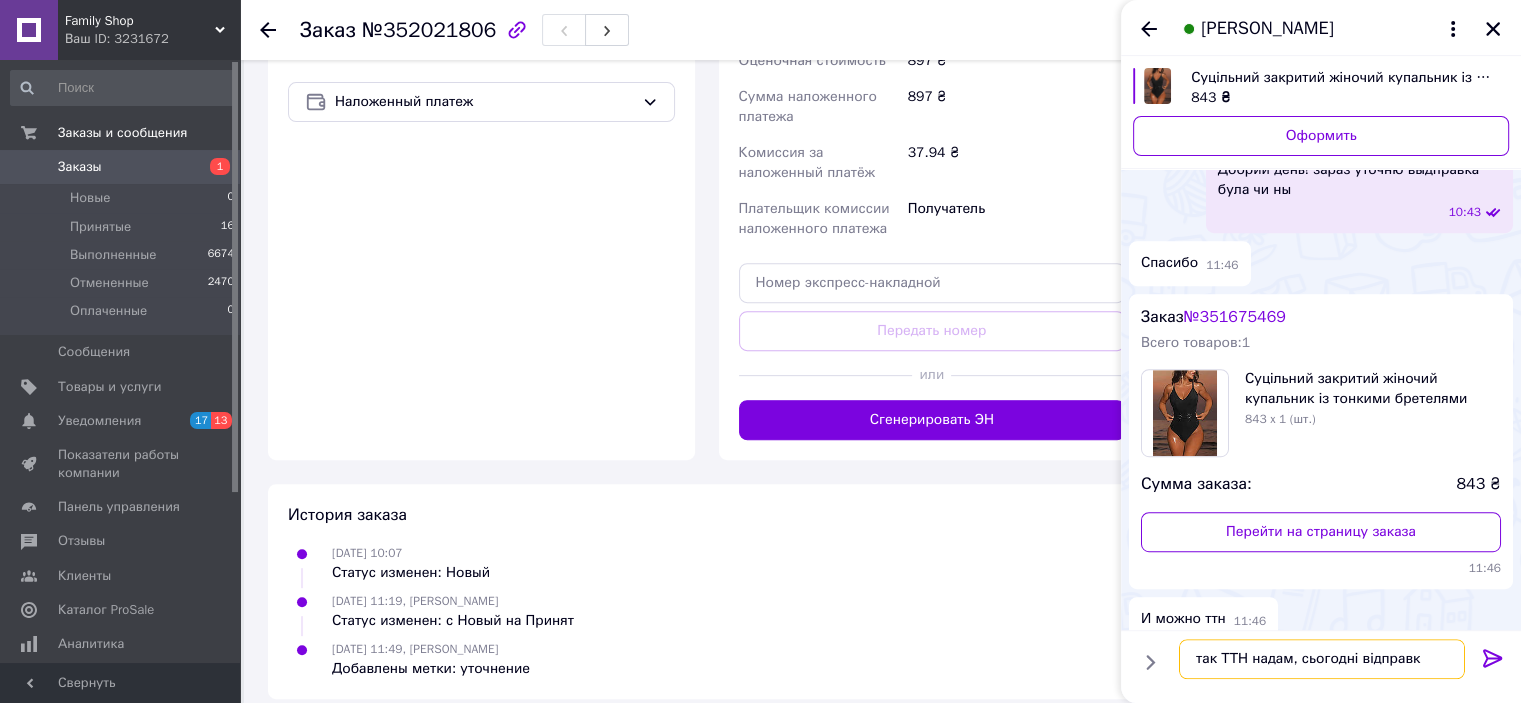type on "так ТТН надам, сьогодні відправка" 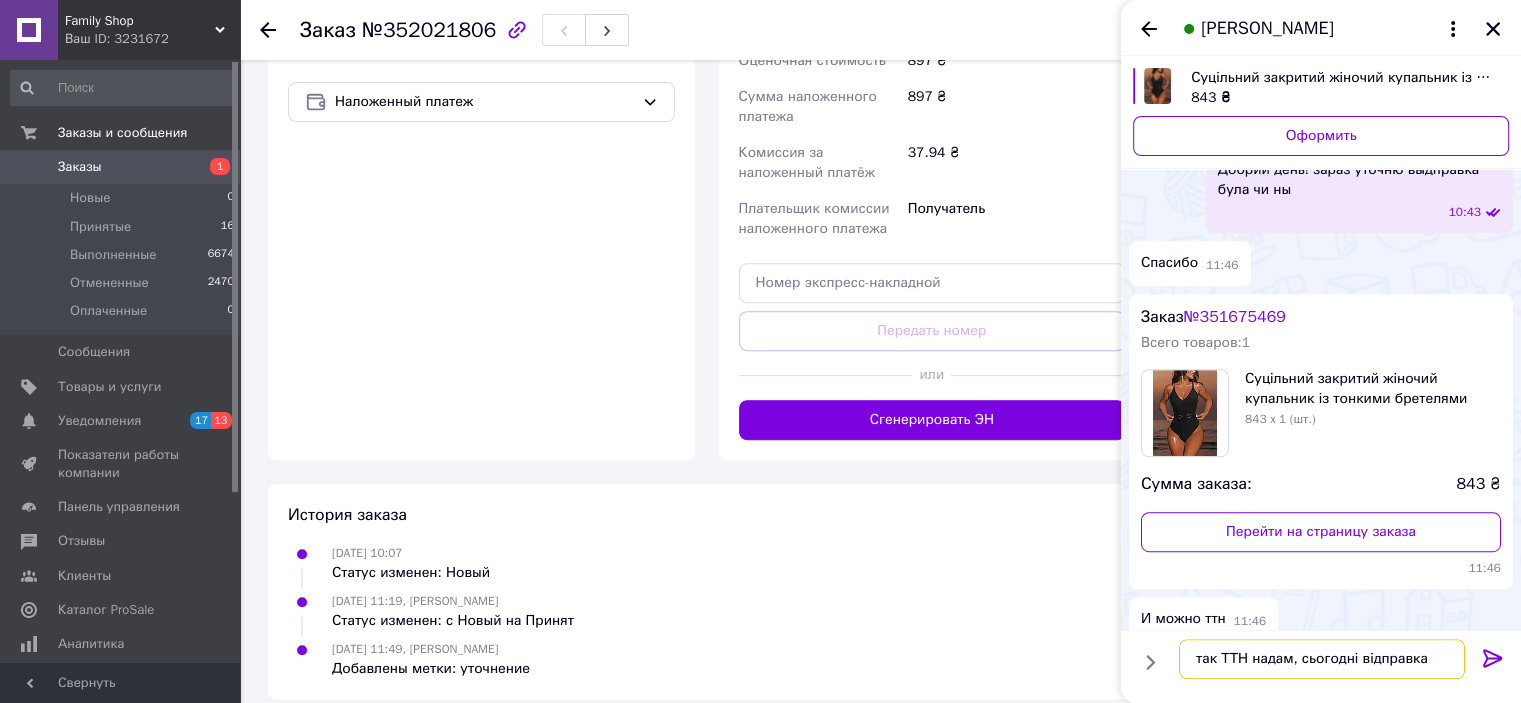 type 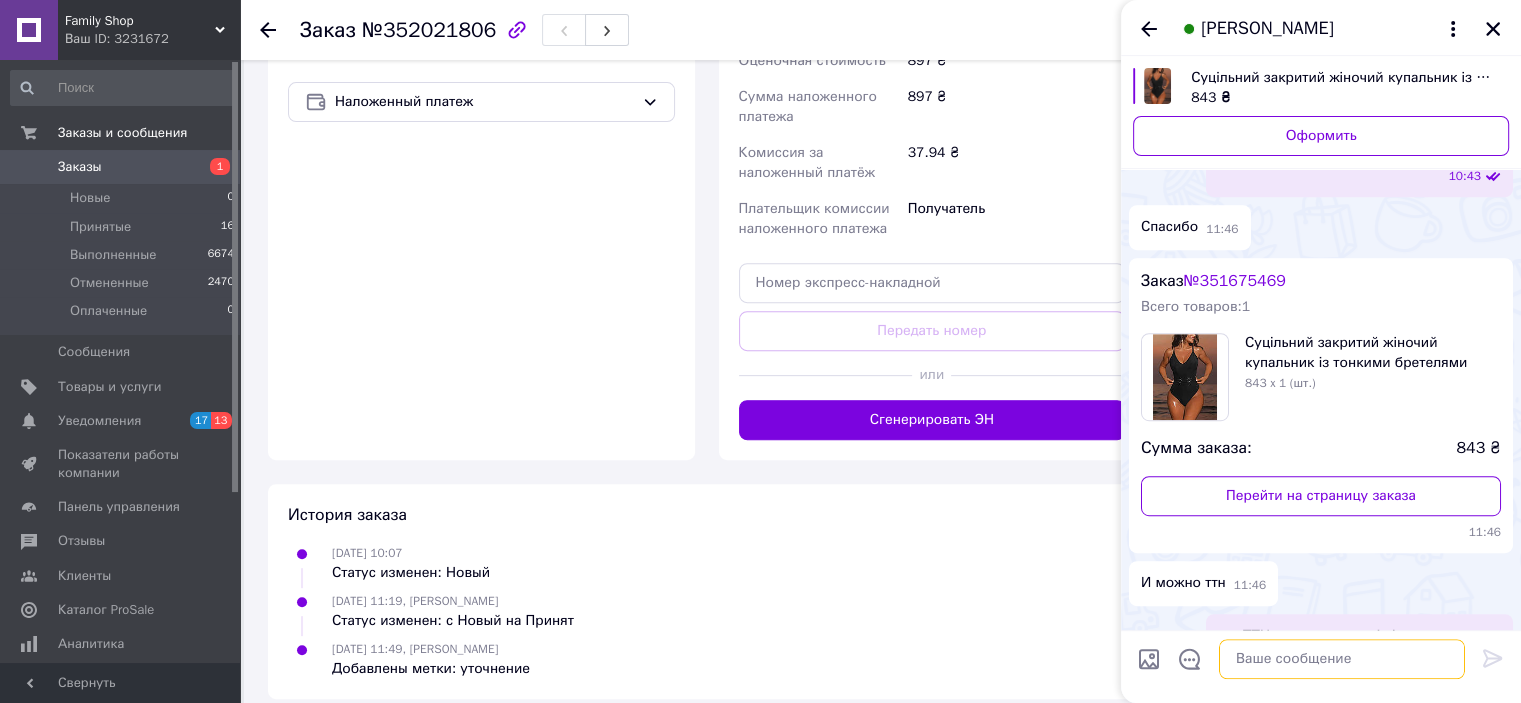 scroll, scrollTop: 1060, scrollLeft: 0, axis: vertical 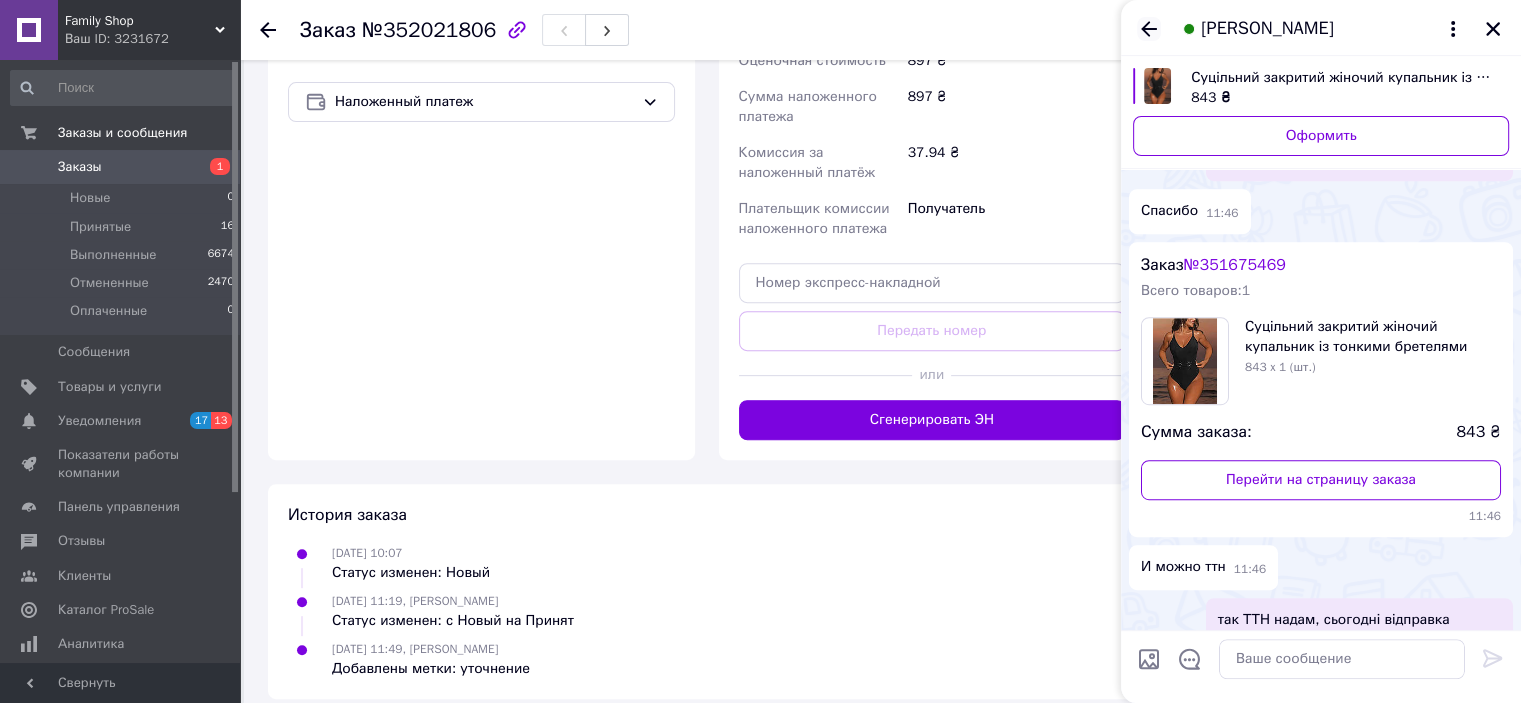 click 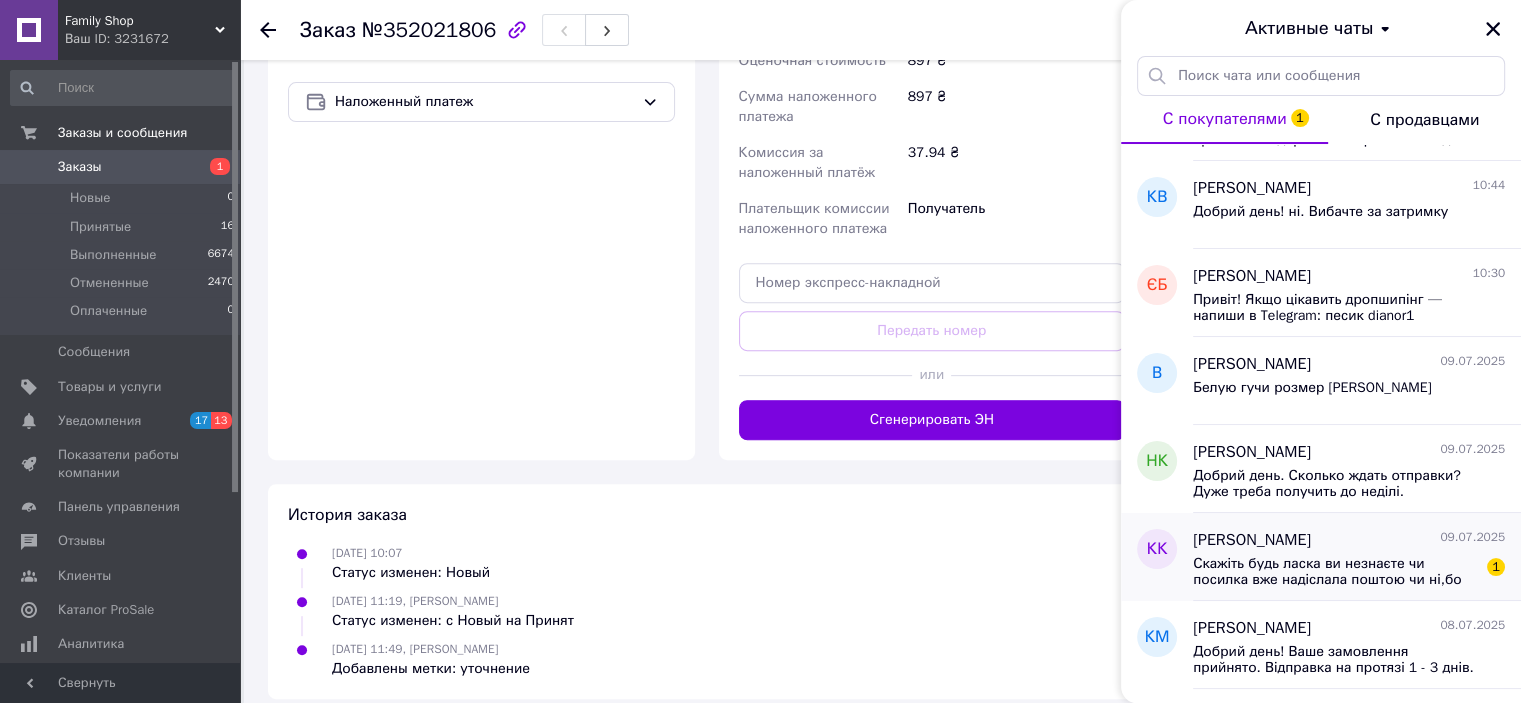 scroll, scrollTop: 400, scrollLeft: 0, axis: vertical 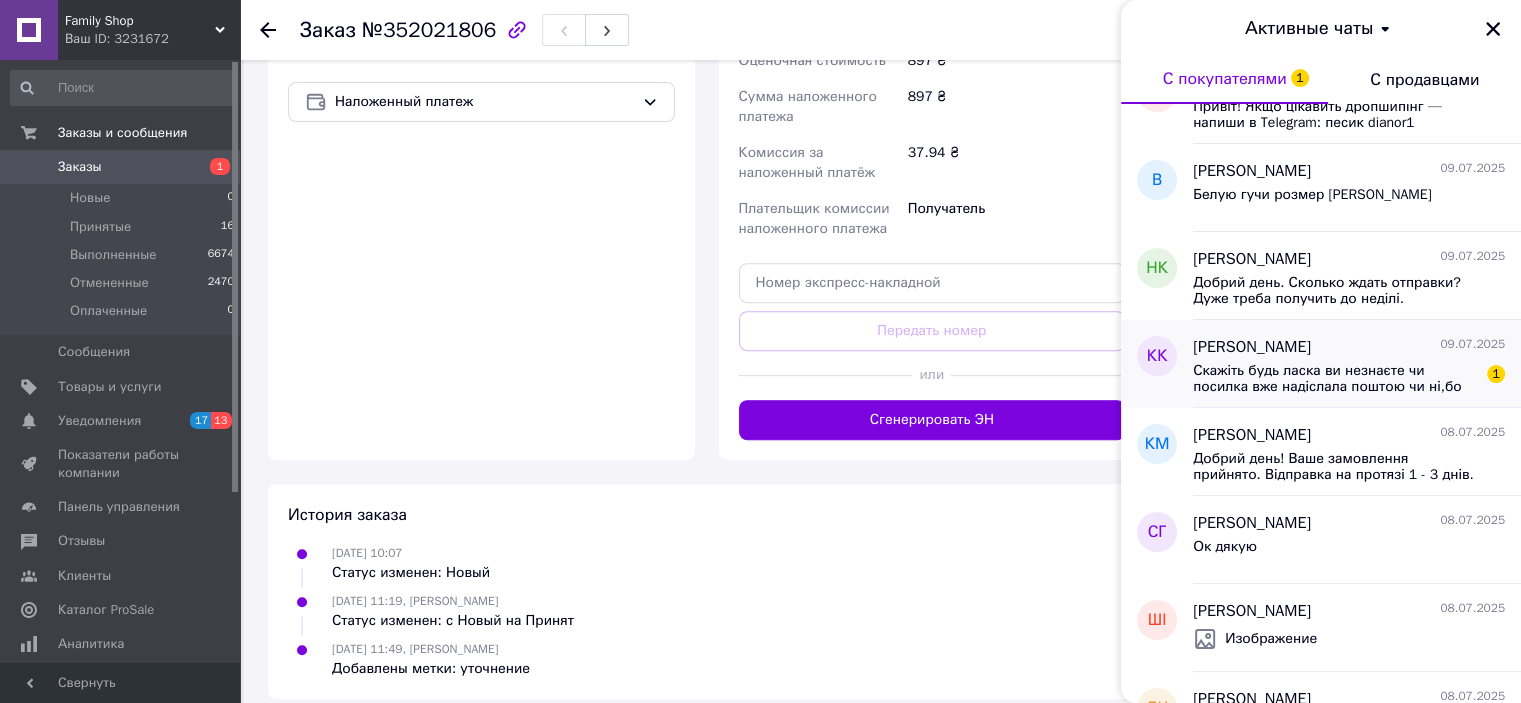 click on "[PERSON_NAME] [DATE] Скажіть будь ласка ви незнаєте чи посилка вже надіслала поштою чи ні,бо мені пише що ще тільки готується?! 1" at bounding box center [1357, 364] 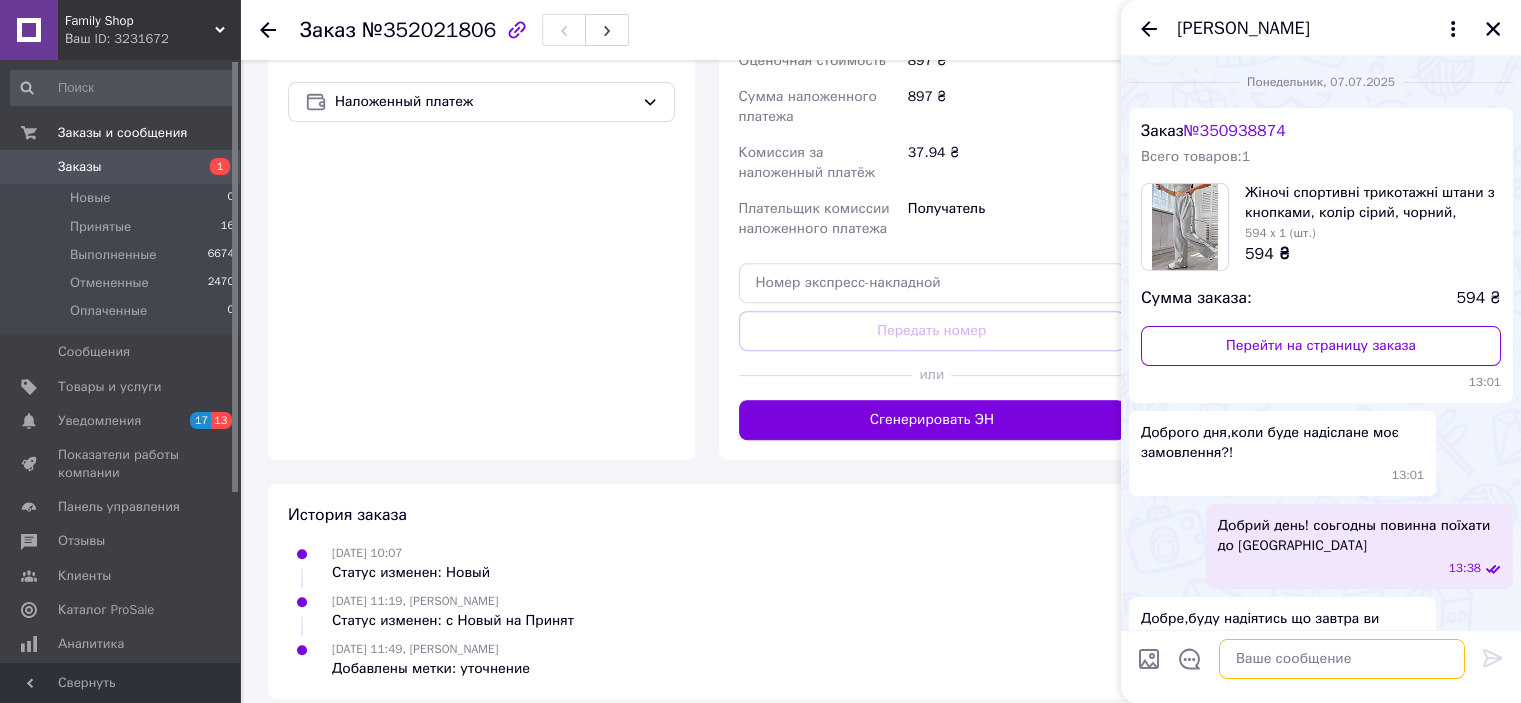 click at bounding box center (1342, 659) 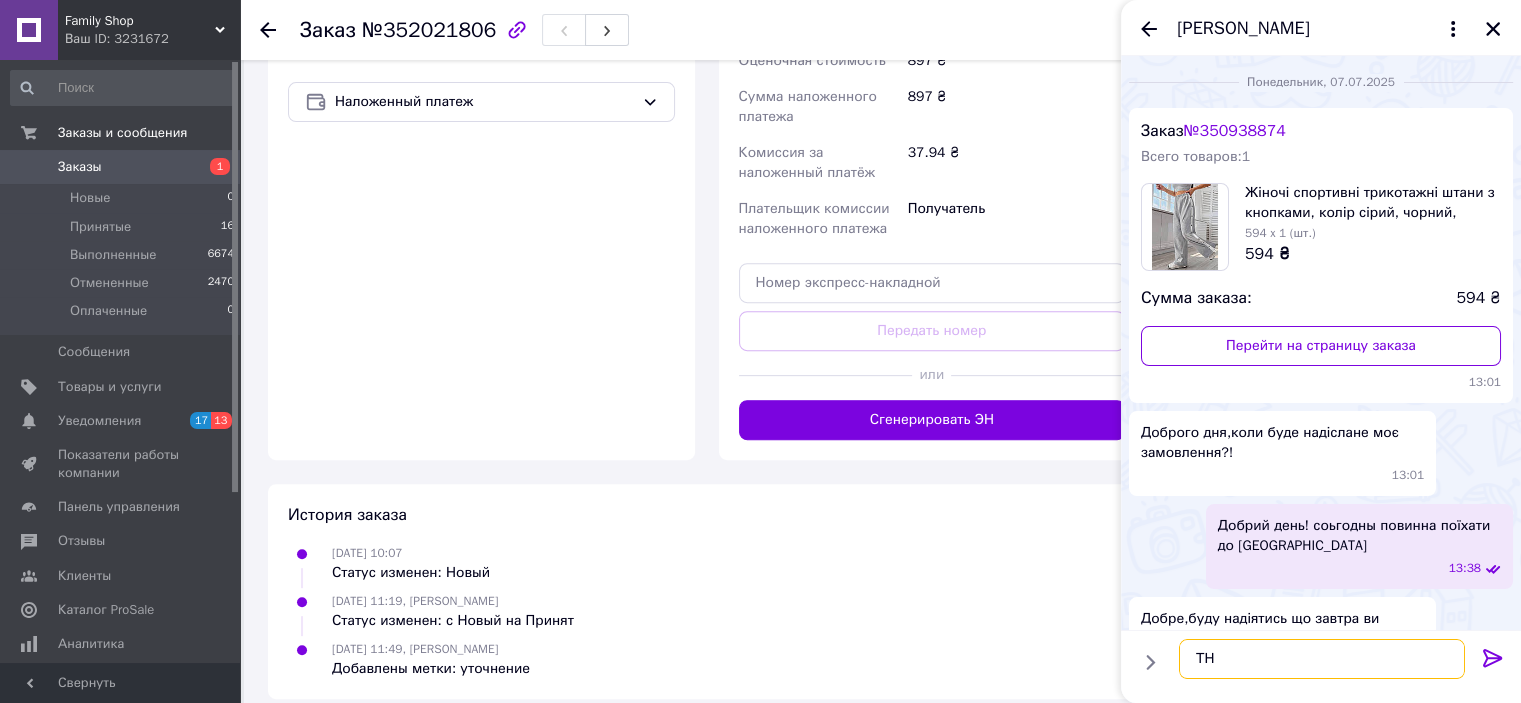 paste on "20451198646064" 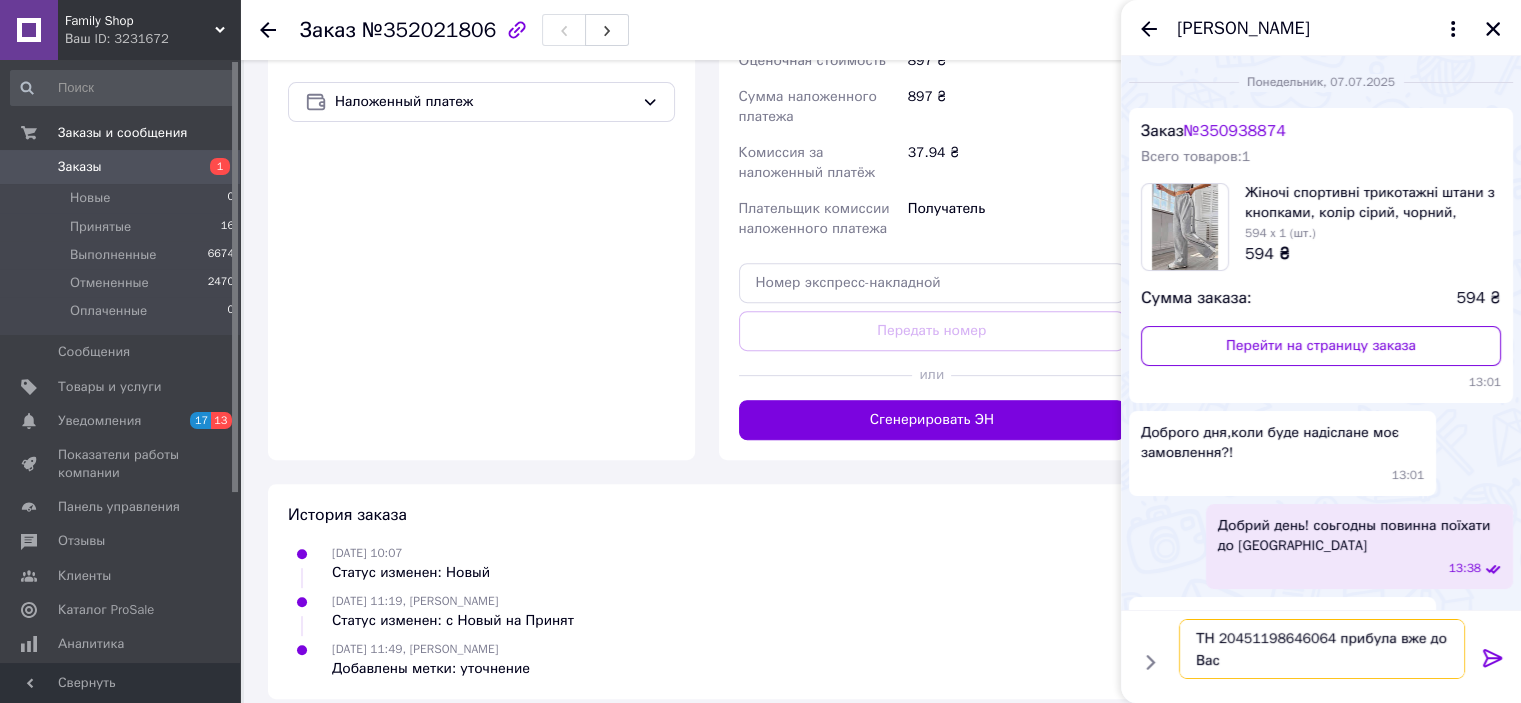 click on "ТН 20451198646064 прибула вже до Вас" at bounding box center [1322, 649] 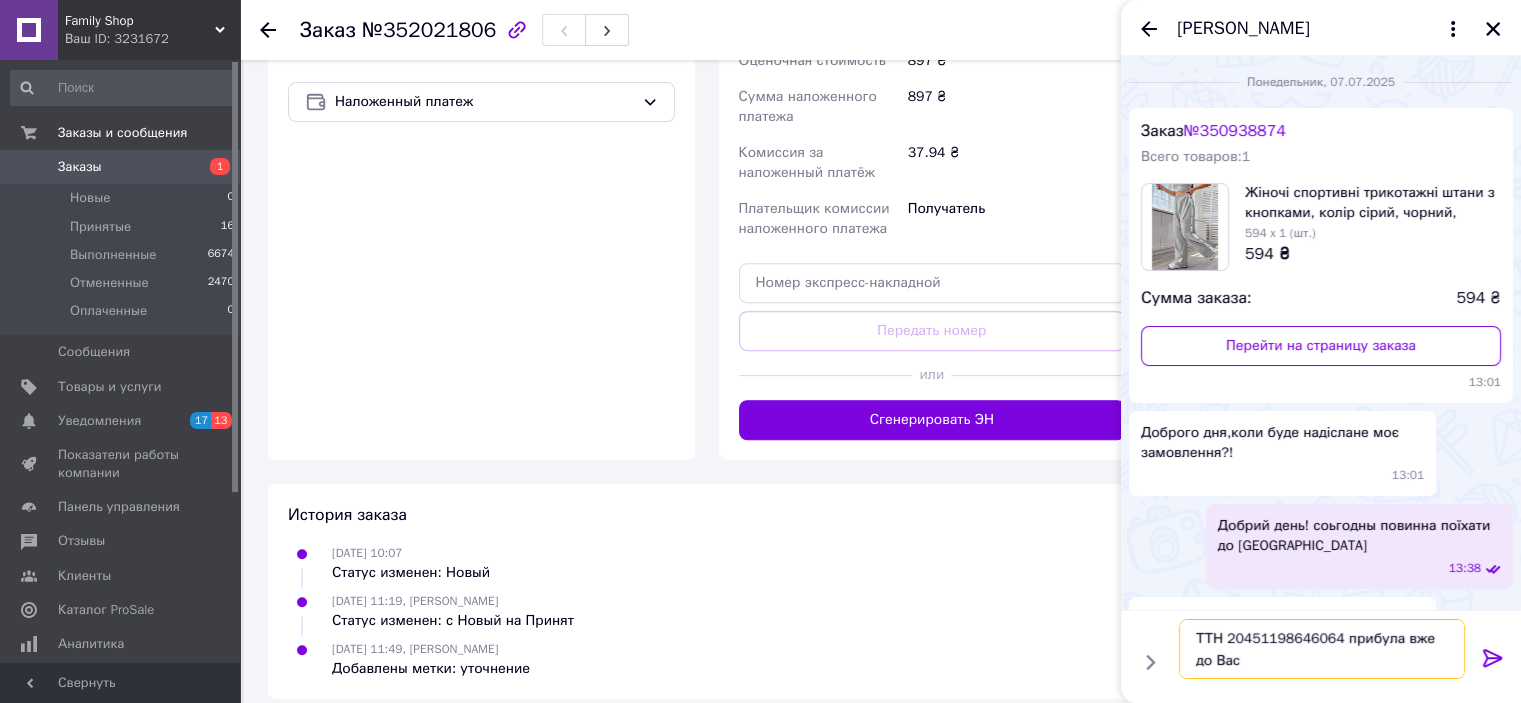 type on "ТТН 20451198646064 прибула вже до Вас" 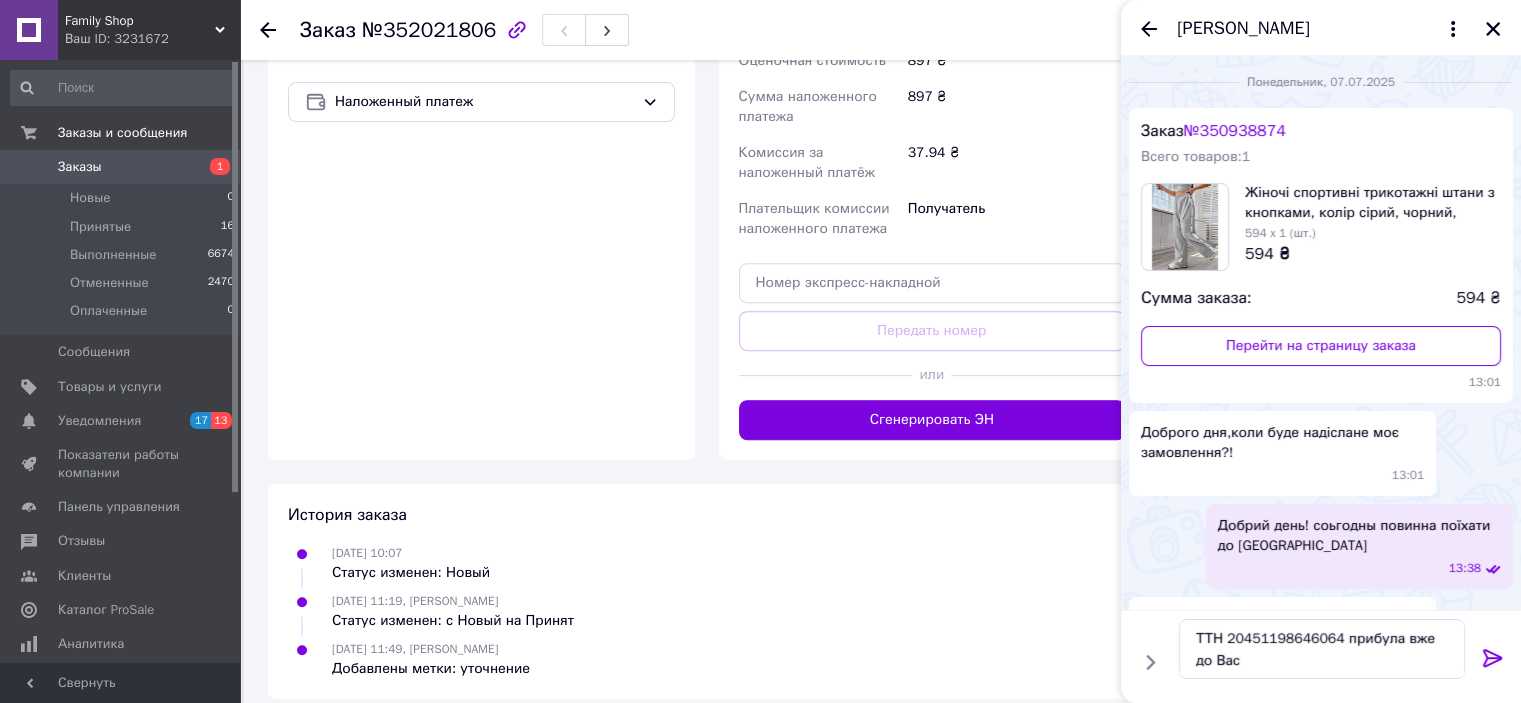 click 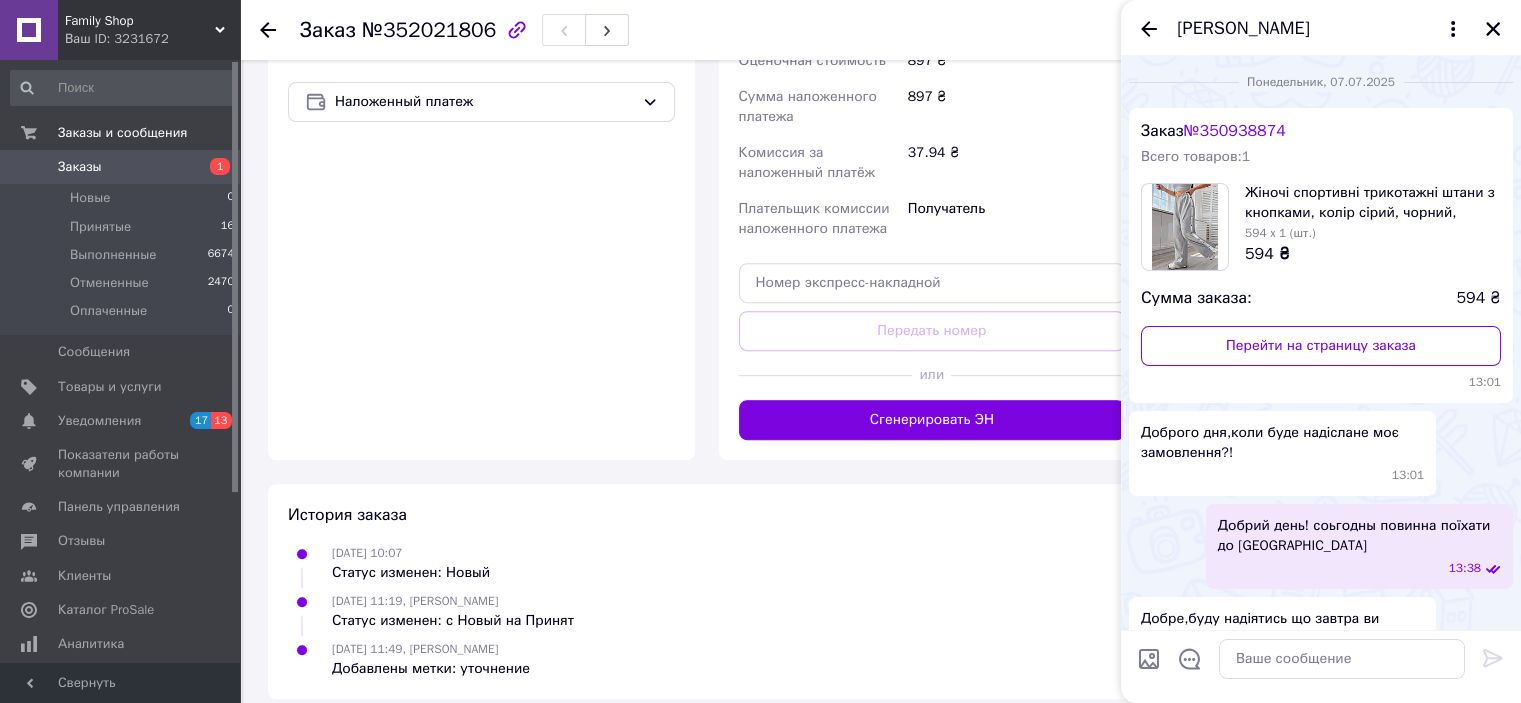 scroll, scrollTop: 1427, scrollLeft: 0, axis: vertical 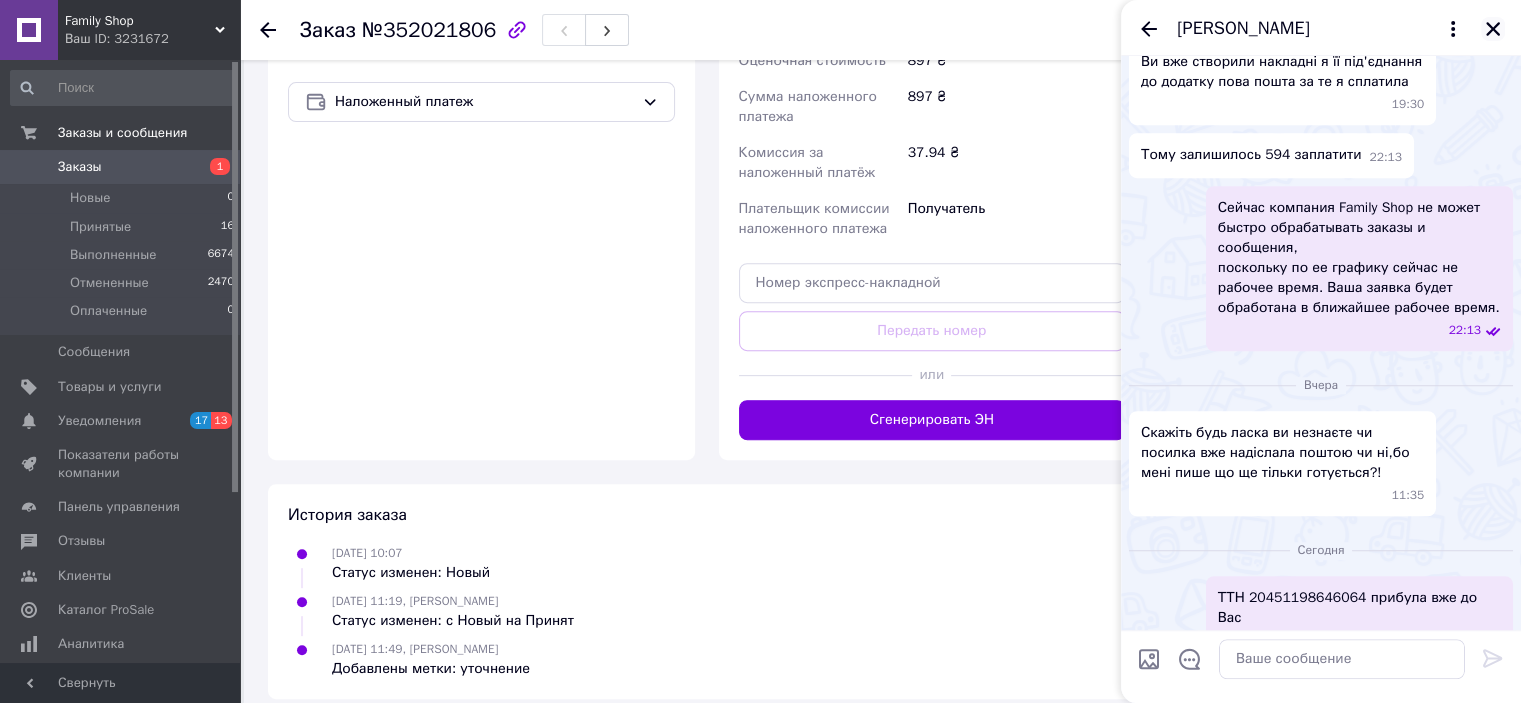 click 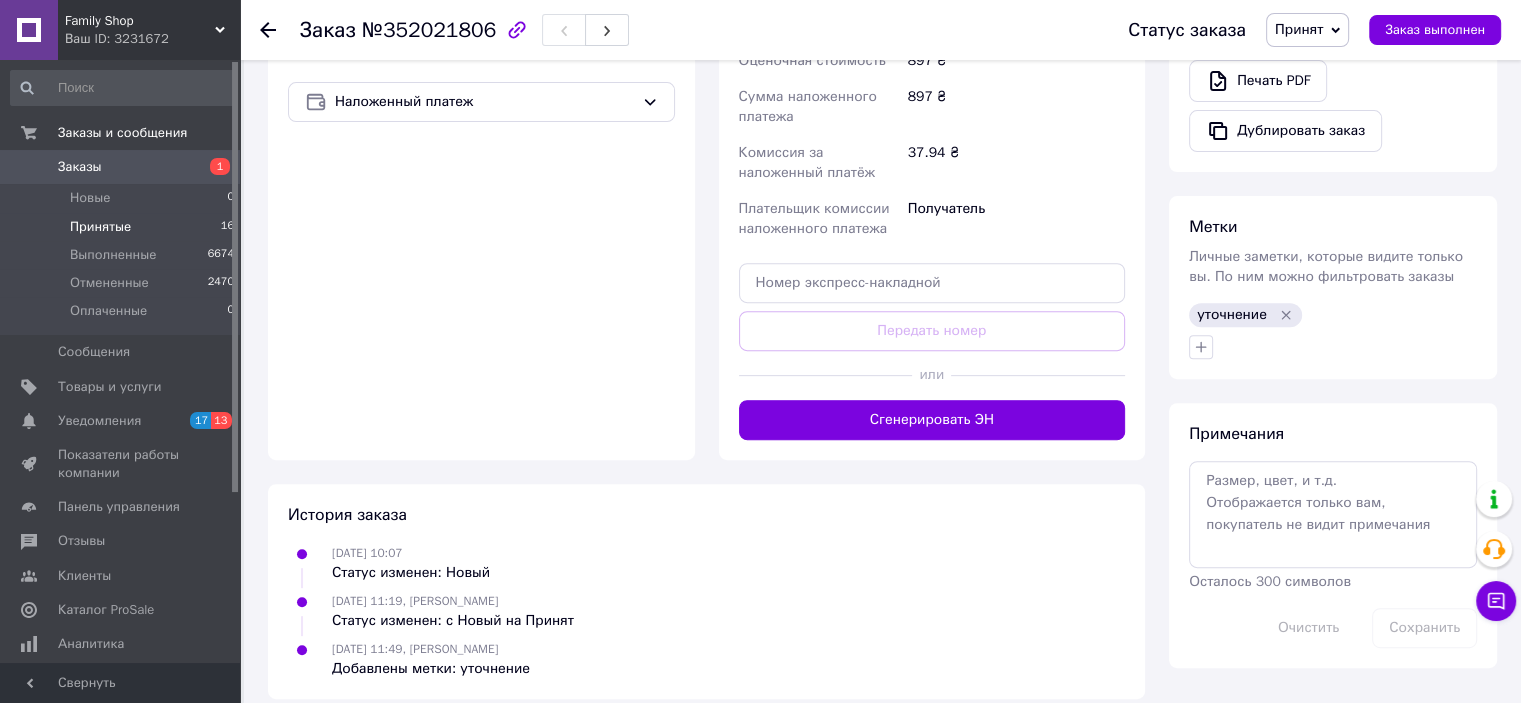 click on "Принятые" at bounding box center (100, 227) 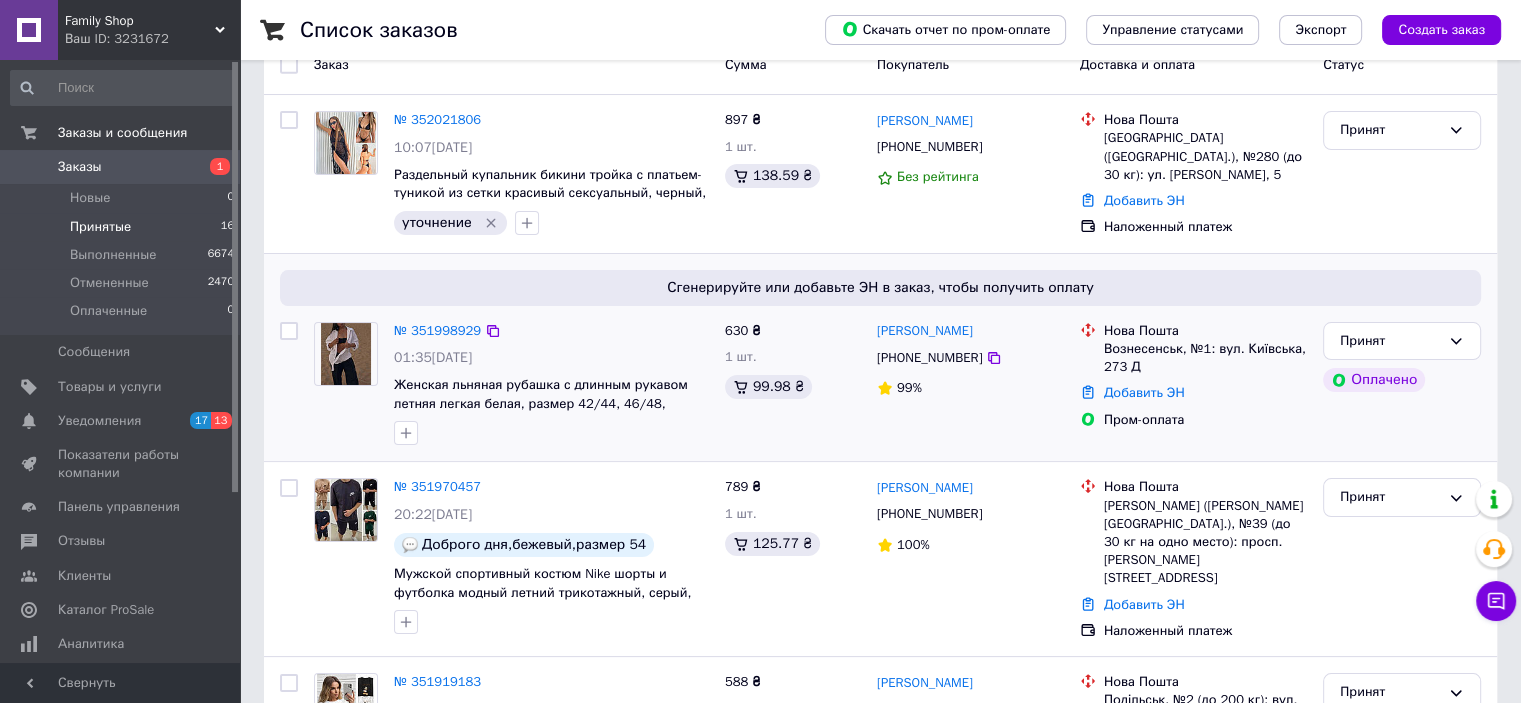 scroll, scrollTop: 200, scrollLeft: 0, axis: vertical 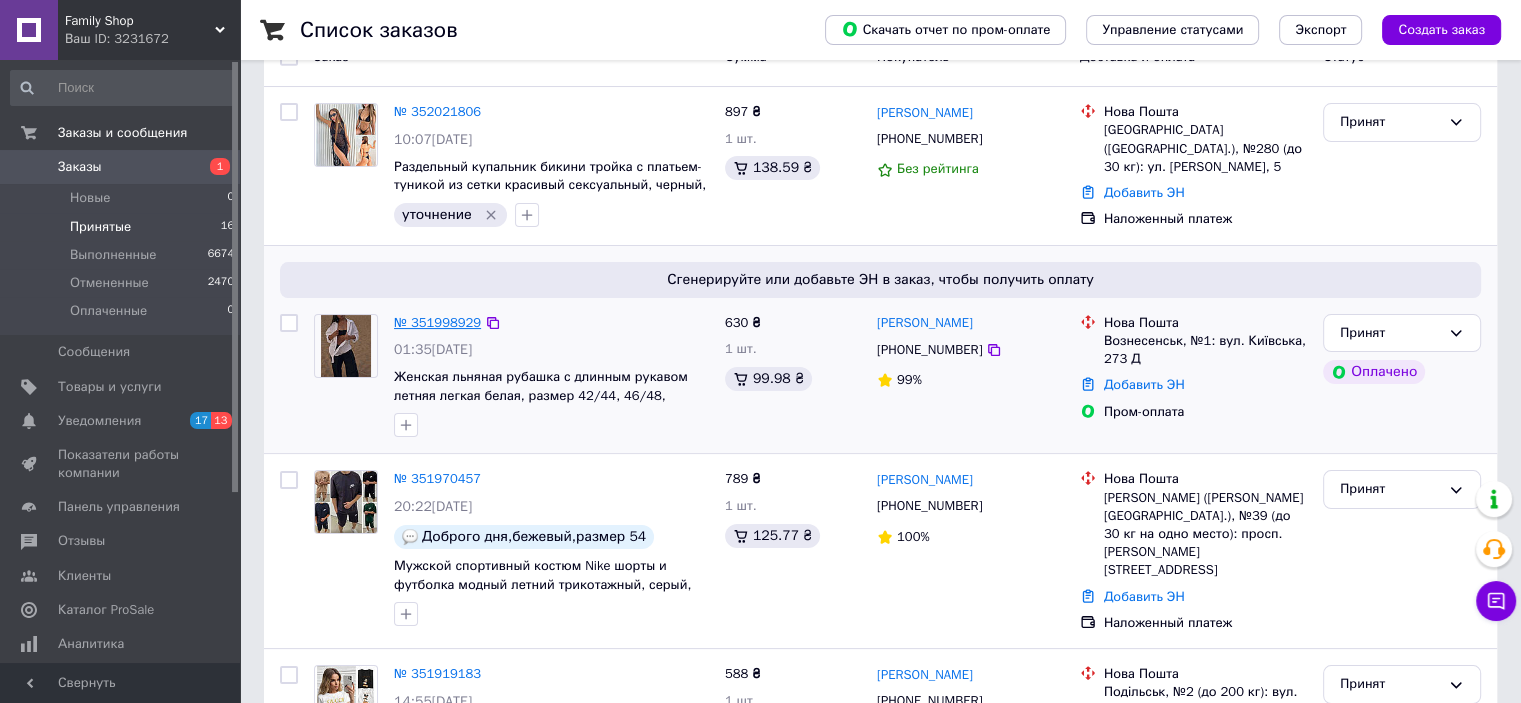 click on "№ 351998929" at bounding box center (437, 322) 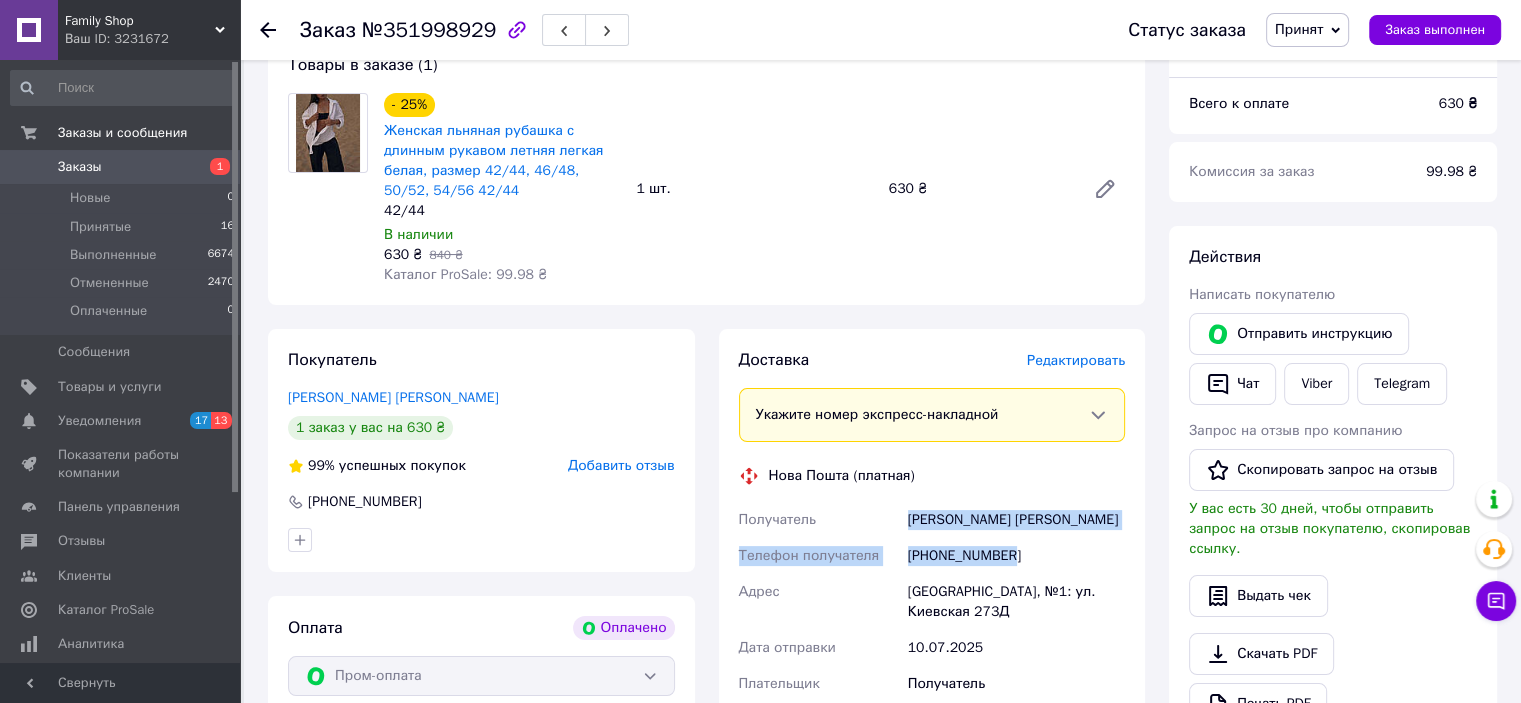 drag, startPoint x: 1011, startPoint y: 554, endPoint x: 899, endPoint y: 518, distance: 117.64353 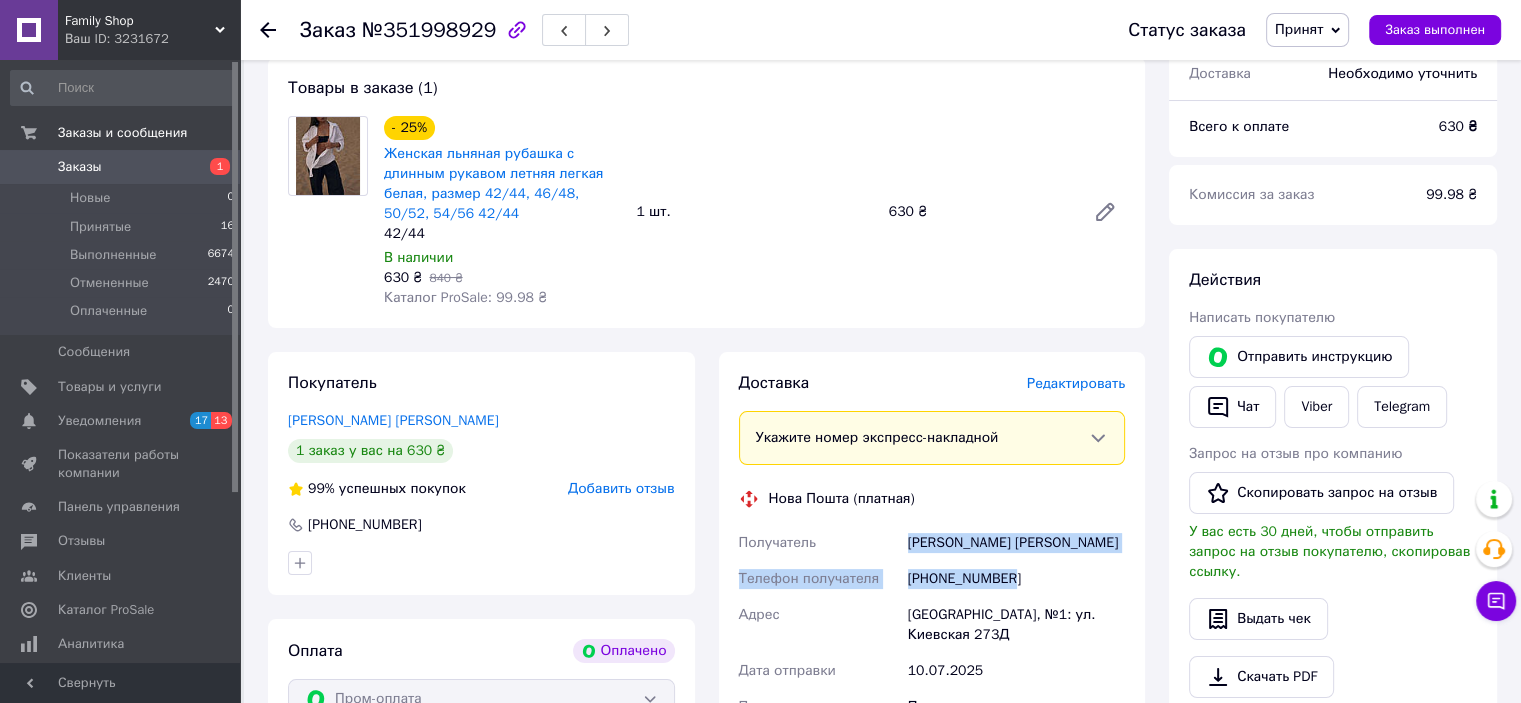 scroll, scrollTop: 300, scrollLeft: 0, axis: vertical 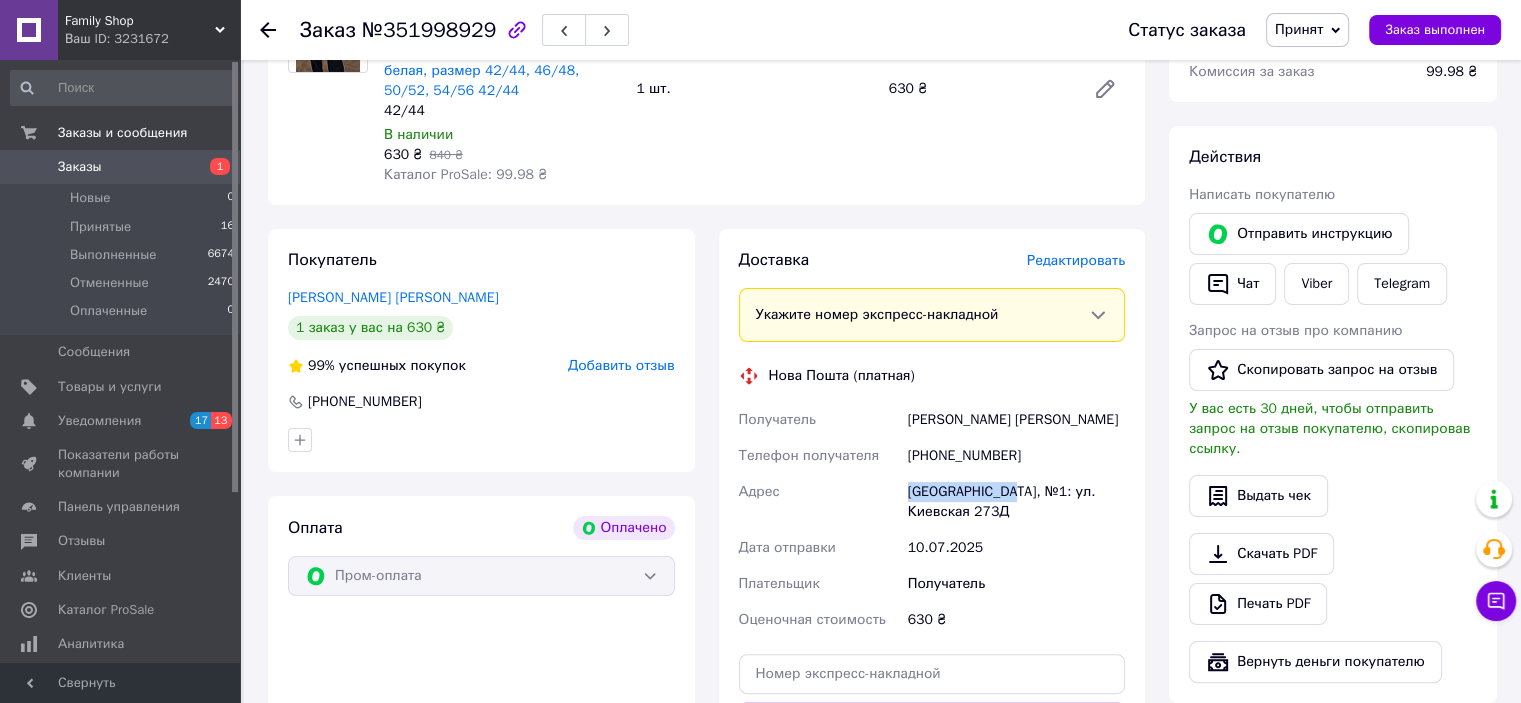 drag, startPoint x: 905, startPoint y: 496, endPoint x: 1008, endPoint y: 493, distance: 103.04368 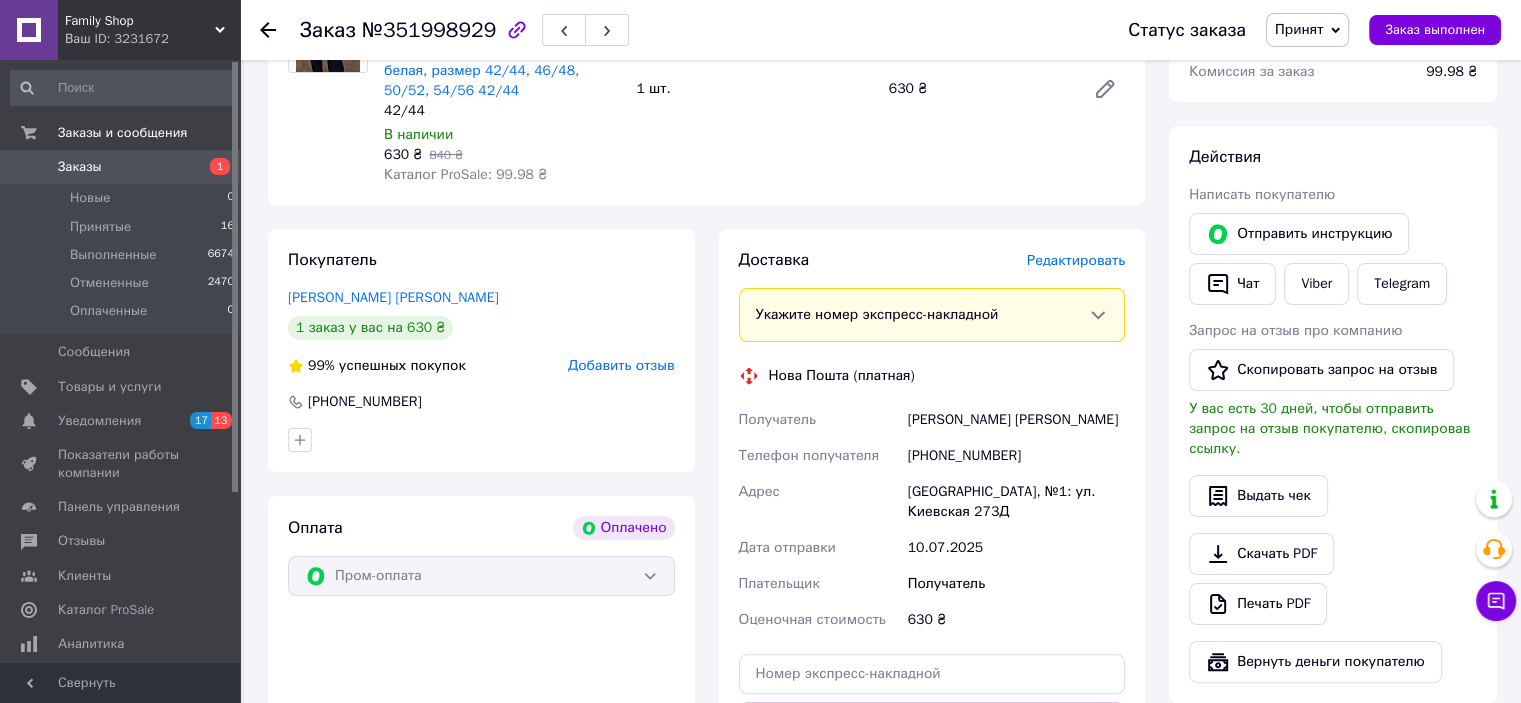click on "10.07.2025" at bounding box center [1016, 548] 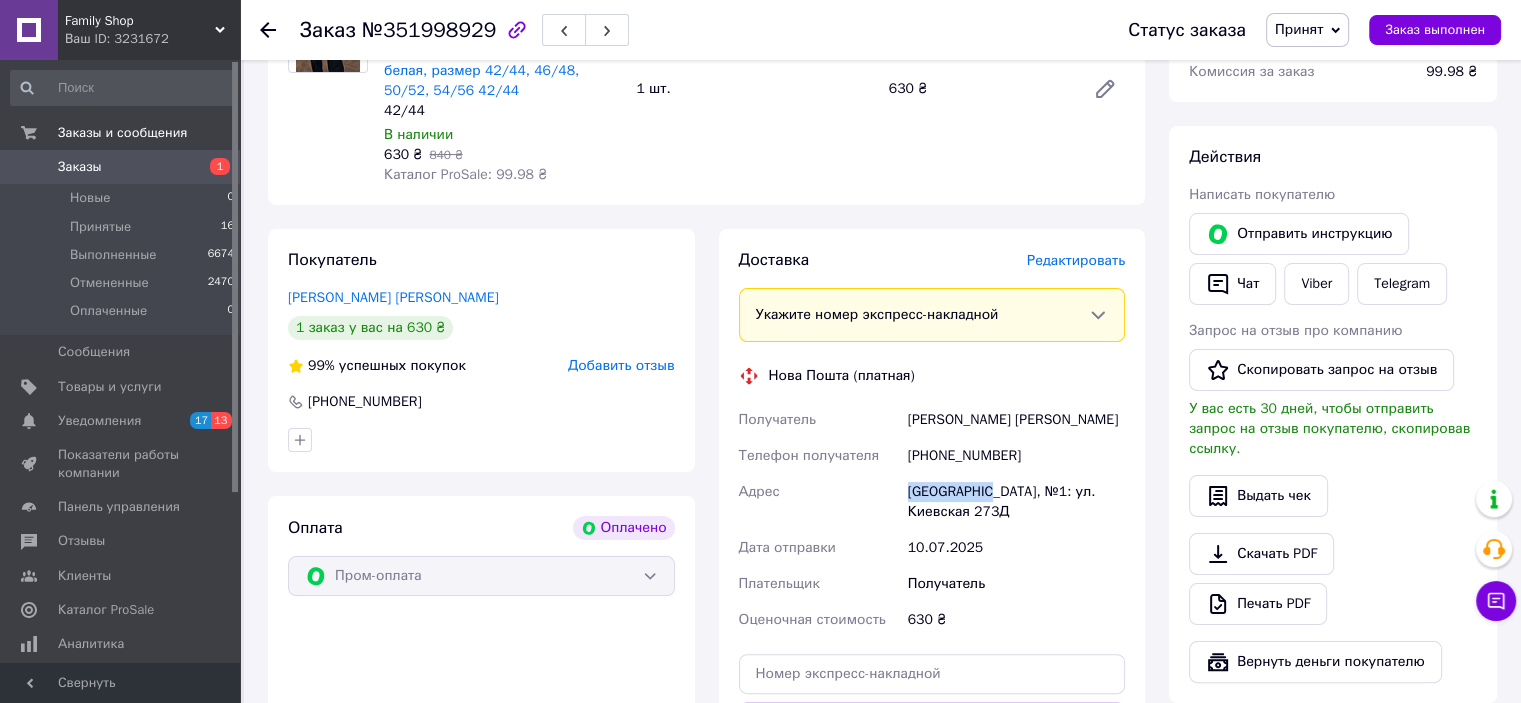 drag, startPoint x: 942, startPoint y: 491, endPoint x: 903, endPoint y: 491, distance: 39 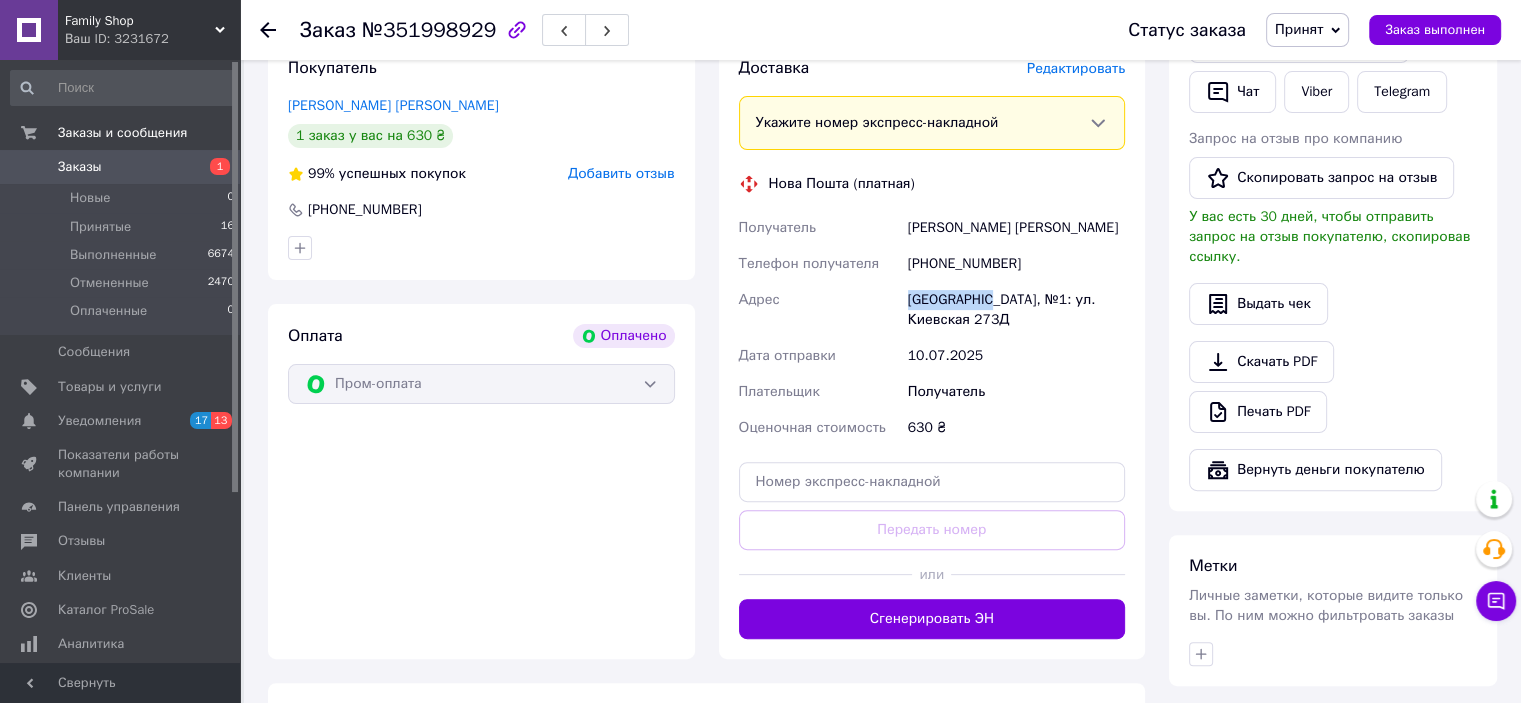 scroll, scrollTop: 600, scrollLeft: 0, axis: vertical 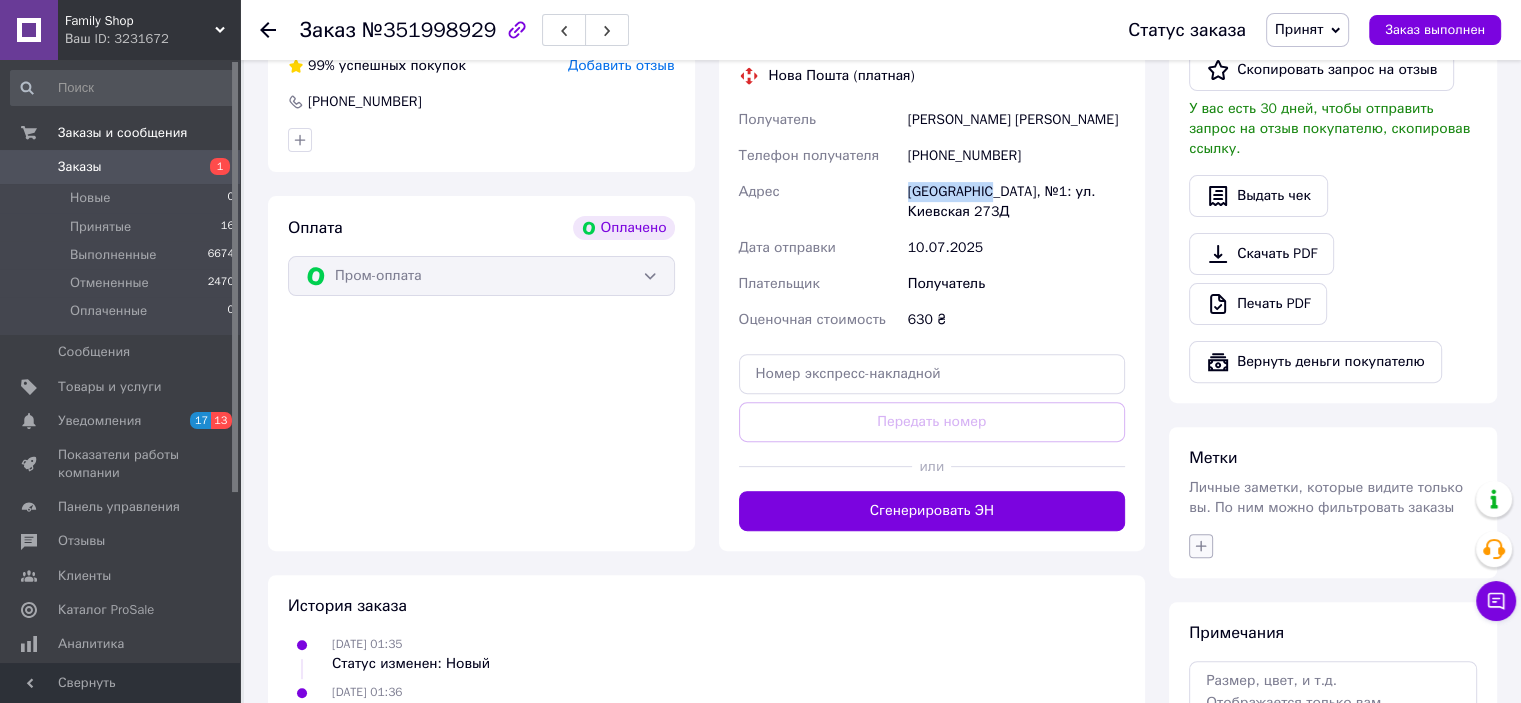 click 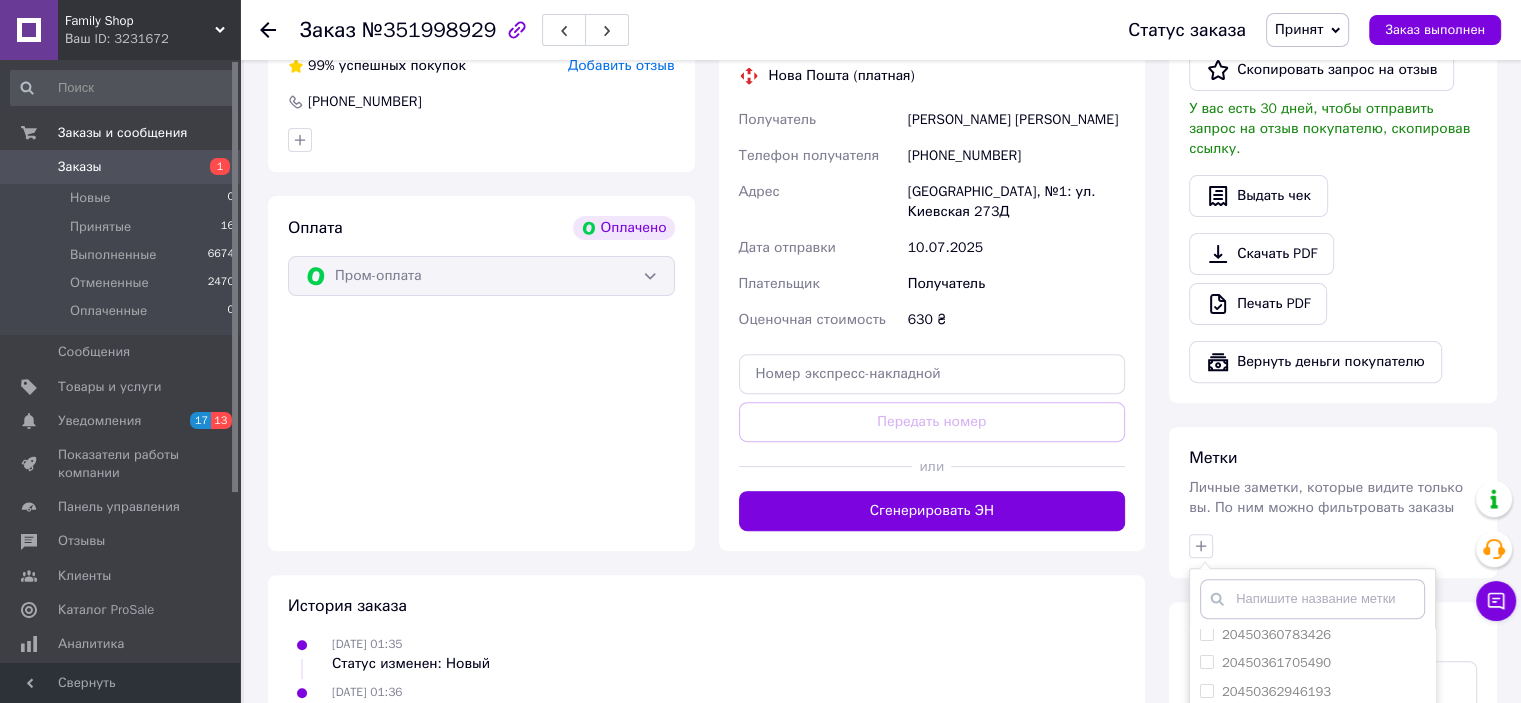 scroll, scrollTop: 66, scrollLeft: 0, axis: vertical 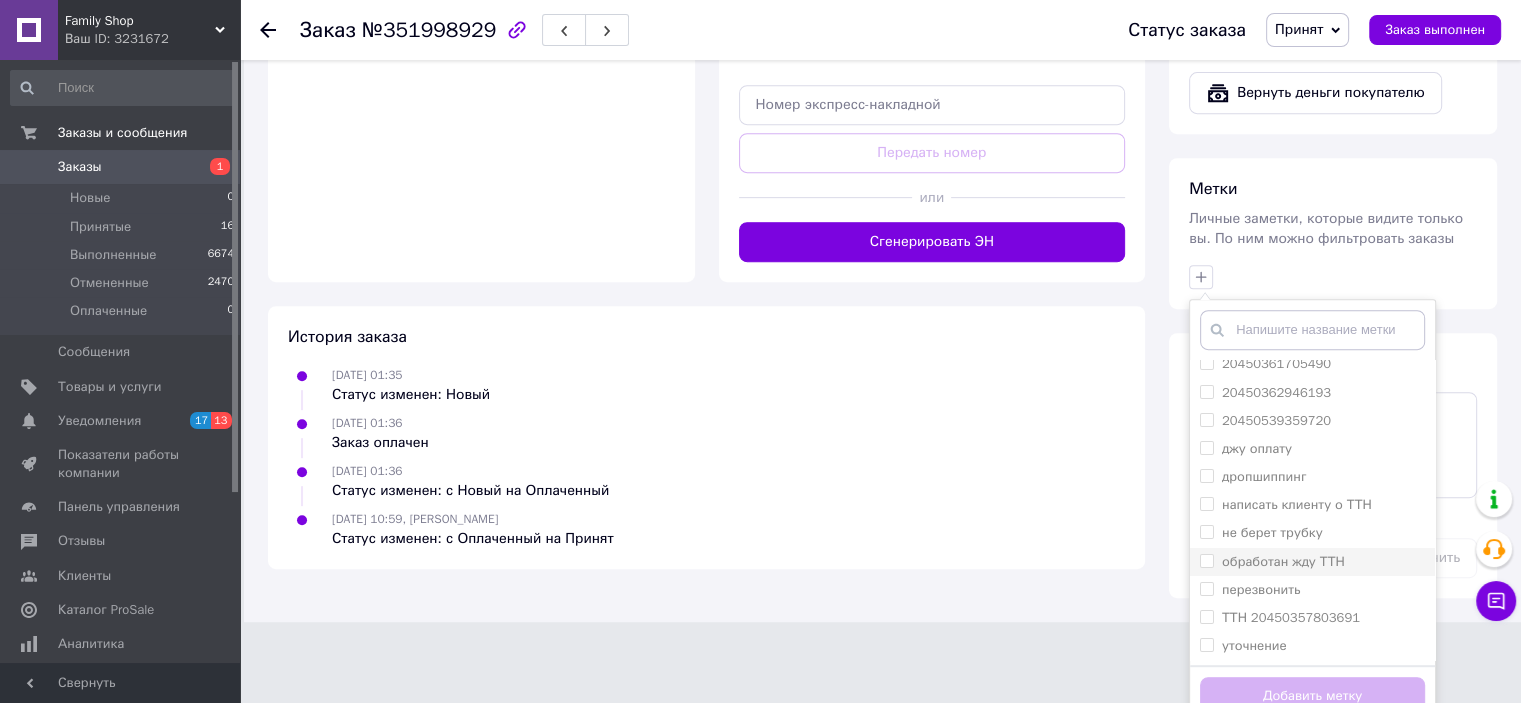 click on "обработан жду ТТН" at bounding box center (1283, 561) 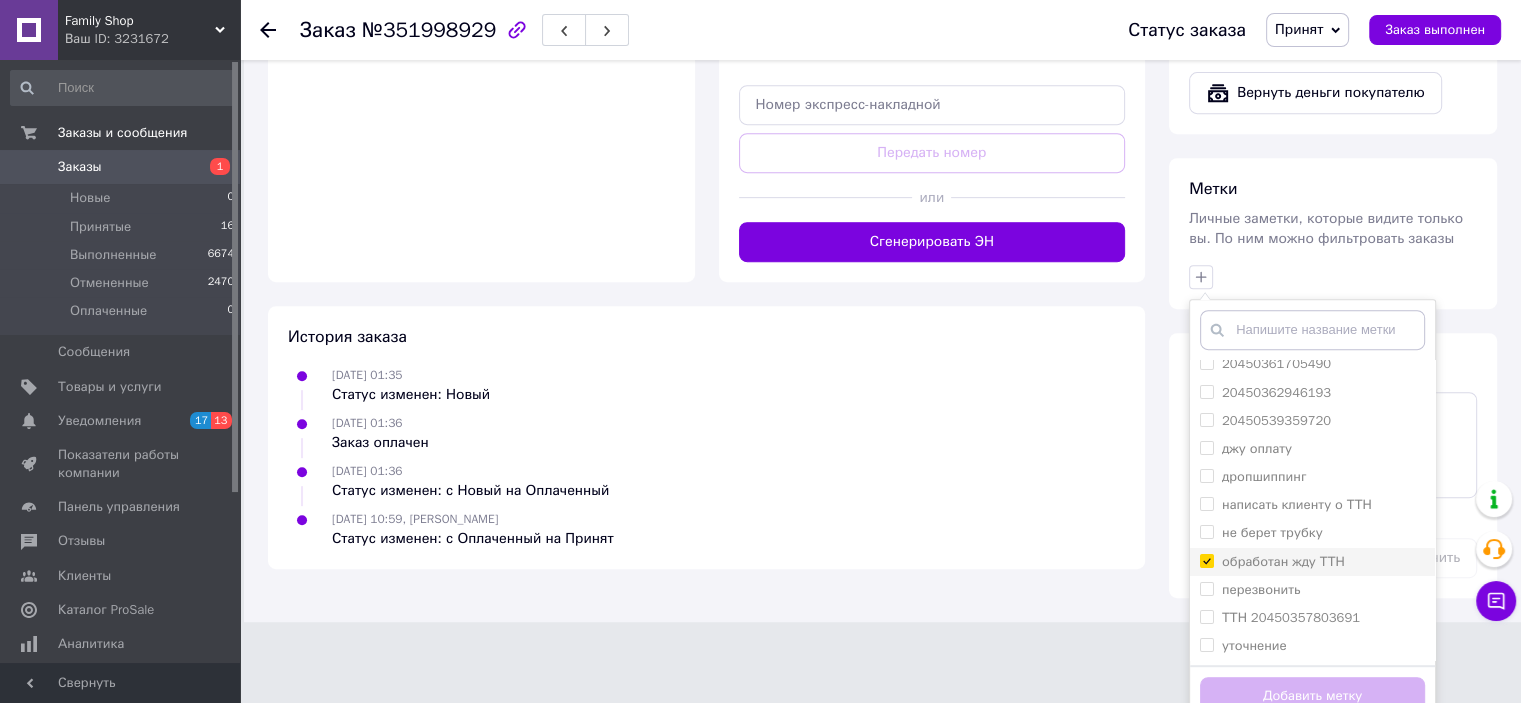 checkbox on "true" 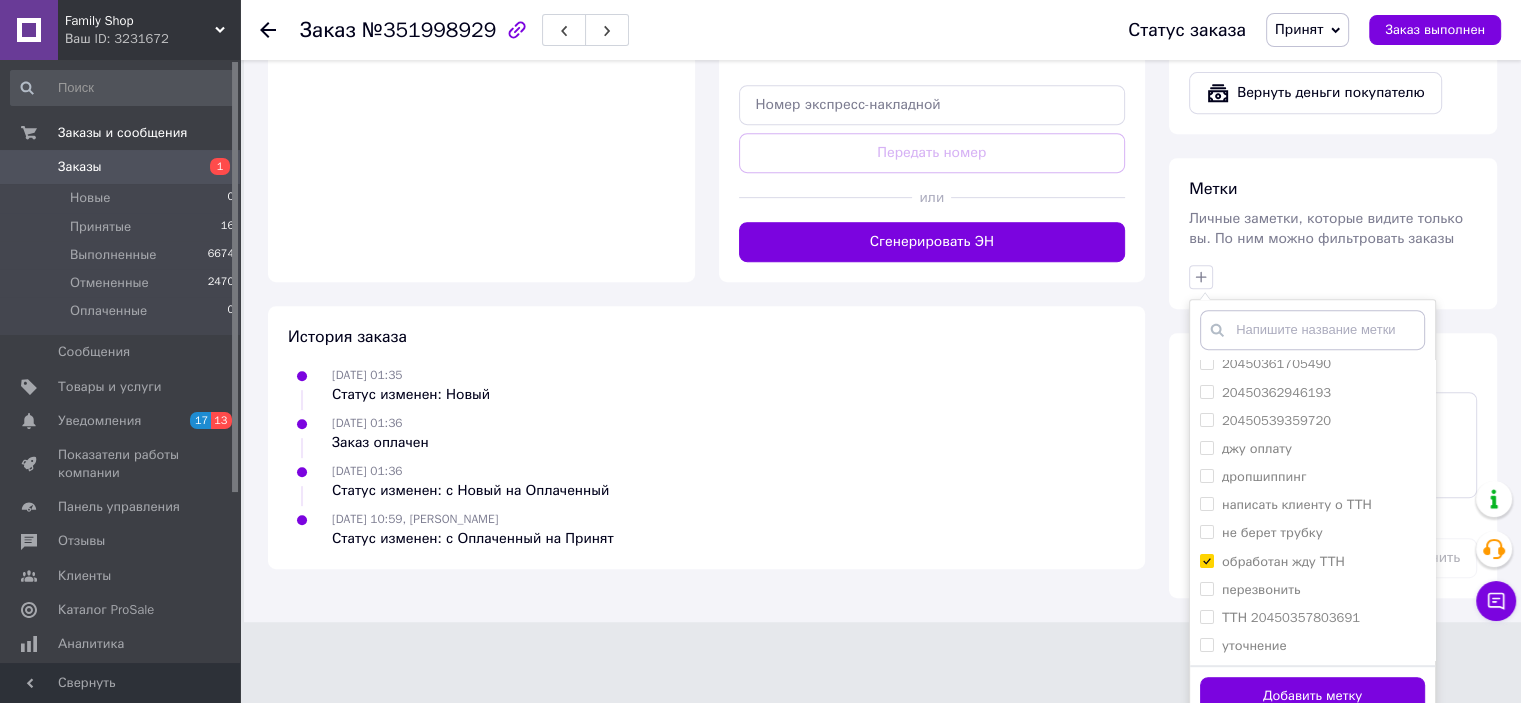 click on "Добавить метку" at bounding box center [1312, 696] 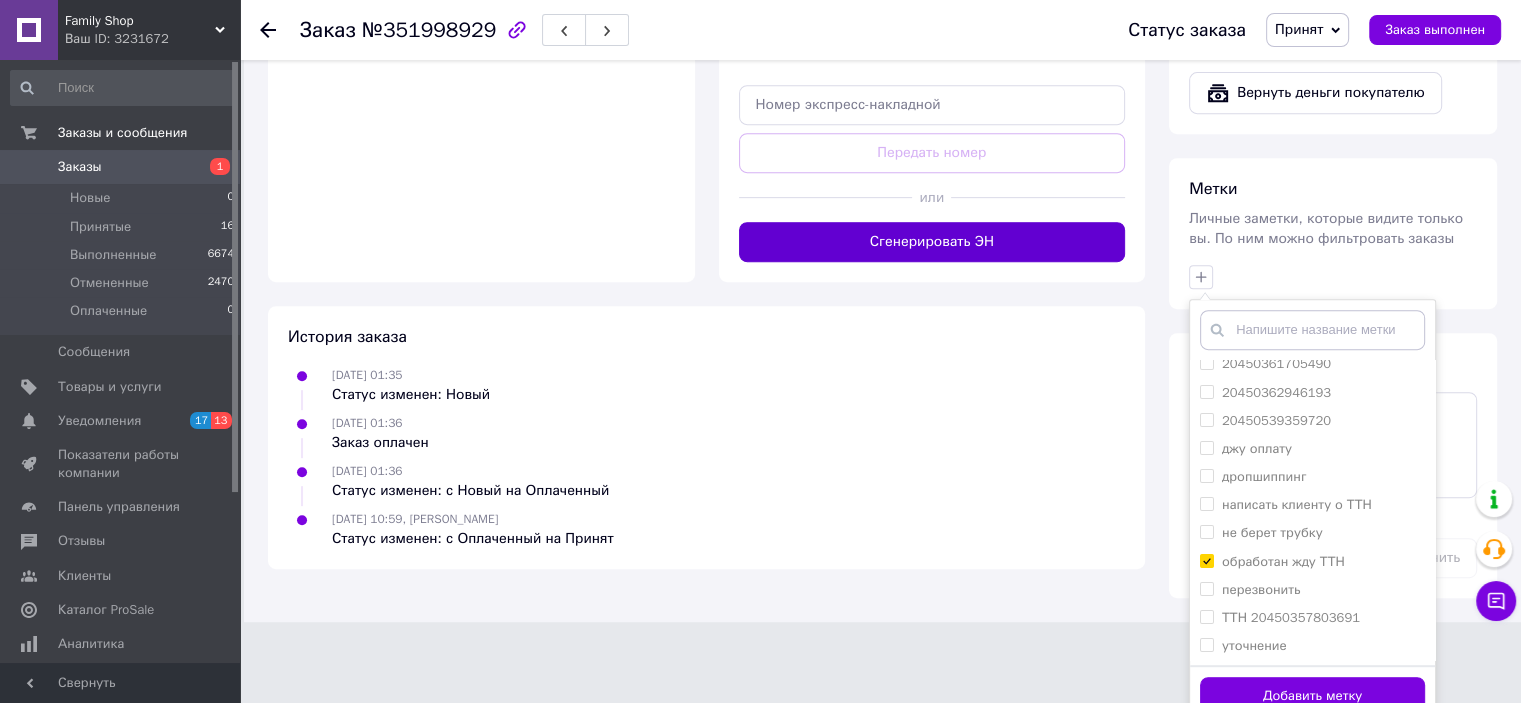 scroll, scrollTop: 766, scrollLeft: 0, axis: vertical 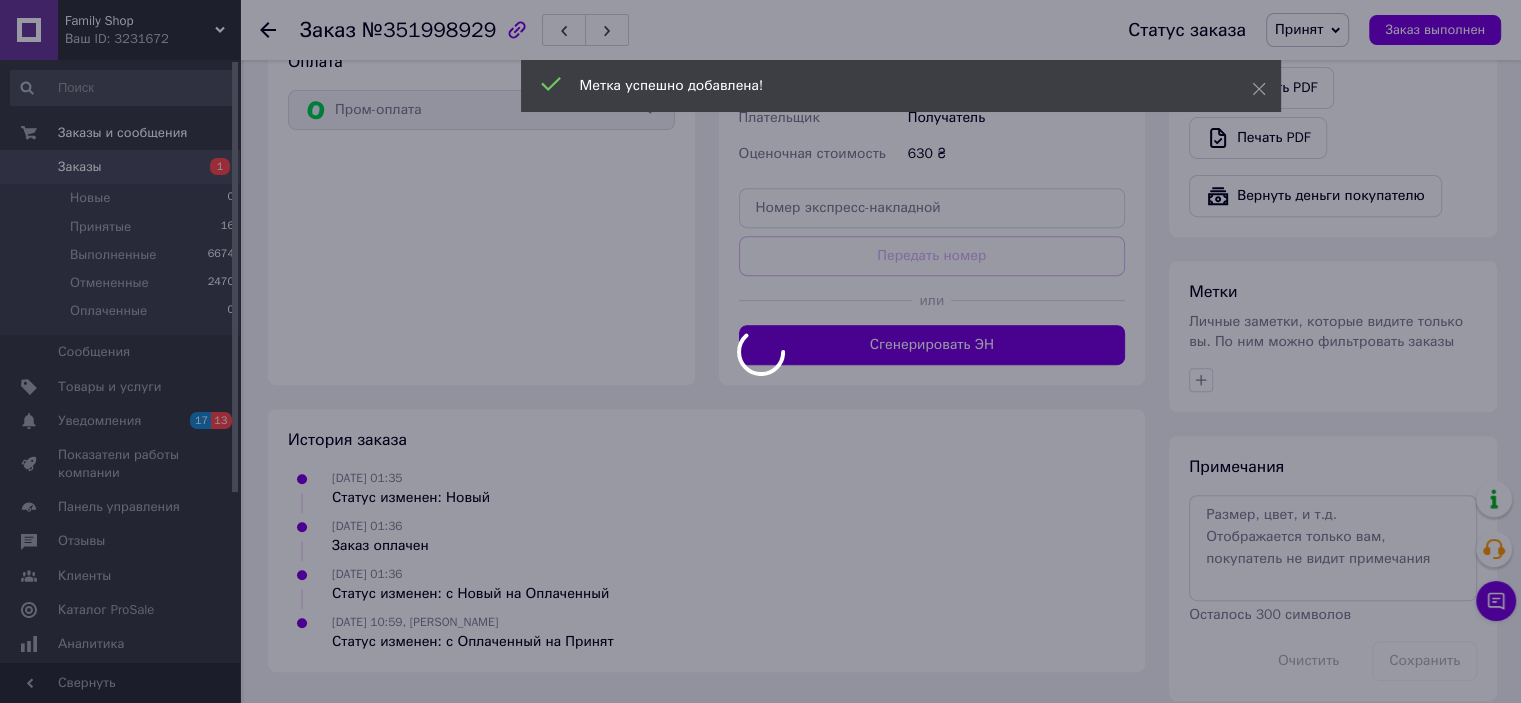 click at bounding box center [760, 351] 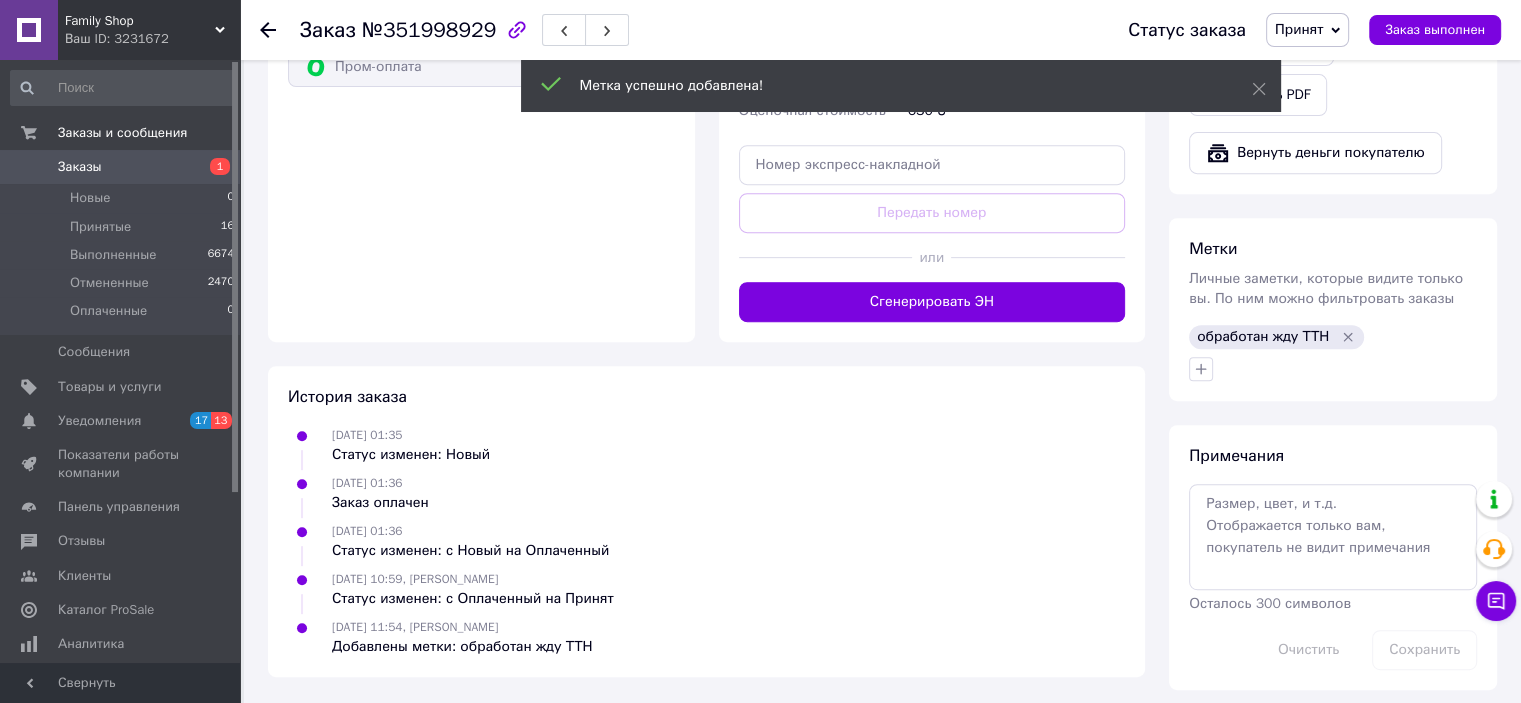 click on "Принятые" at bounding box center (100, 227) 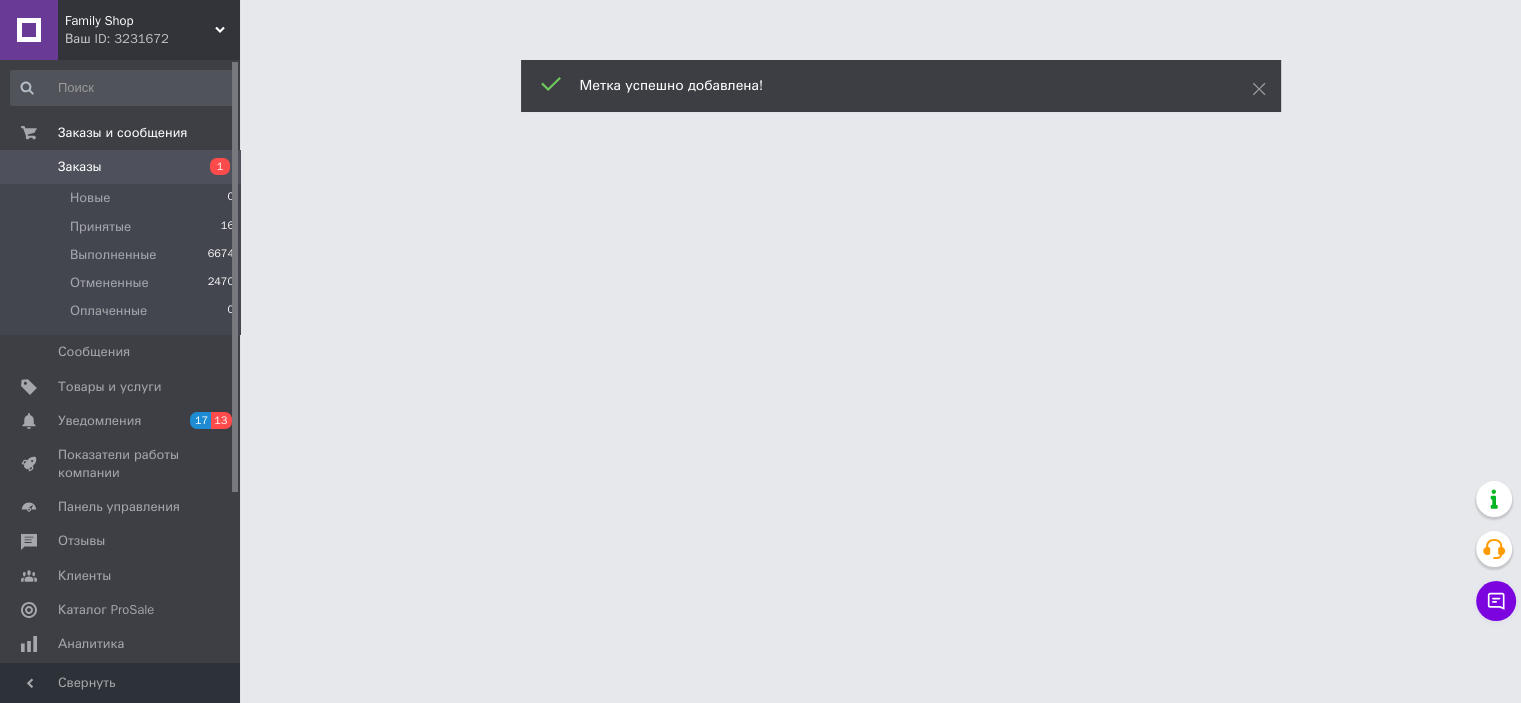 scroll, scrollTop: 0, scrollLeft: 0, axis: both 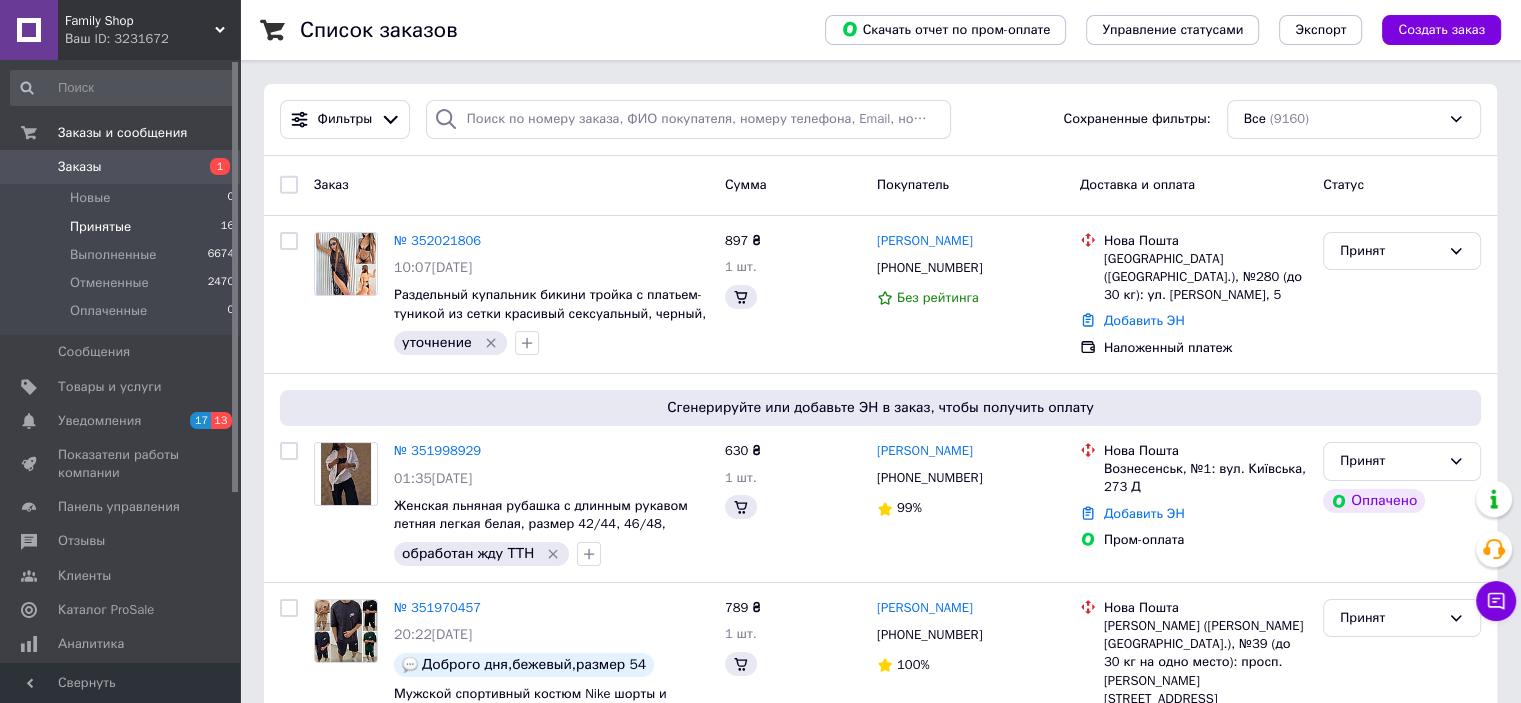 click on "Принятые" at bounding box center [100, 227] 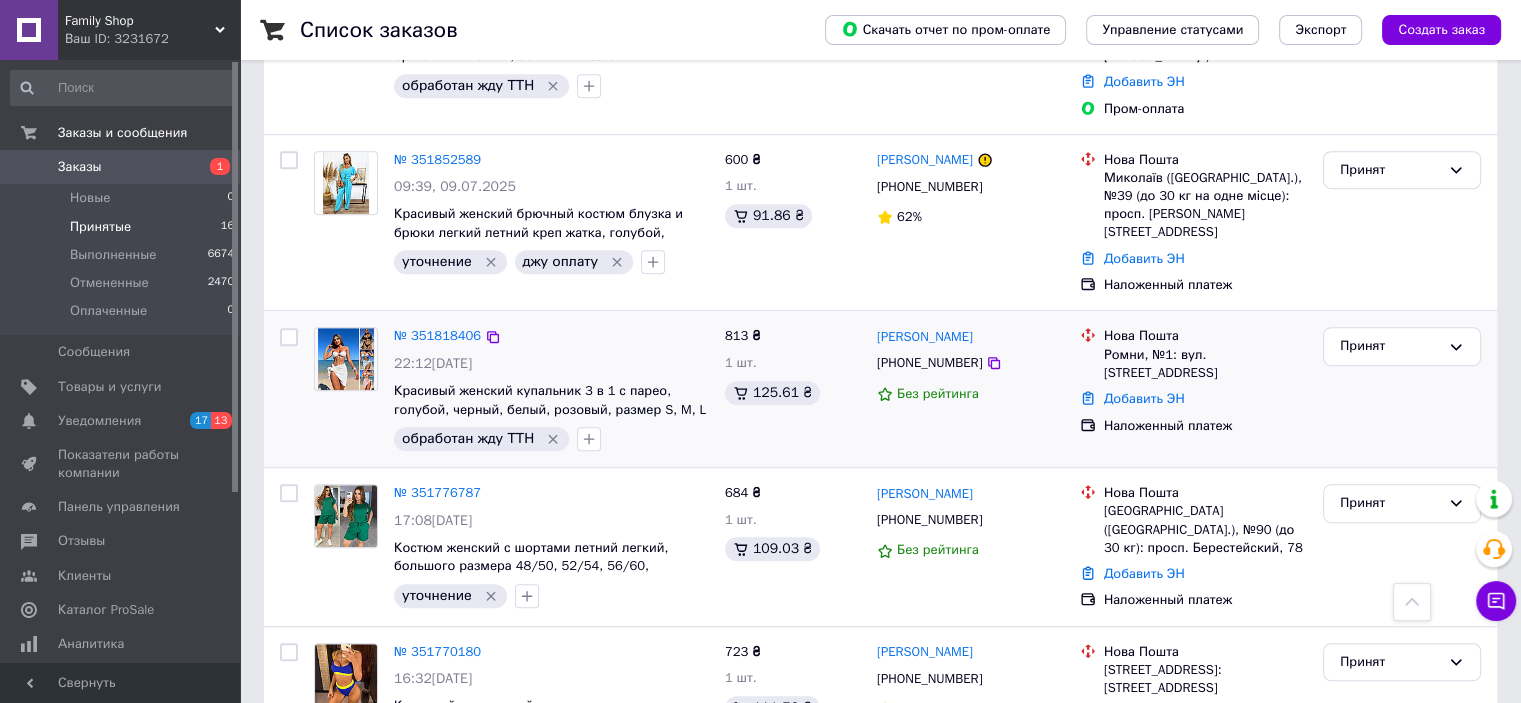 scroll, scrollTop: 1300, scrollLeft: 0, axis: vertical 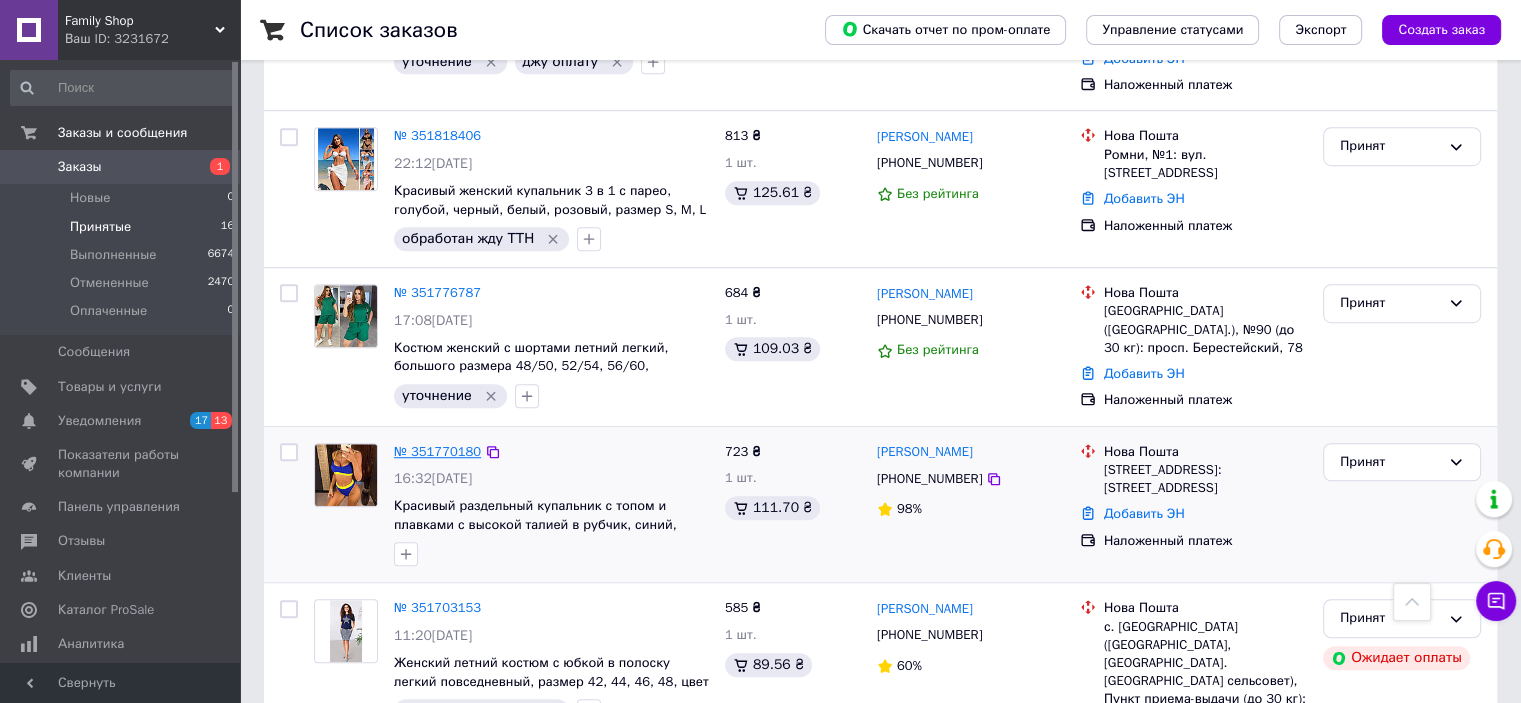 click on "№ 351770180" at bounding box center [437, 451] 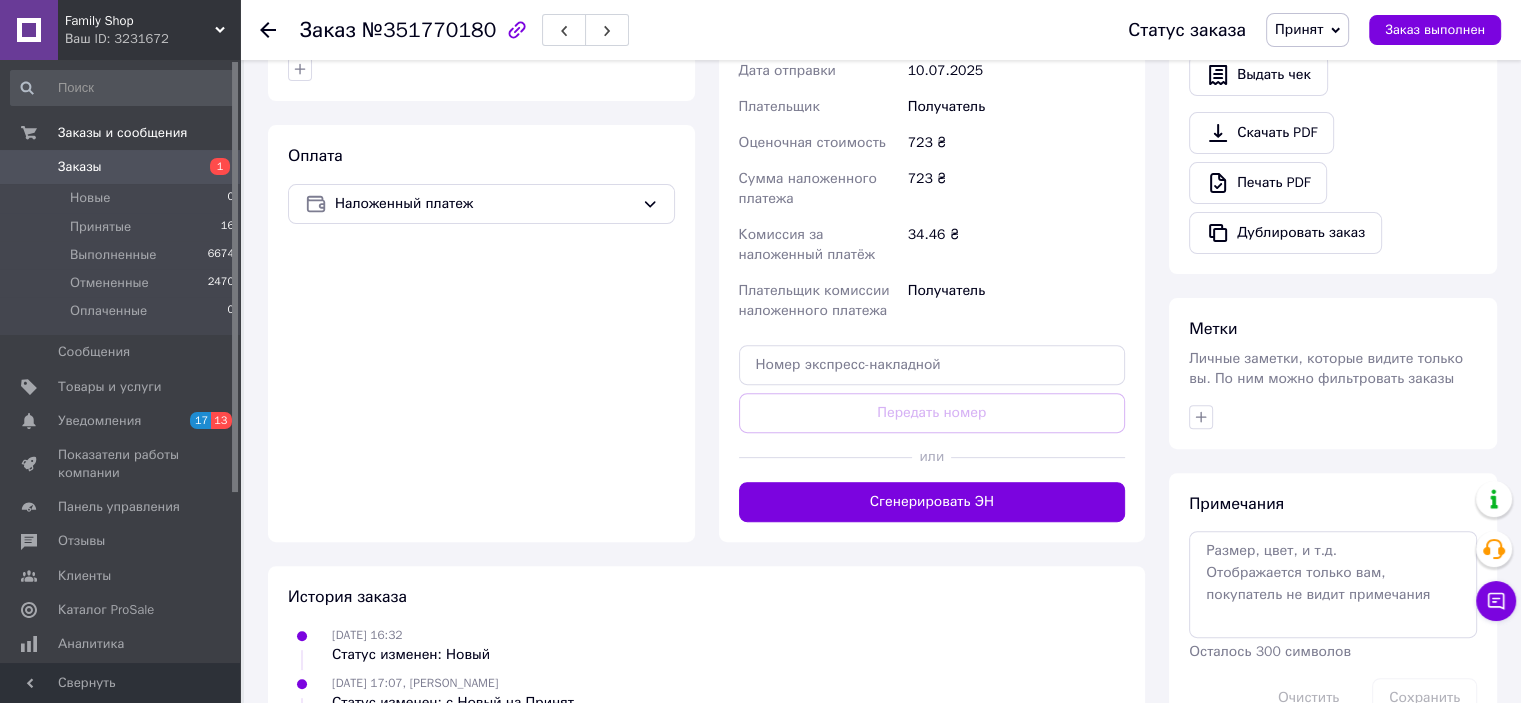 scroll, scrollTop: 796, scrollLeft: 0, axis: vertical 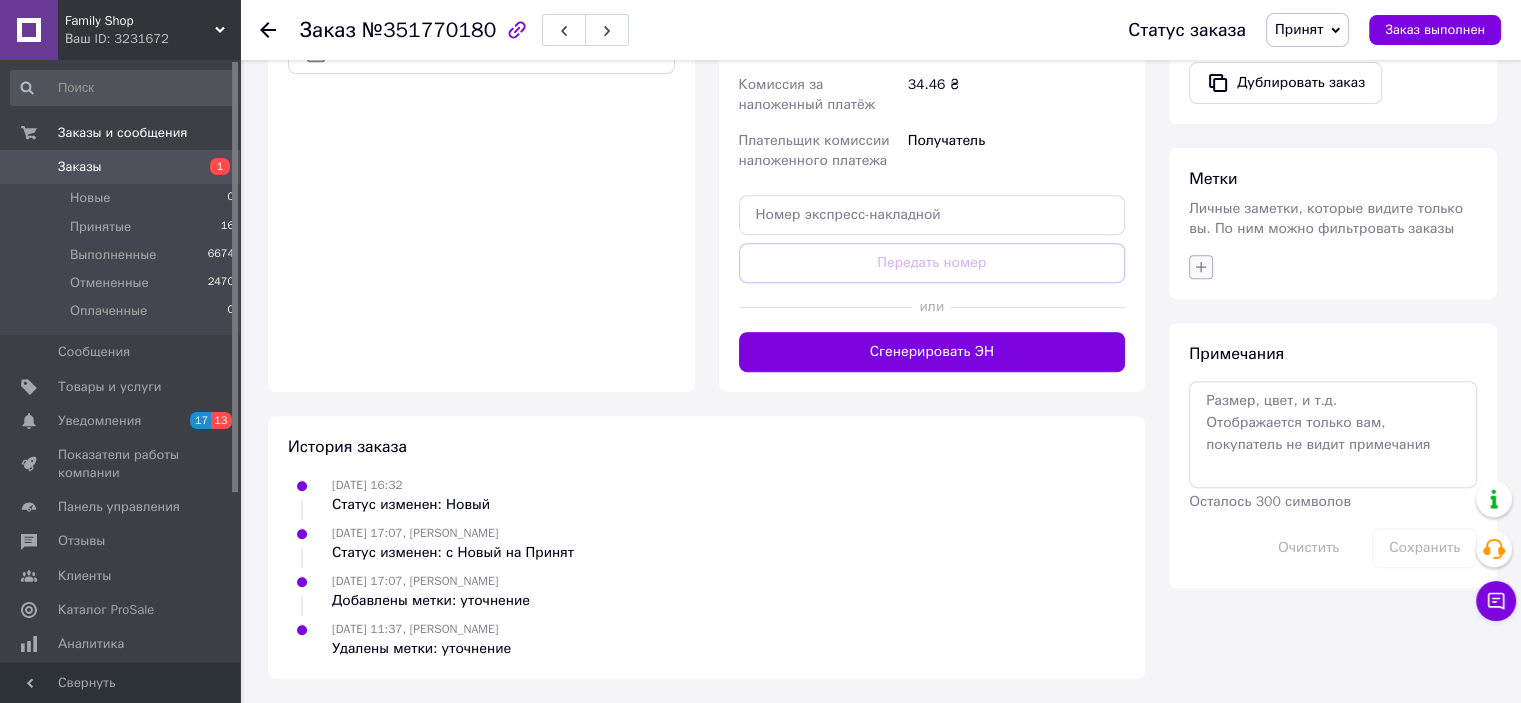 click 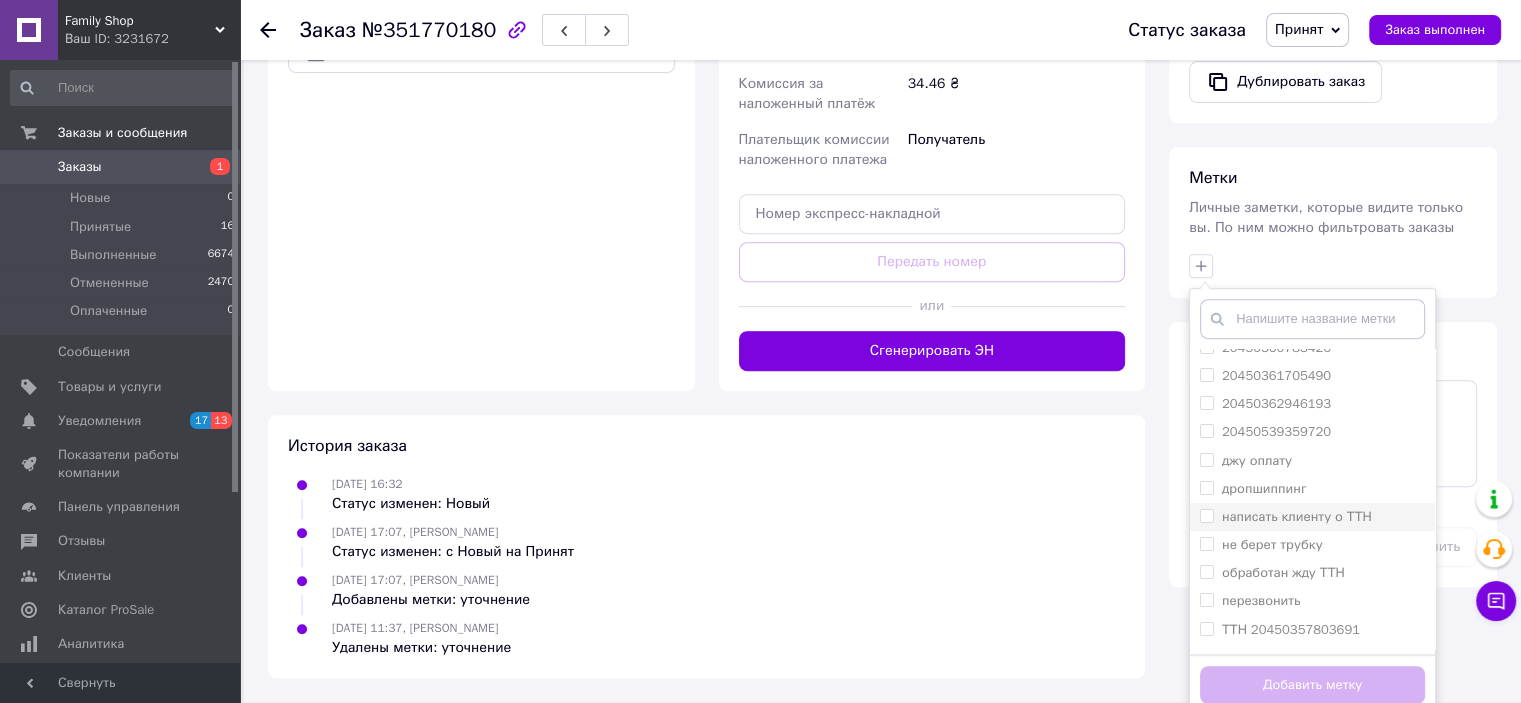 scroll, scrollTop: 66, scrollLeft: 0, axis: vertical 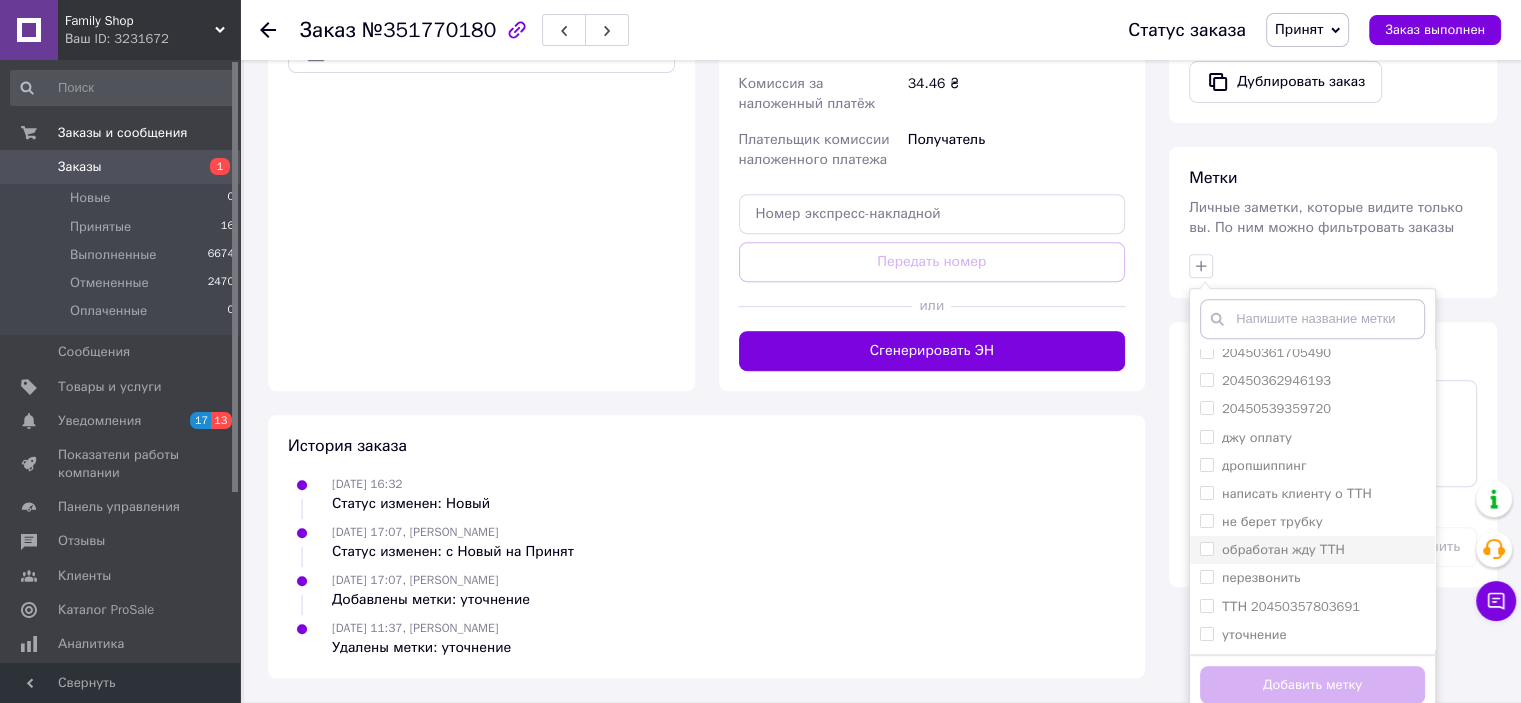 click on "обработан жду ТТН" at bounding box center (1283, 549) 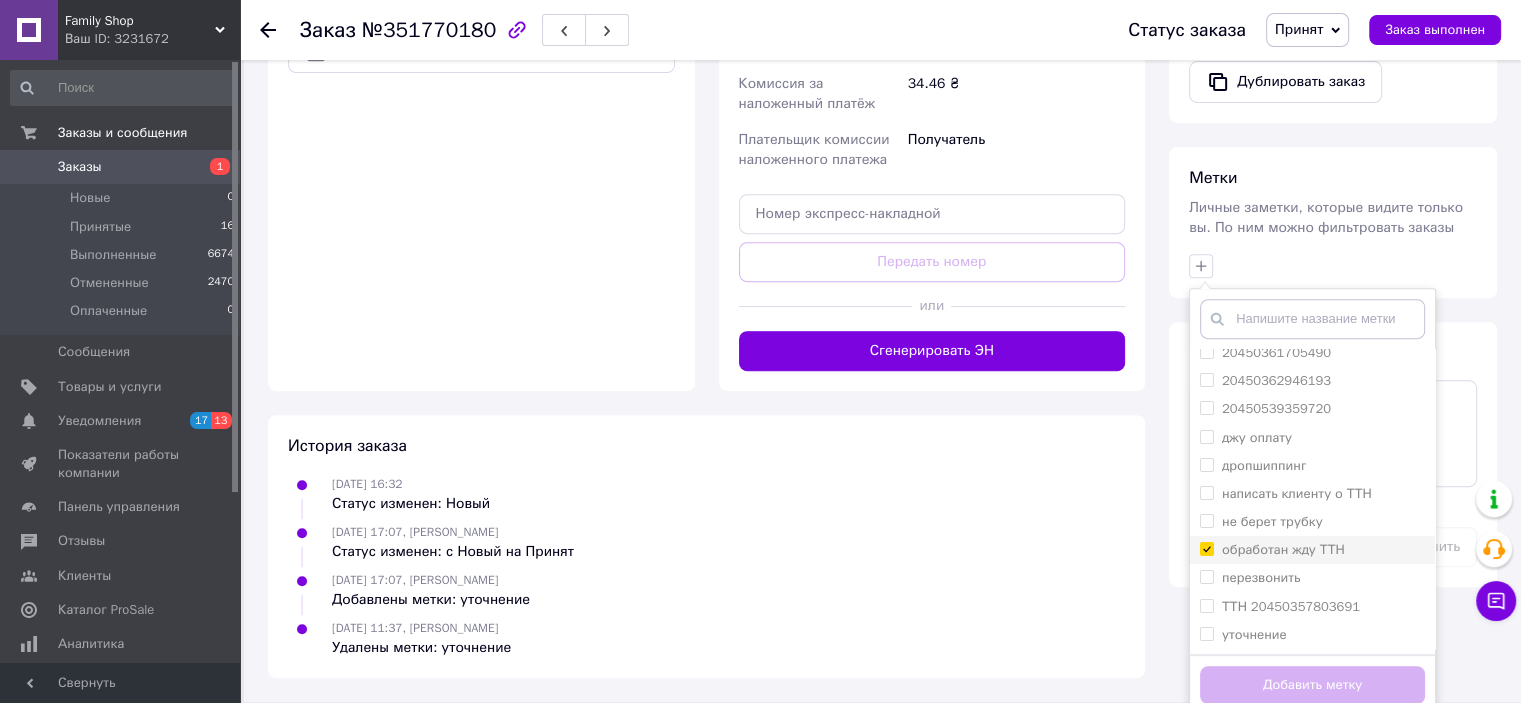 checkbox on "true" 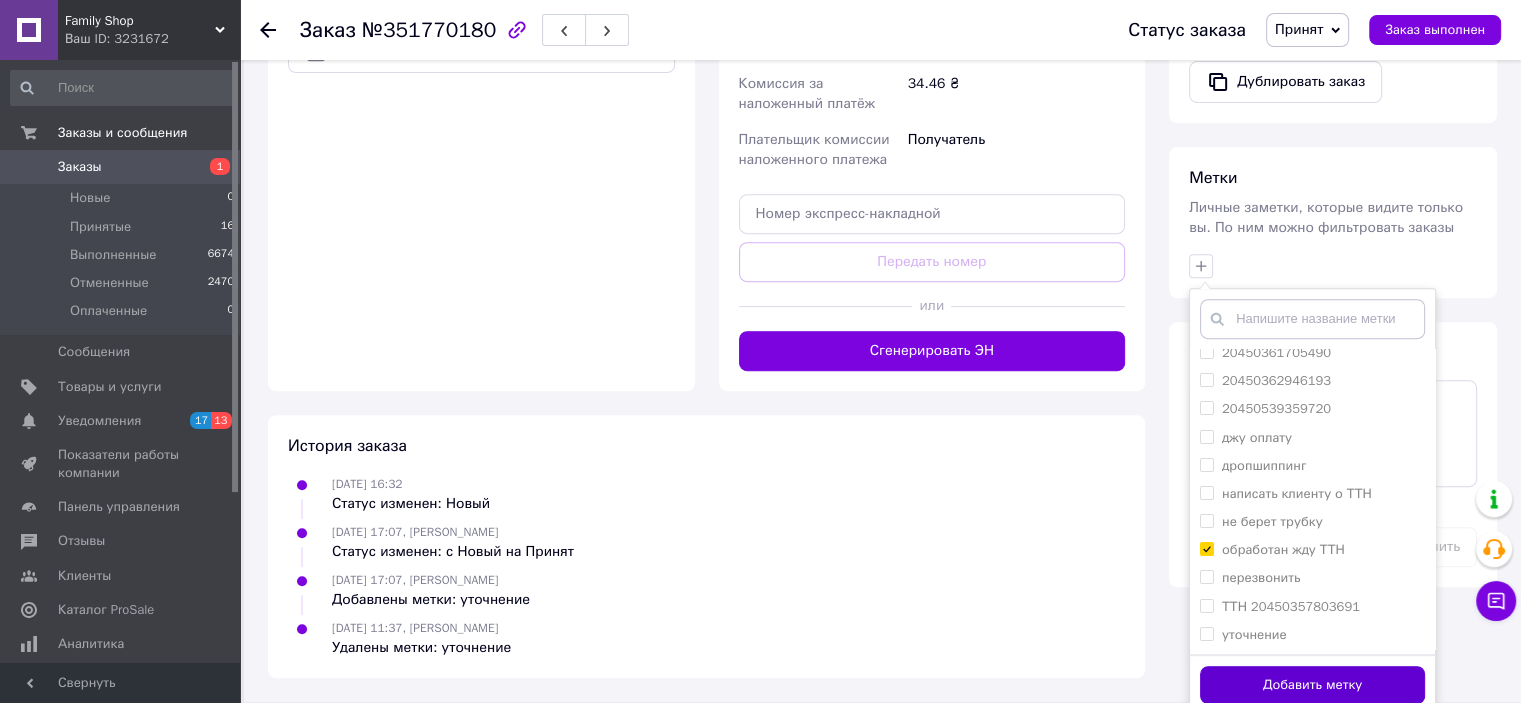 click on "Добавить метку" at bounding box center [1312, 685] 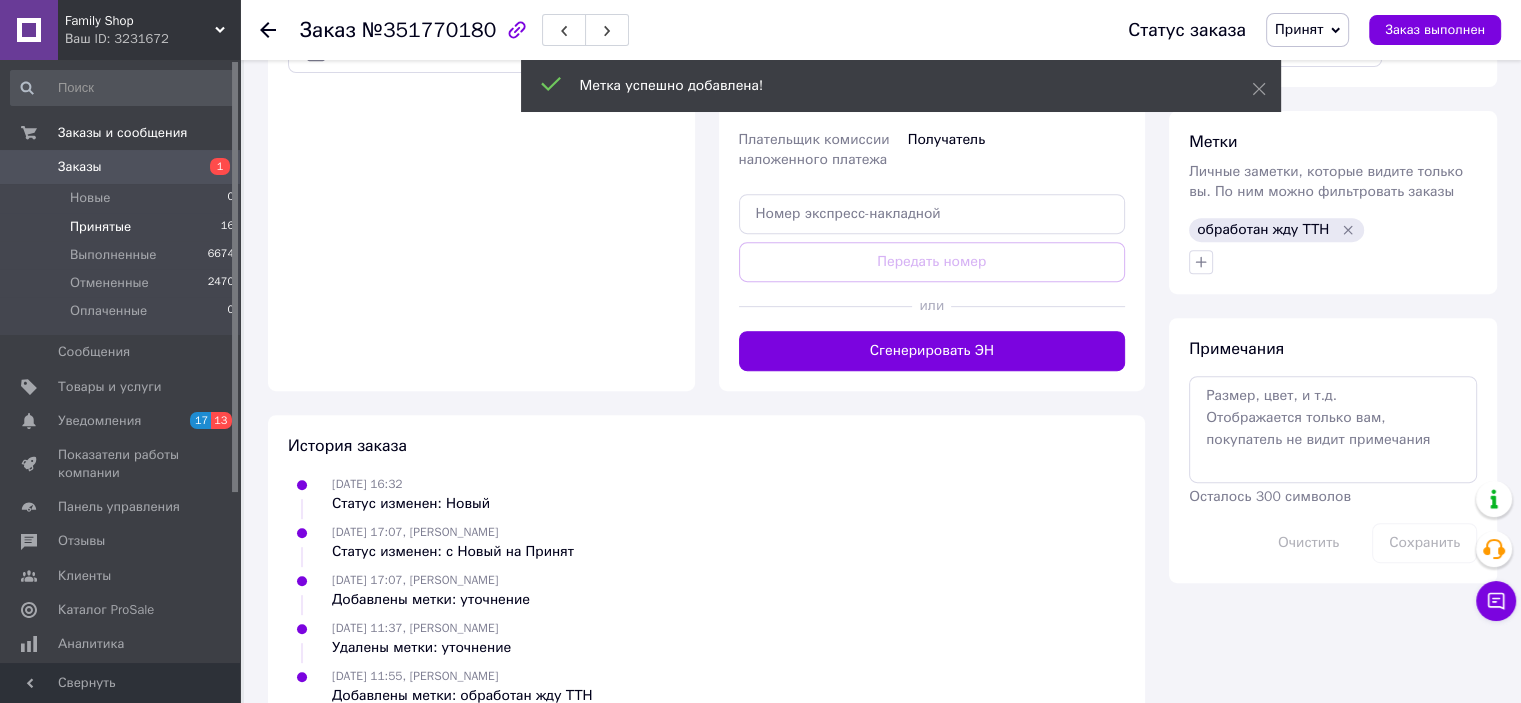 click on "Принятые" at bounding box center [100, 227] 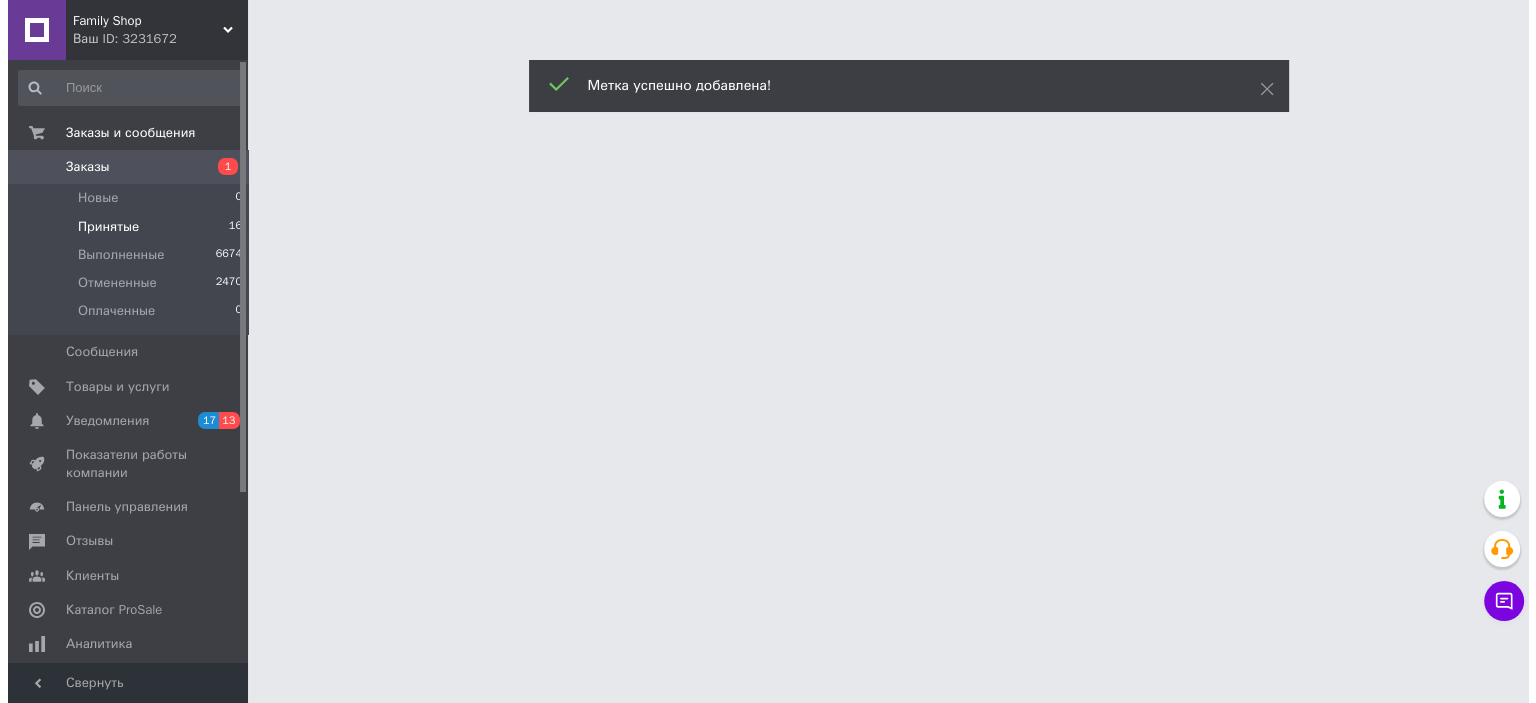 scroll, scrollTop: 0, scrollLeft: 0, axis: both 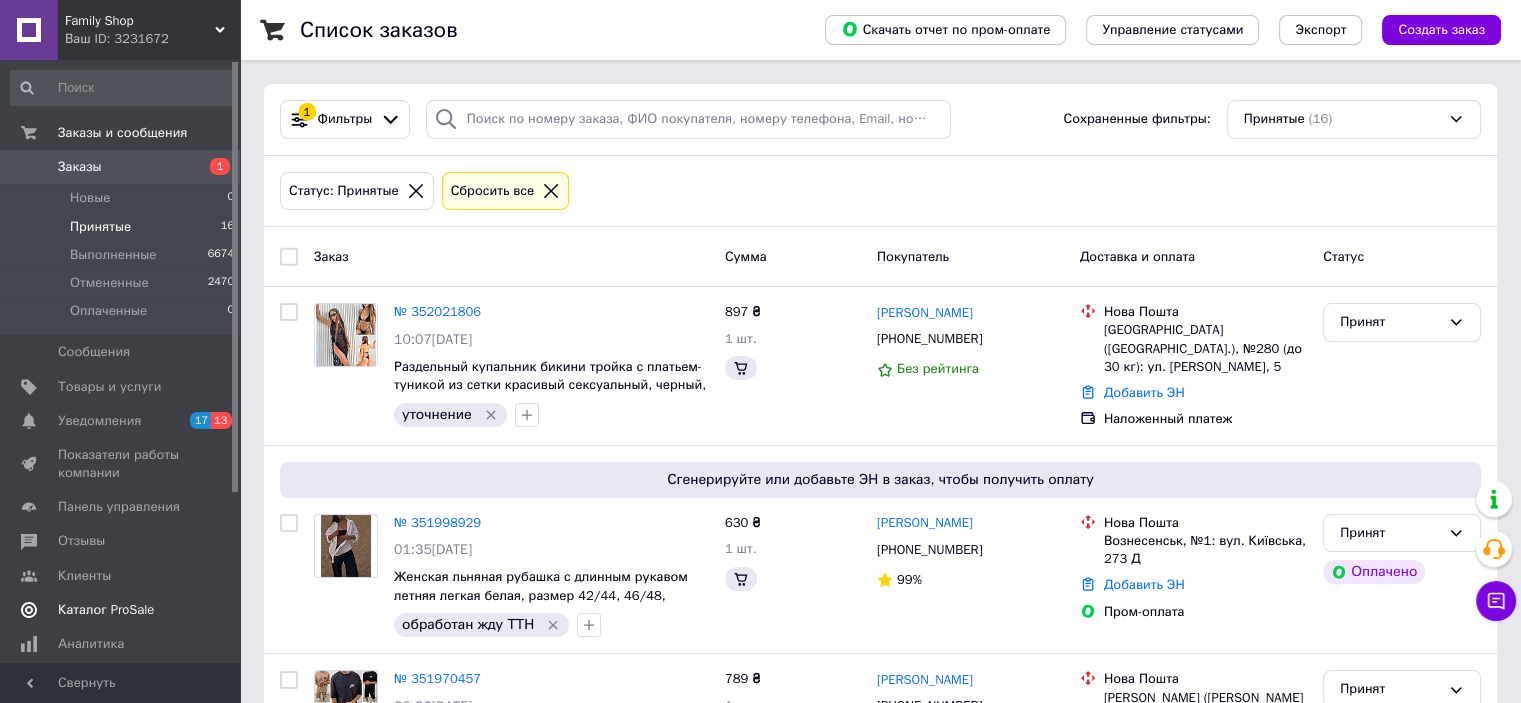 click on "Каталог ProSale" at bounding box center (106, 610) 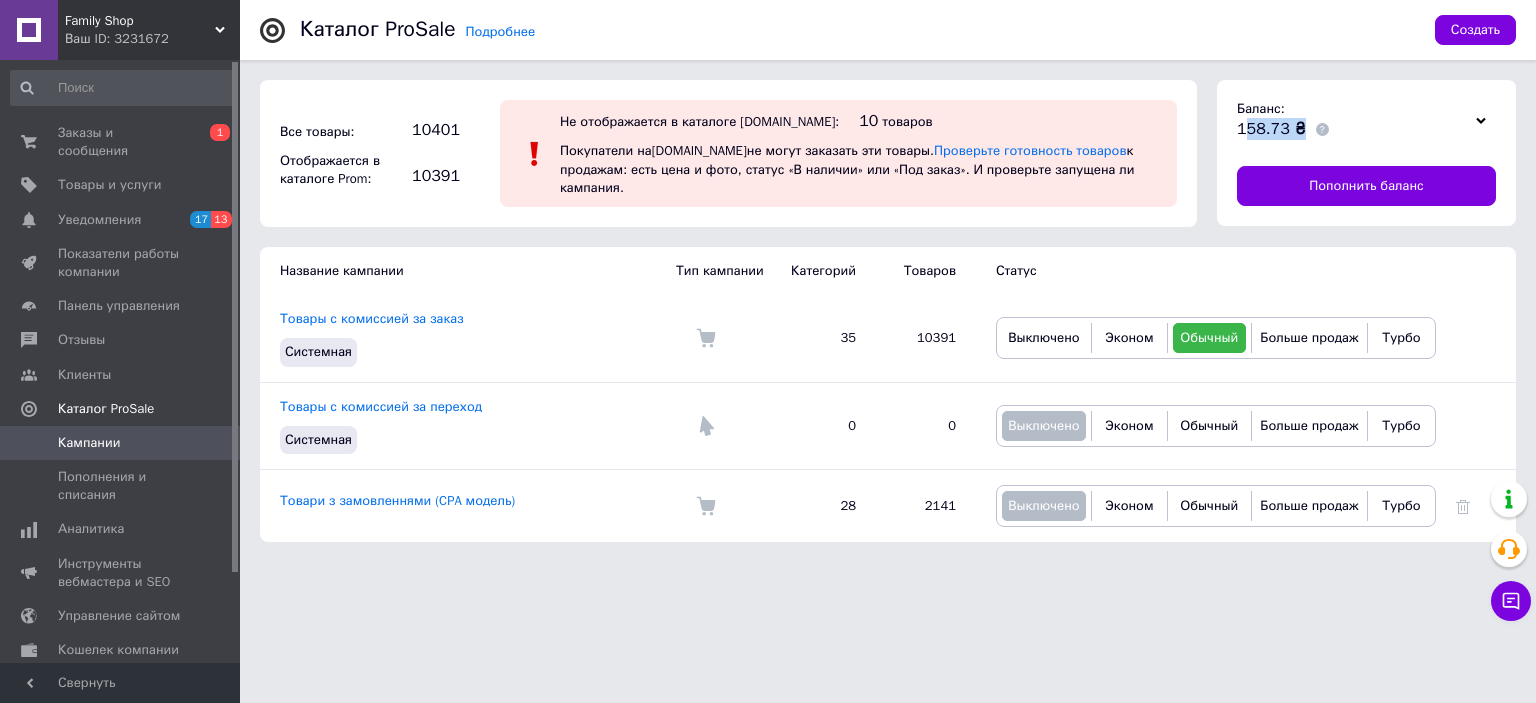 drag, startPoint x: 1246, startPoint y: 129, endPoint x: 1300, endPoint y: 128, distance: 54.00926 